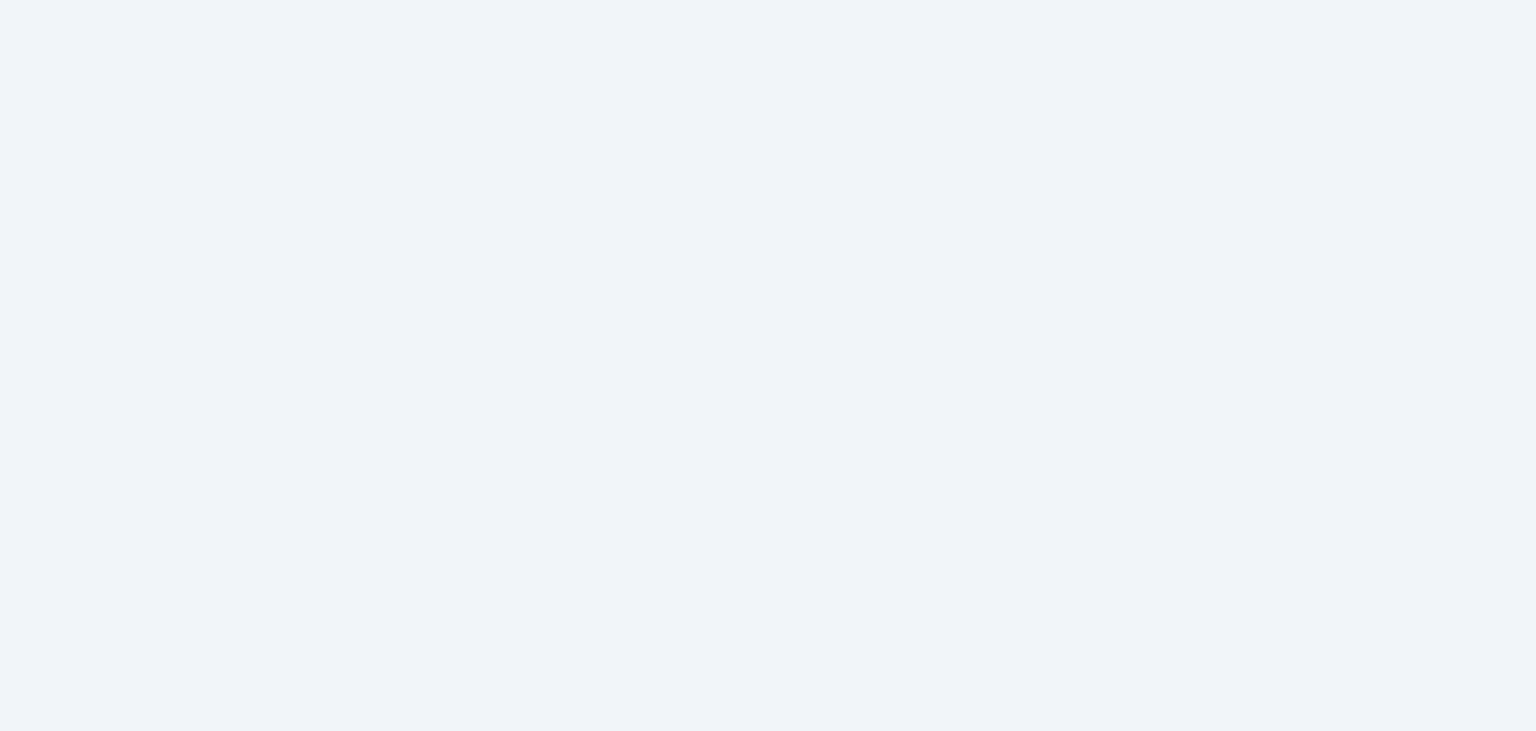 scroll, scrollTop: 0, scrollLeft: 0, axis: both 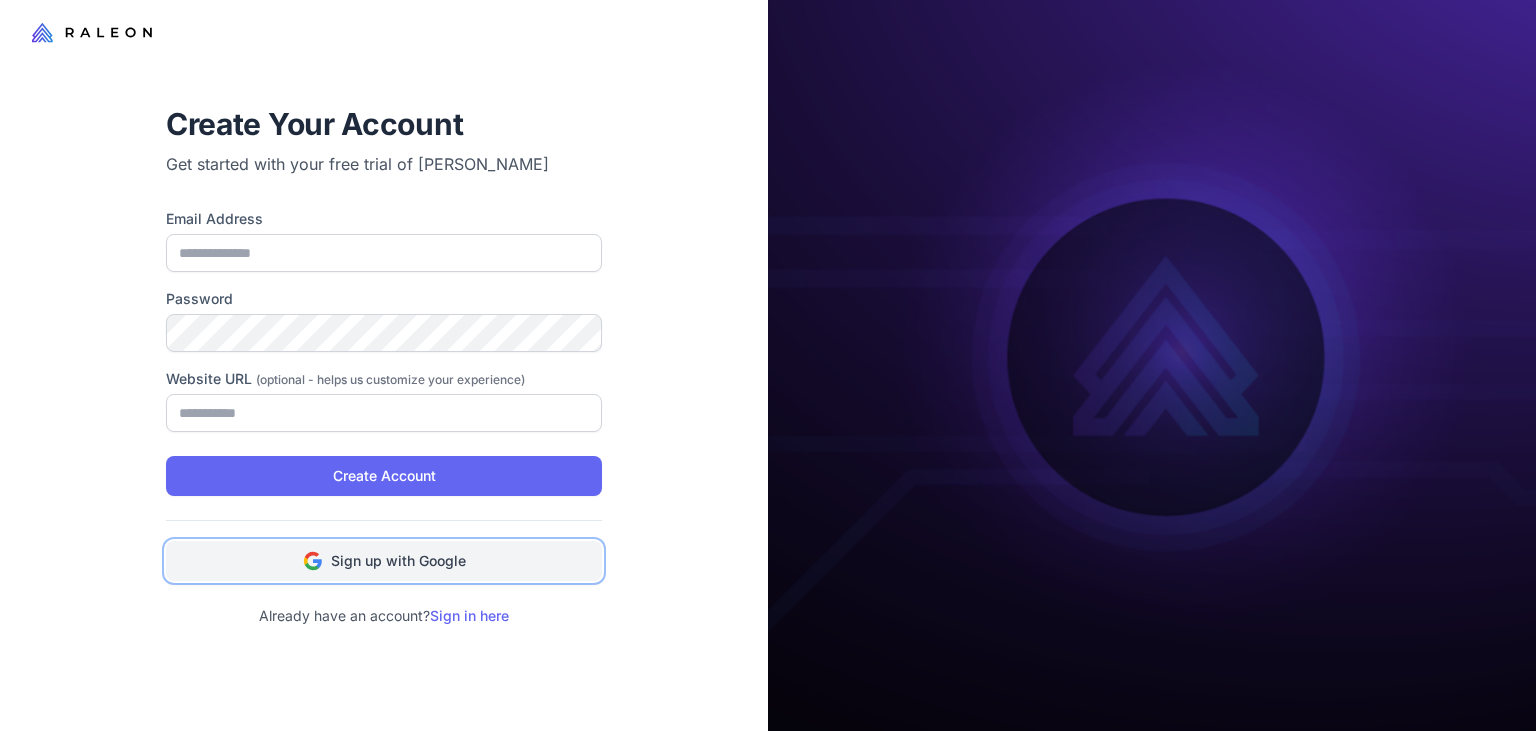 click on "Sign up with Google" at bounding box center (398, 561) 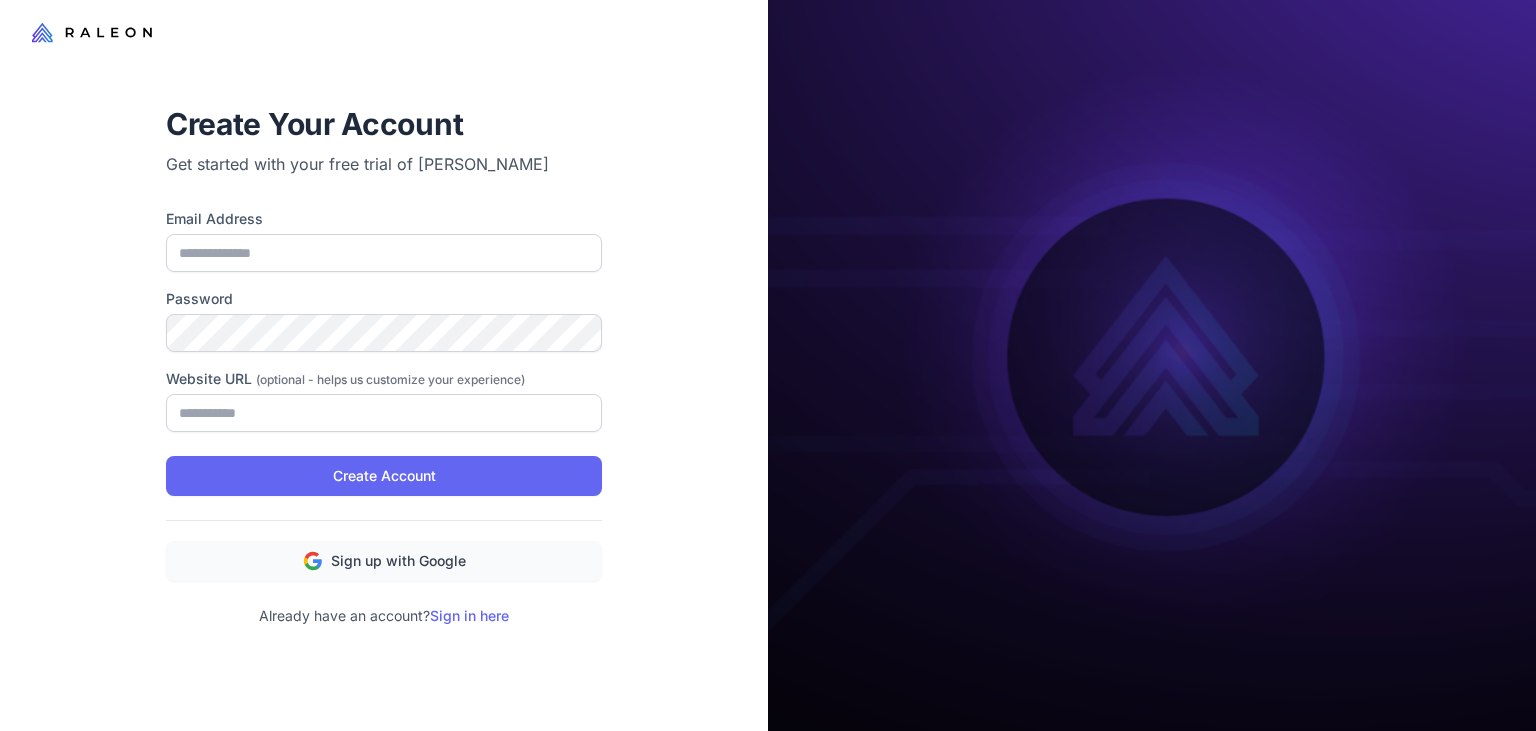 type on "**********" 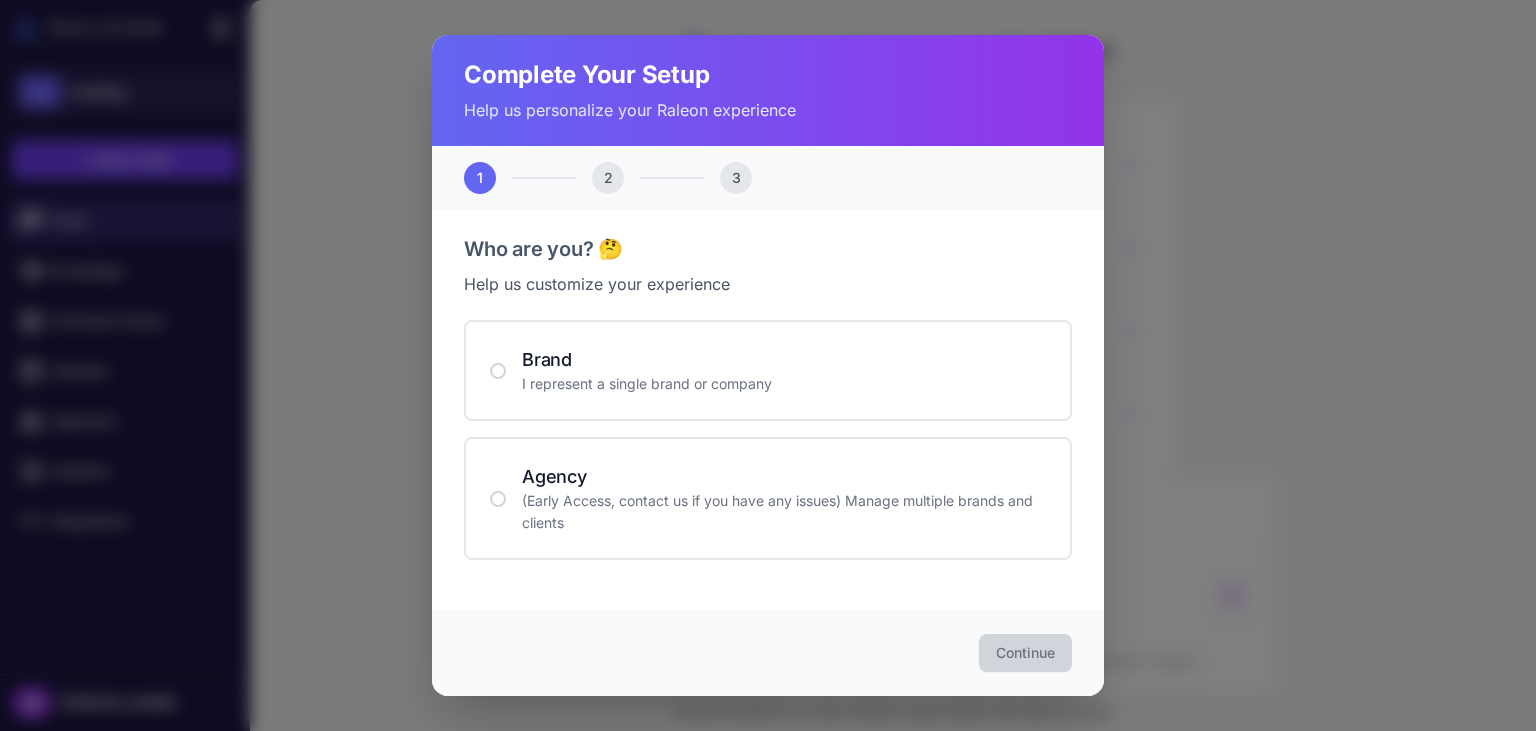 scroll, scrollTop: 0, scrollLeft: 0, axis: both 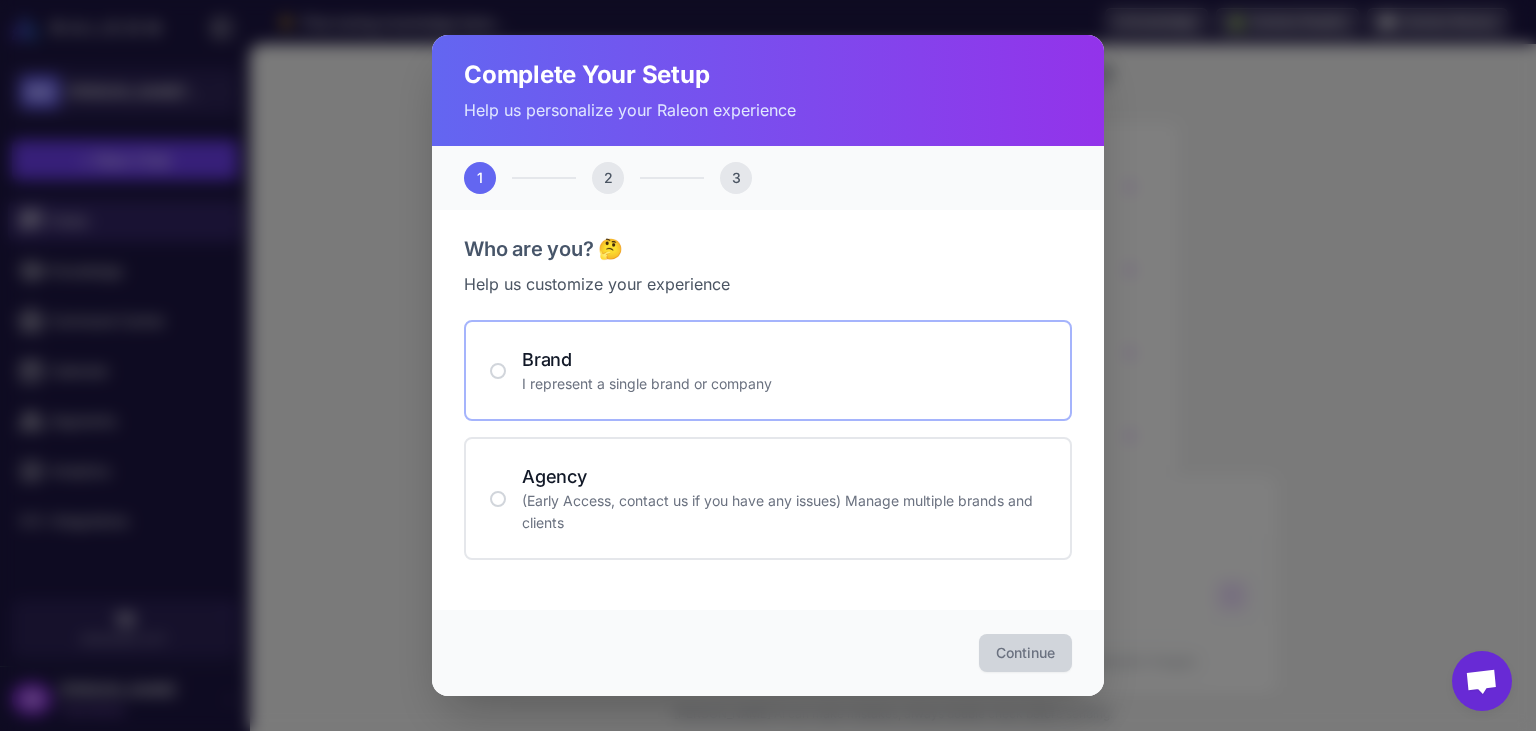 click on "I represent a single brand or company" at bounding box center [784, 384] 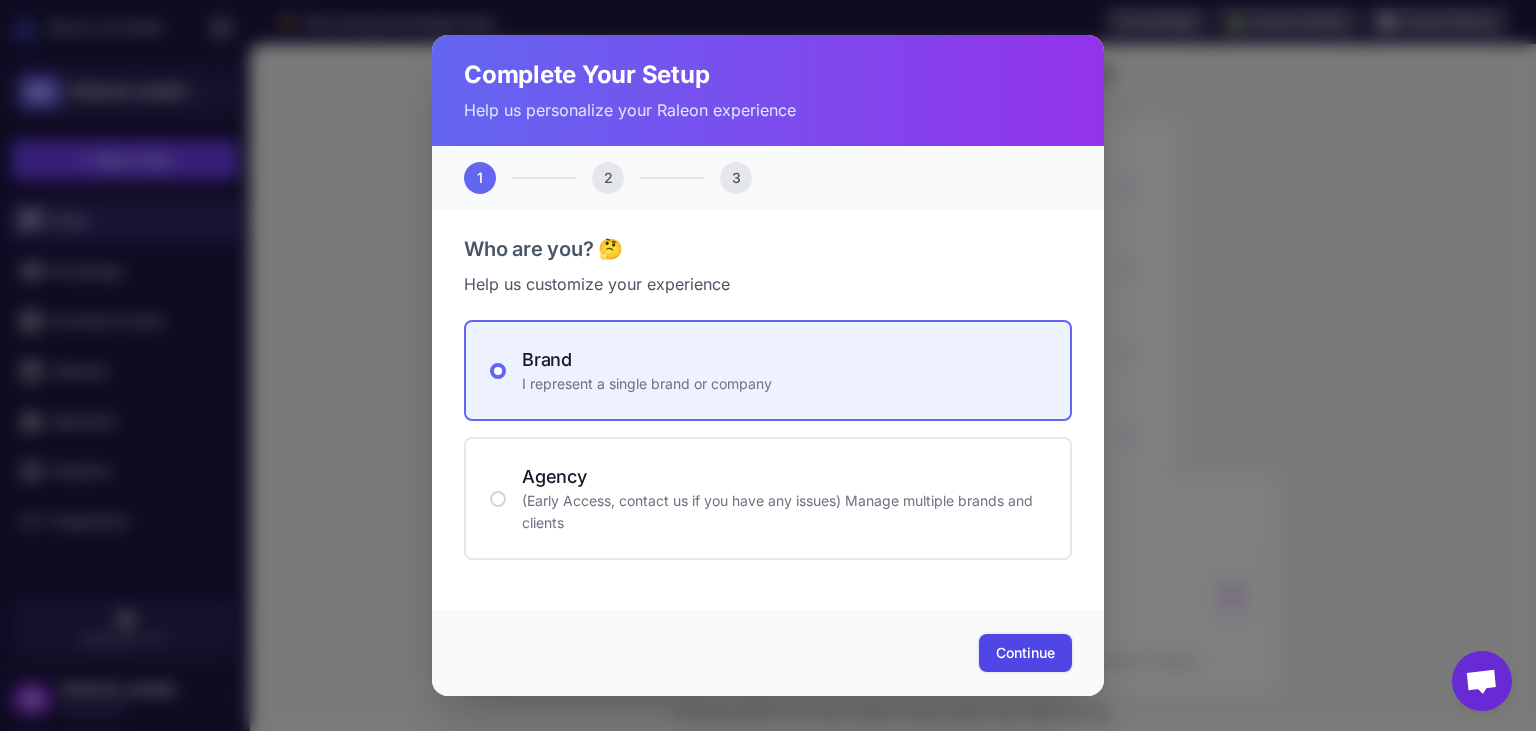 click on "Continue" at bounding box center (1025, 653) 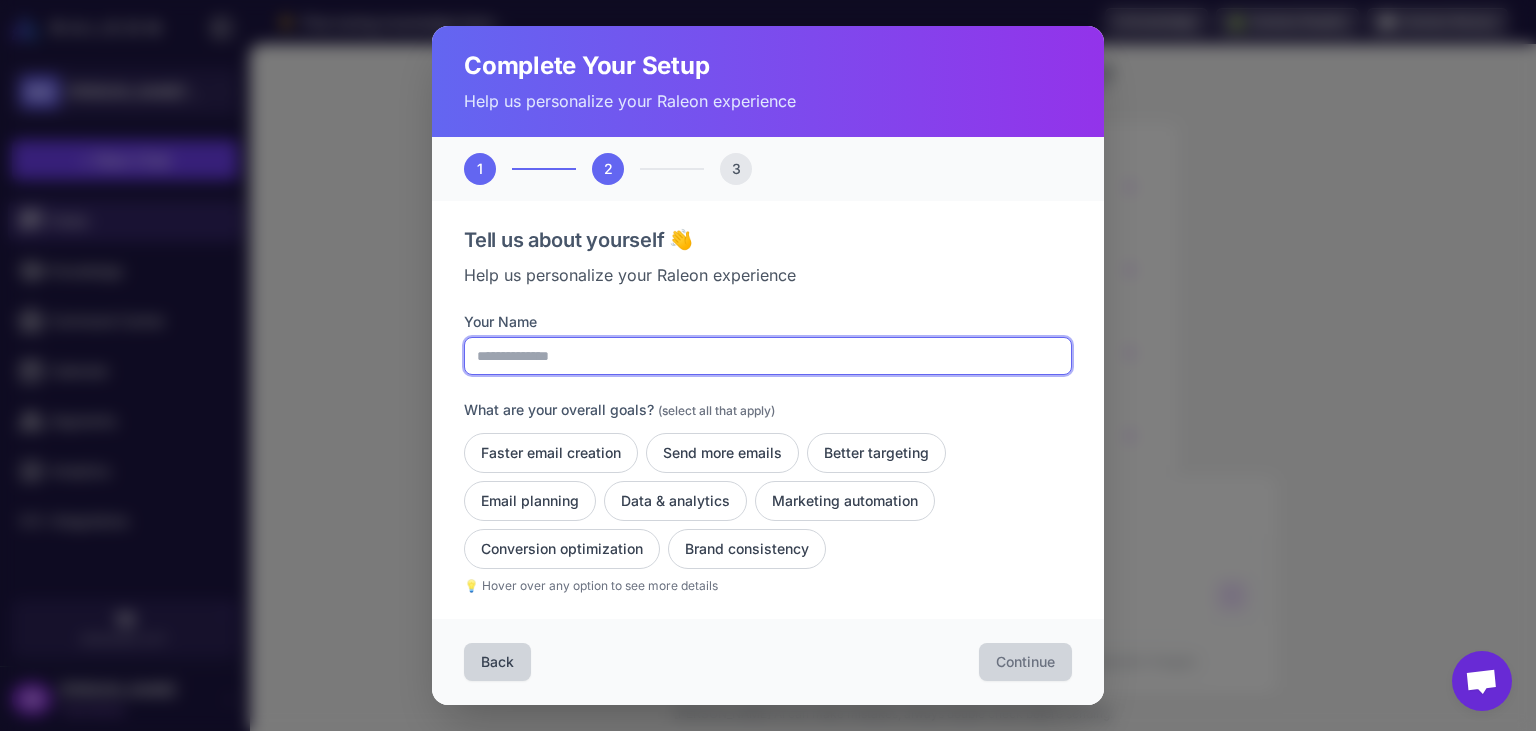 click on "Your Name" at bounding box center (768, 356) 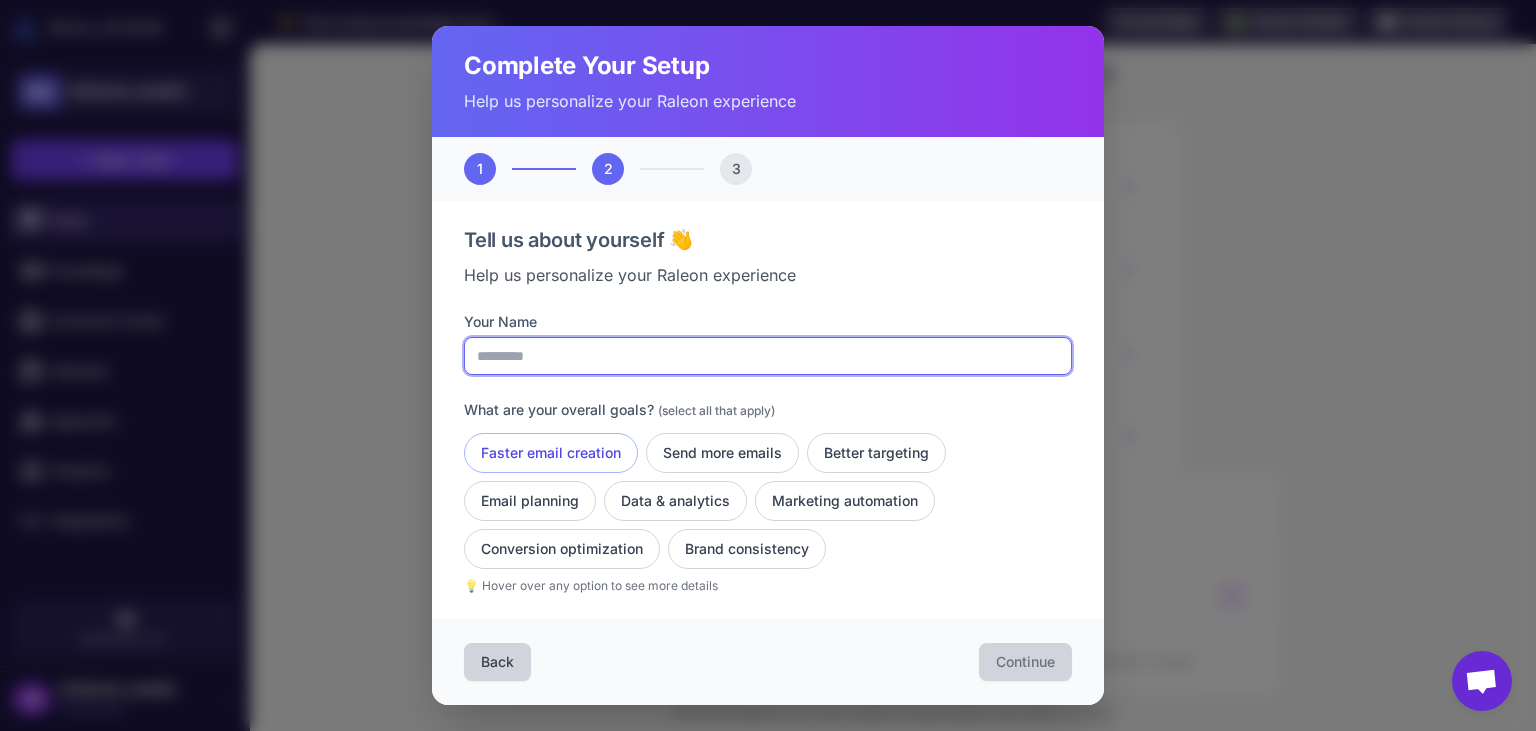 type on "*********" 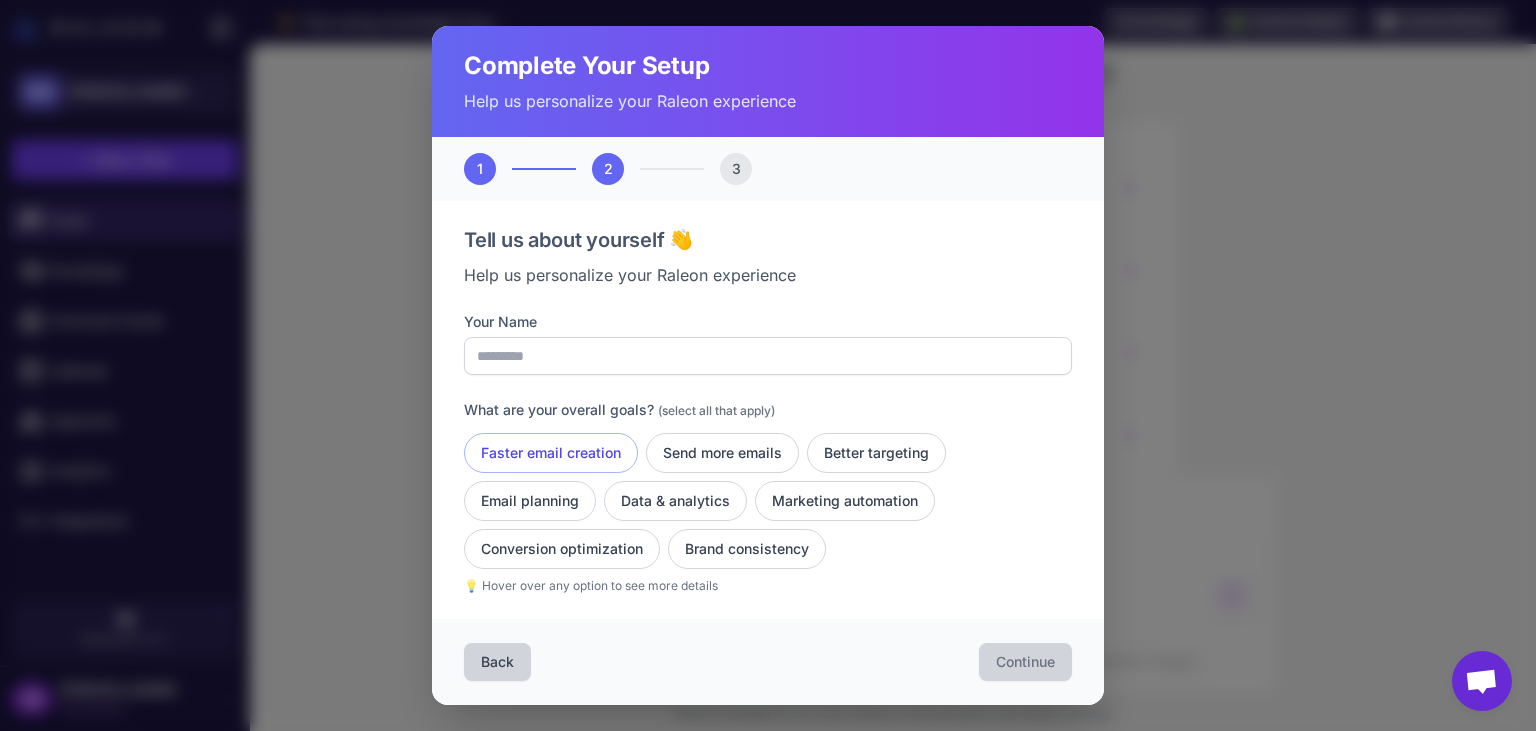 click on "Faster email creation" 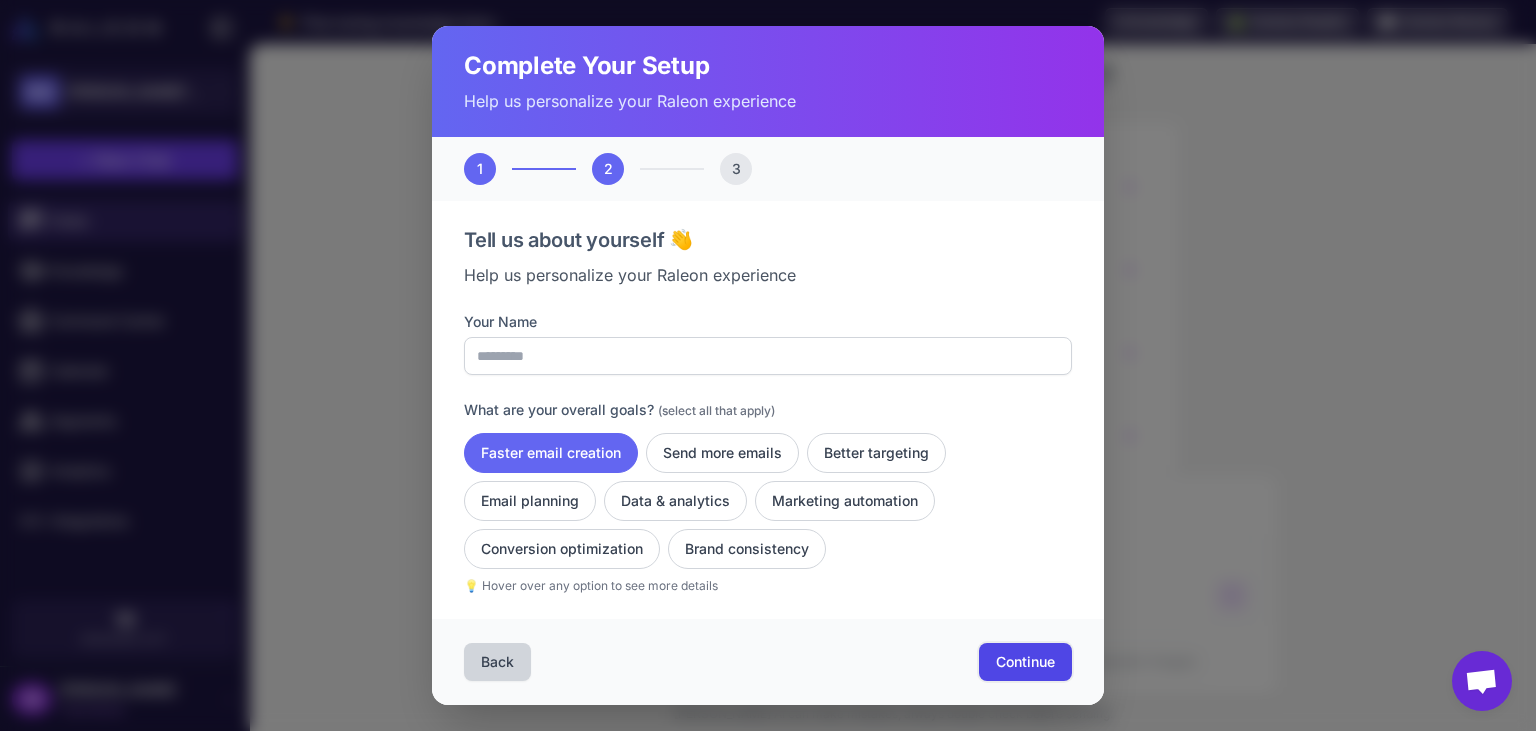 click on "Continue" at bounding box center [1025, 662] 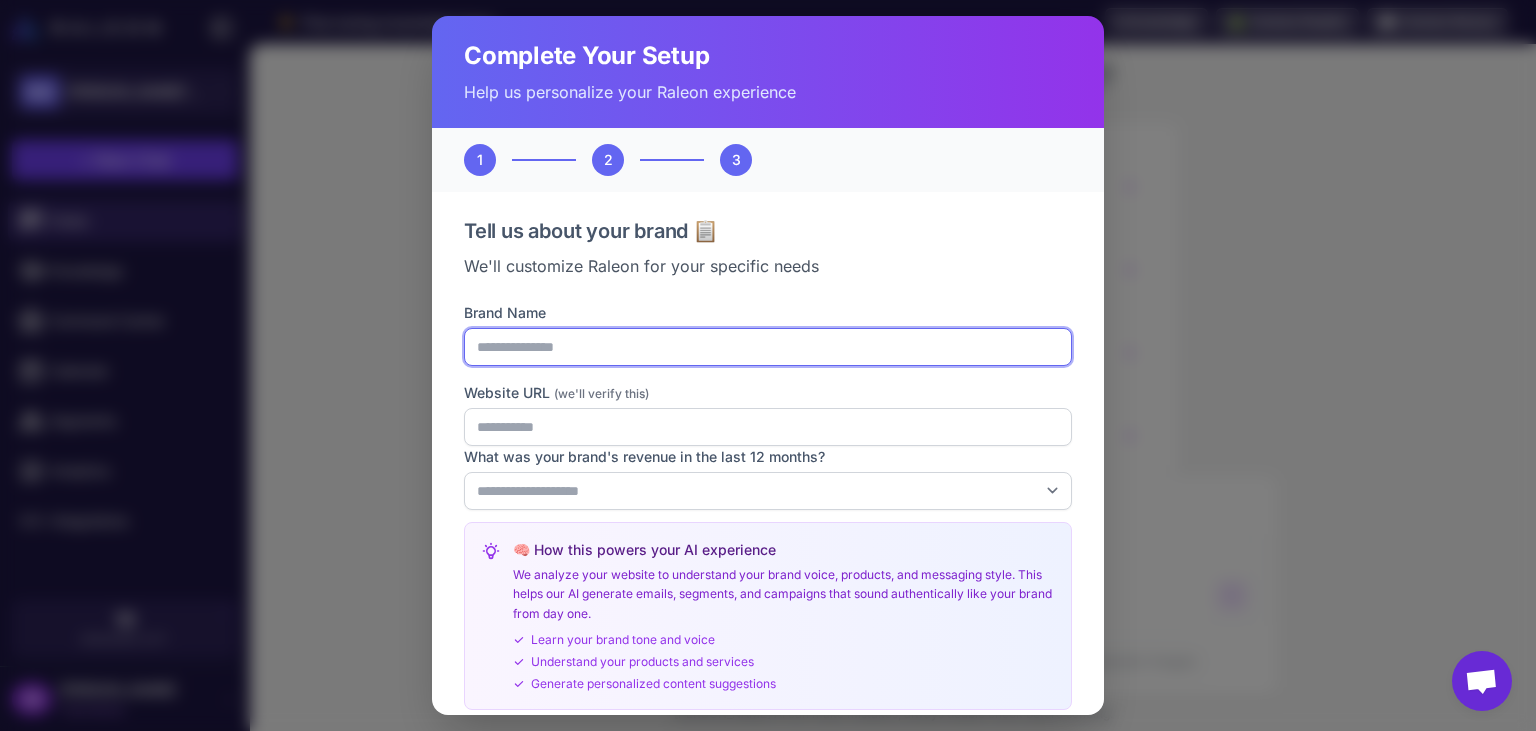click on "Brand Name" at bounding box center (768, 347) 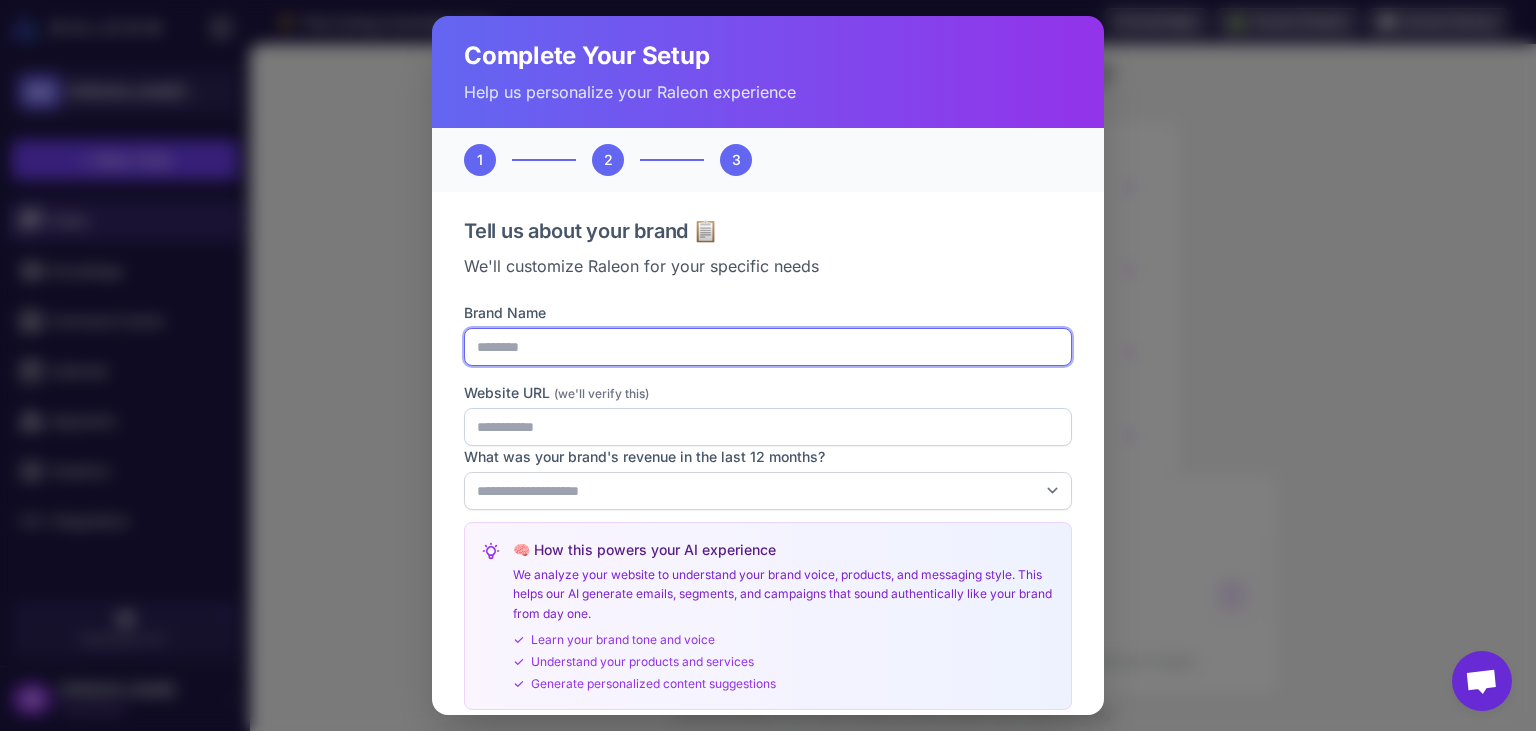 type on "********" 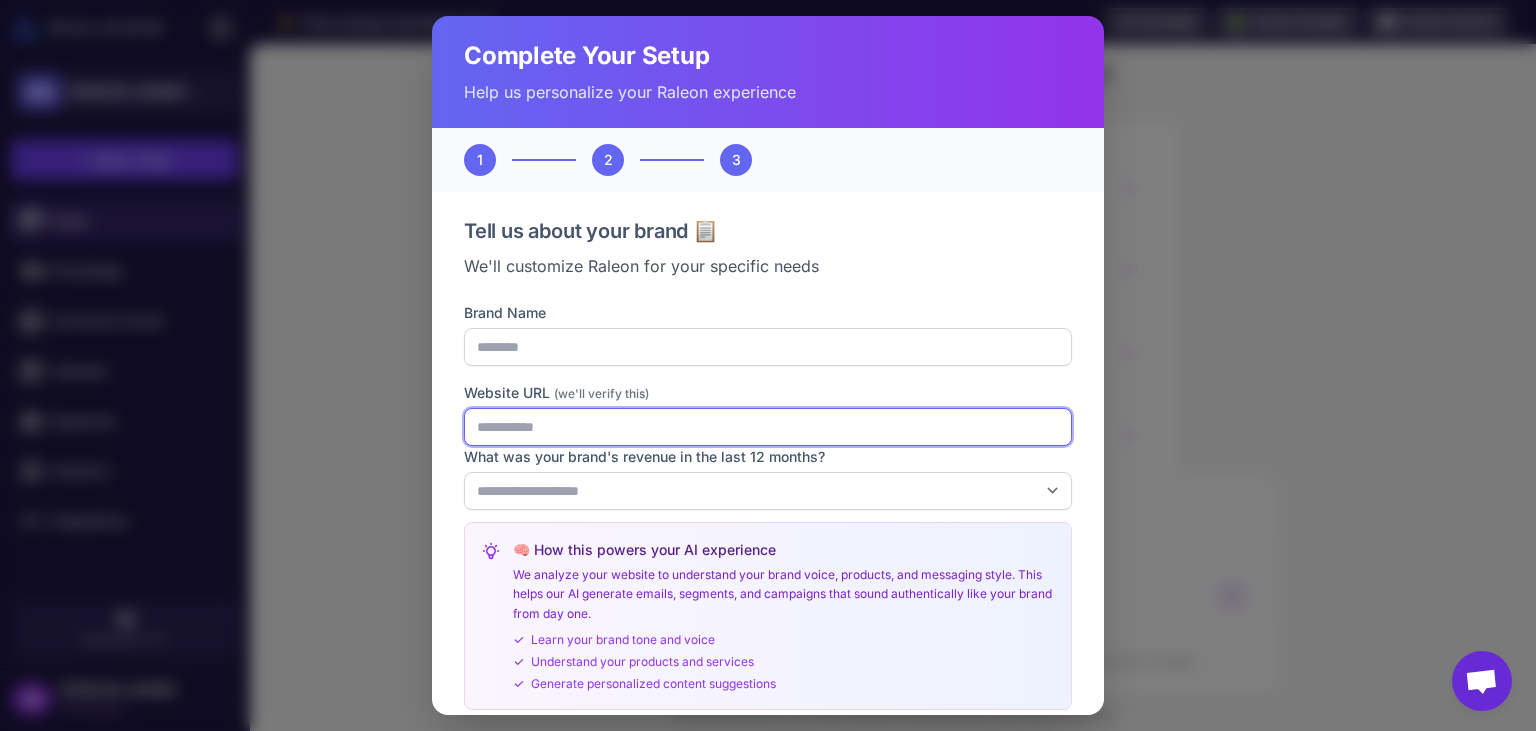 click on "Website URL  (we'll verify this)" at bounding box center (768, 427) 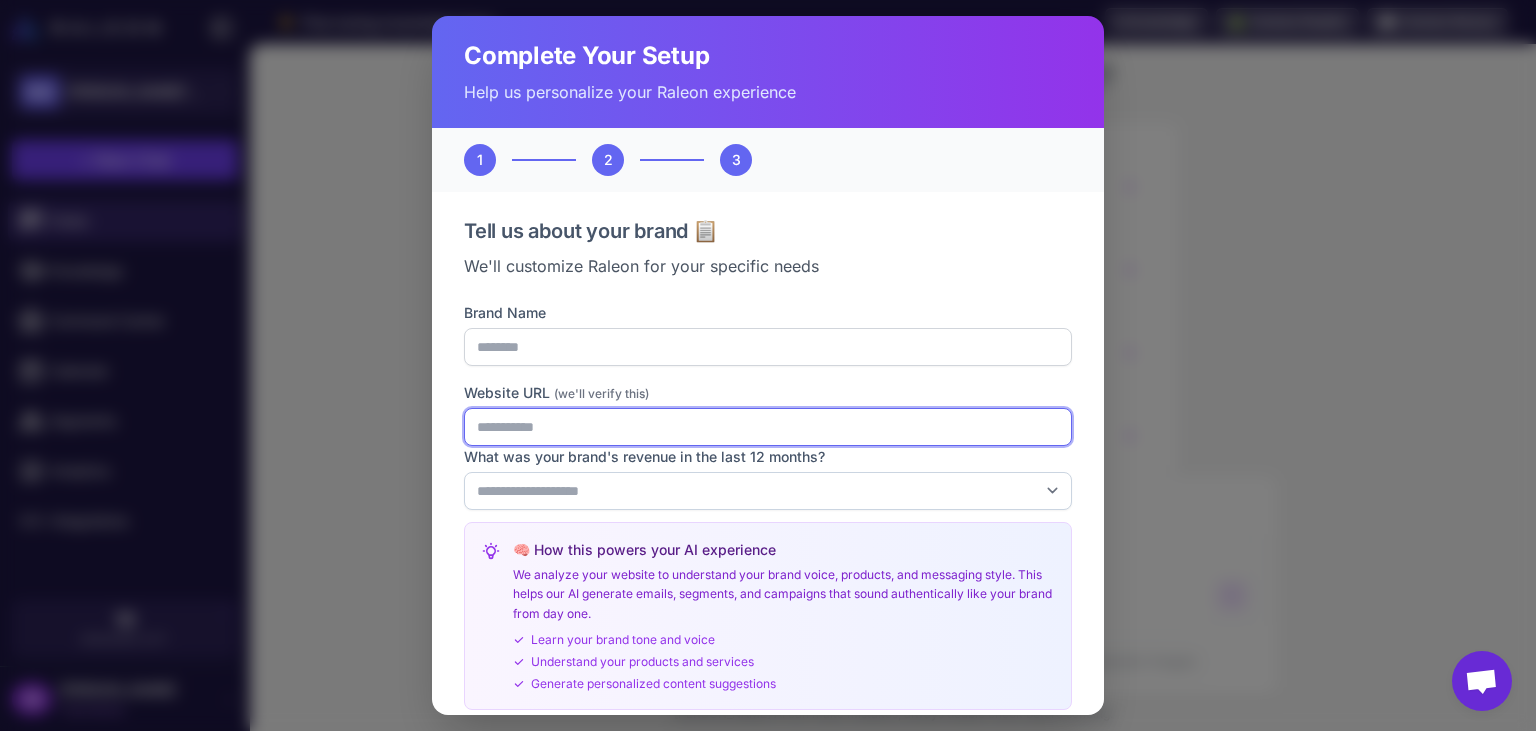 type on "**********" 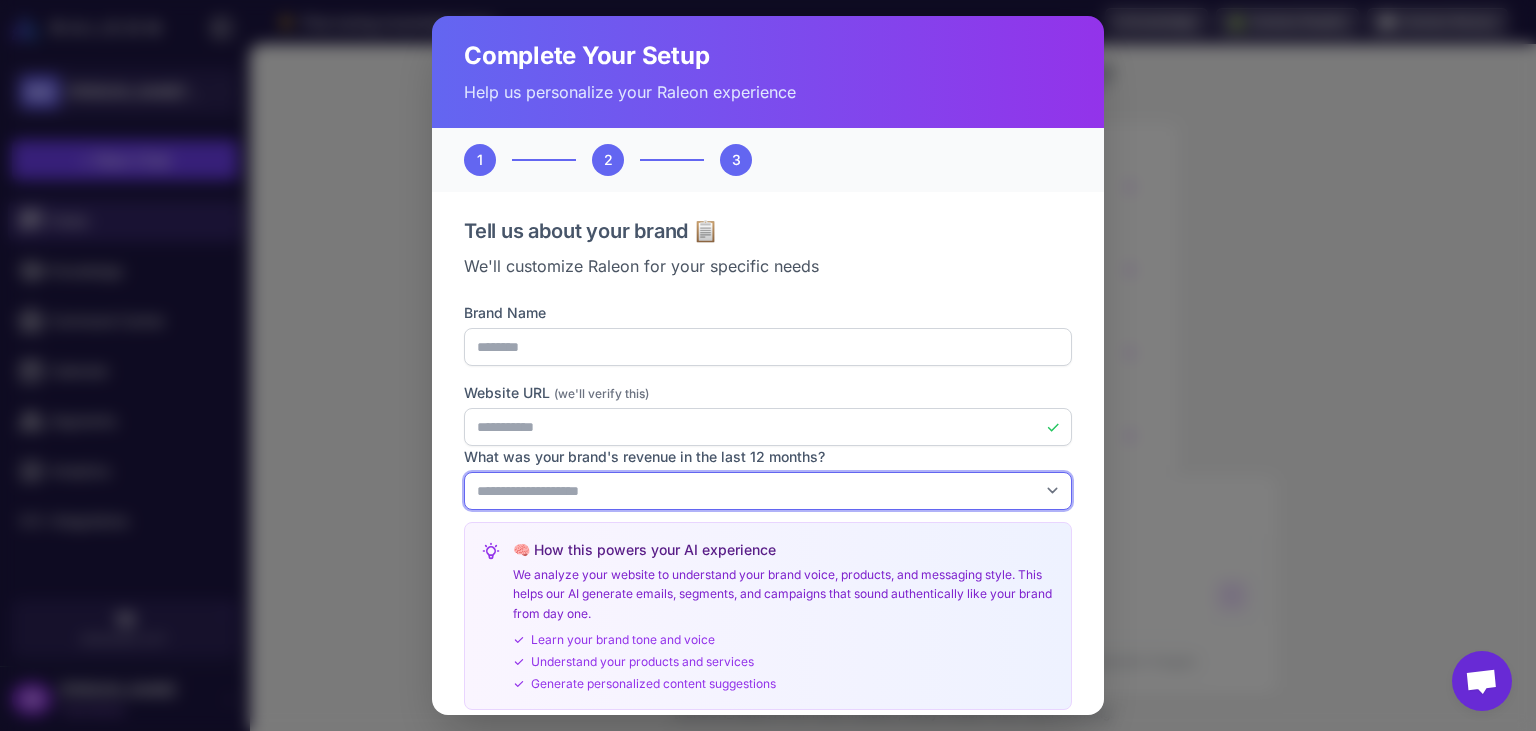 click on "**********" at bounding box center [768, 491] 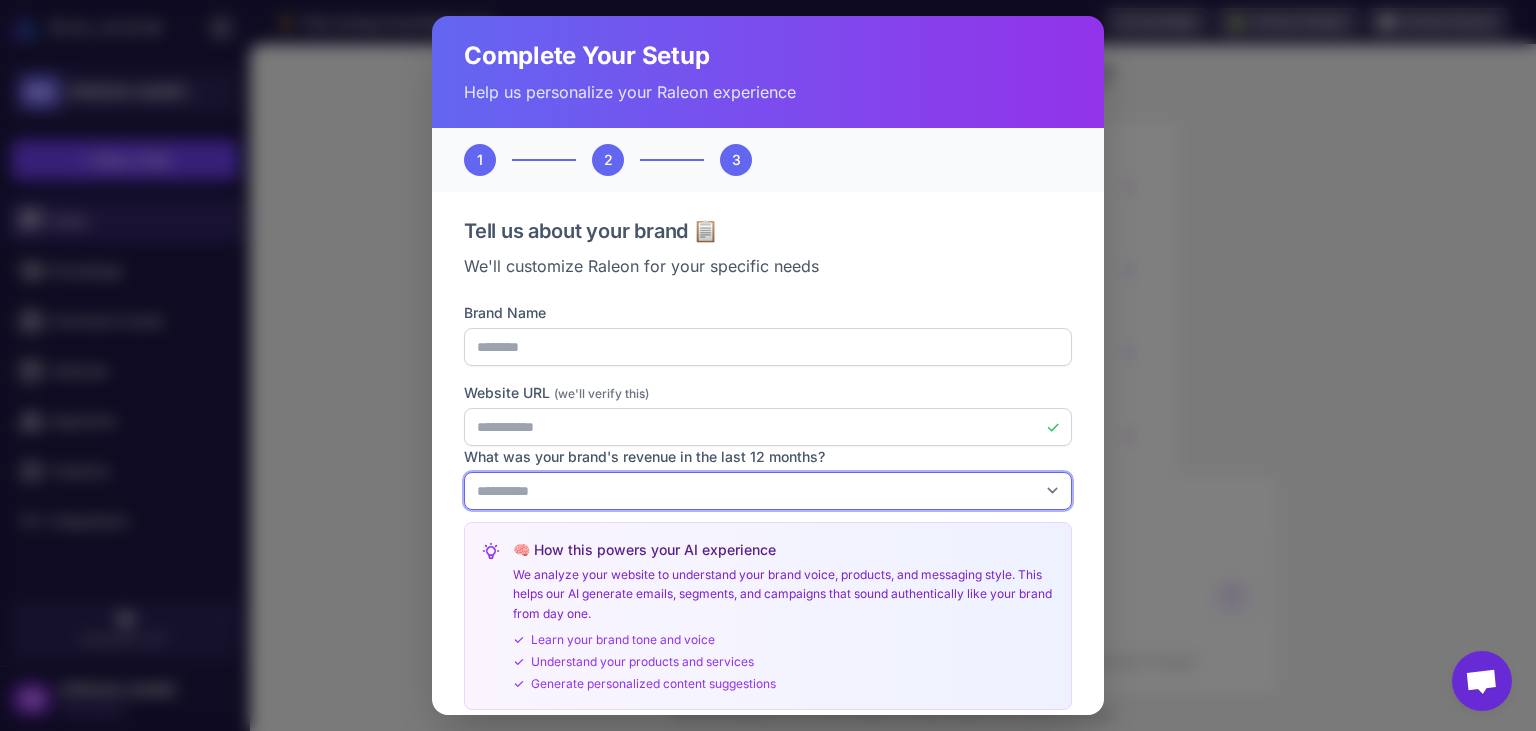 click on "**********" 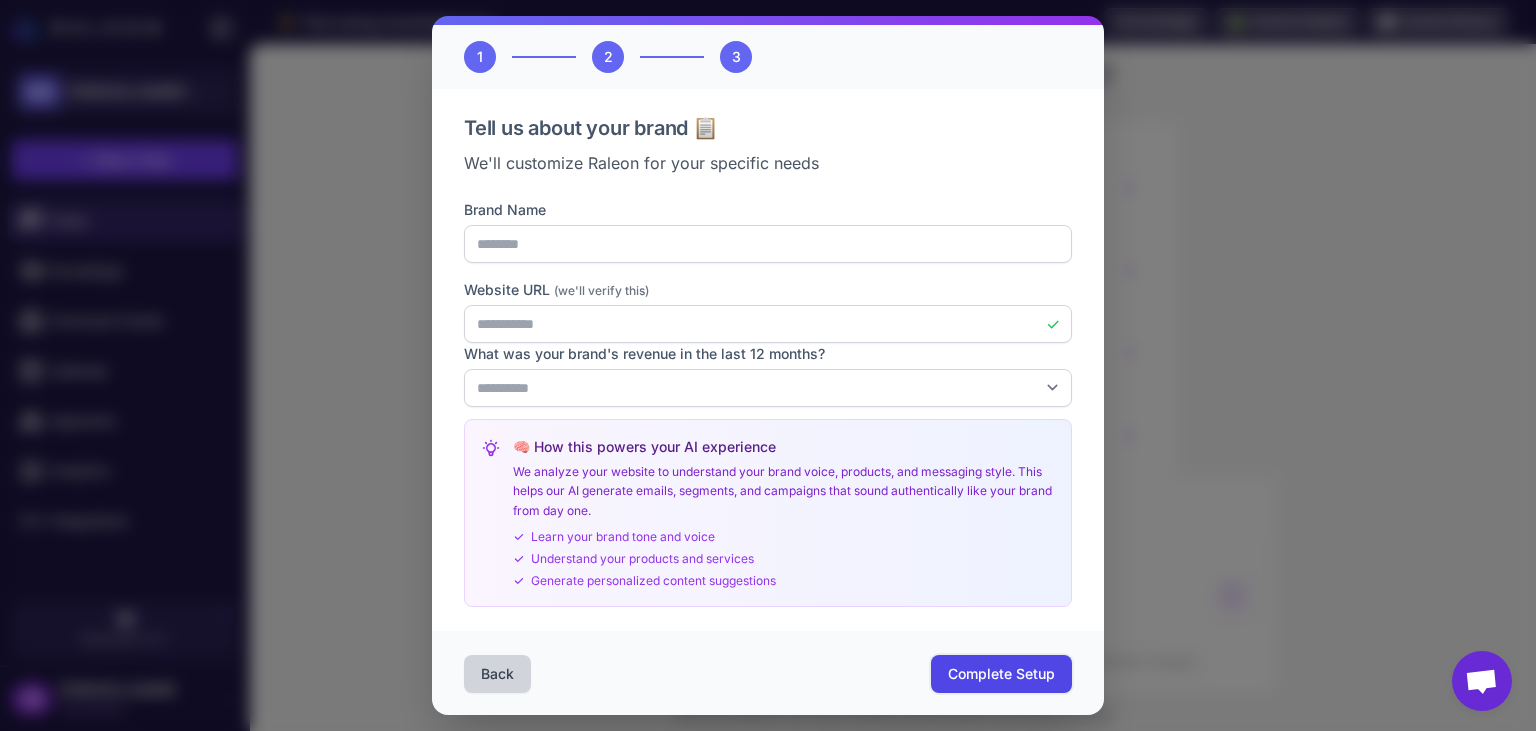 click on "Complete Setup" at bounding box center [1001, 674] 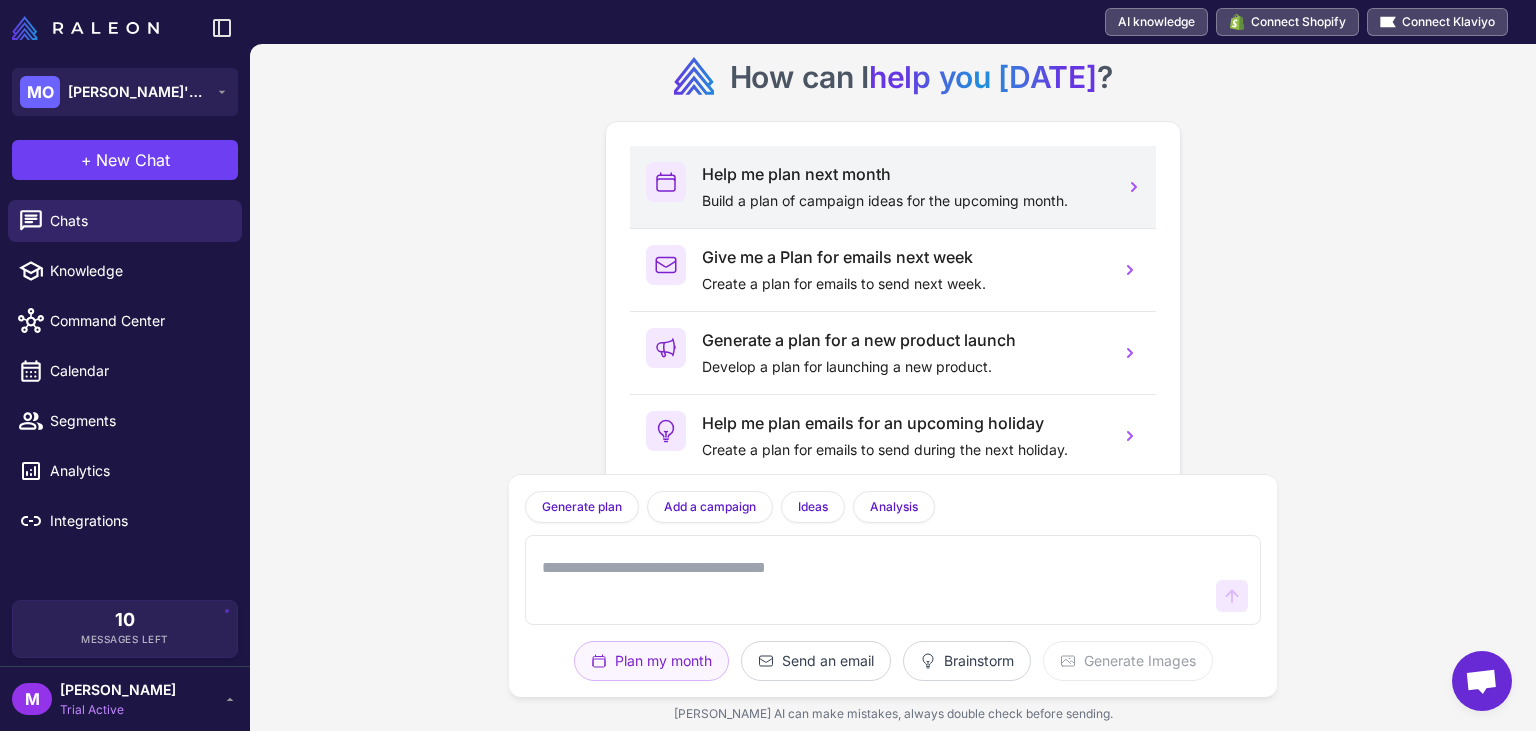 scroll, scrollTop: 50, scrollLeft: 0, axis: vertical 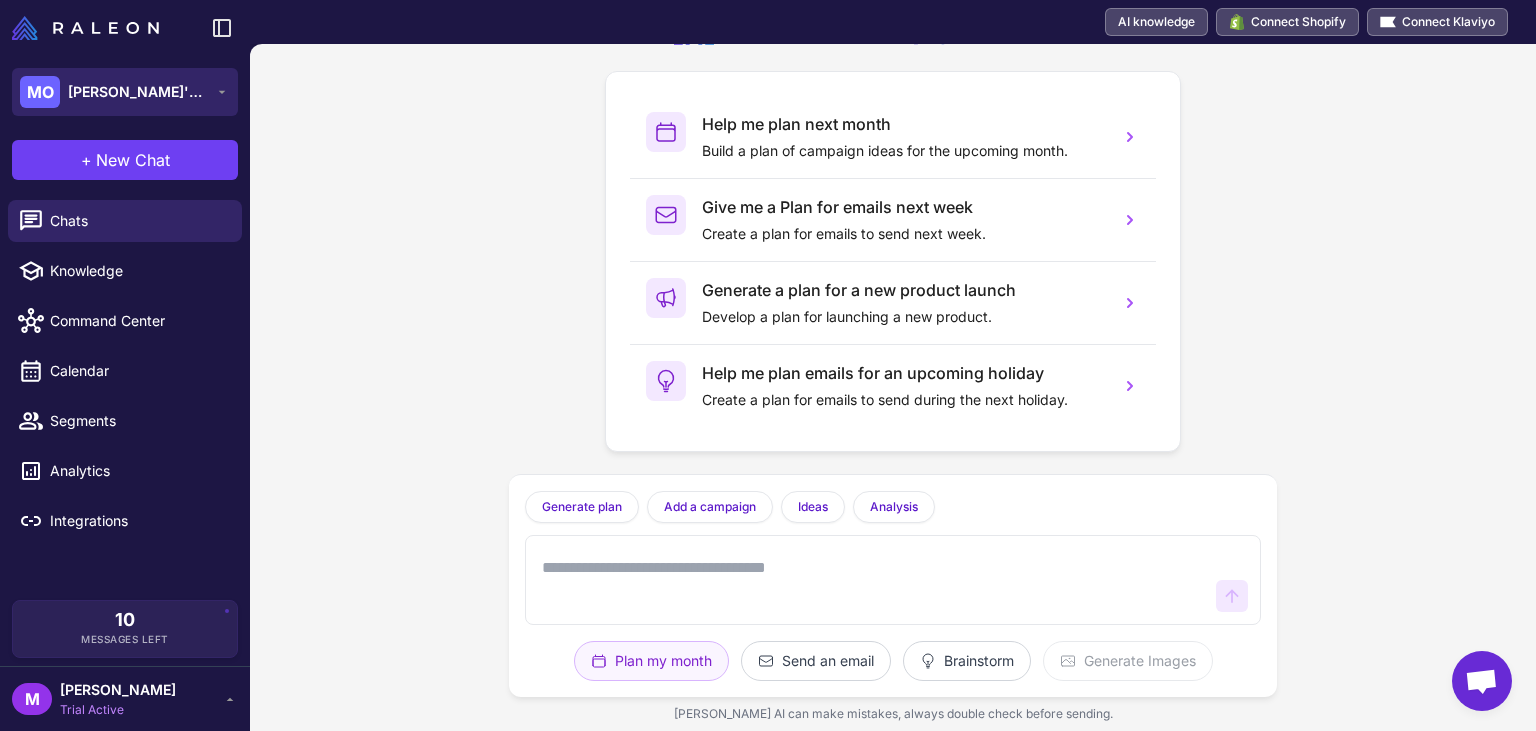 click 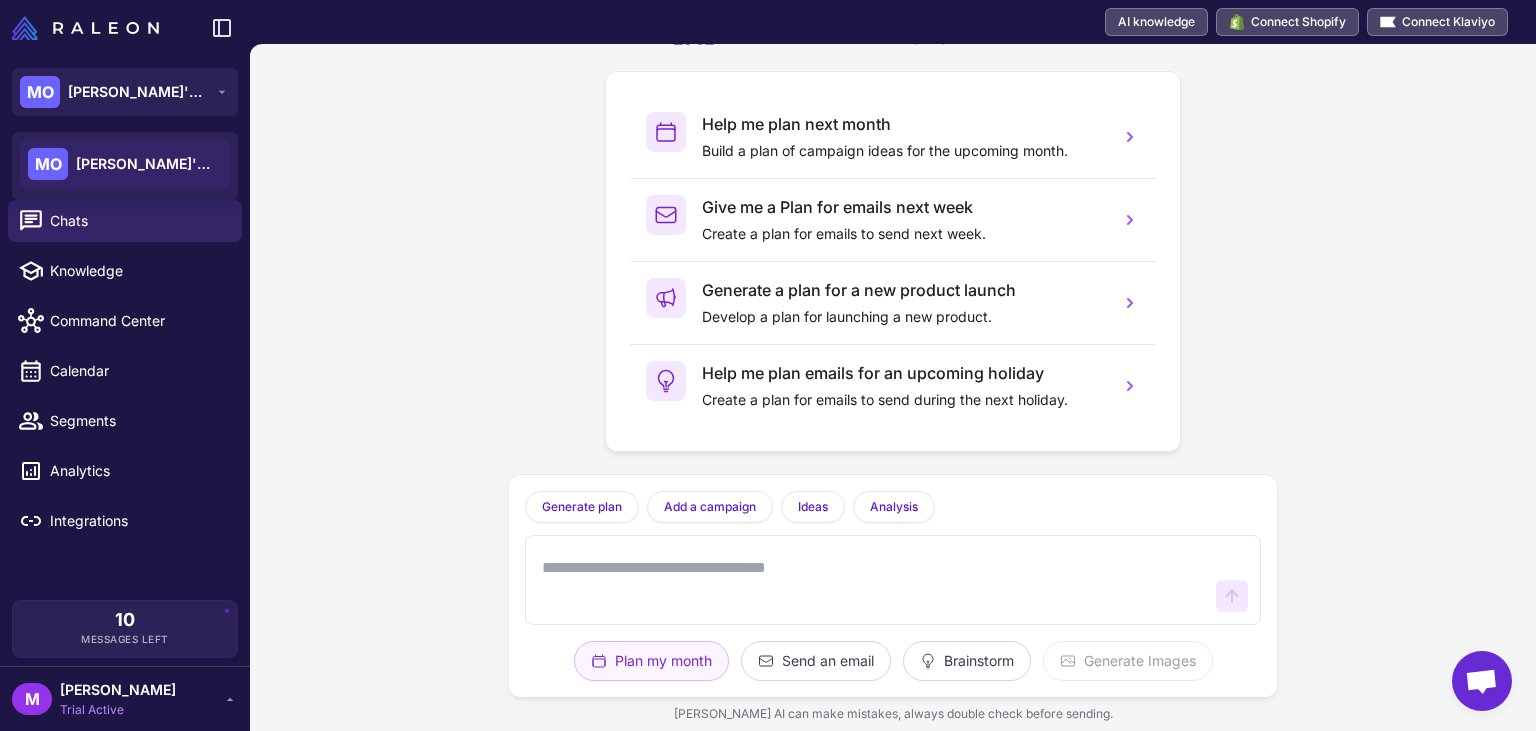 click on "How can I  help you today ? Help me plan next month Build a plan of campaign ideas for the upcoming month. Give me a Plan for emails next week Create a plan for emails to send next week. Generate a plan for a new product launch Develop a plan for launching a new product. Help me plan emails for an upcoming holiday Create a plan for emails to send during the next holiday. Generate plan Generate a plan based on what we have discussed. Add a campaign Add a campaign to your marketing plan Ideas Give me 5 campaign ideas using your analysis Analysis What type of campaigns work best for my store?  Plan my month  Send an email  Brainstorm  Generate Images  Raleon AI can make mistakes, always double check before sending." at bounding box center (893, 387) 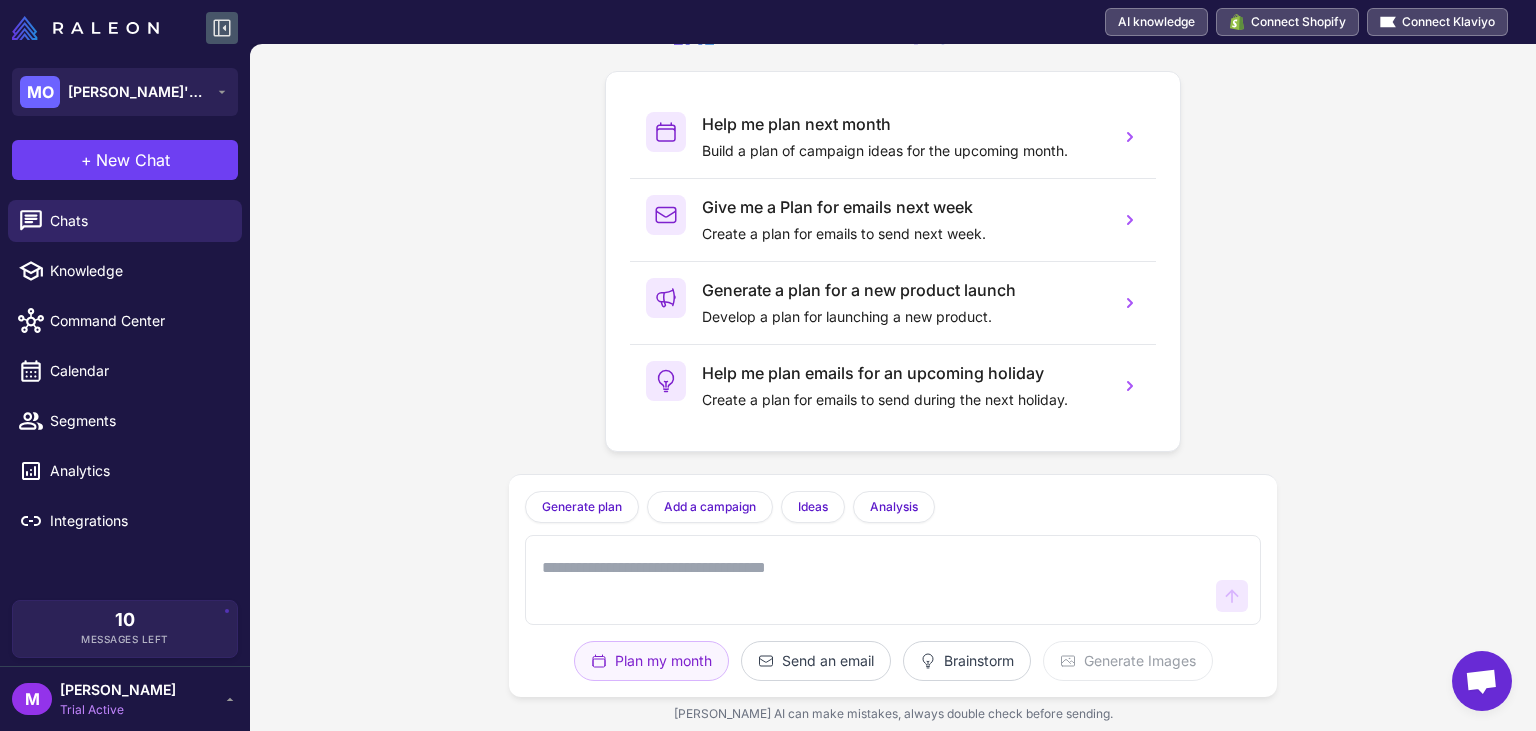 click 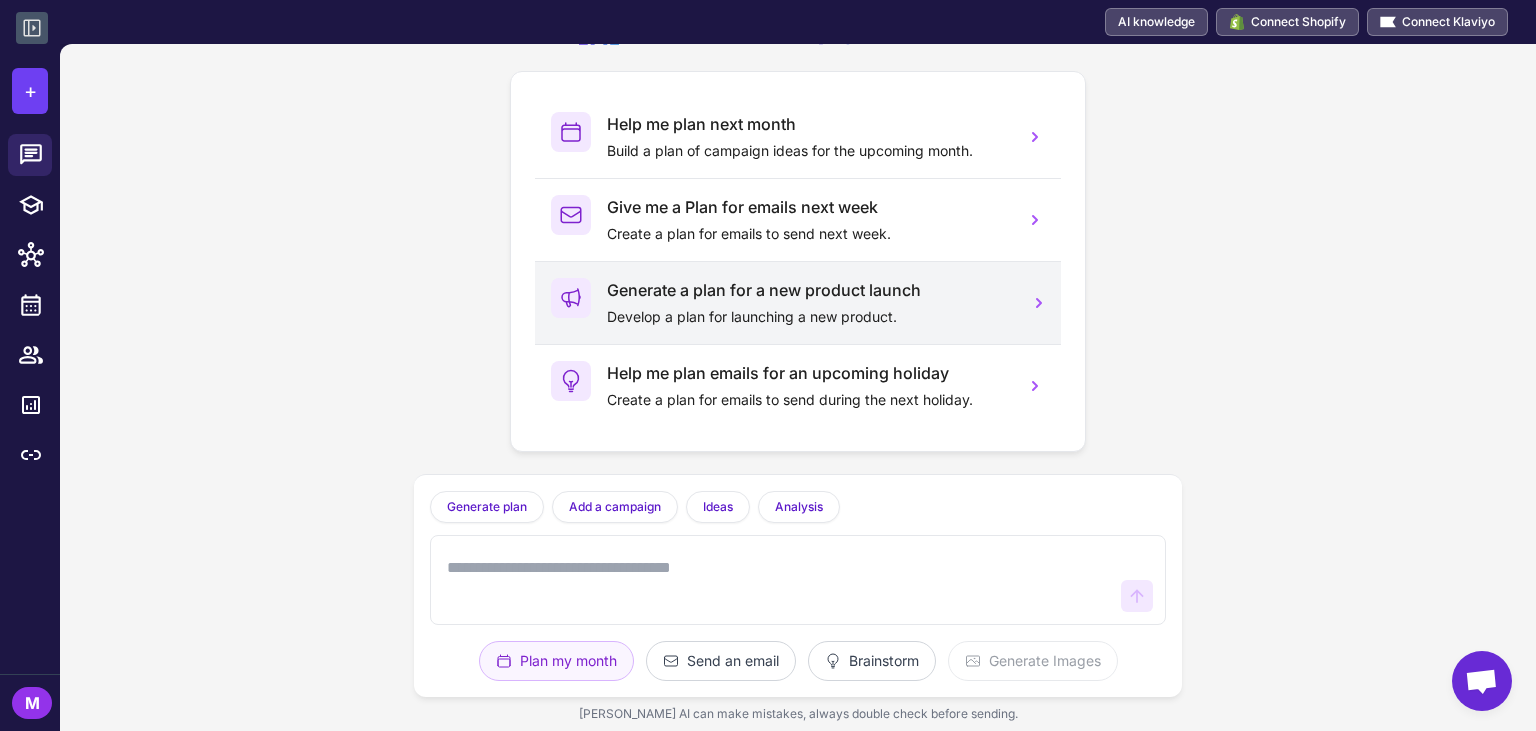 scroll, scrollTop: 0, scrollLeft: 0, axis: both 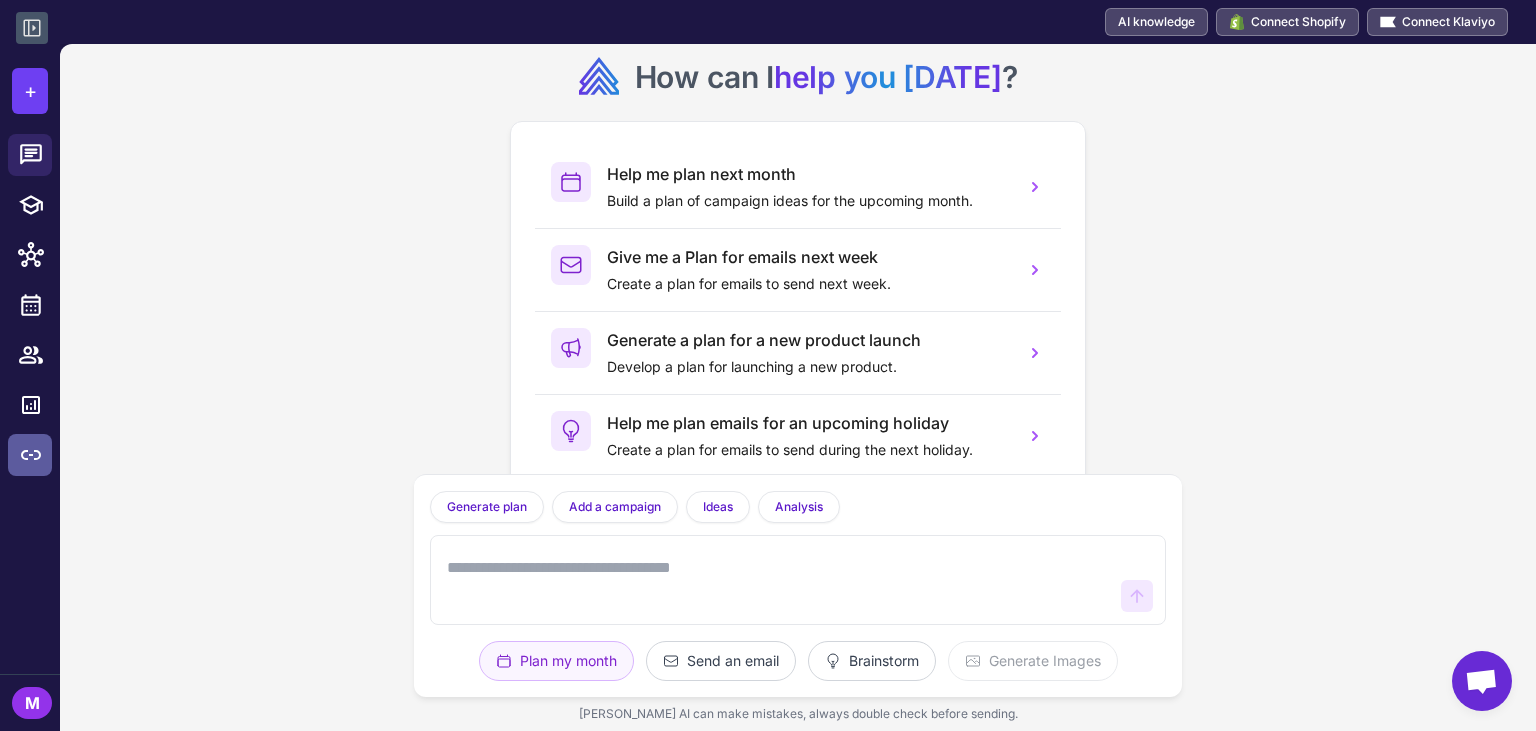 click at bounding box center [37, 455] 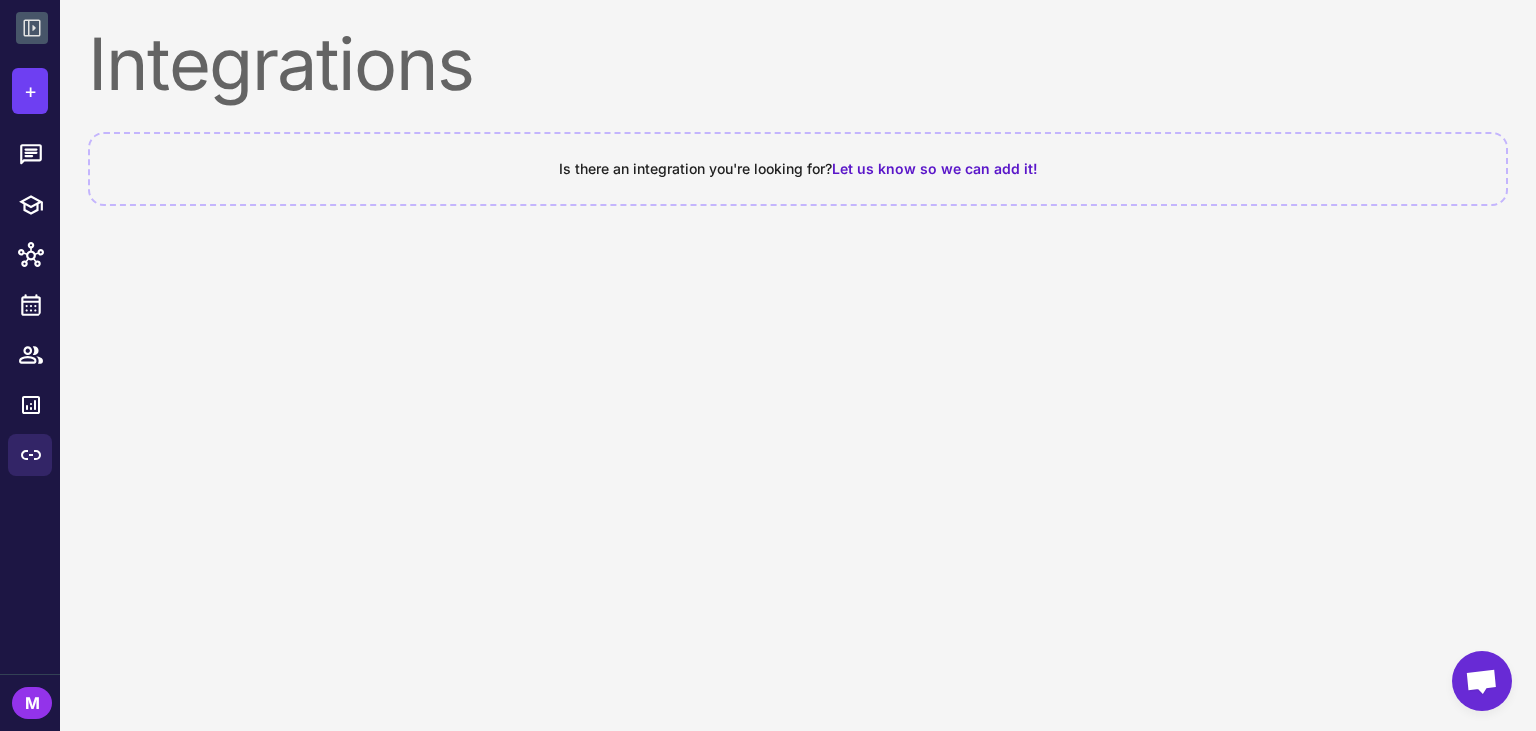 click on "M" at bounding box center [32, 703] 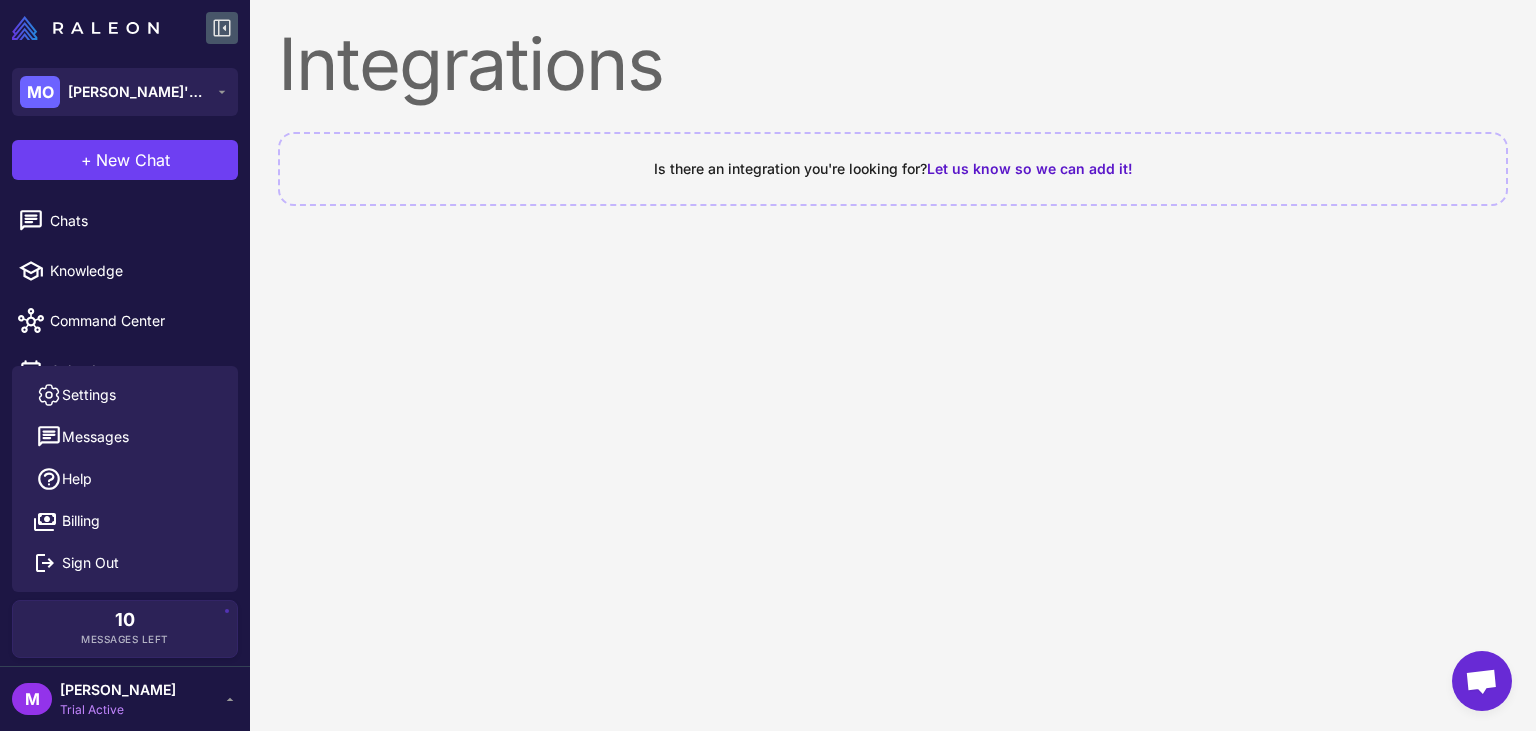 click on "Integrations  Is there an integration you're looking for?   Let us know so we can add it!" at bounding box center (893, 365) 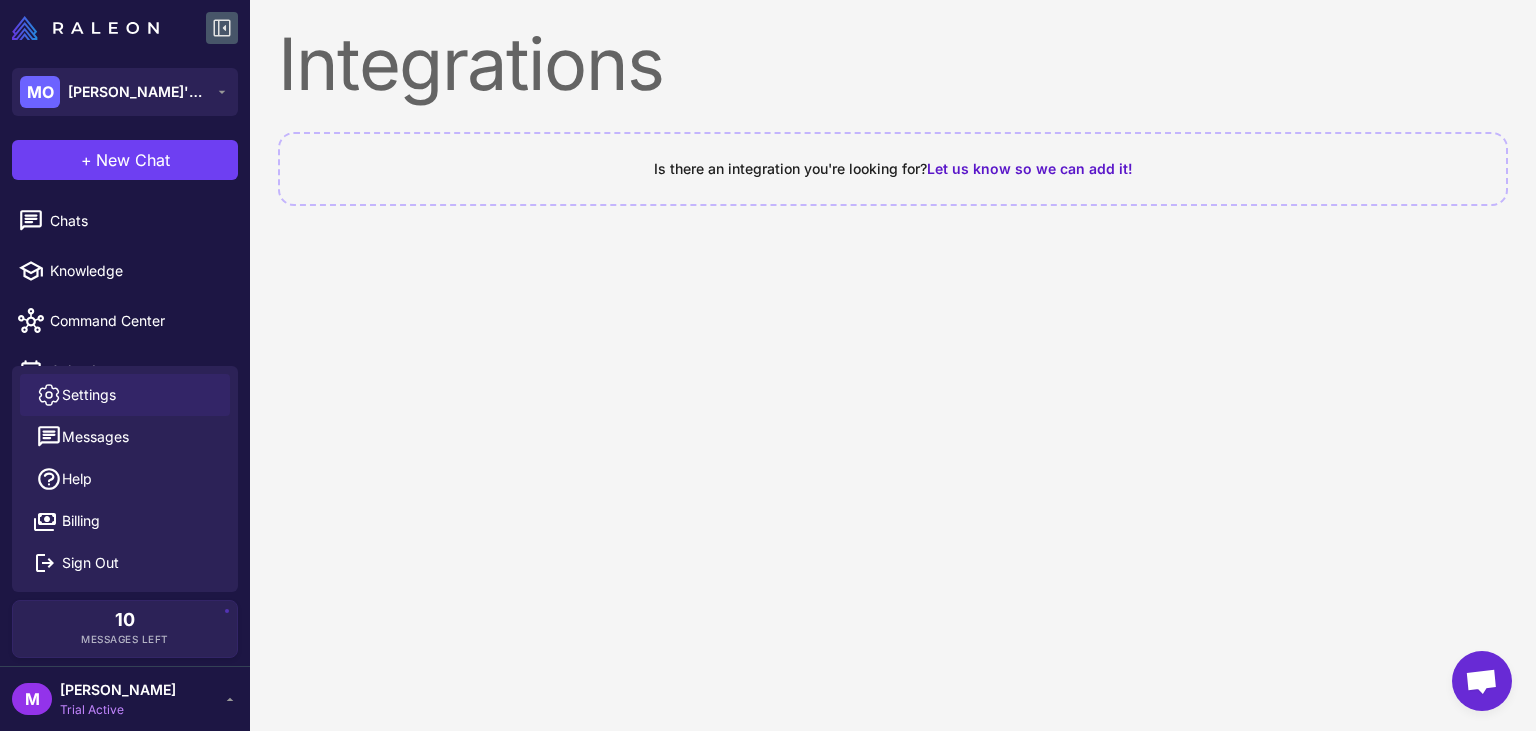 click on "Settings" 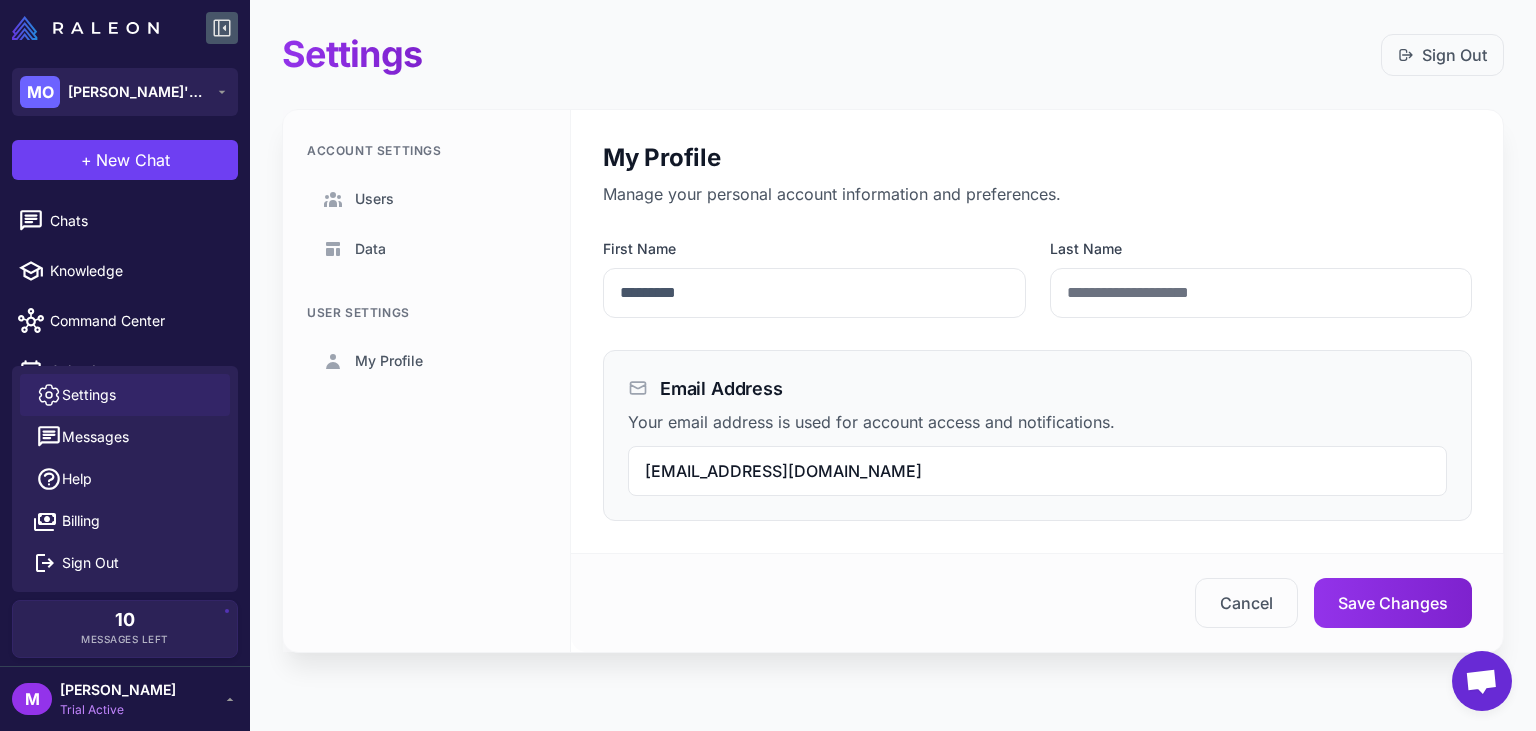 click on "Account Settings Users Data User Settings My Profile" at bounding box center [427, 381] 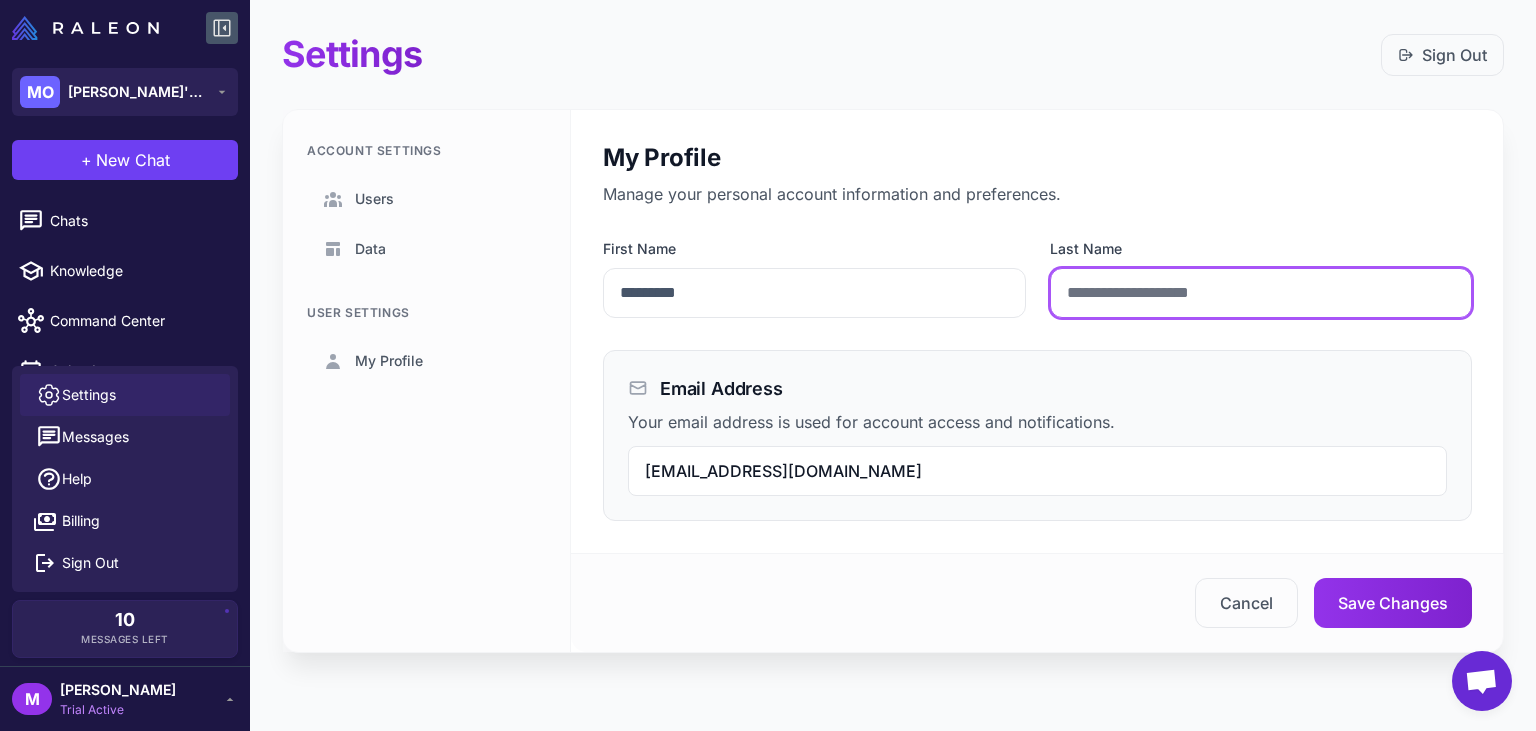 click on "Last Name" at bounding box center [1261, 293] 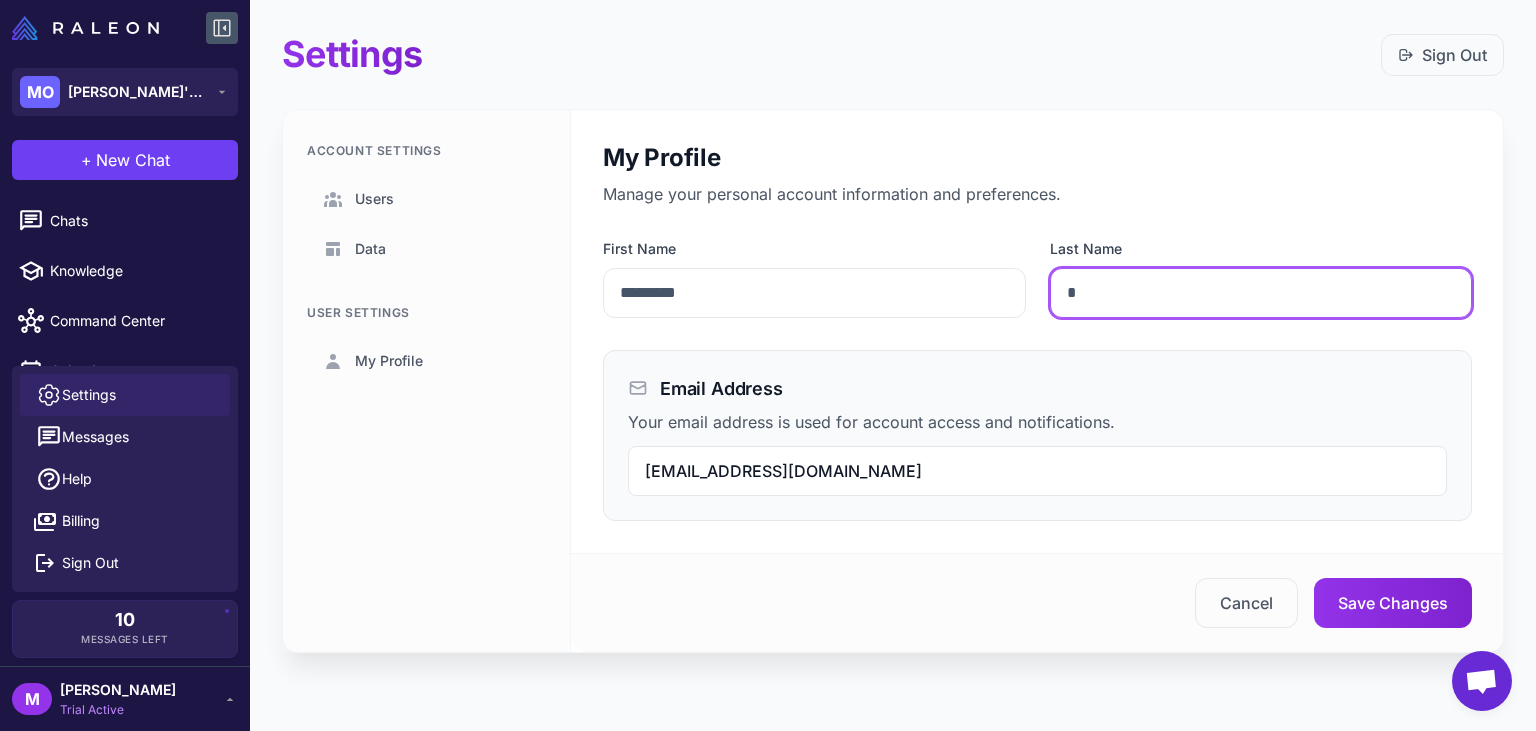 type on "*" 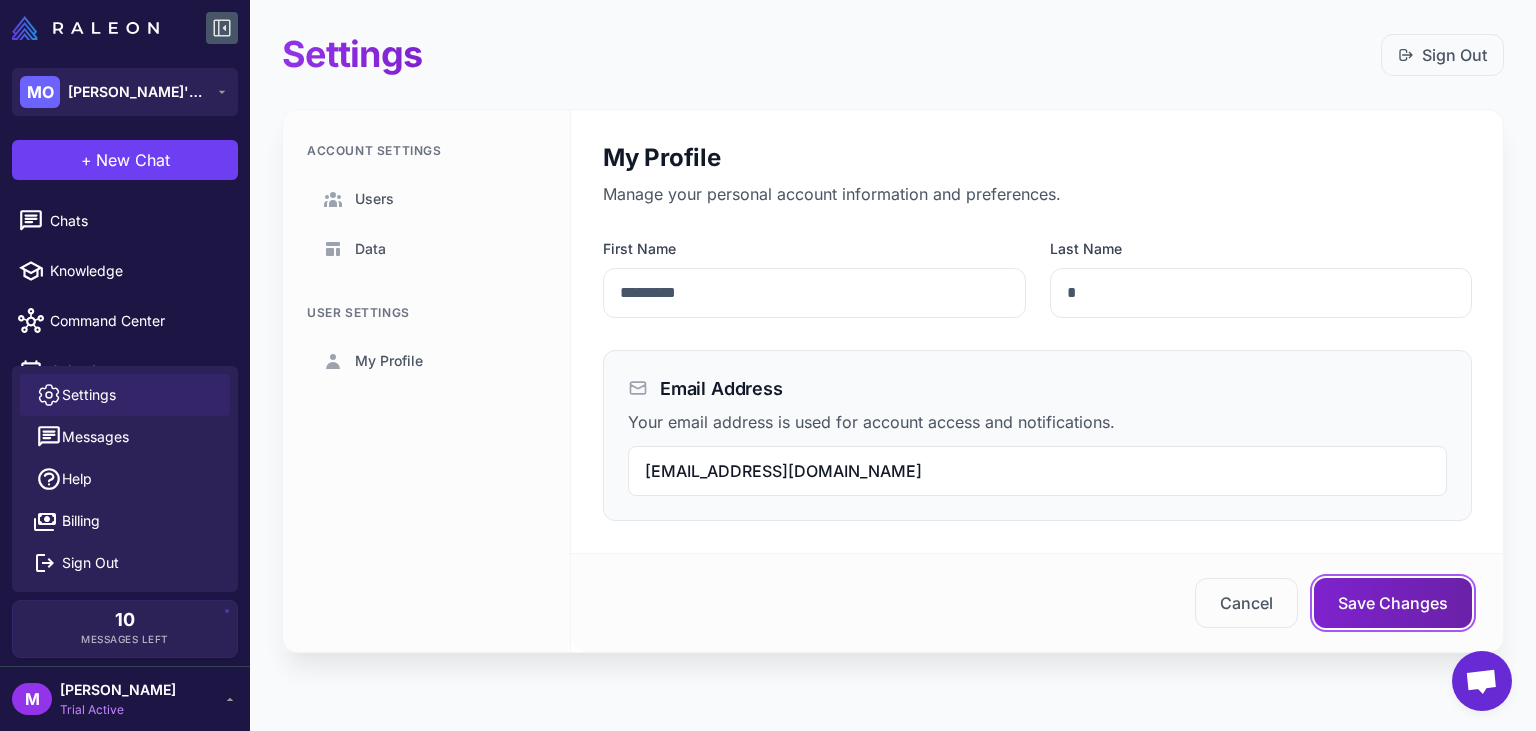 click on "Save Changes" at bounding box center (1393, 603) 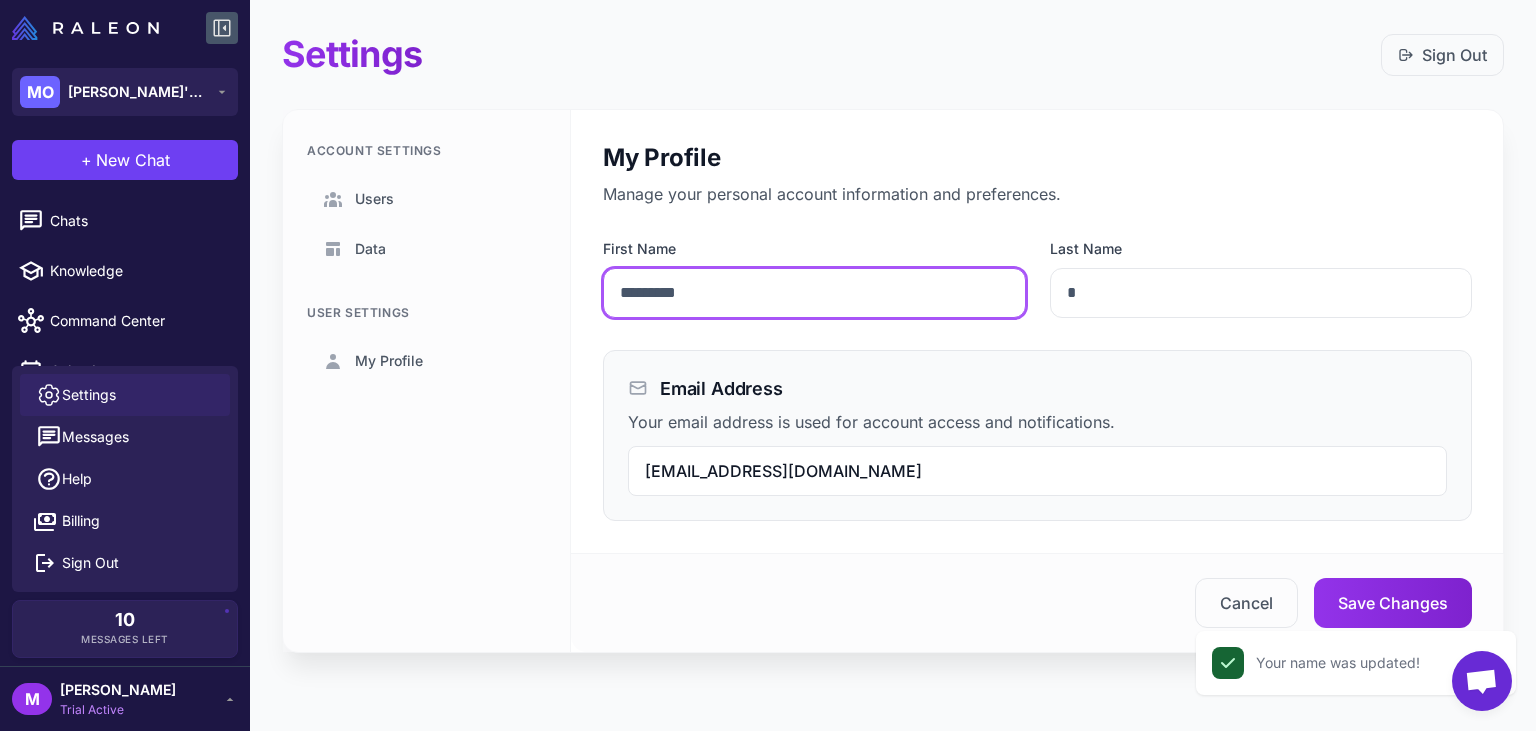 click on "*********" at bounding box center (814, 293) 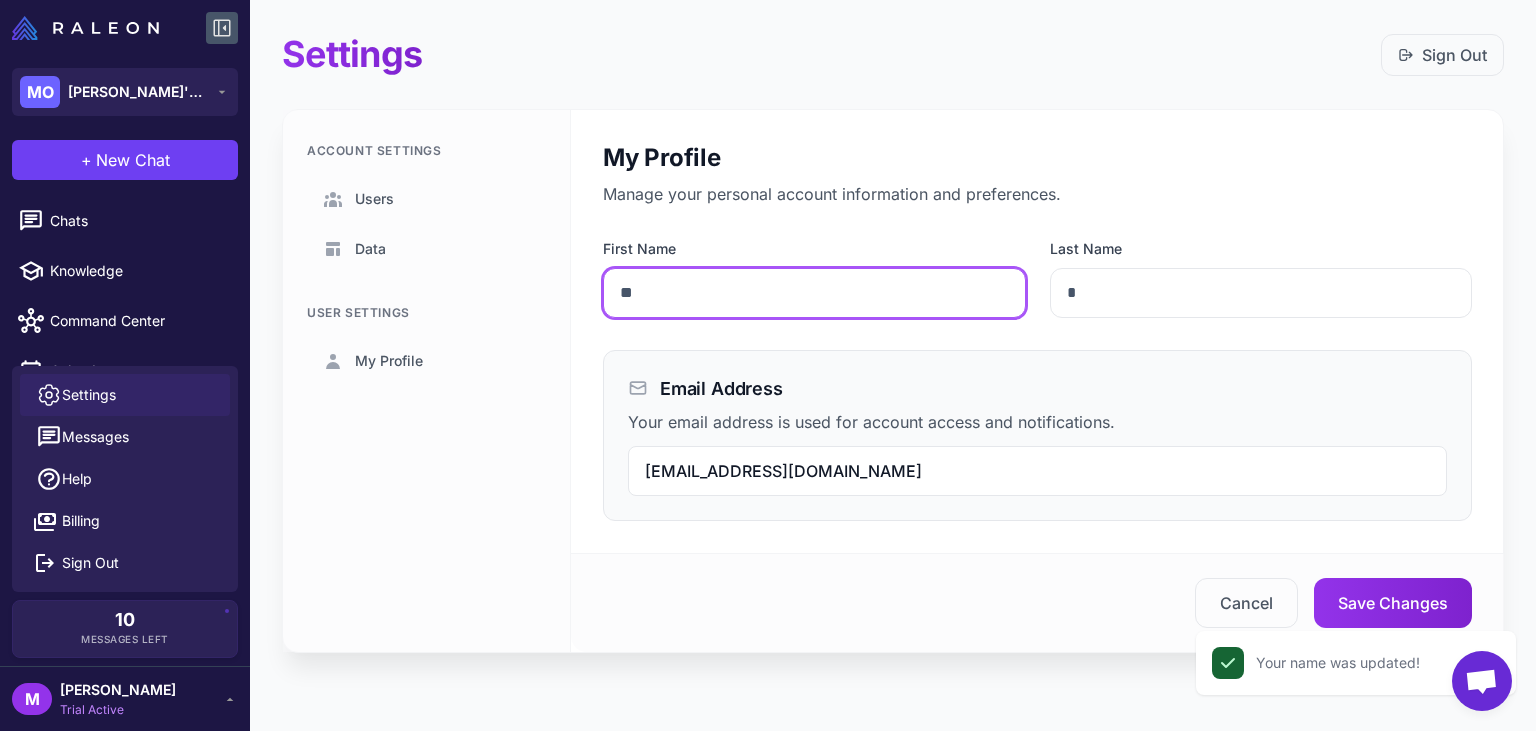 type on "*" 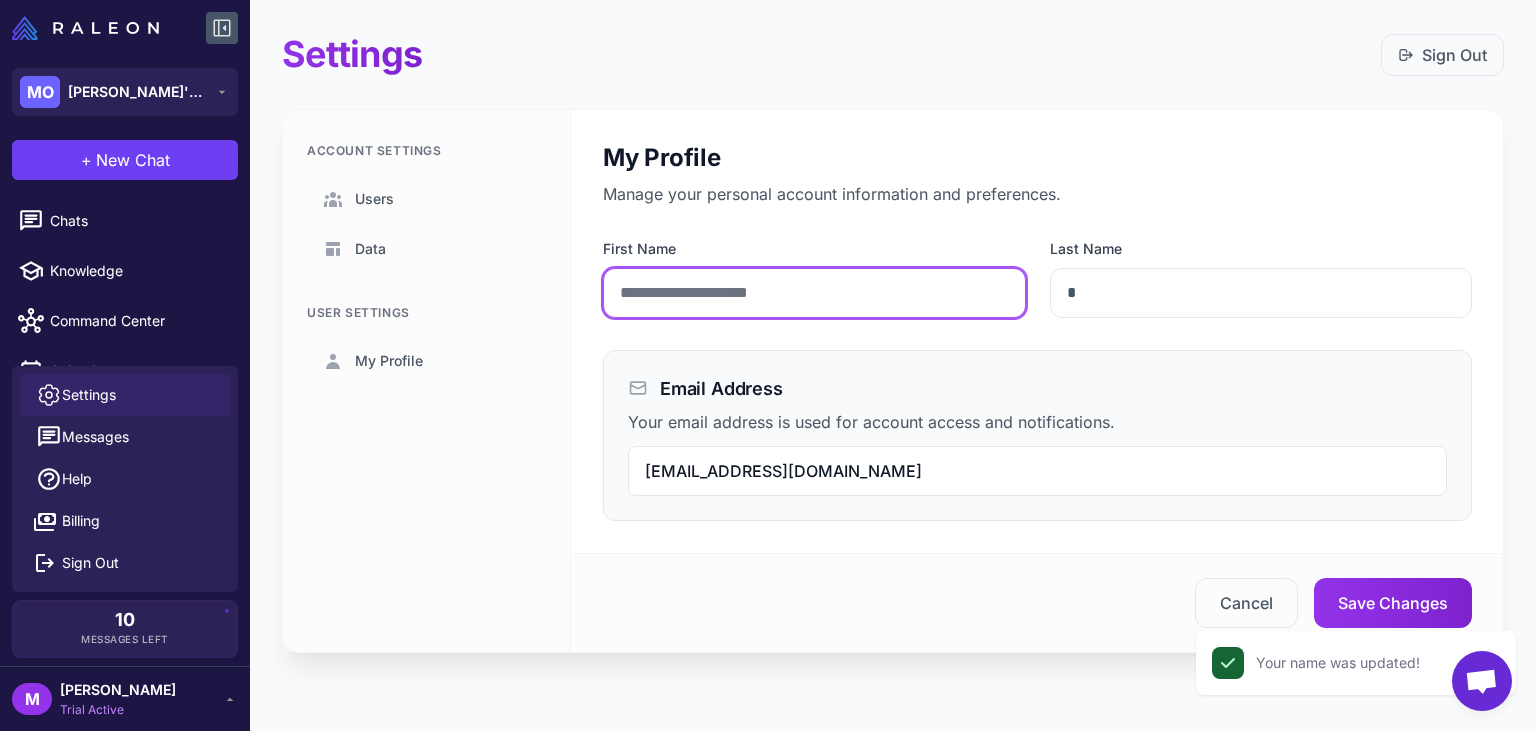 paste on "**********" 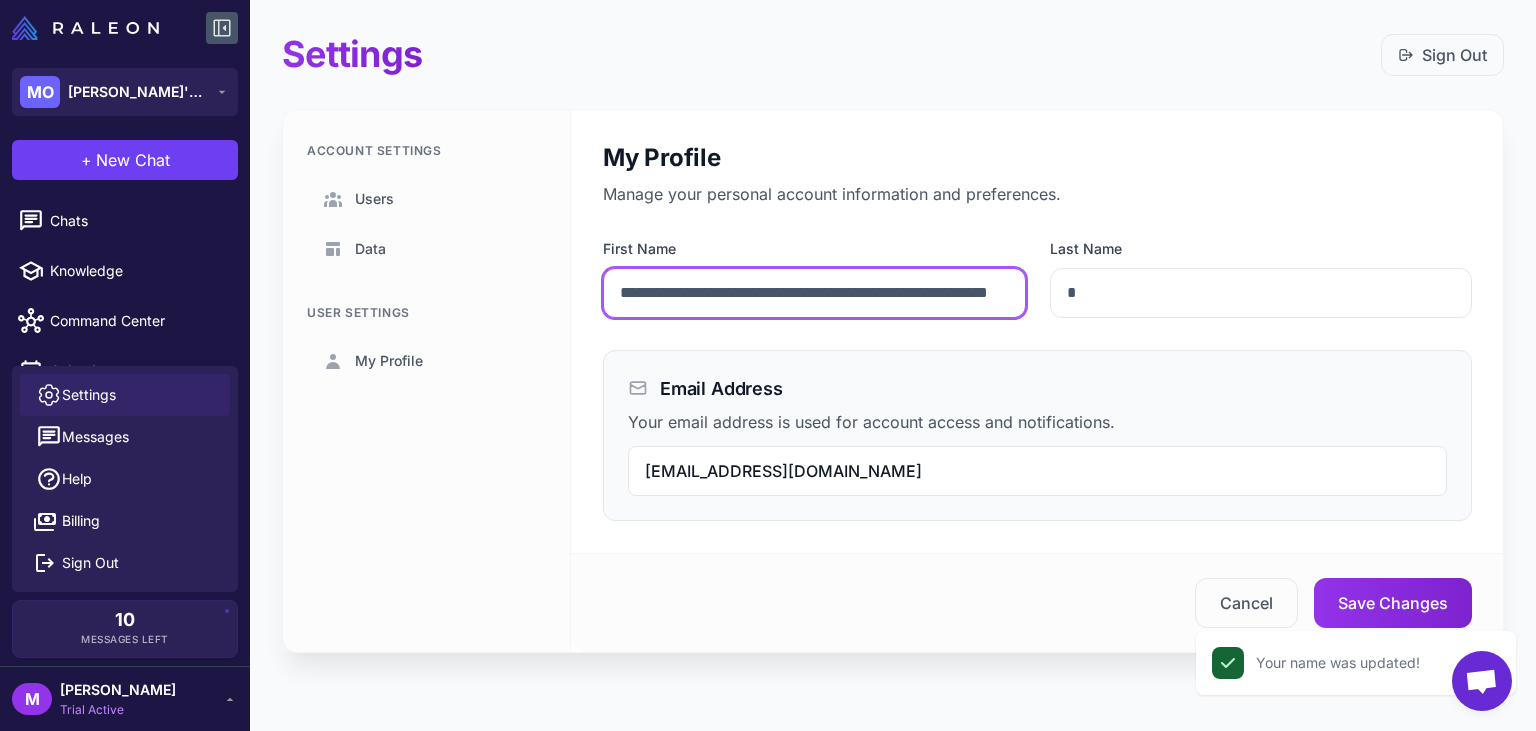 scroll, scrollTop: 0, scrollLeft: 76, axis: horizontal 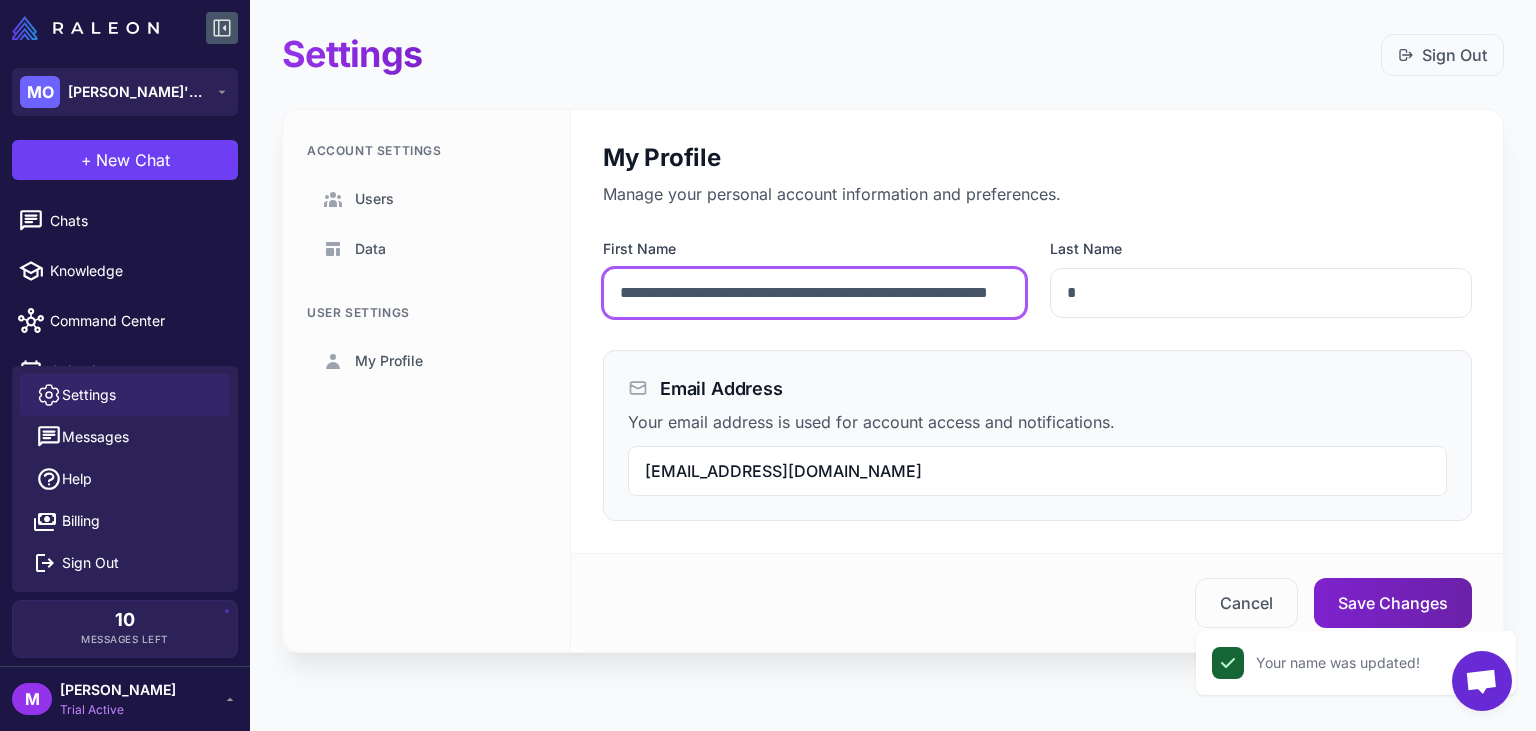 type on "**********" 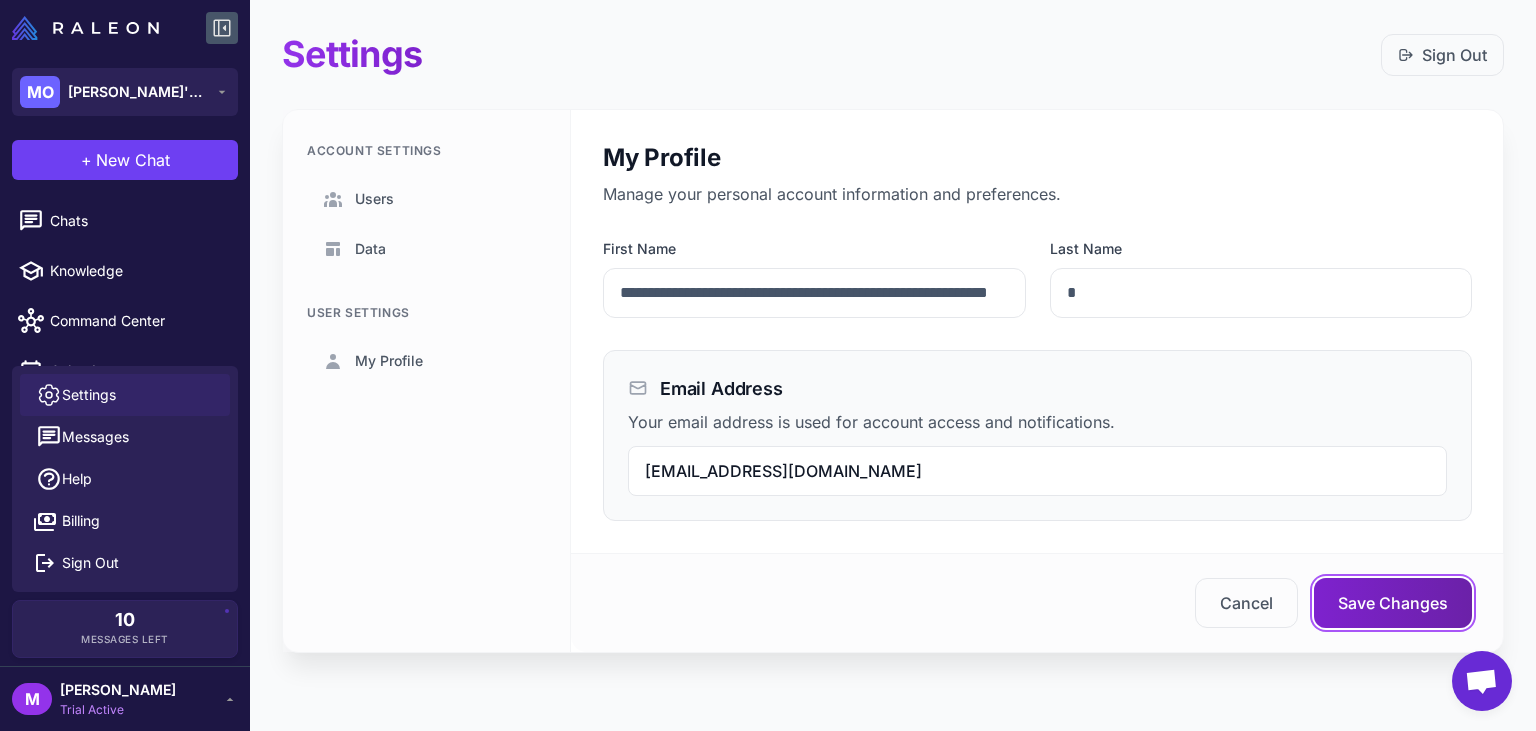 click on "Save Changes" at bounding box center (1393, 603) 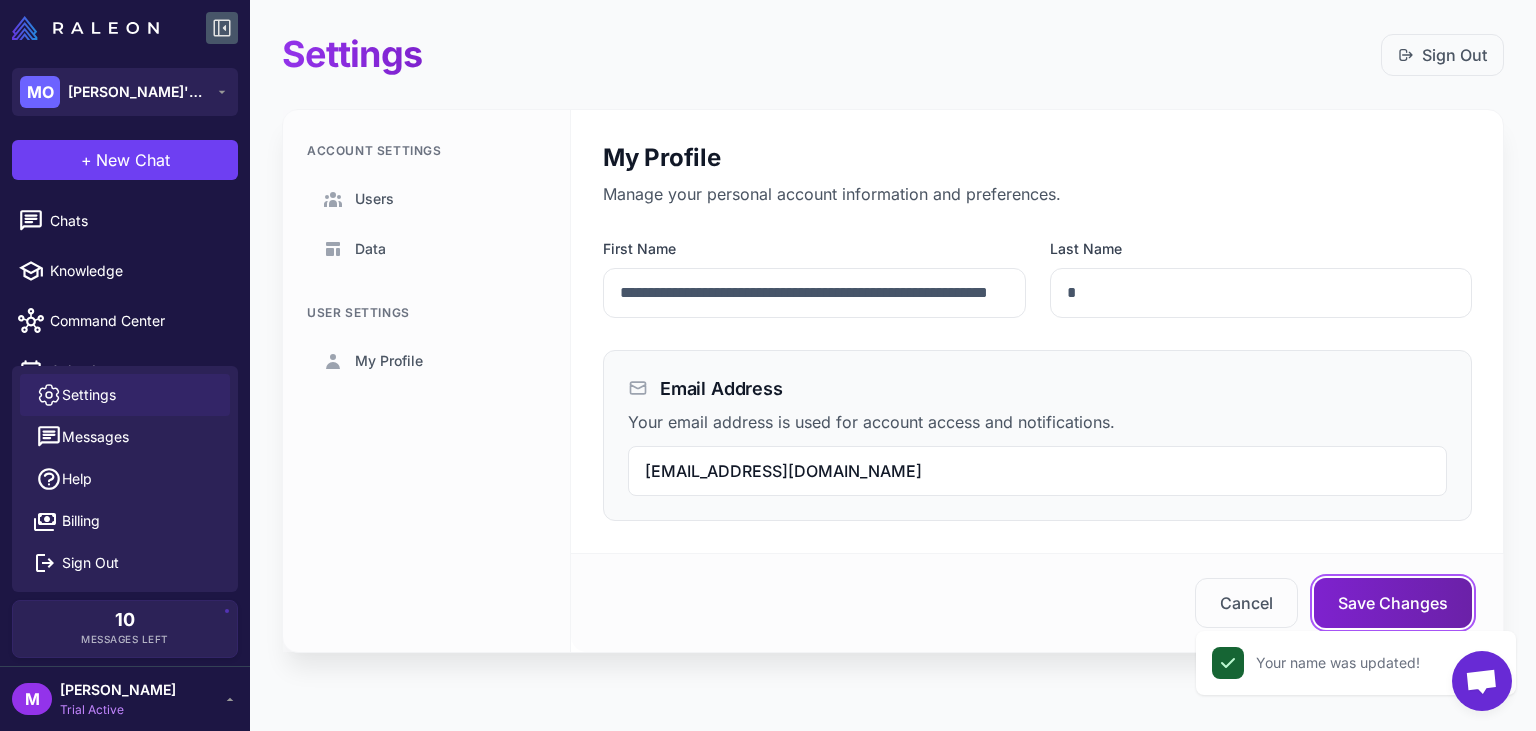 click on "Save Changes" at bounding box center [1393, 603] 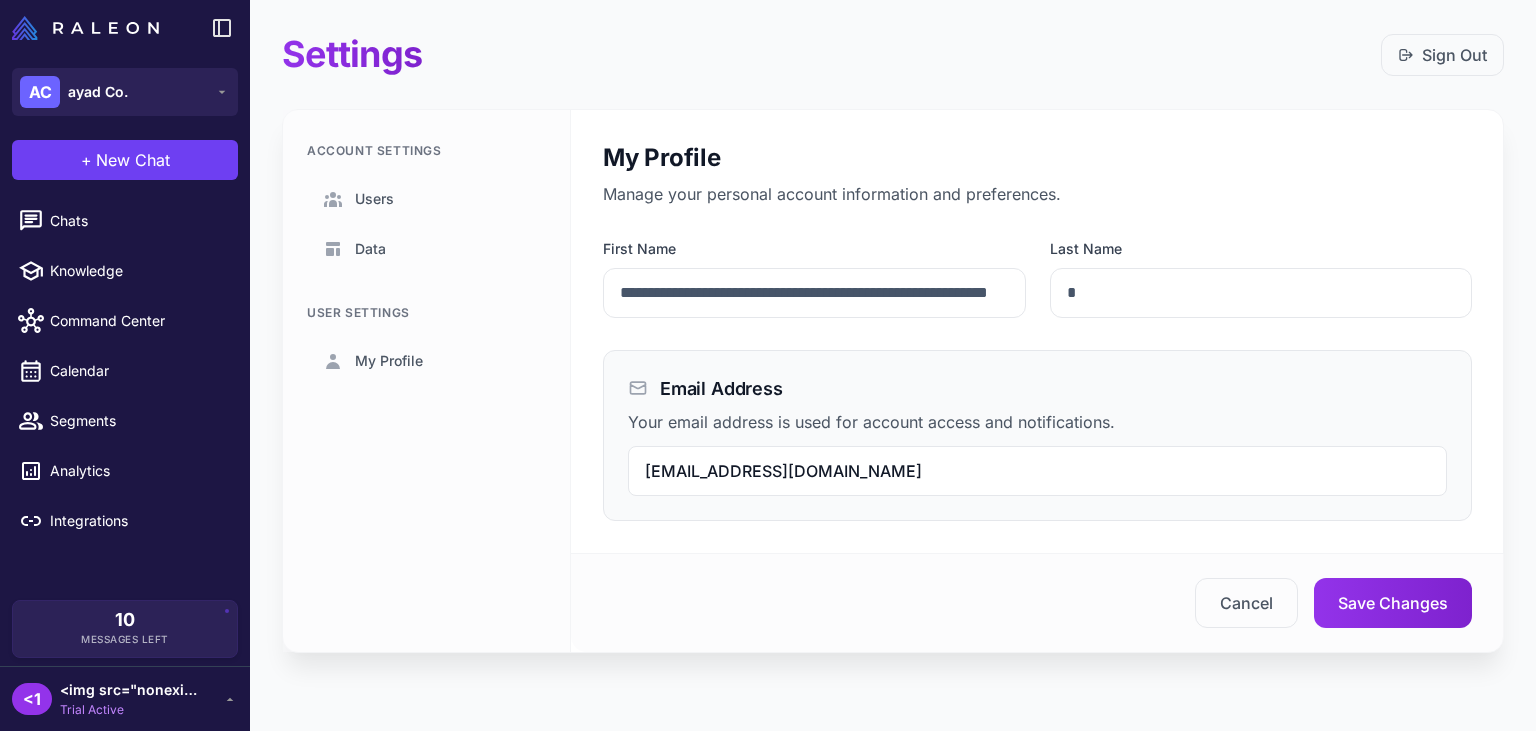 scroll, scrollTop: 0, scrollLeft: 0, axis: both 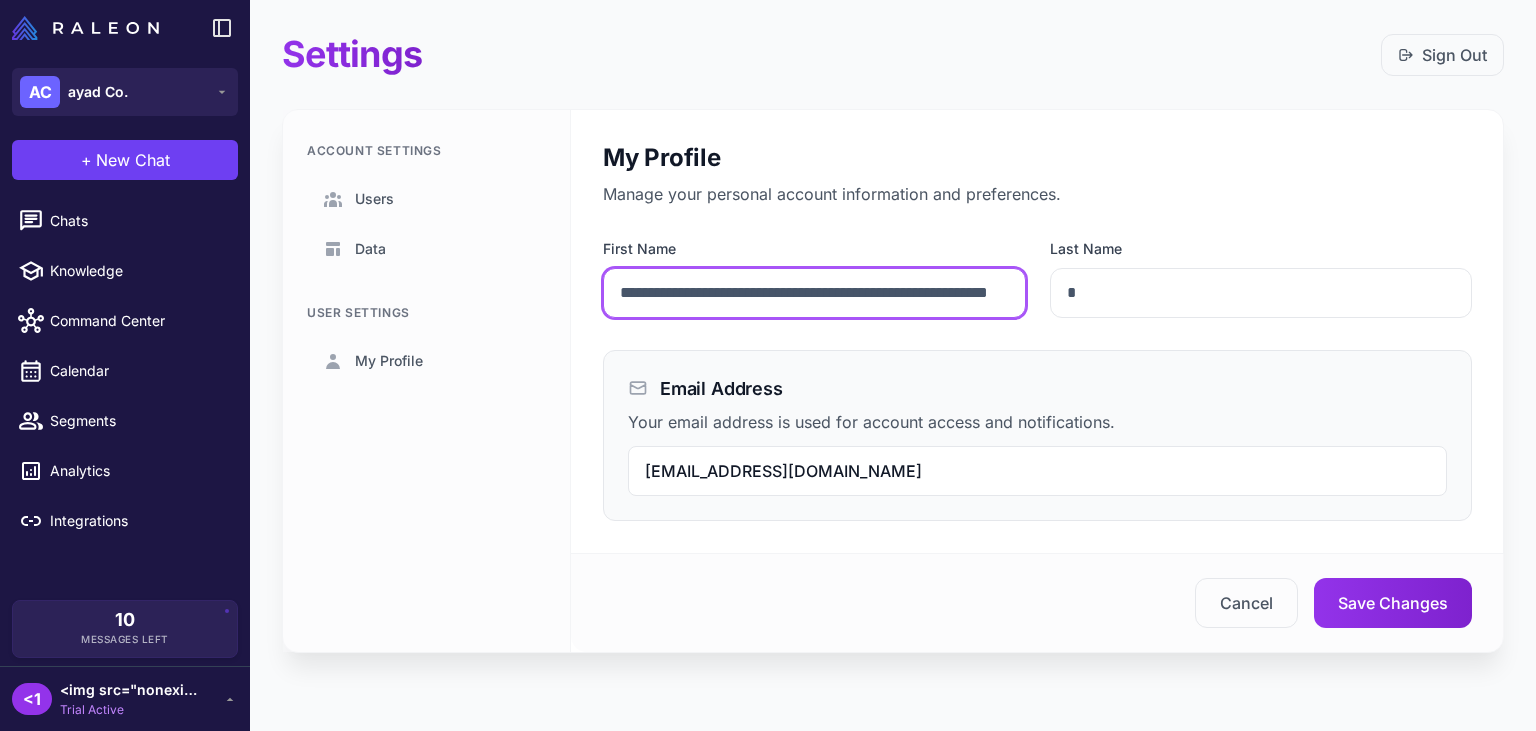 click on "**********" at bounding box center [814, 293] 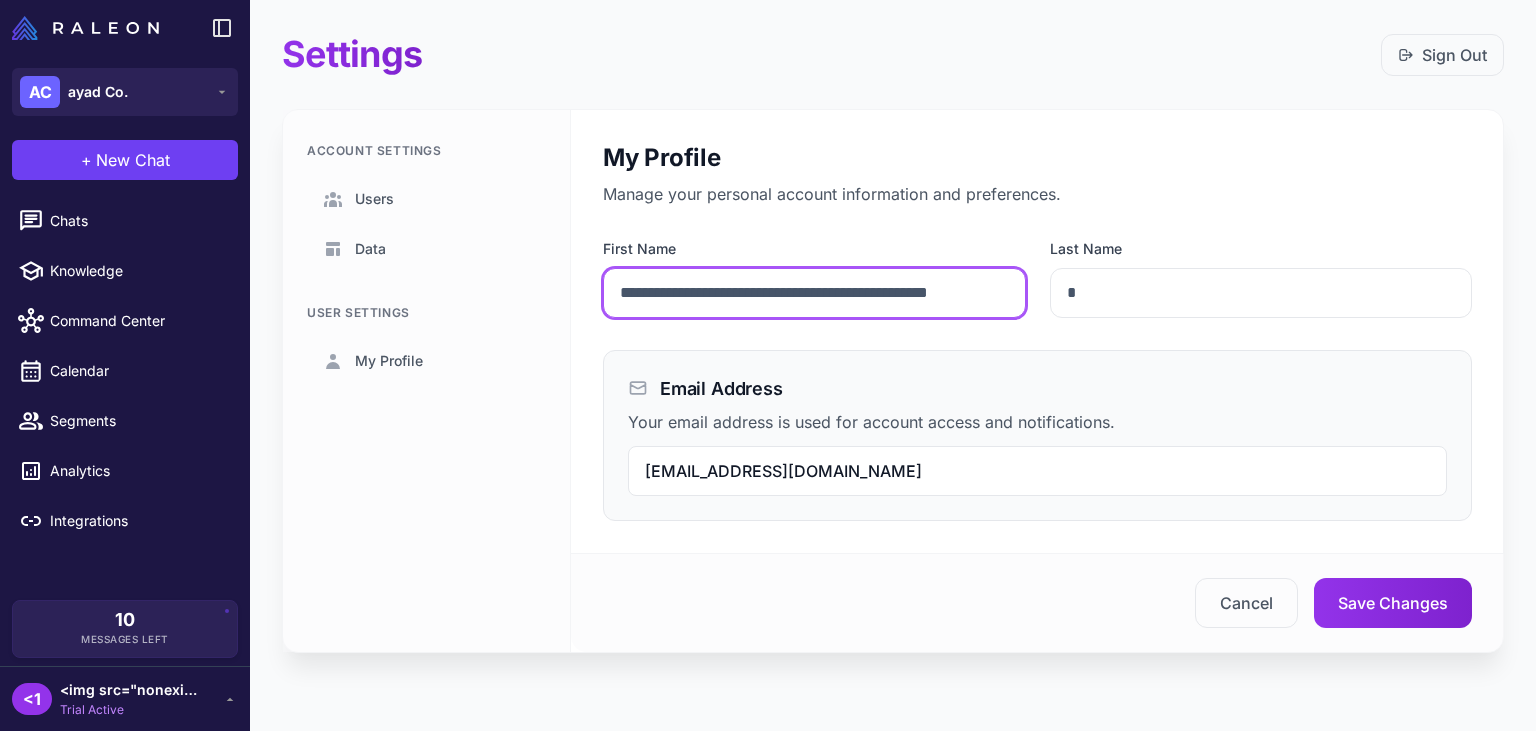 scroll, scrollTop: 0, scrollLeft: 0, axis: both 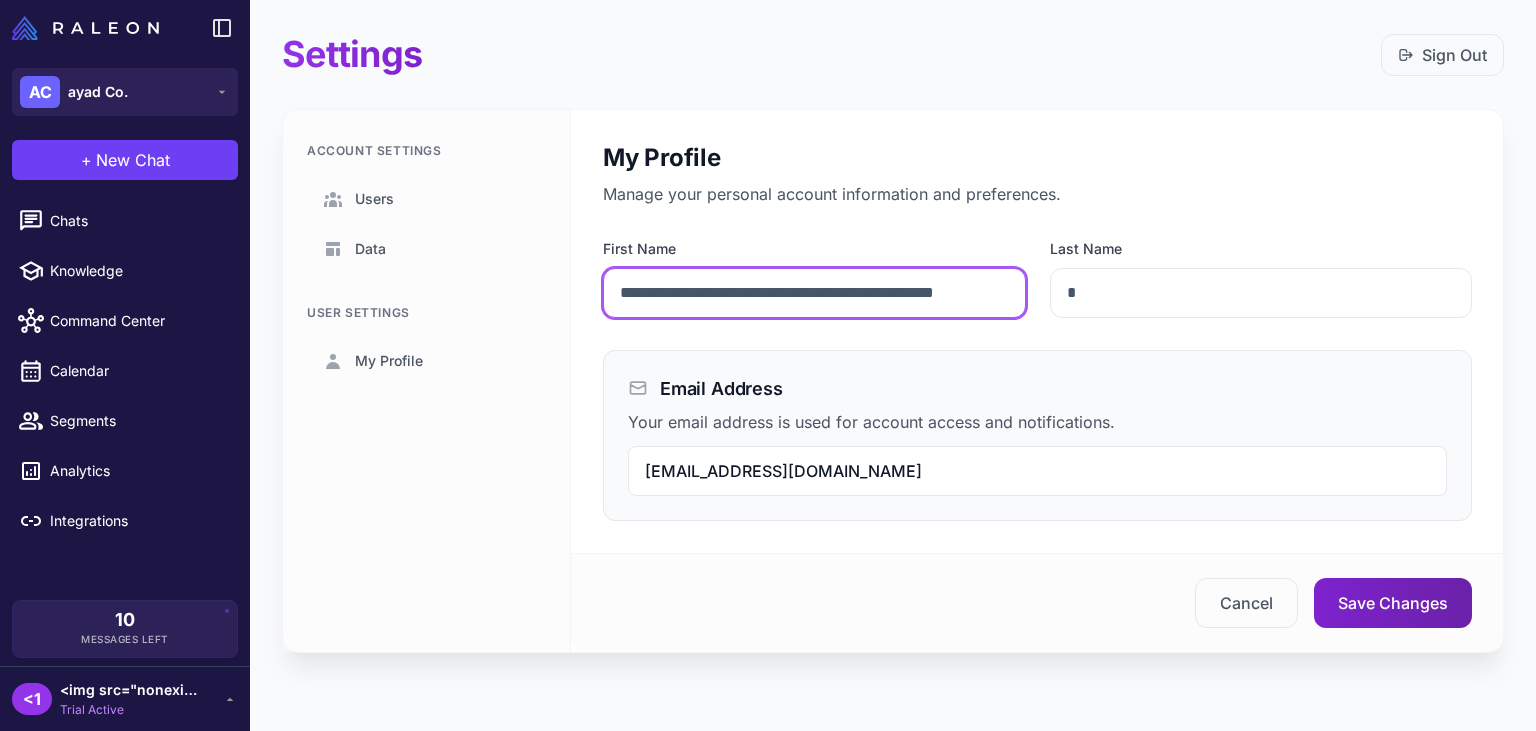type on "**********" 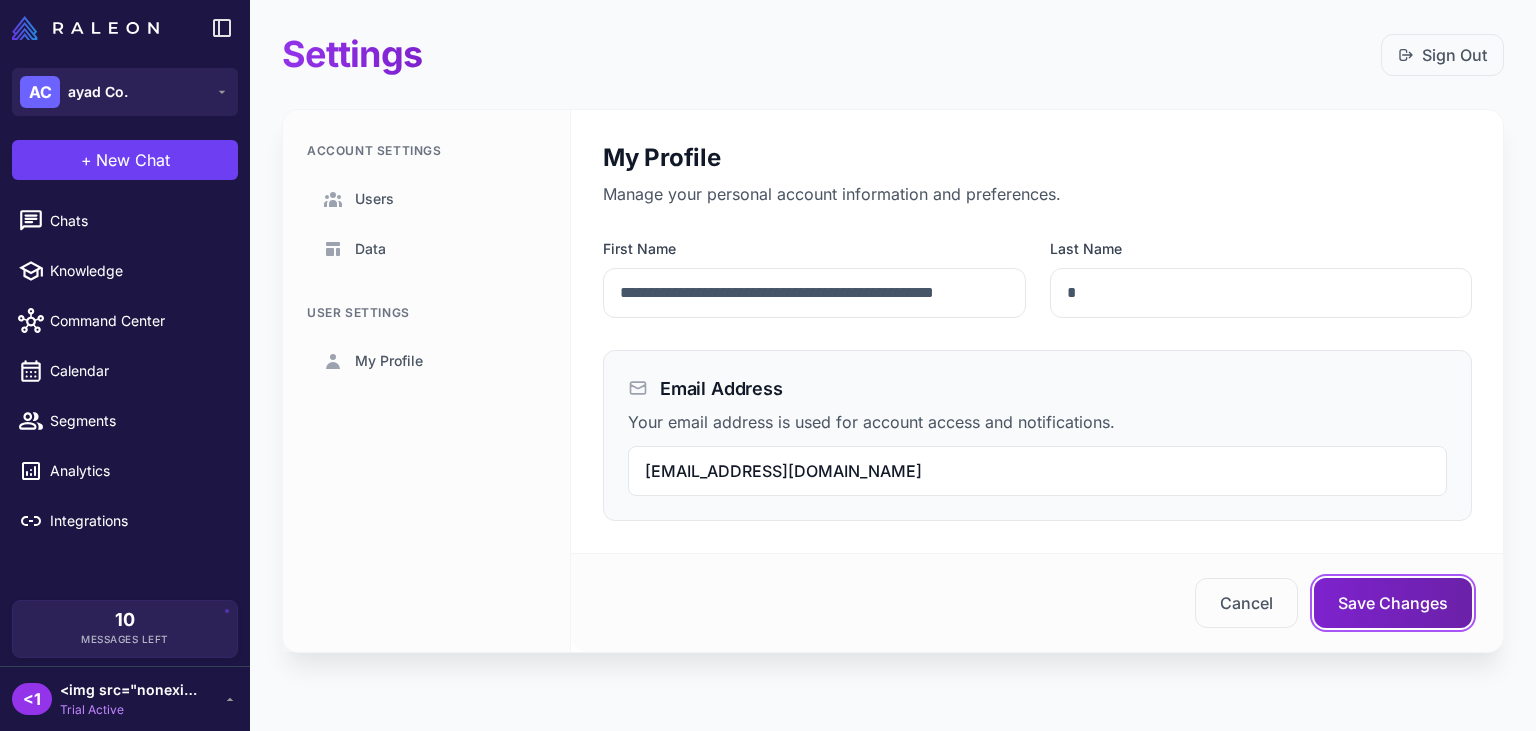 click on "Save Changes" at bounding box center [1393, 603] 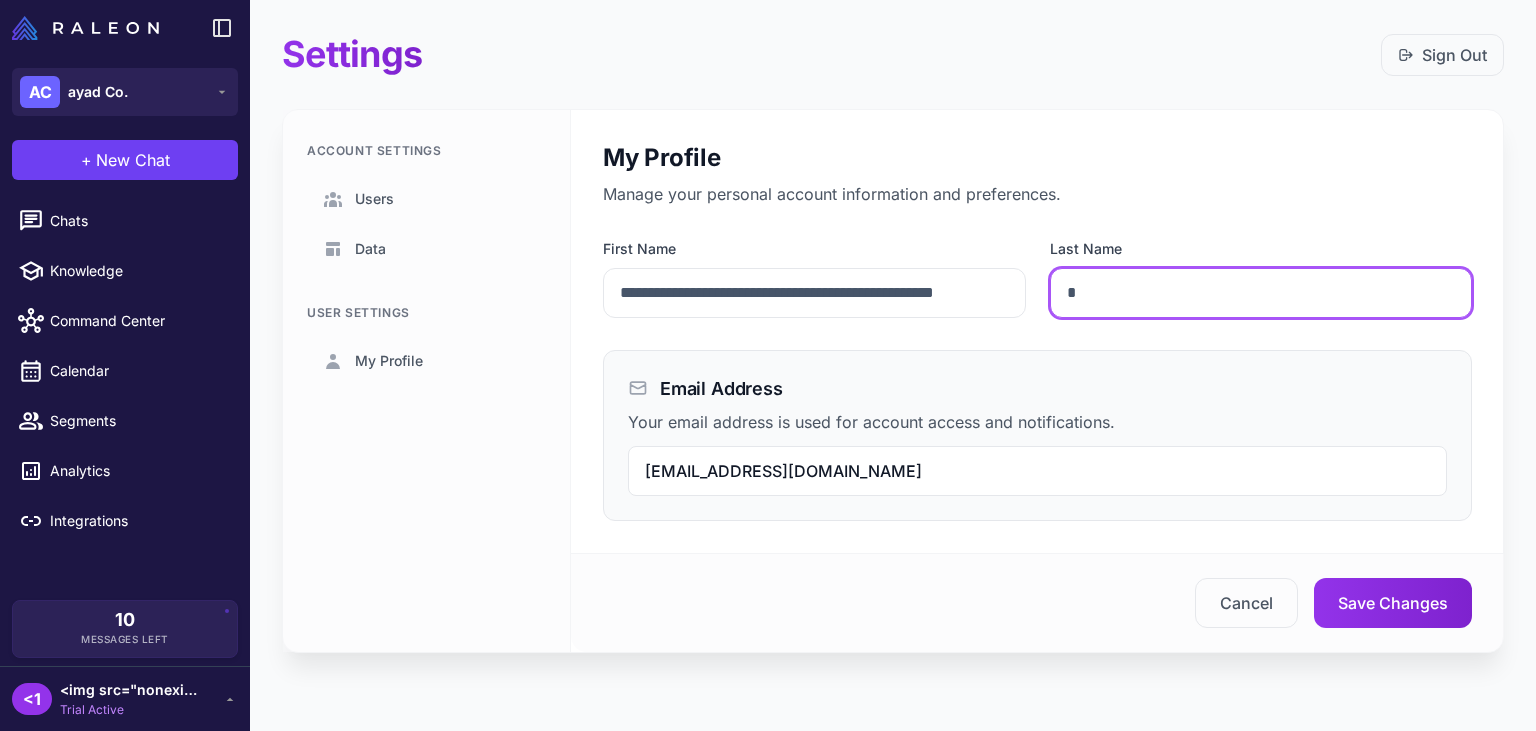 click on "*" at bounding box center [1261, 293] 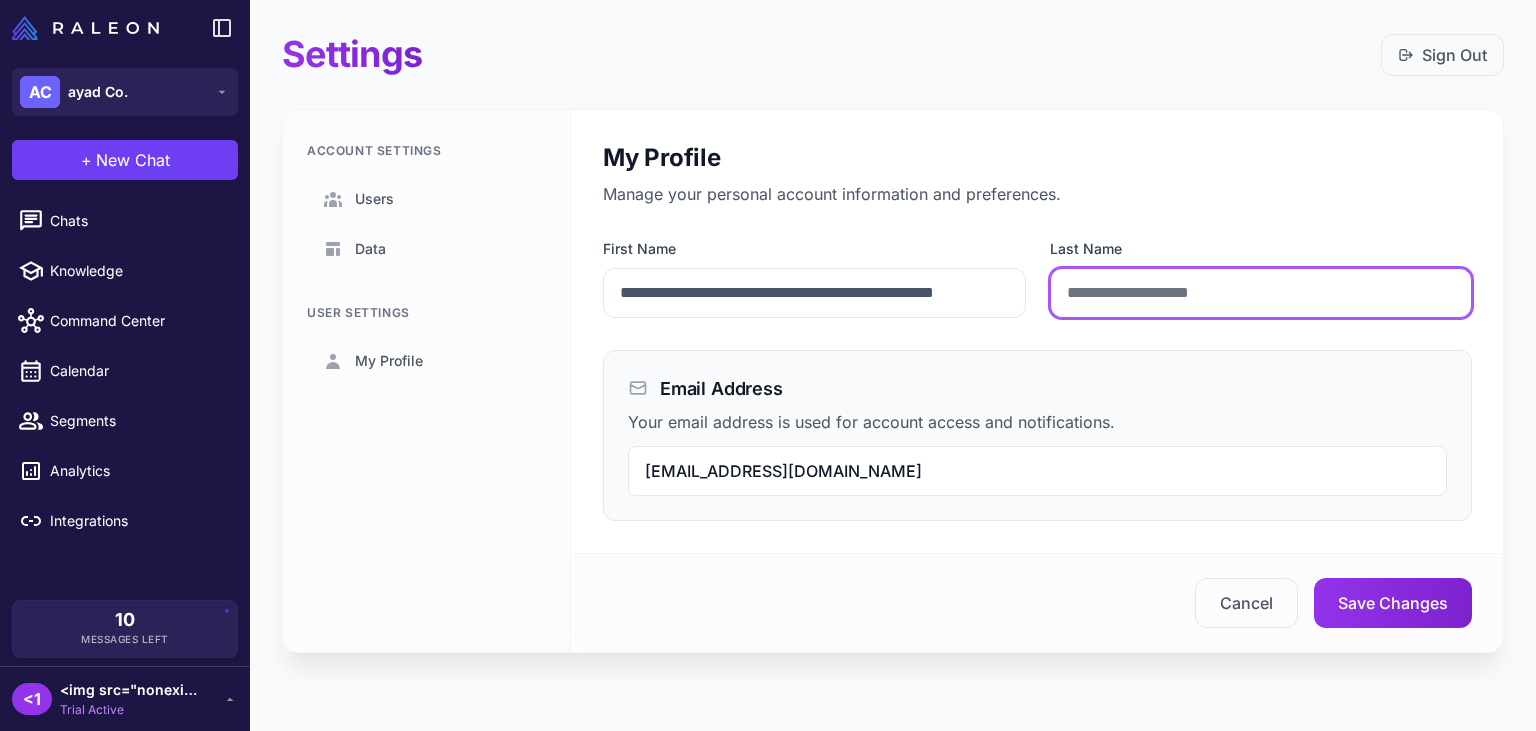 paste on "**********" 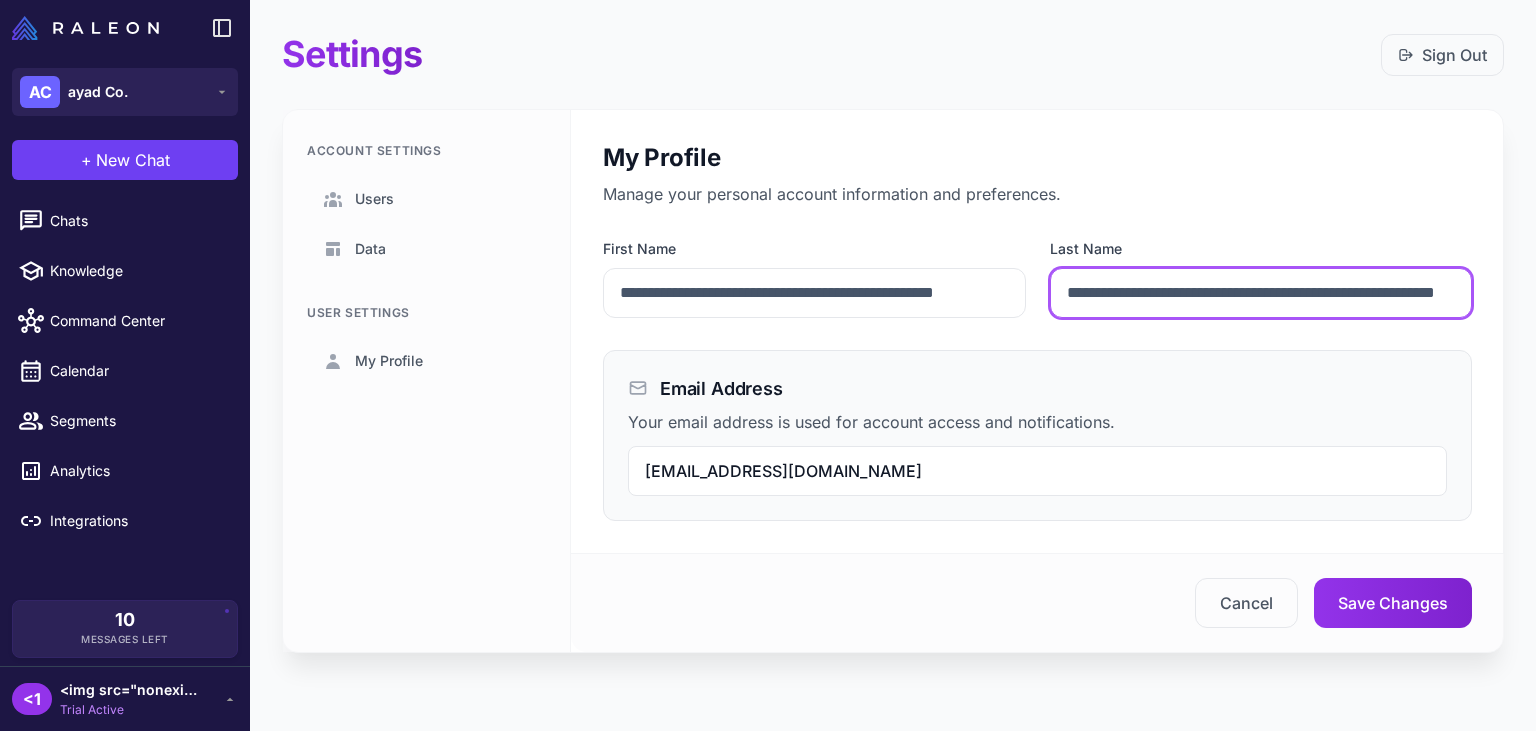 scroll, scrollTop: 0, scrollLeft: 77, axis: horizontal 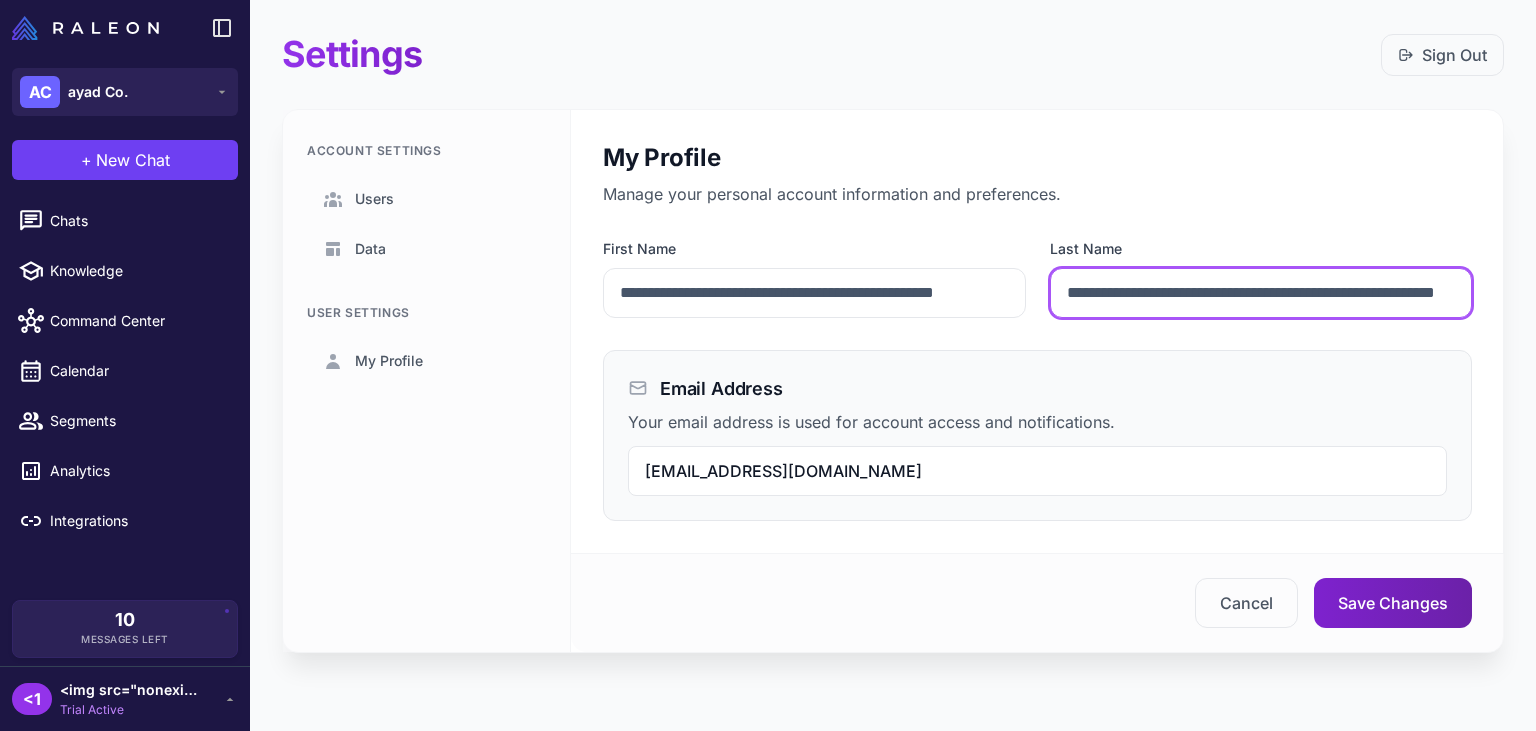 type on "**********" 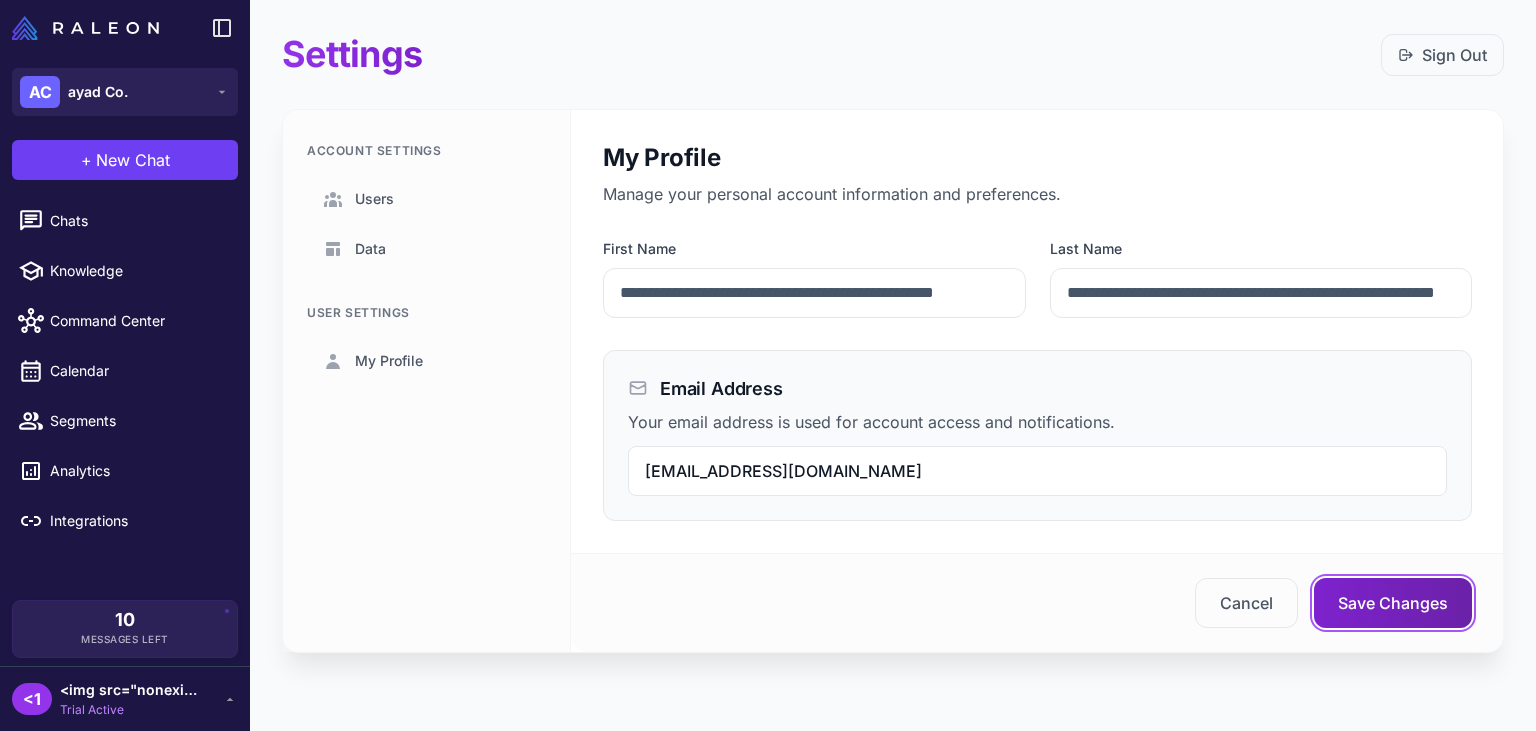 click on "Save Changes" at bounding box center (1393, 603) 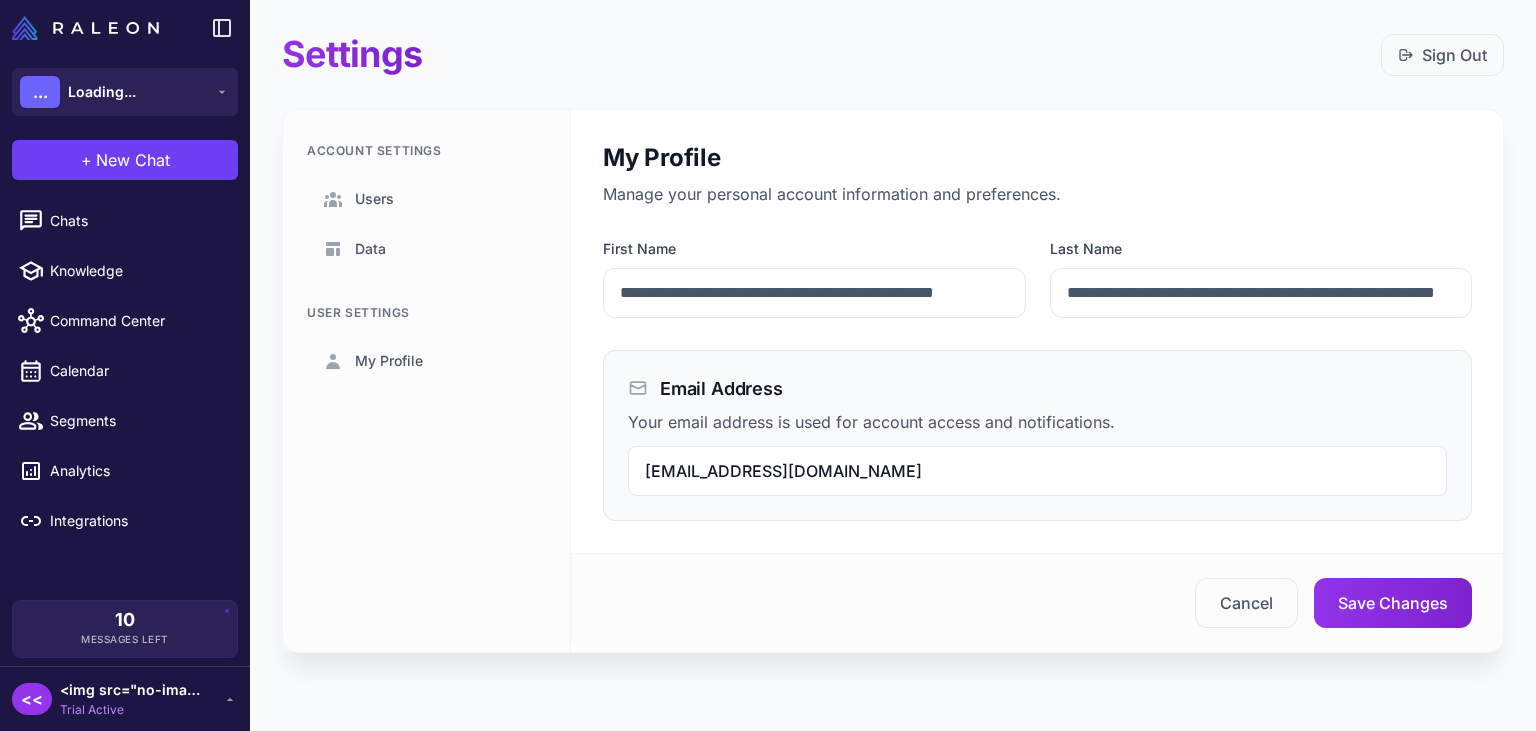 scroll, scrollTop: 0, scrollLeft: 0, axis: both 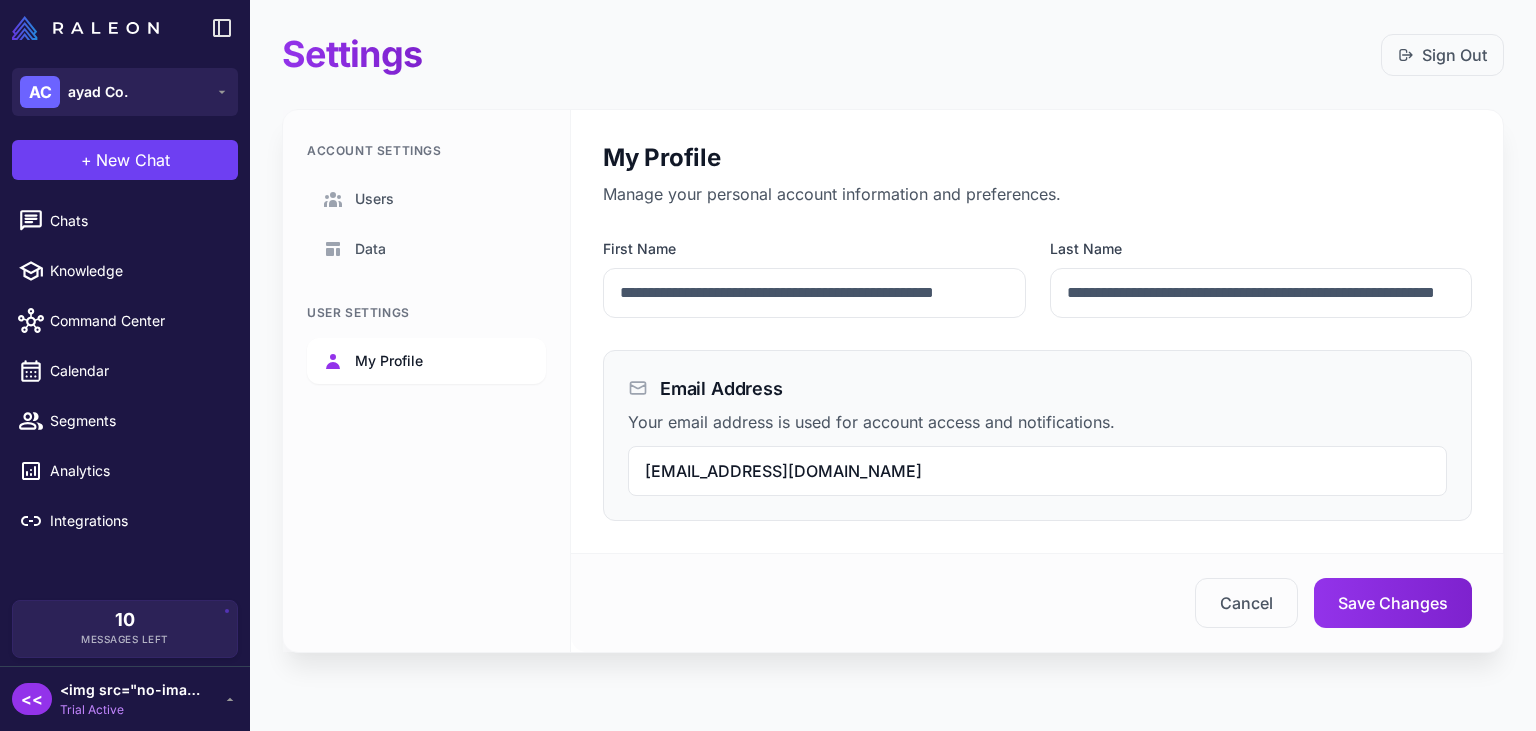click on "My Profile" at bounding box center [389, 361] 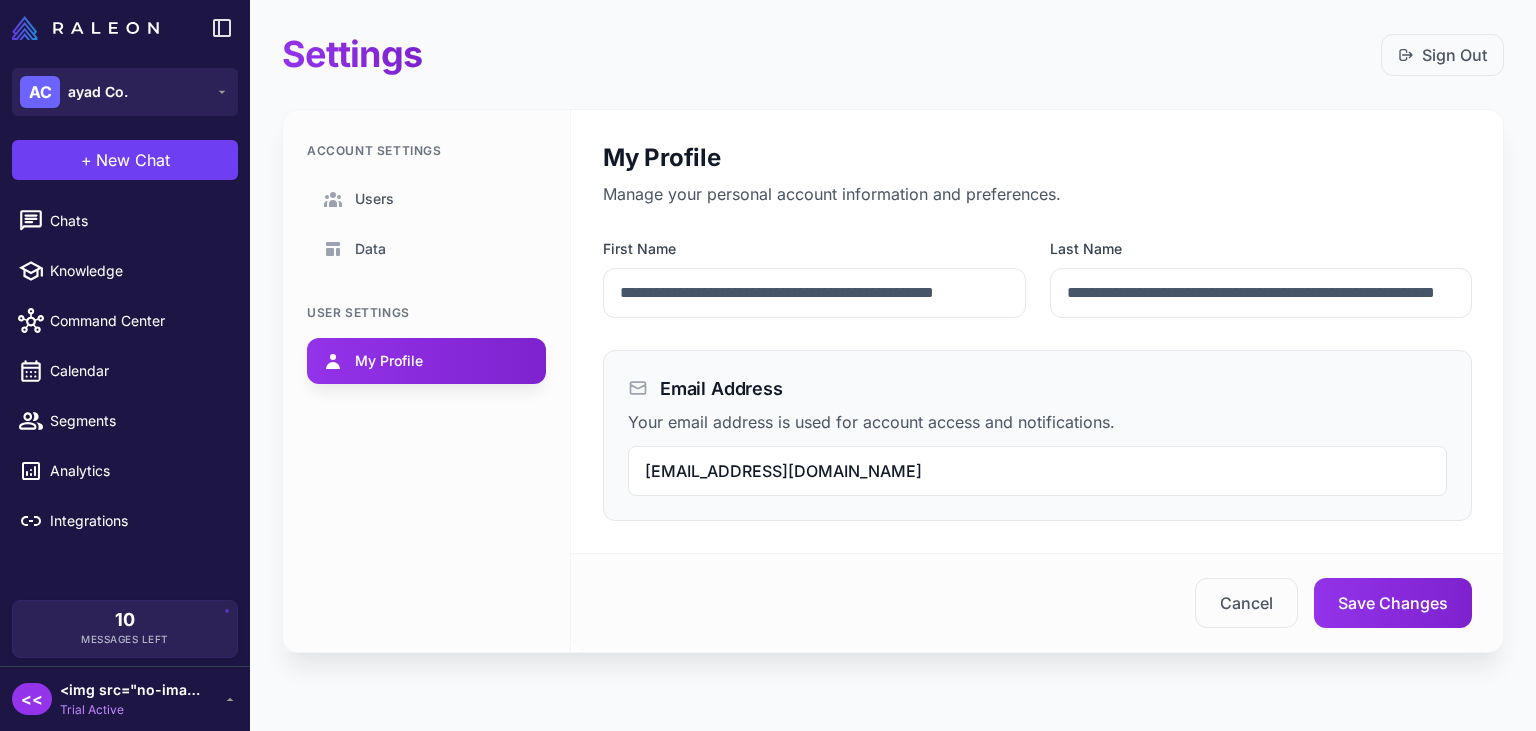 click on "[EMAIL_ADDRESS][DOMAIN_NAME]" at bounding box center [1037, 471] 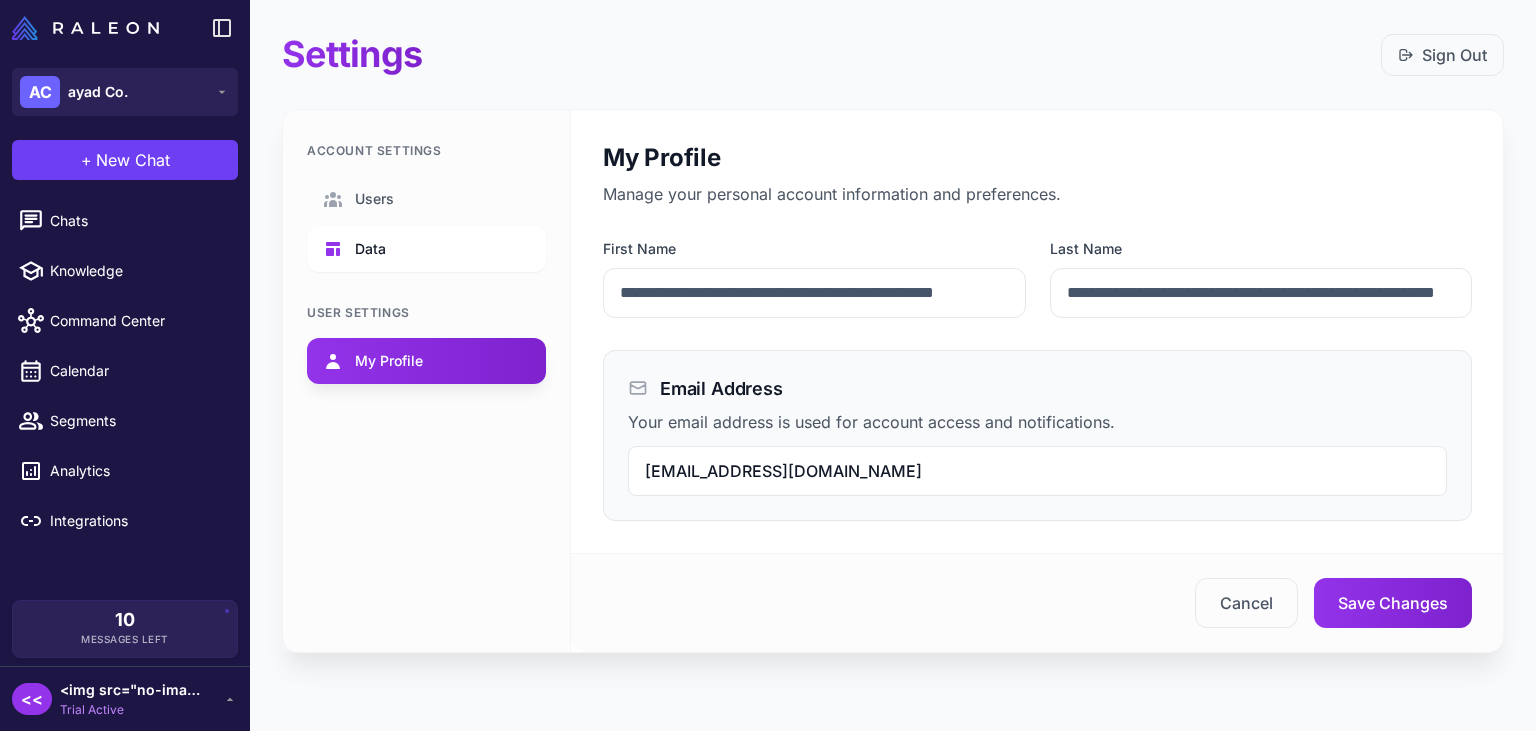 click on "Data" at bounding box center [370, 249] 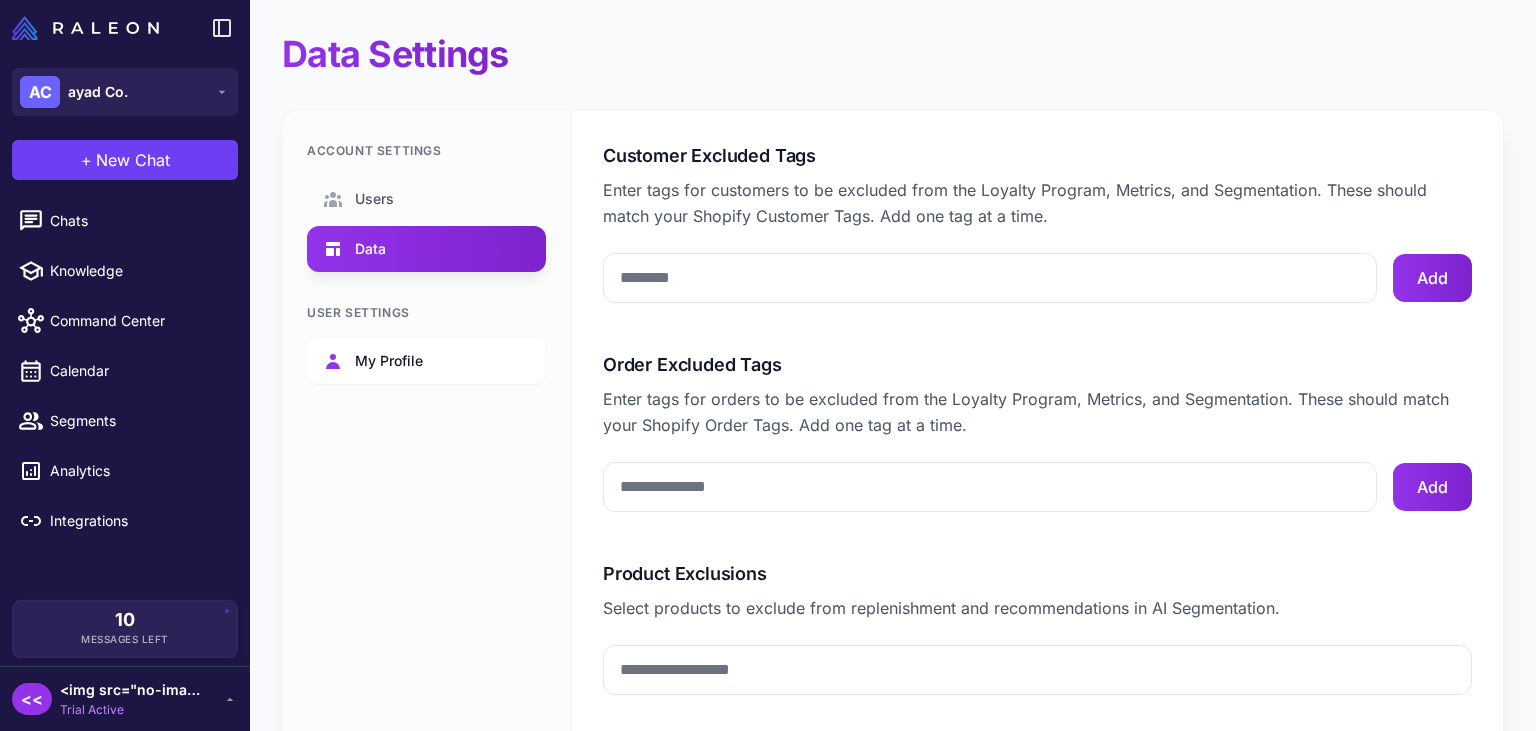 click on "My Profile" at bounding box center [426, 361] 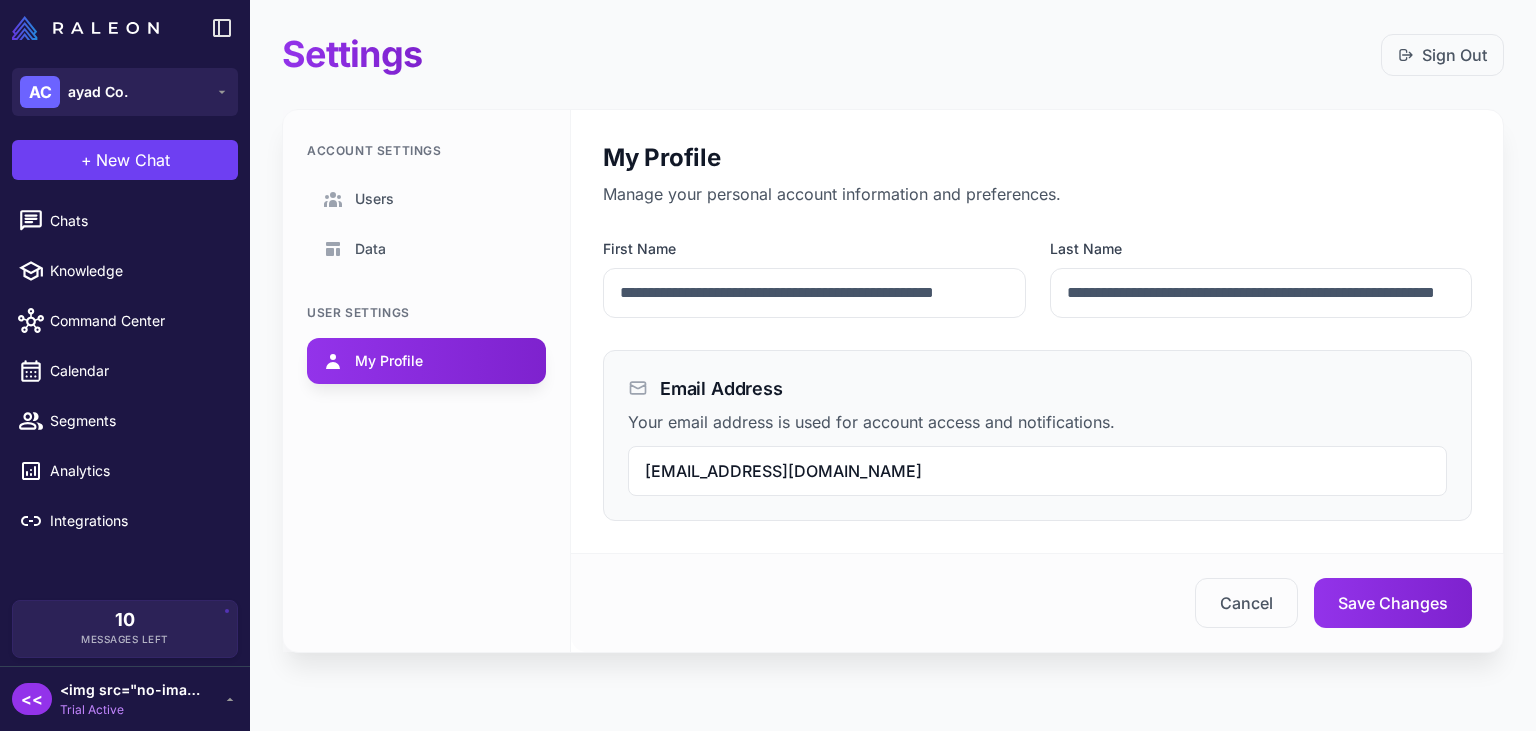 click on "[EMAIL_ADDRESS][DOMAIN_NAME]" at bounding box center [1037, 471] 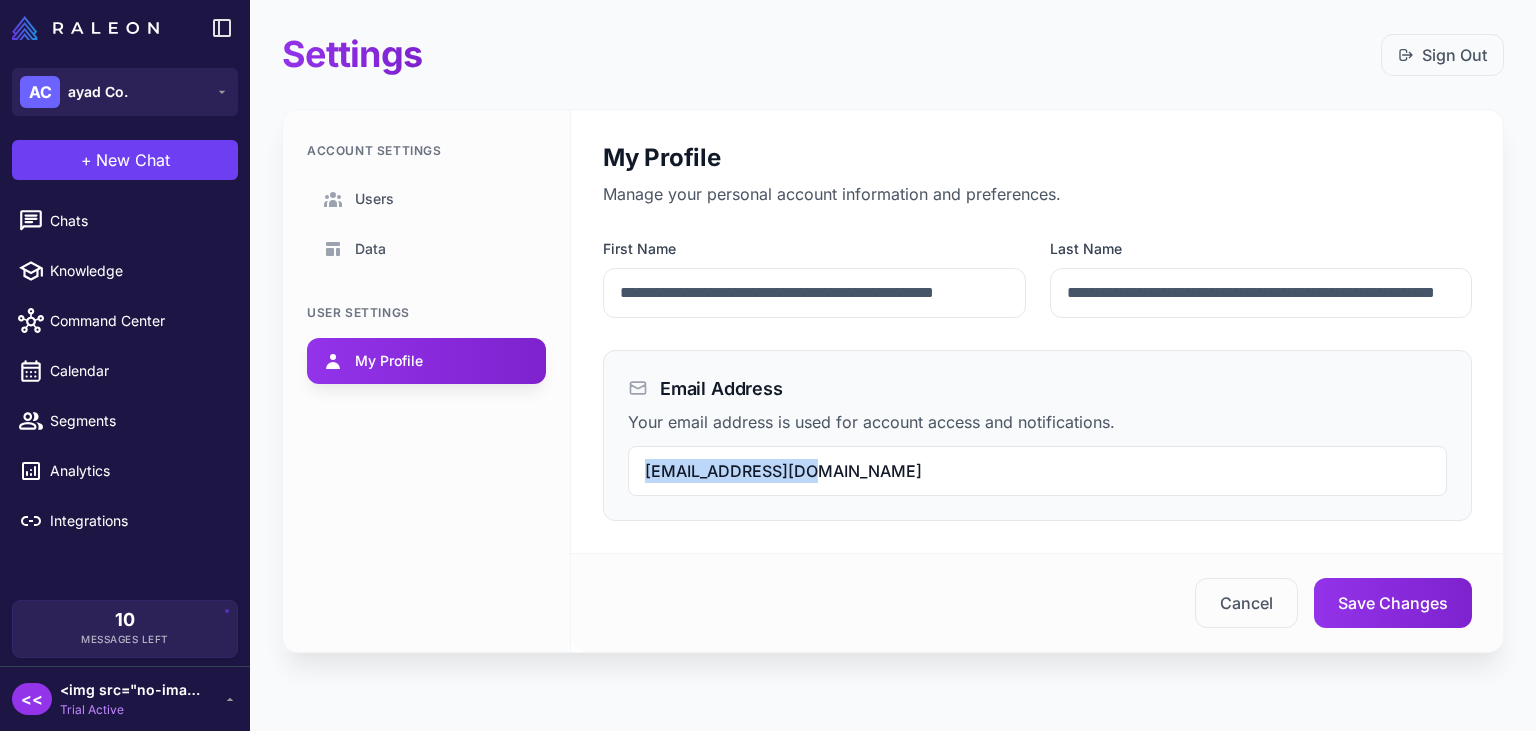 click on "muhammeddayaadd231@gmail.com" at bounding box center (783, 471) 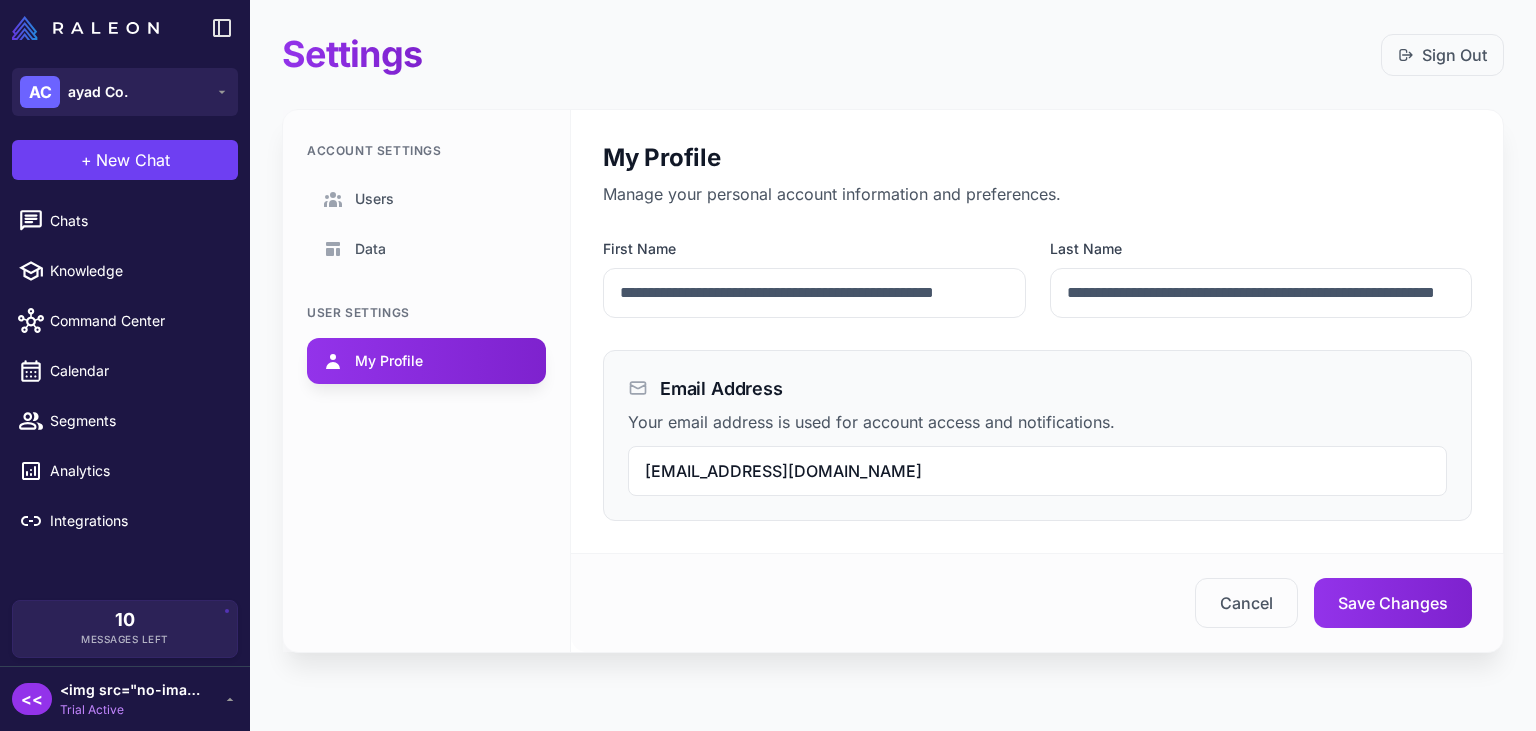 drag, startPoint x: 817, startPoint y: 472, endPoint x: 1035, endPoint y: 484, distance: 218.33003 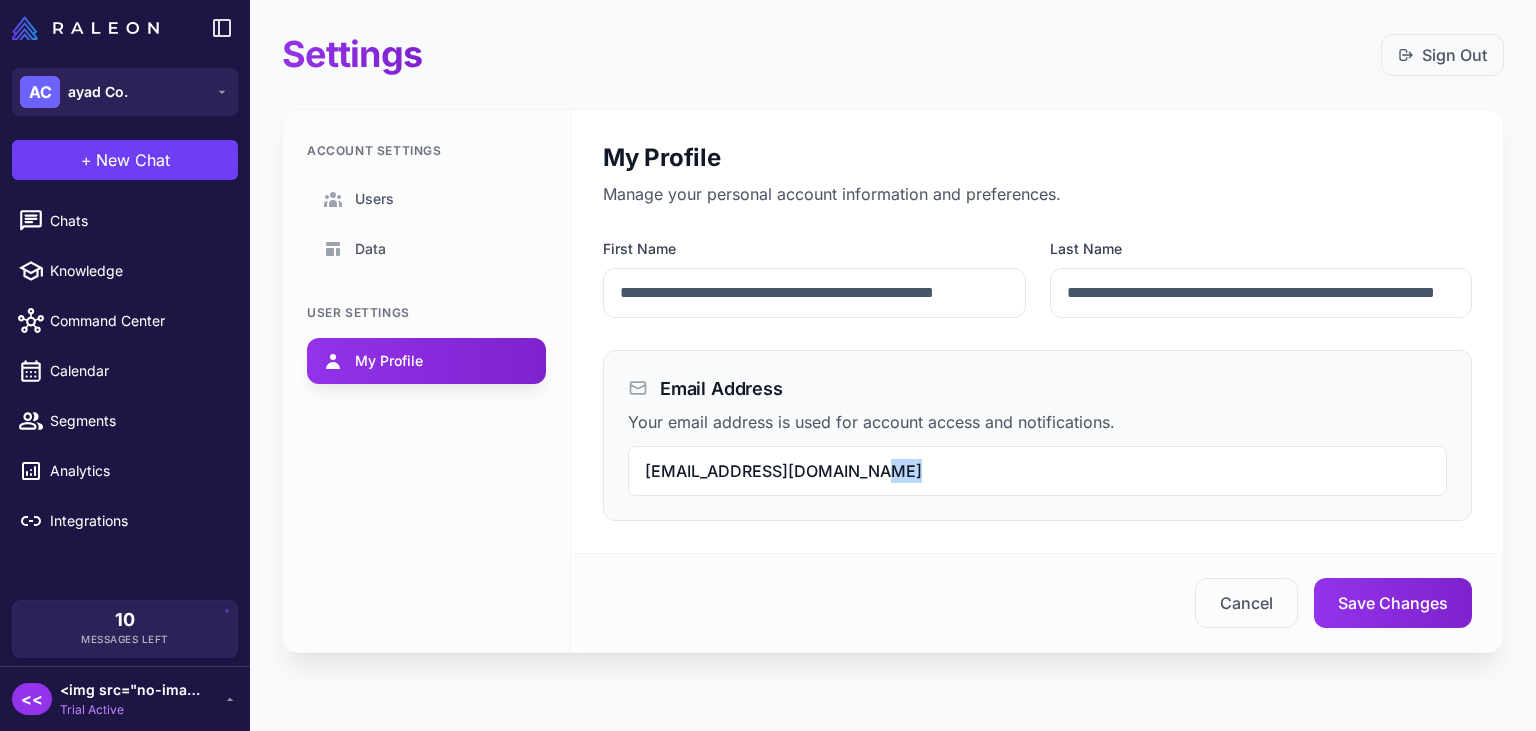 click on "[EMAIL_ADDRESS][DOMAIN_NAME]" at bounding box center (1037, 471) 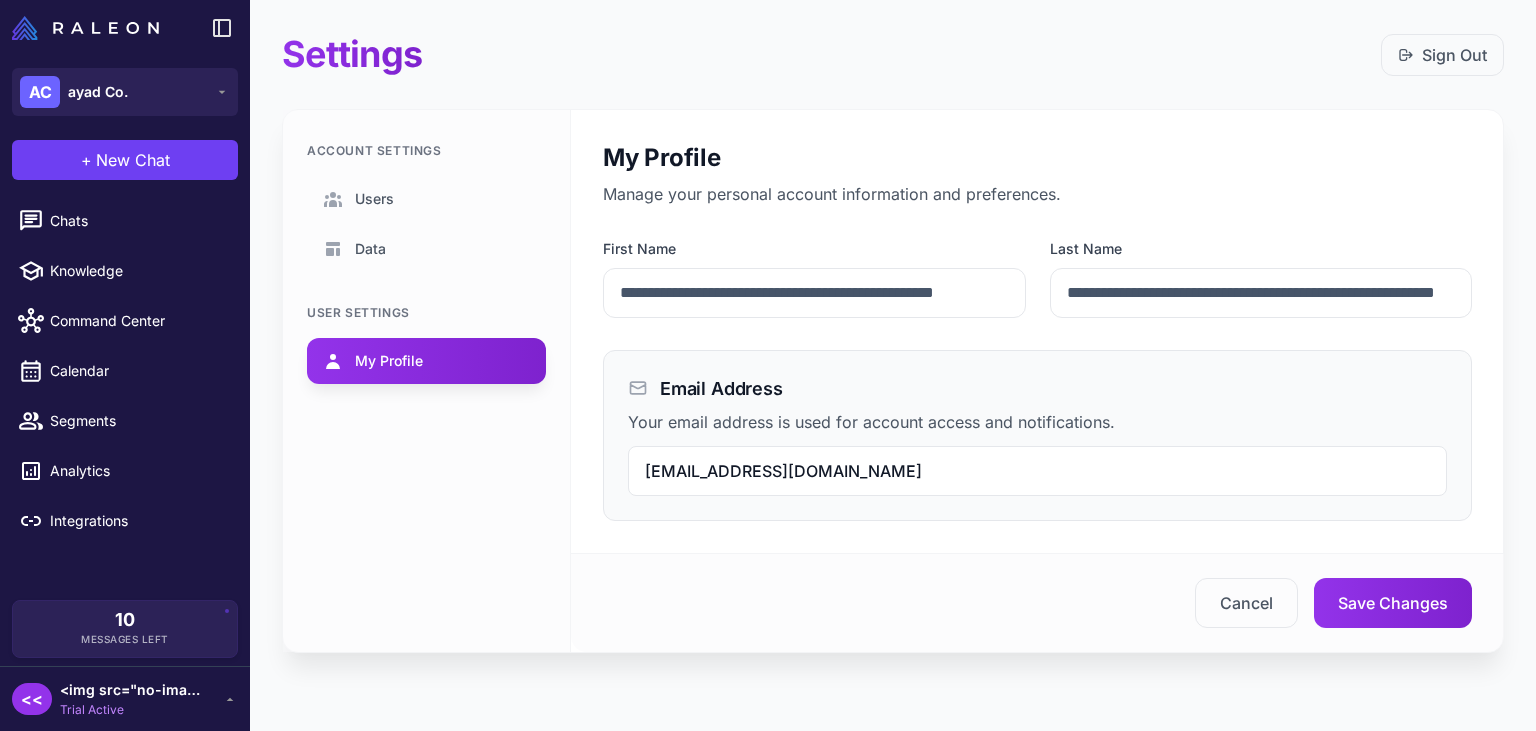 click on "[EMAIL_ADDRESS][DOMAIN_NAME]" at bounding box center [783, 471] 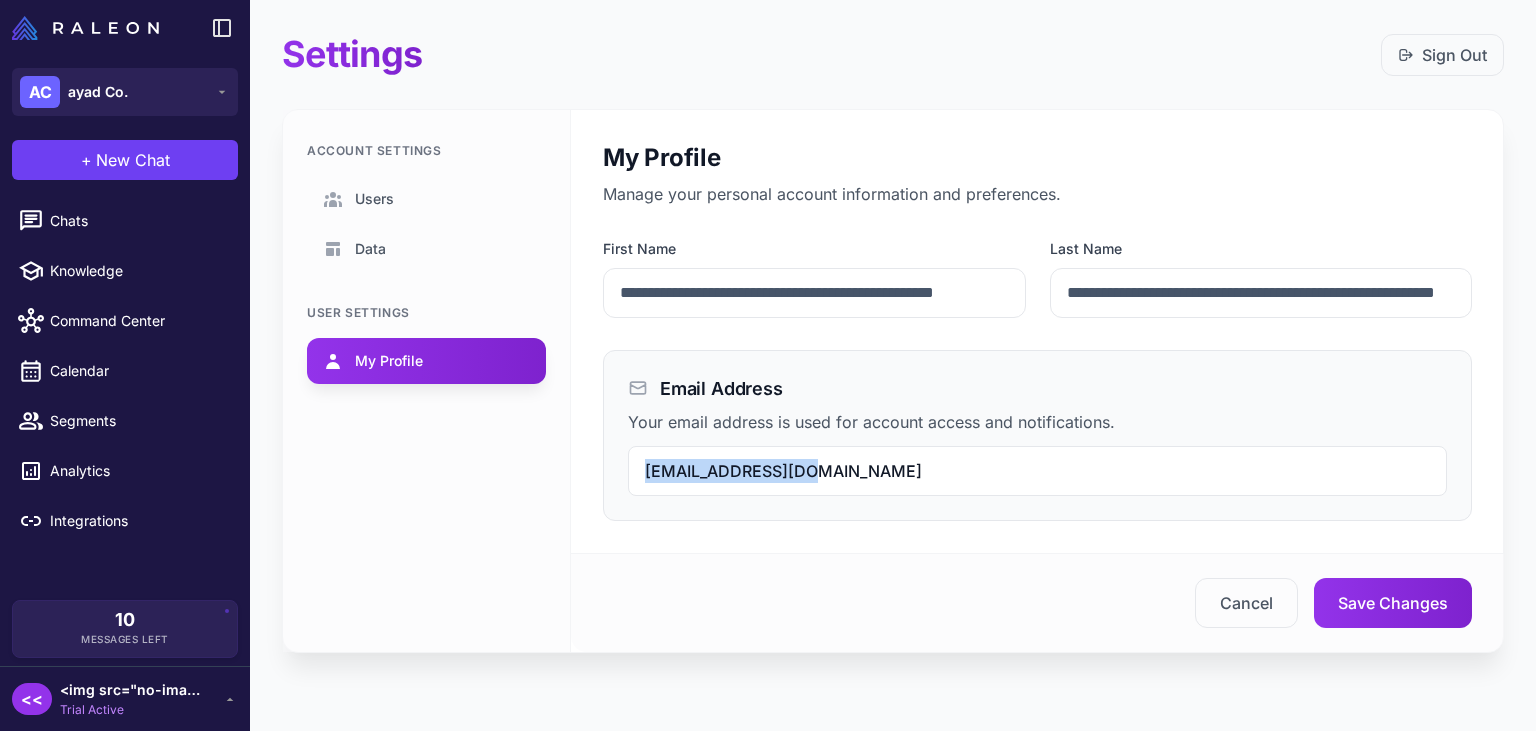 click on "[EMAIL_ADDRESS][DOMAIN_NAME]" at bounding box center [783, 471] 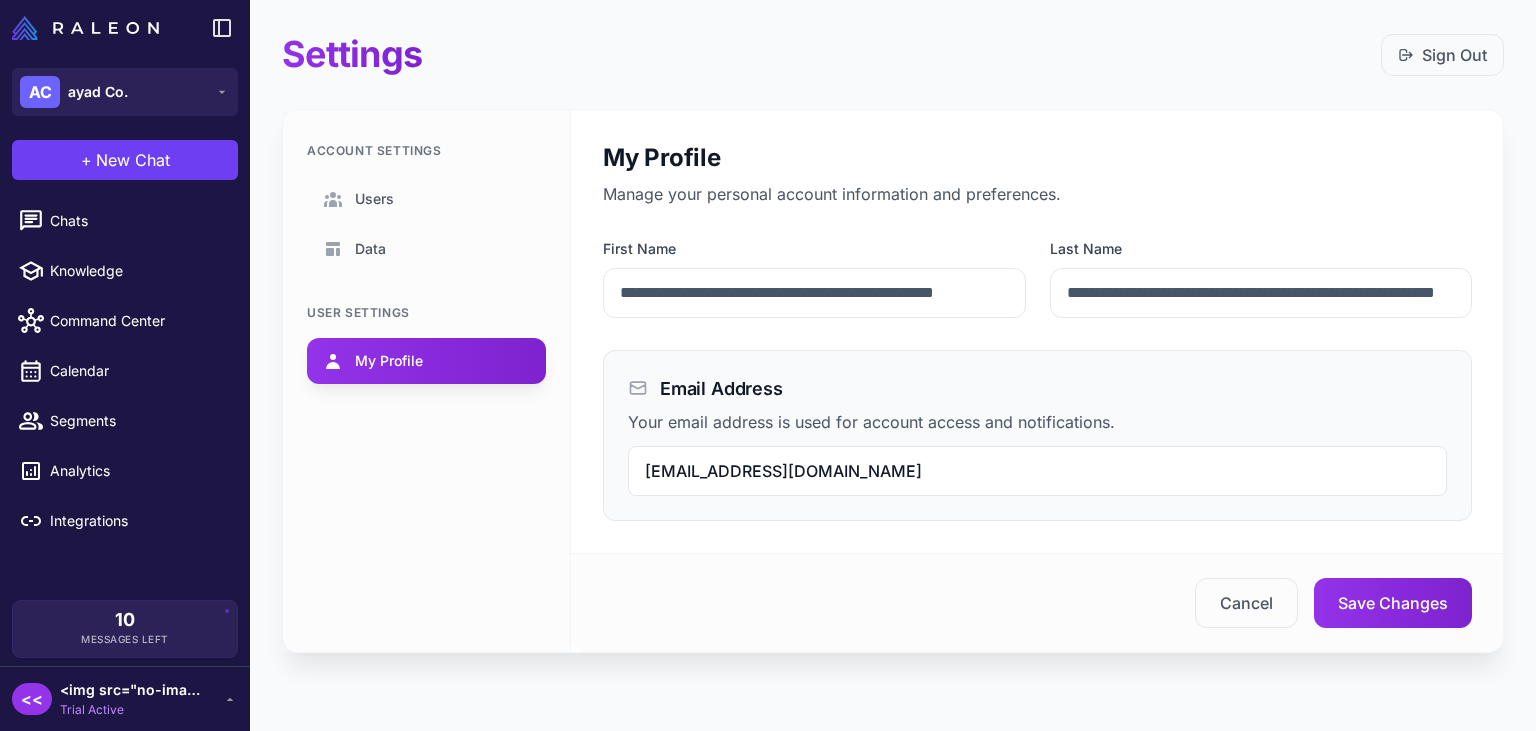 click on "Account Settings Users Data User Settings My Profile" at bounding box center [427, 381] 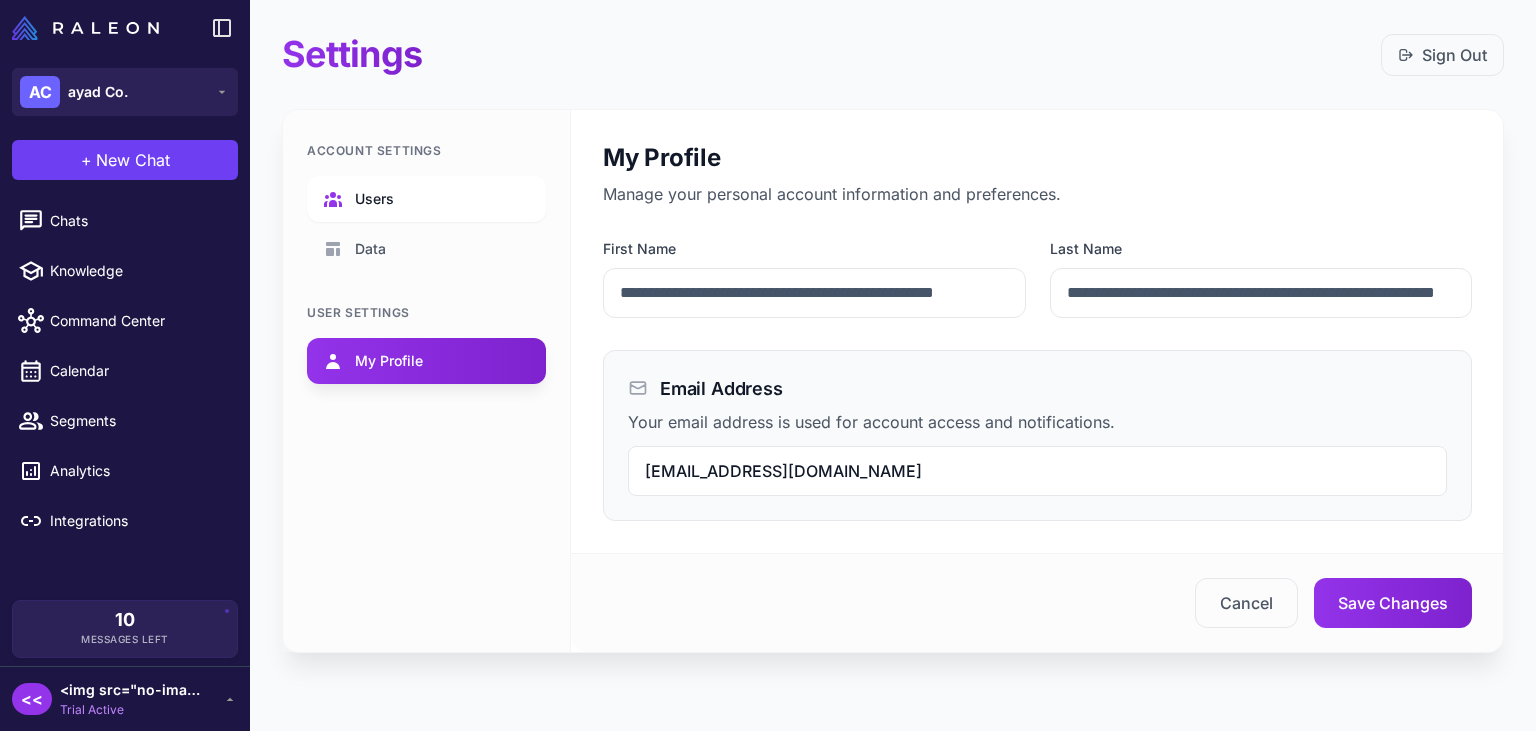 click on "Users" at bounding box center (374, 199) 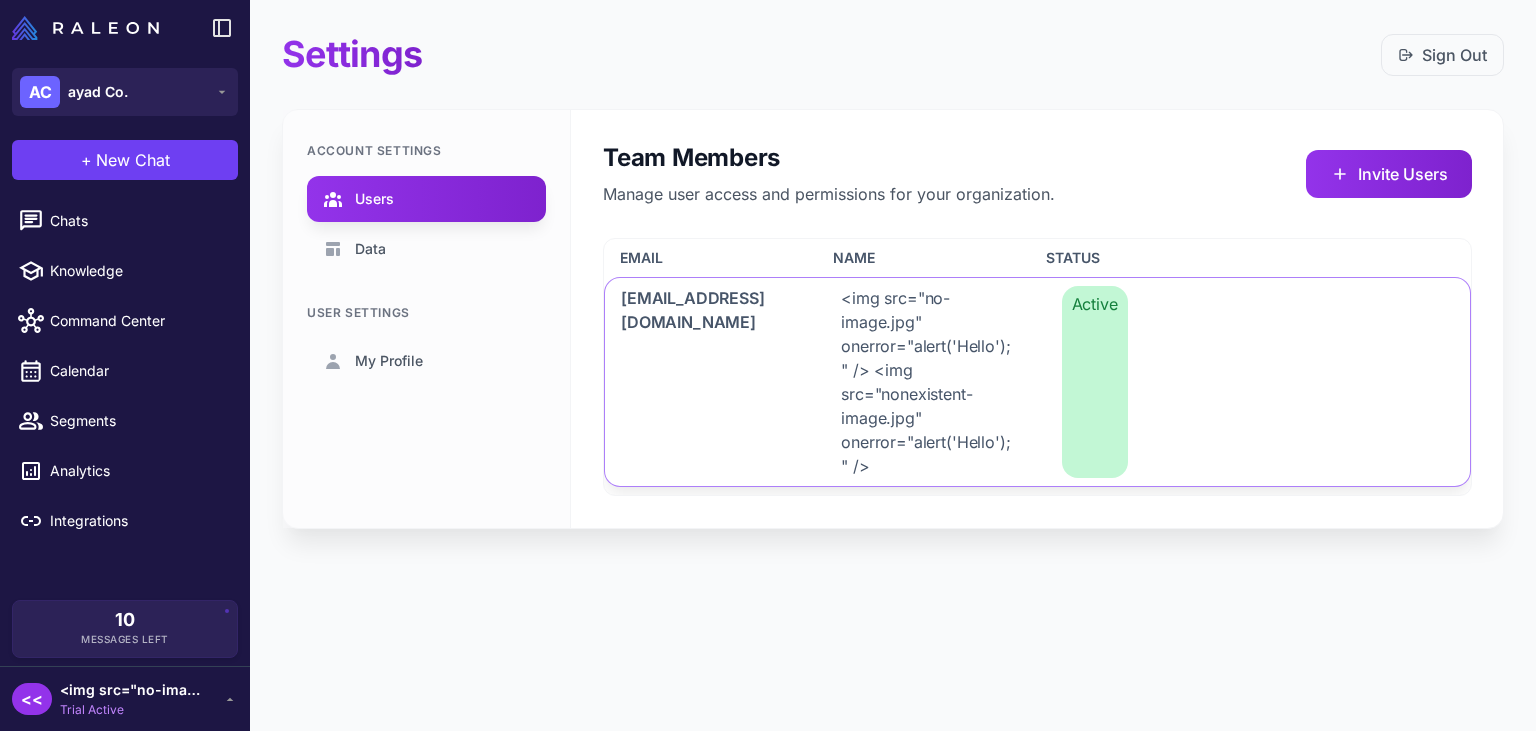 click on "muhammeddayaadd231@gmail.com" at bounding box center (707, 382) 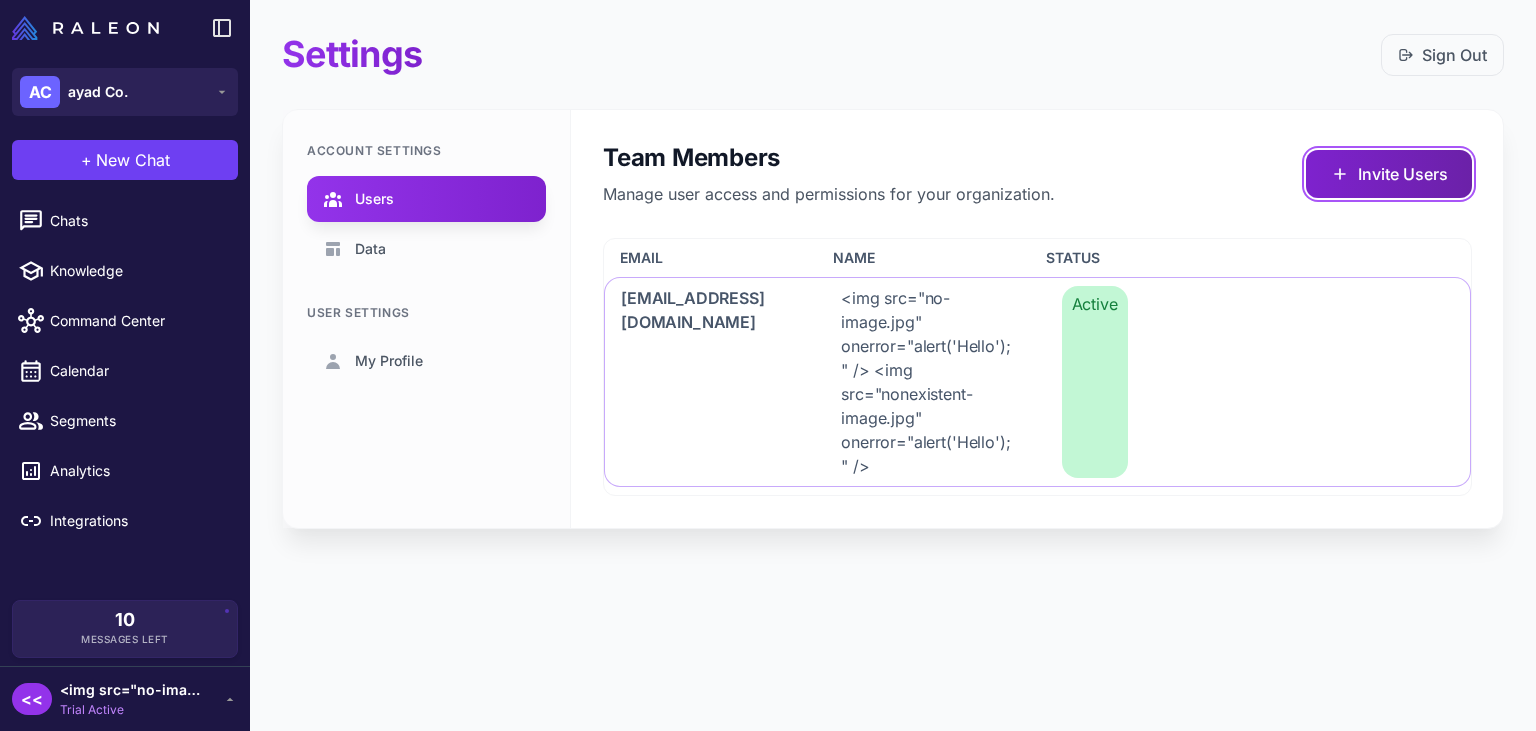 click on "Invite Users" at bounding box center [1389, 174] 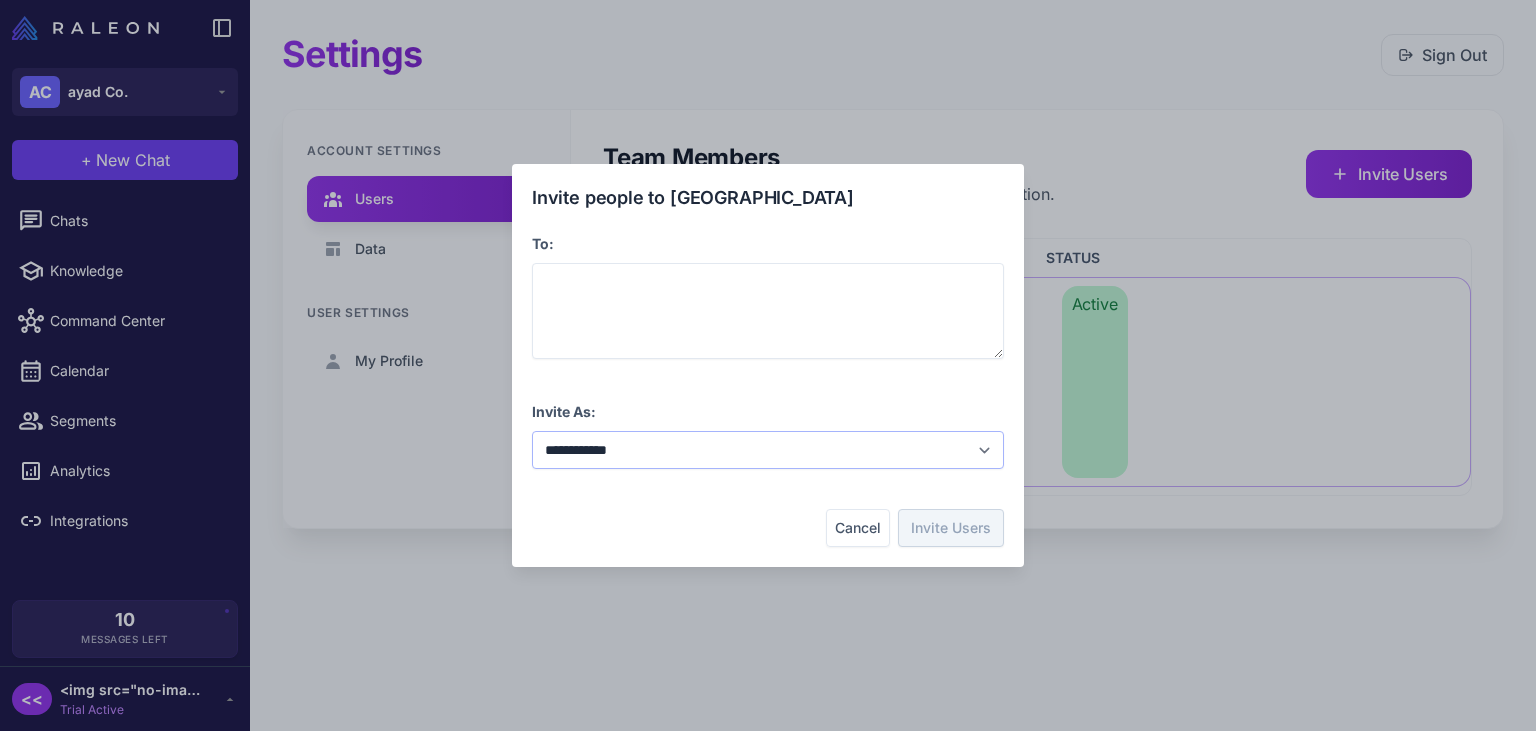 click on "**********" at bounding box center [768, 450] 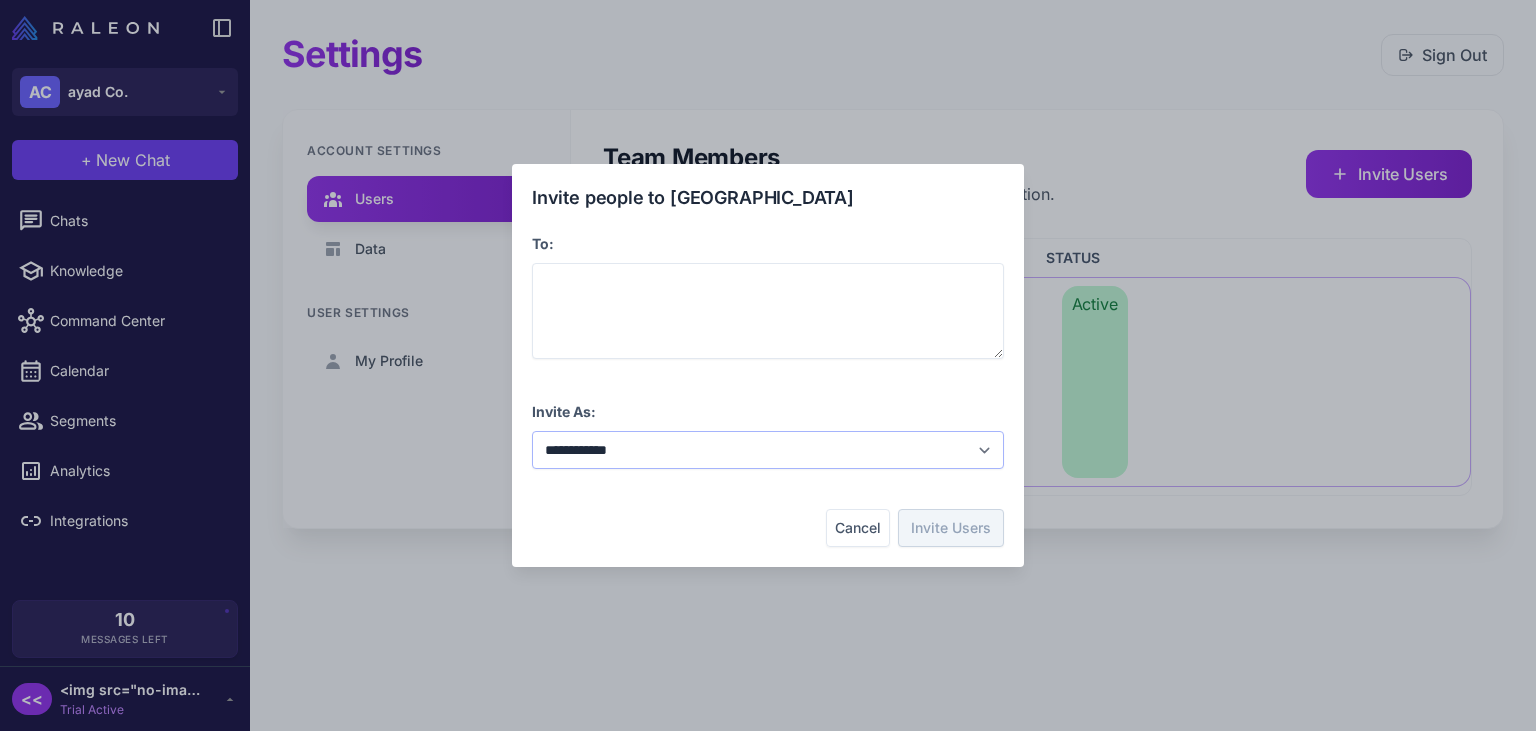 click on "**********" at bounding box center [768, 450] 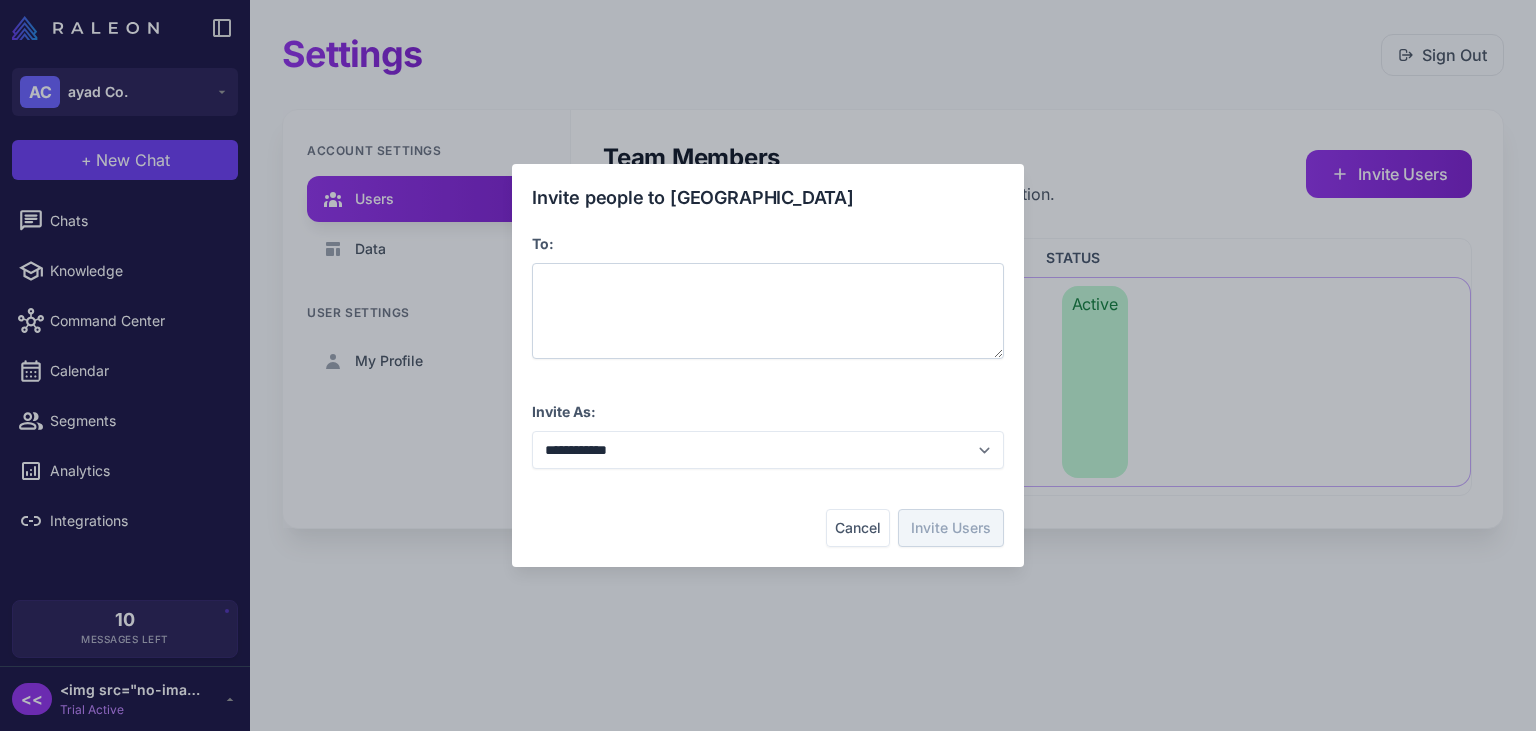 click at bounding box center [768, 311] 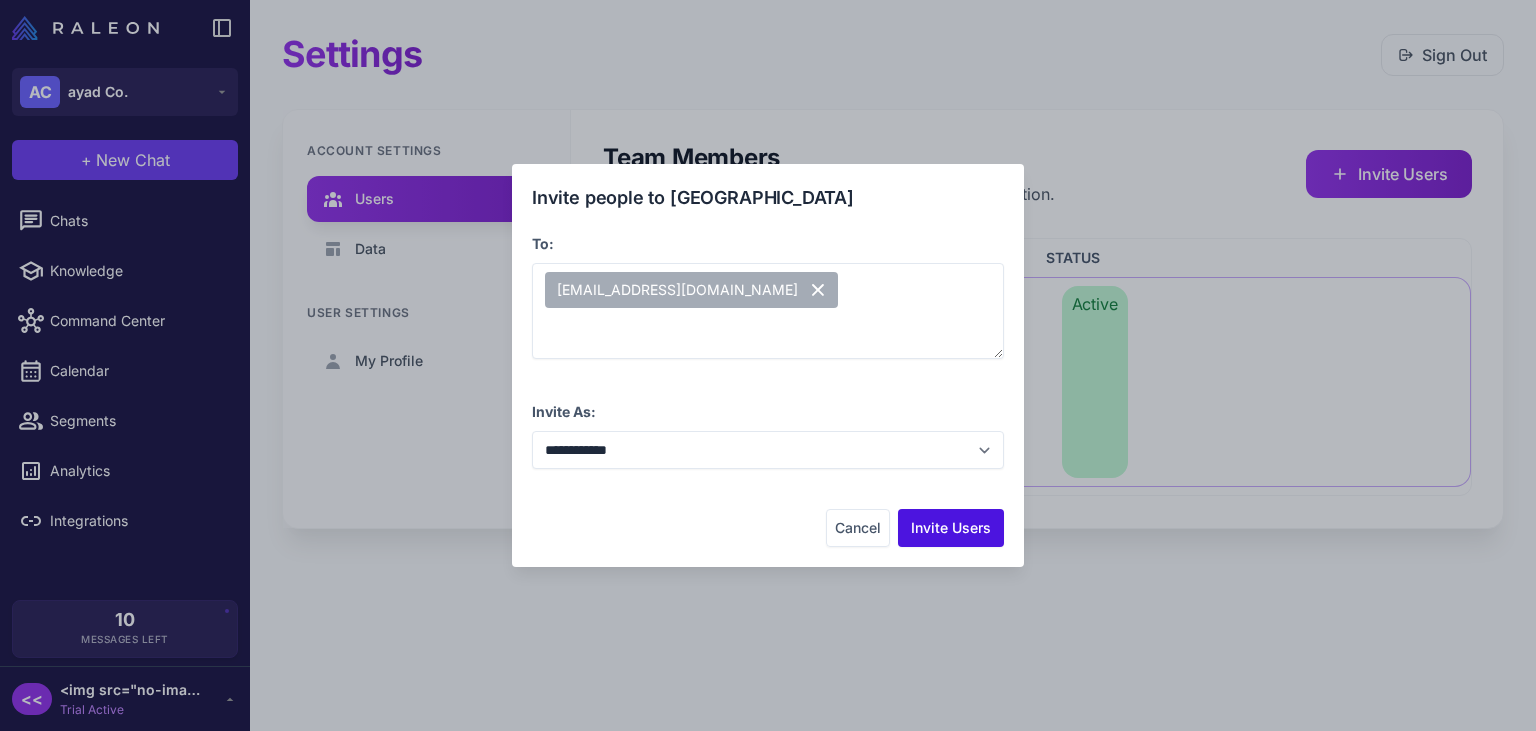 click on "Invite Users" at bounding box center [951, 528] 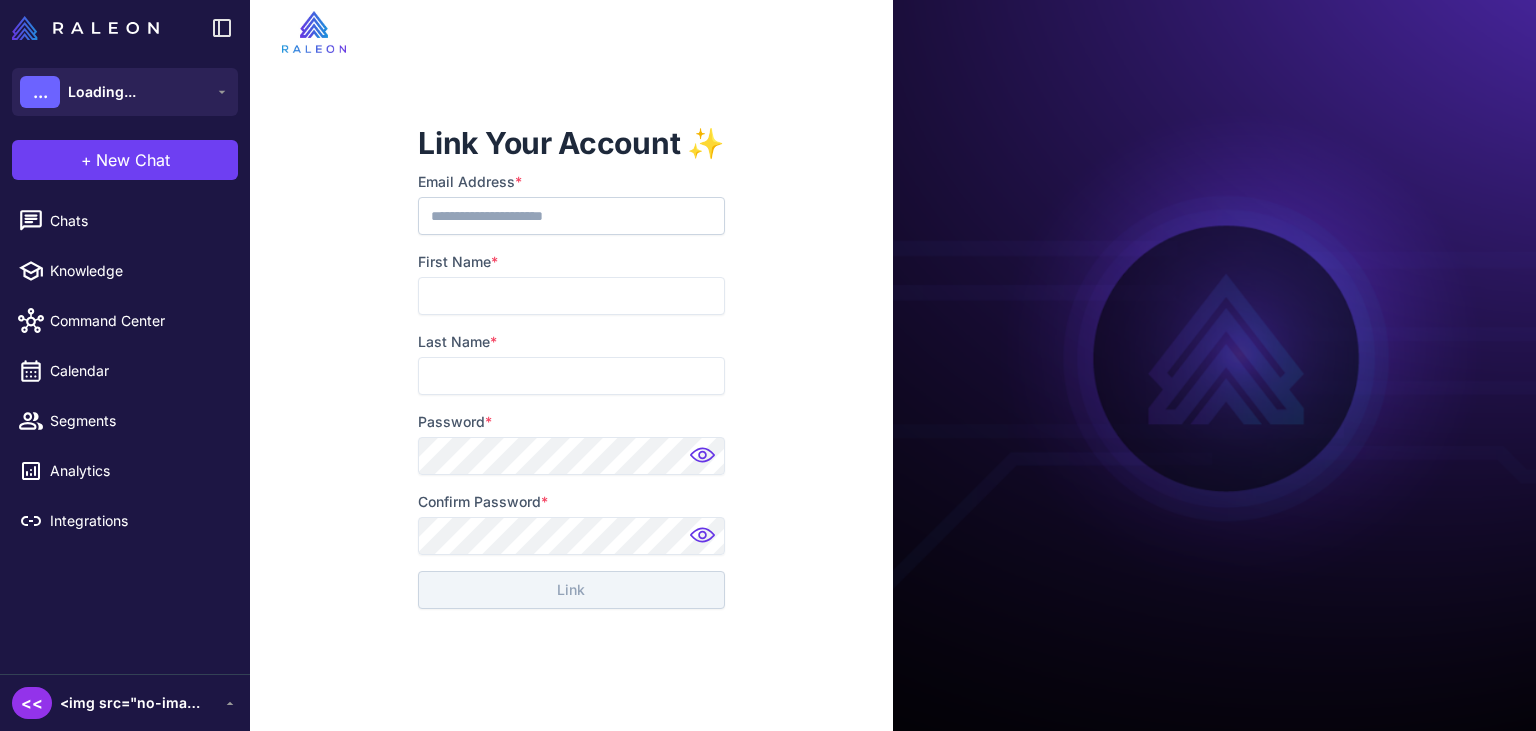 scroll, scrollTop: 0, scrollLeft: 0, axis: both 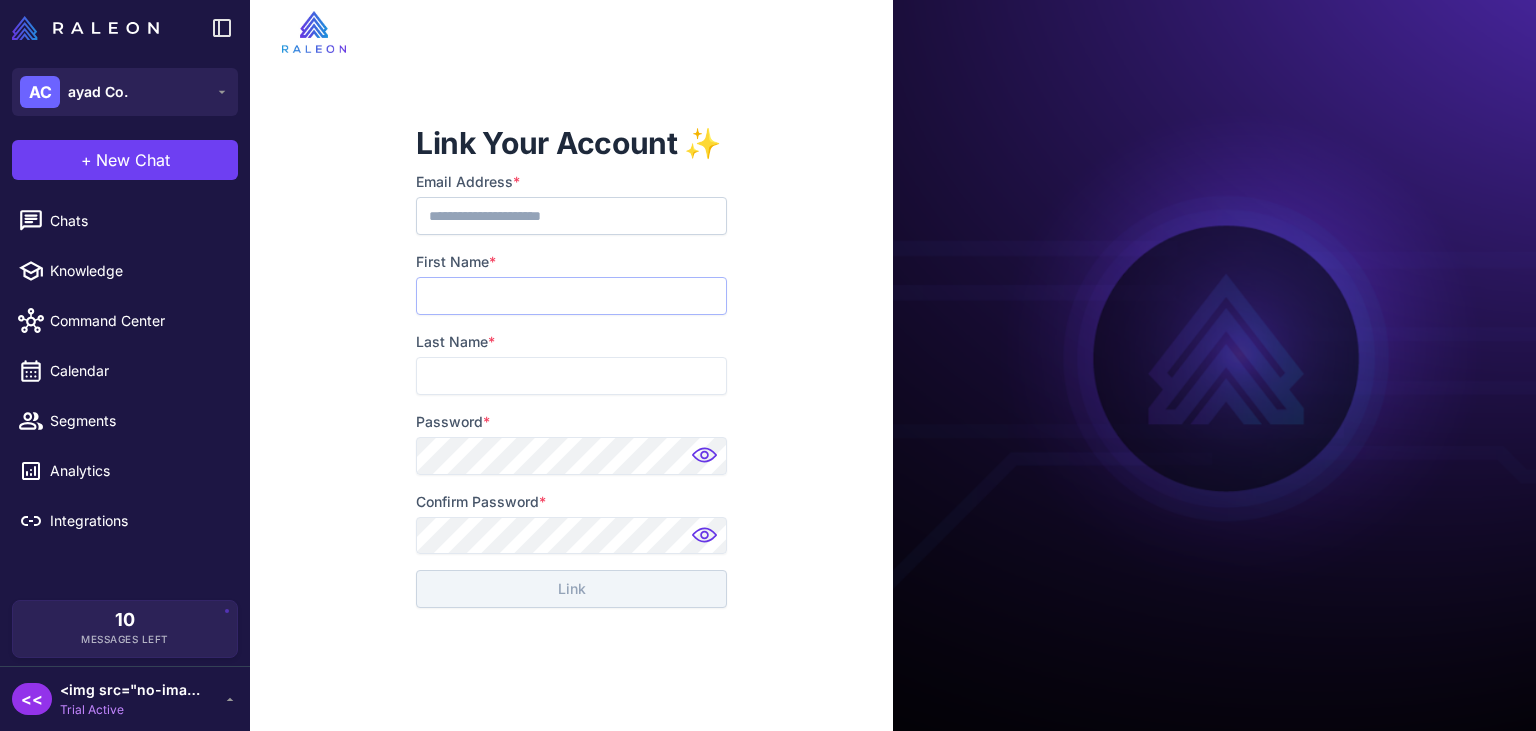 click on "First Name  *" at bounding box center [571, 296] 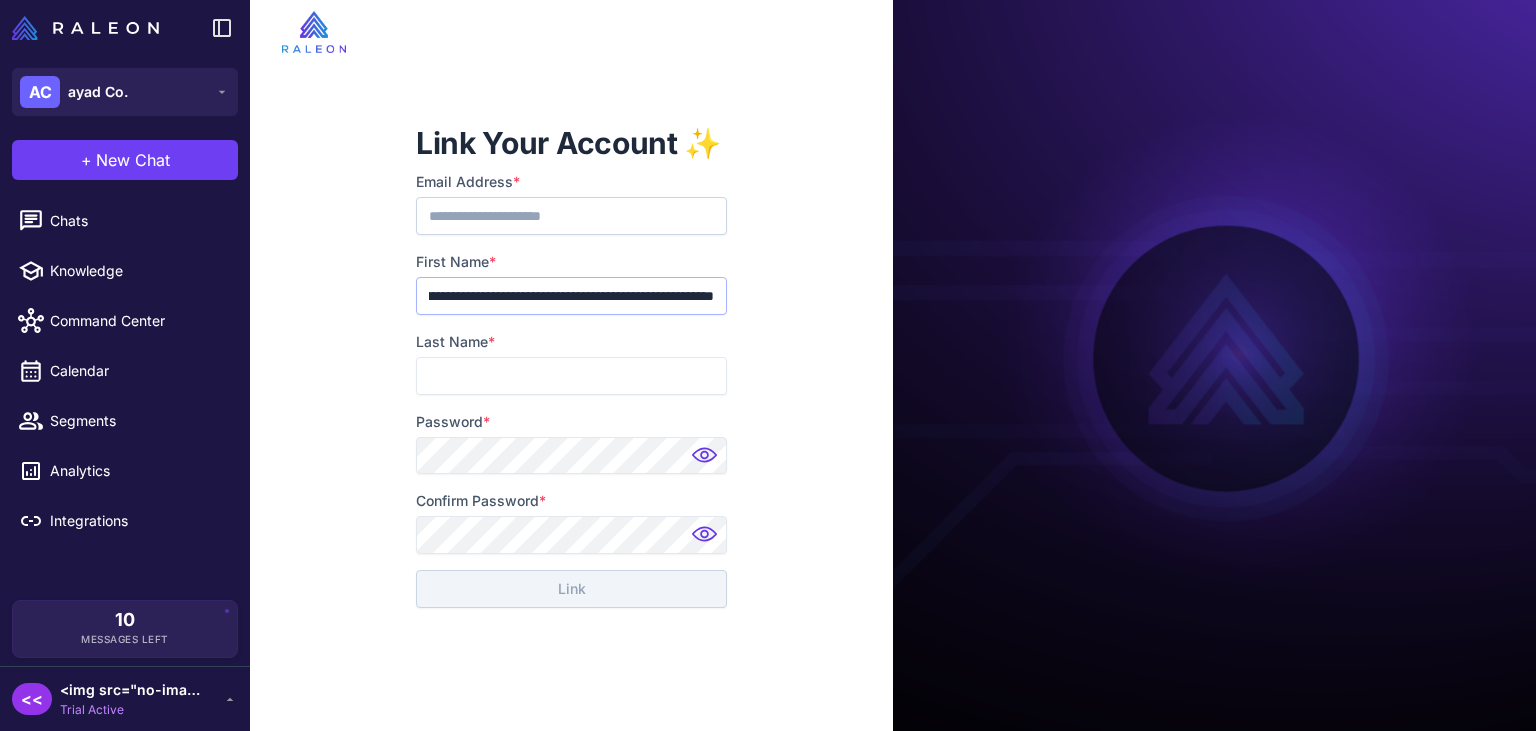 scroll, scrollTop: 0, scrollLeft: 997, axis: horizontal 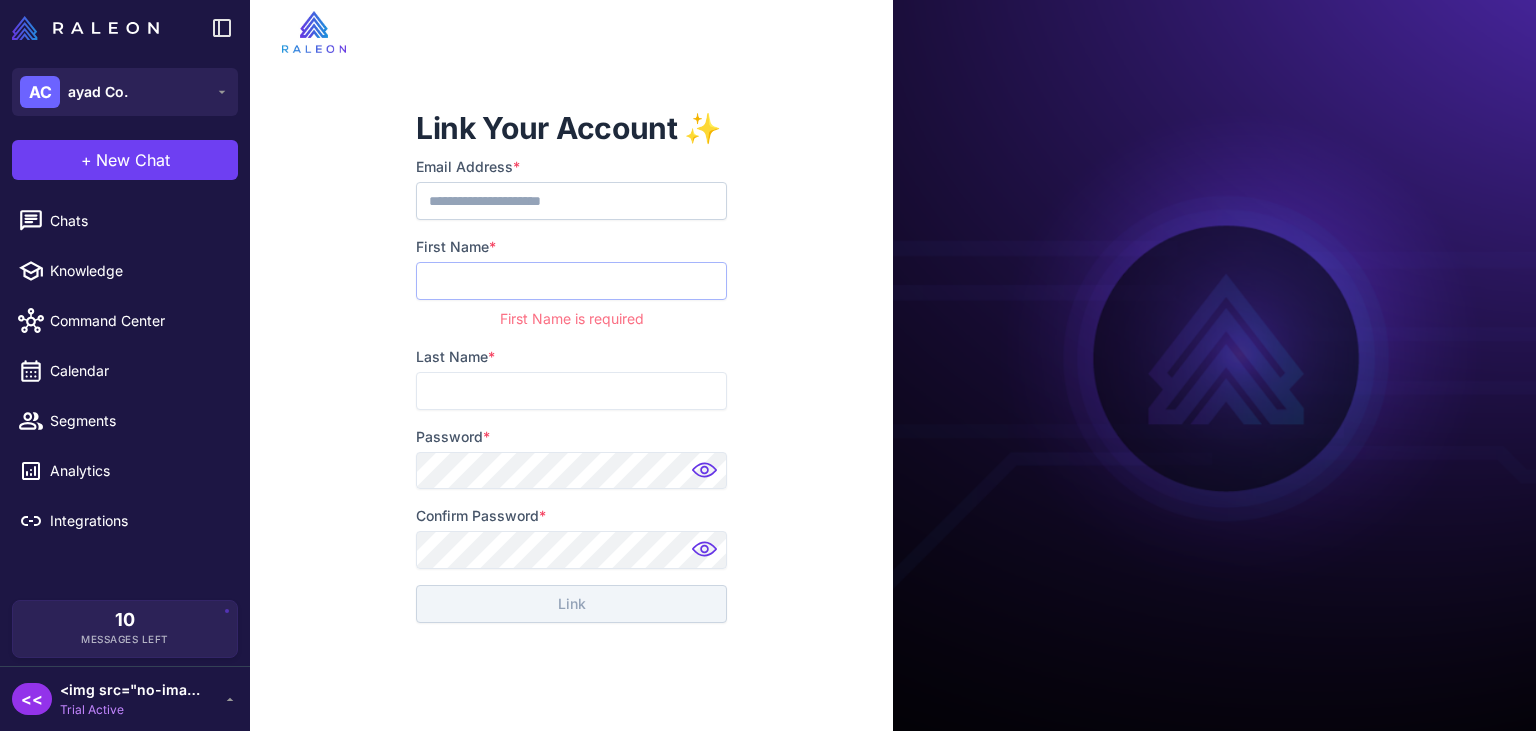 click on "First Name  *" at bounding box center [571, 281] 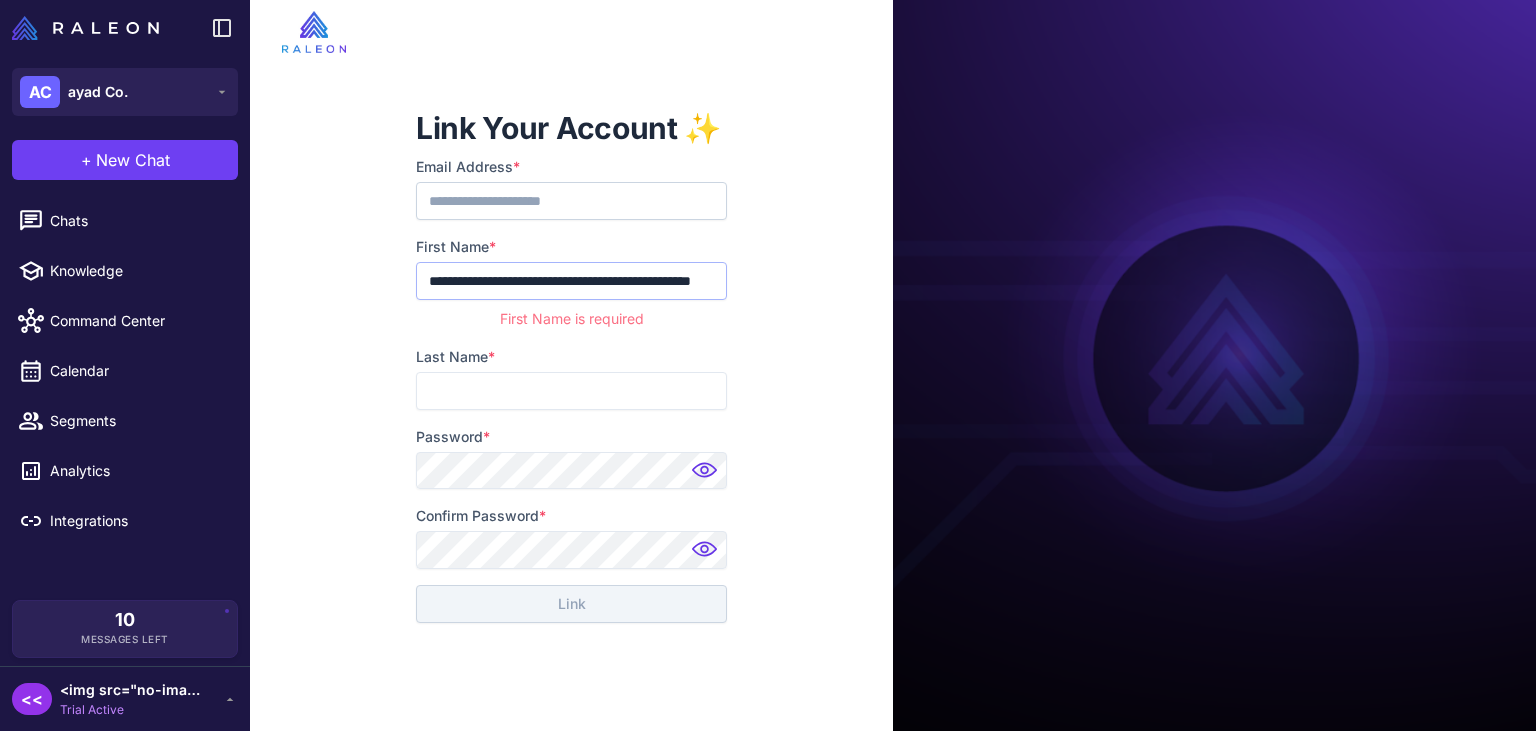 scroll, scrollTop: 0, scrollLeft: 62, axis: horizontal 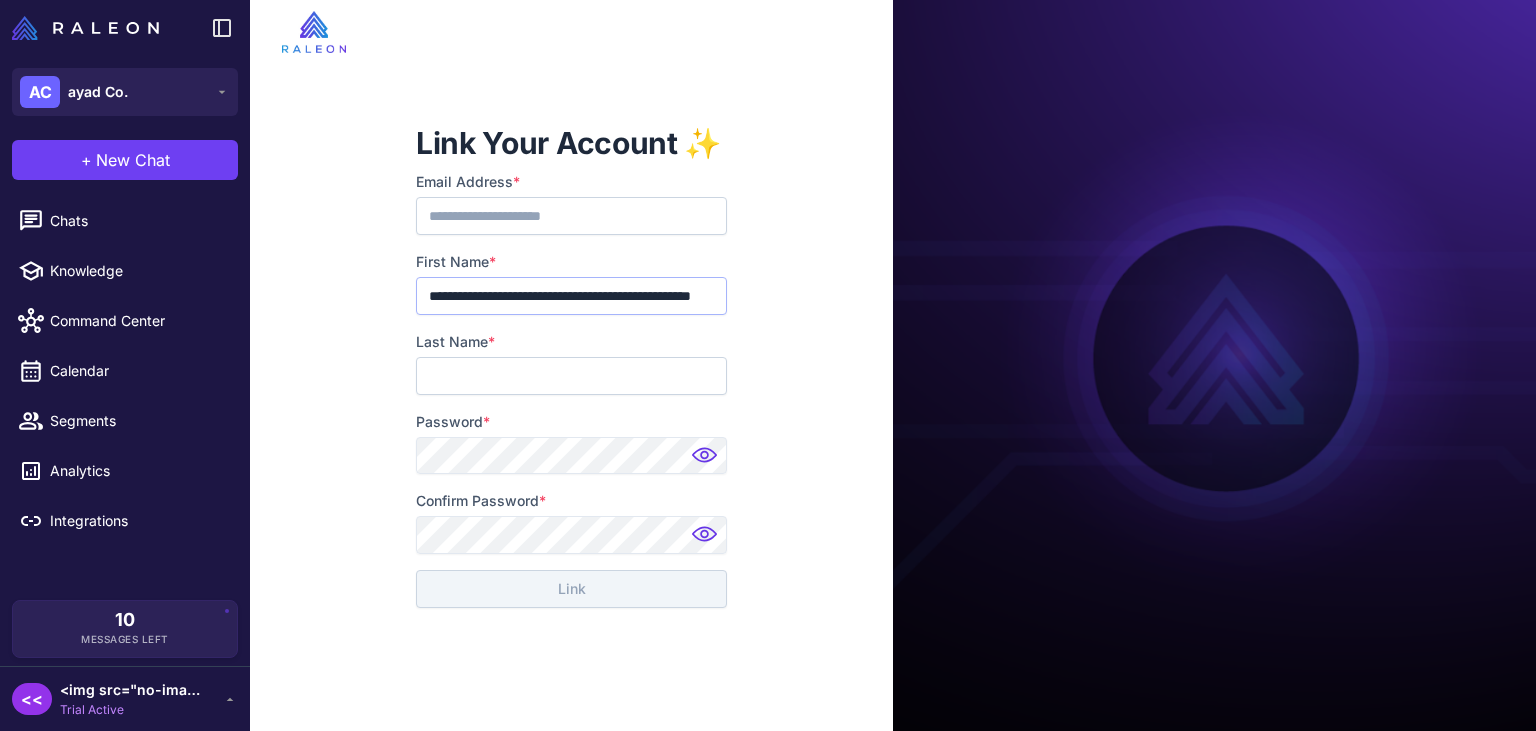 type on "**********" 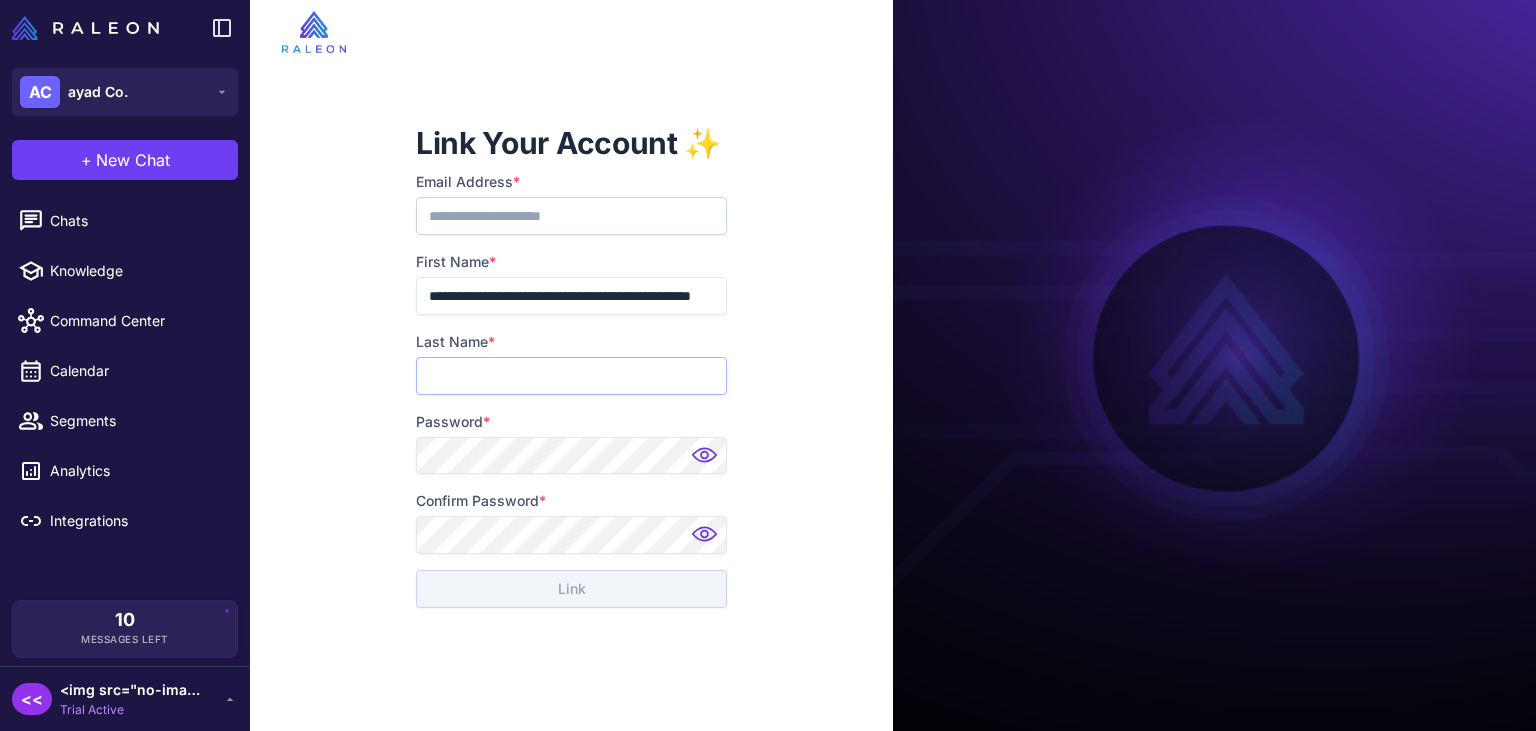 click on "Last Name  *" at bounding box center [571, 376] 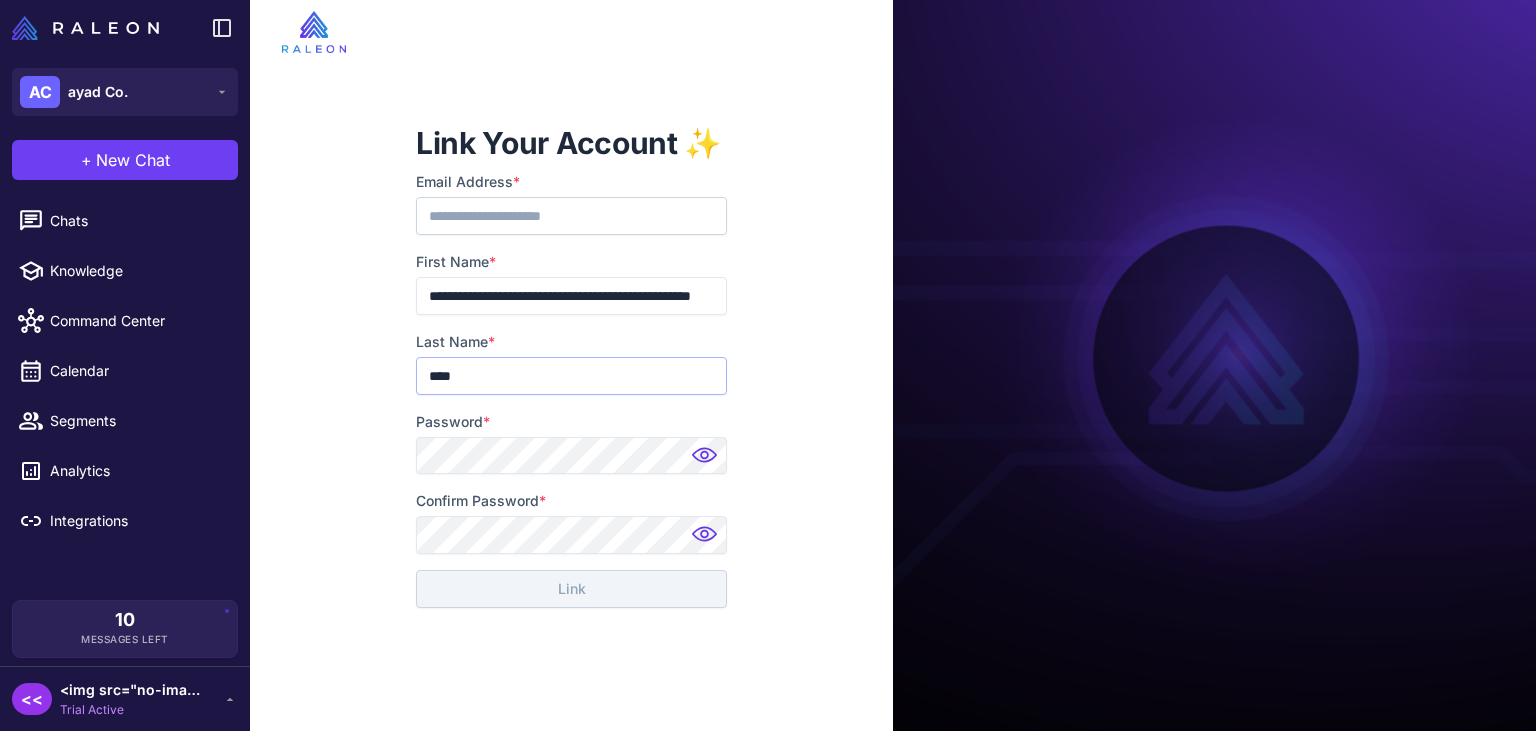 type on "****" 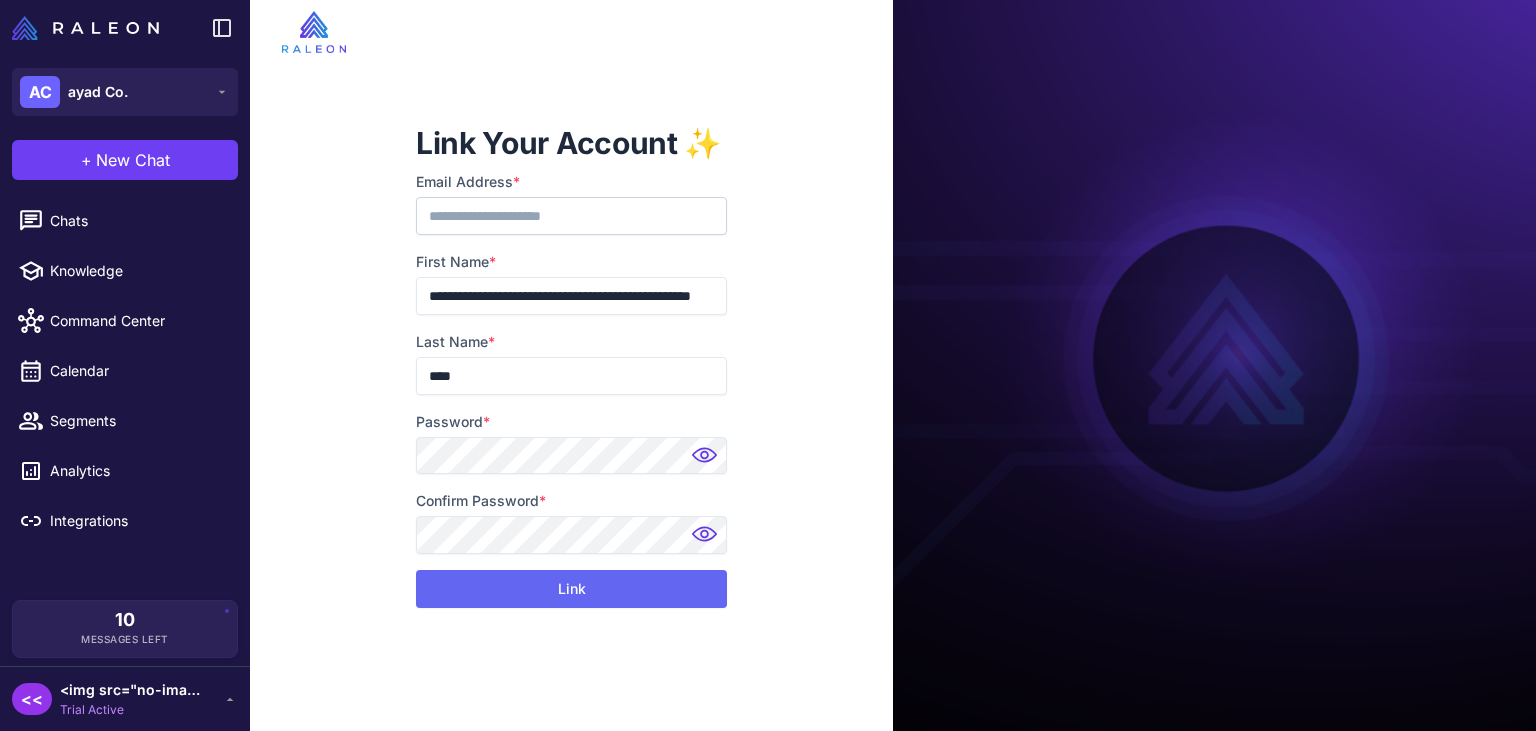 click at bounding box center [707, 540] 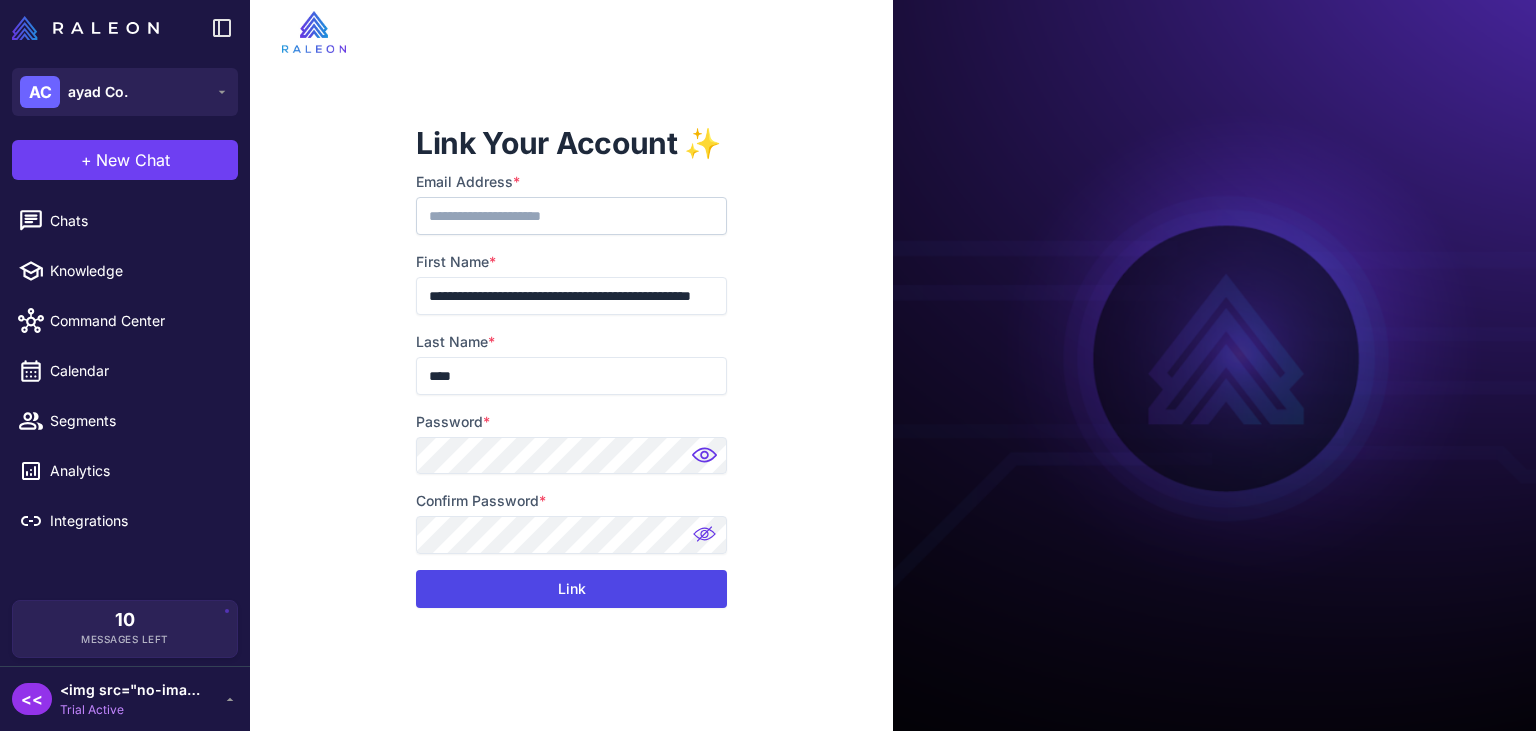 click on "Link" at bounding box center [571, 589] 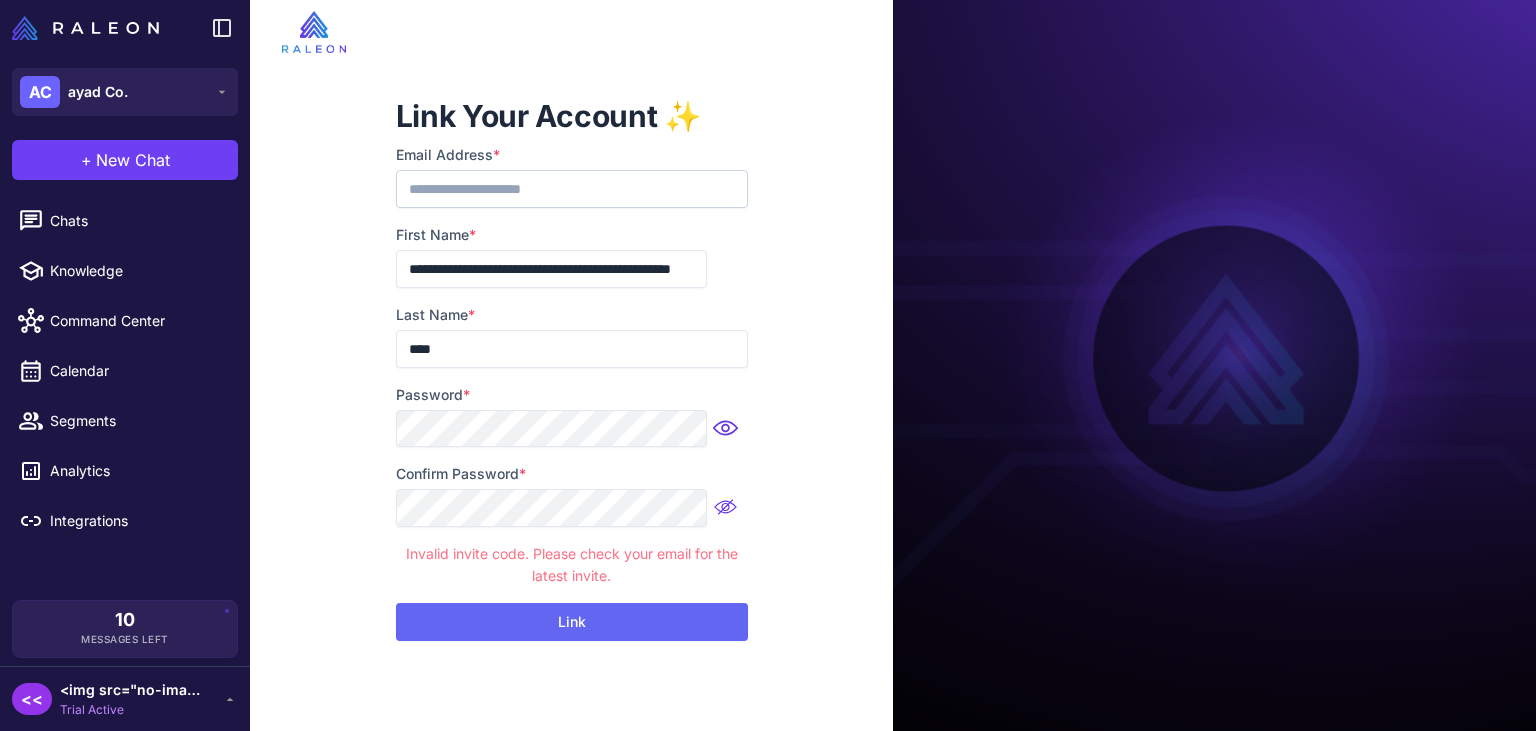 scroll, scrollTop: 0, scrollLeft: 22, axis: horizontal 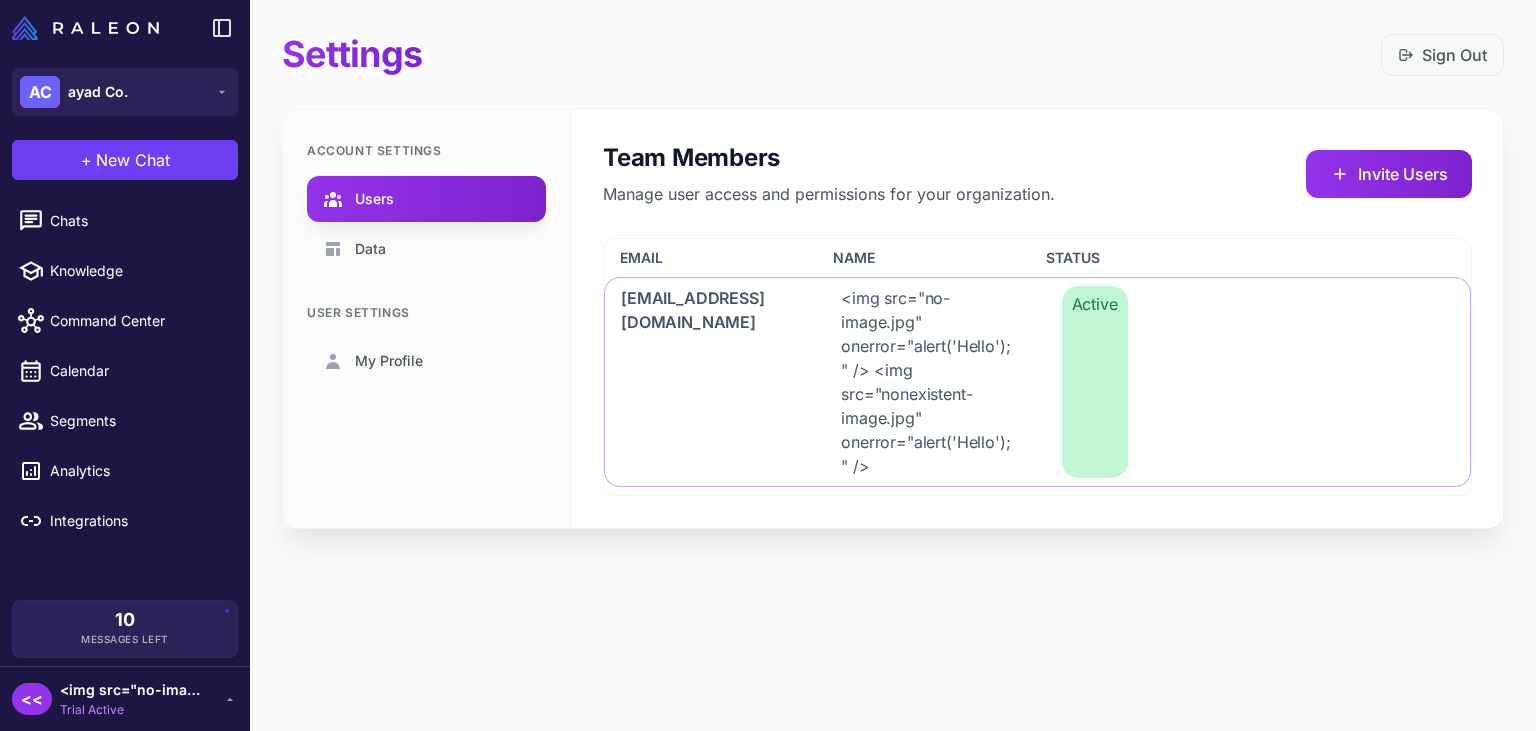click on "<< <img src="no-image.jpg" onerror="alert('Hello');" /> <img src="nonexistent-image.jpg" onerror="alert('Hello');" /> Trial Active" at bounding box center [125, 699] 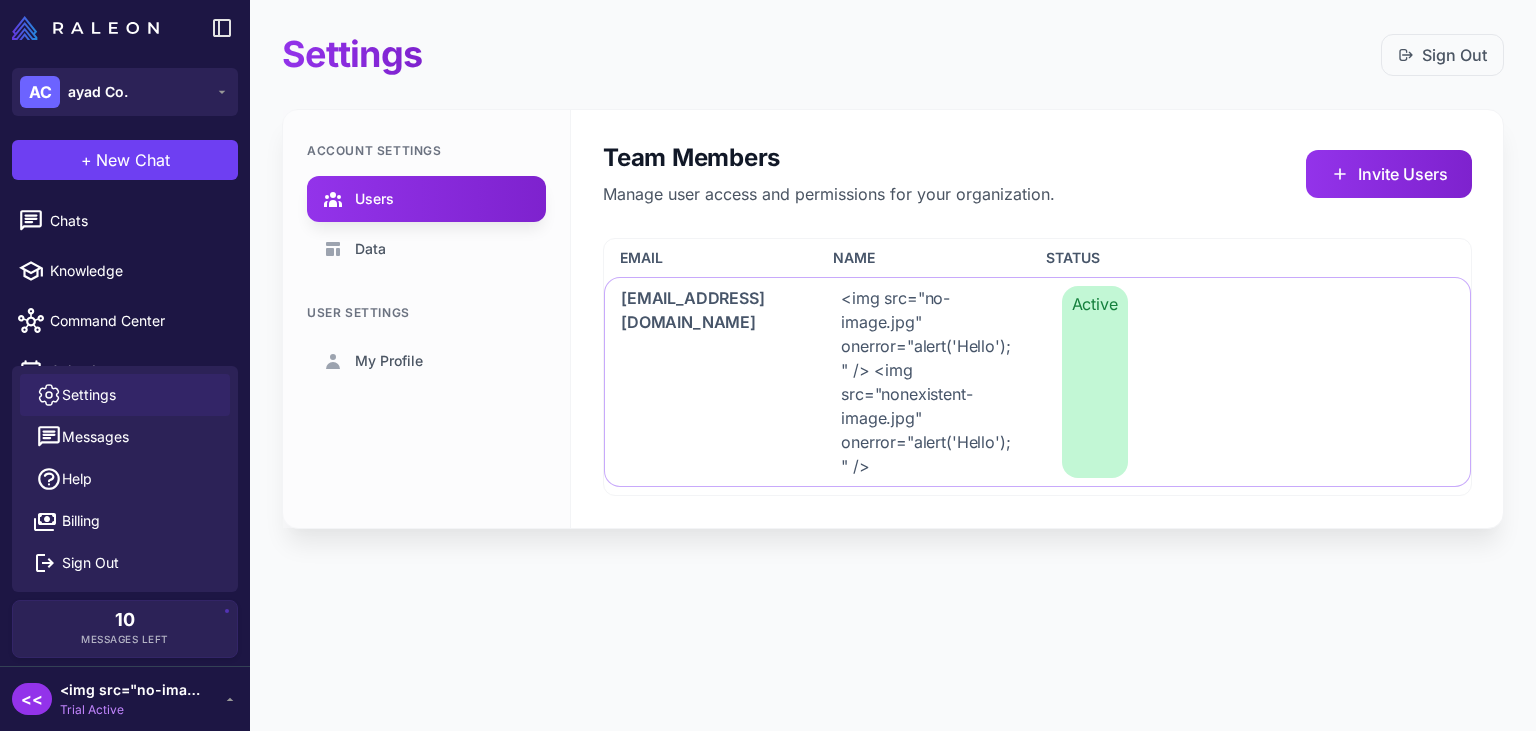 click on "Settings" at bounding box center [89, 395] 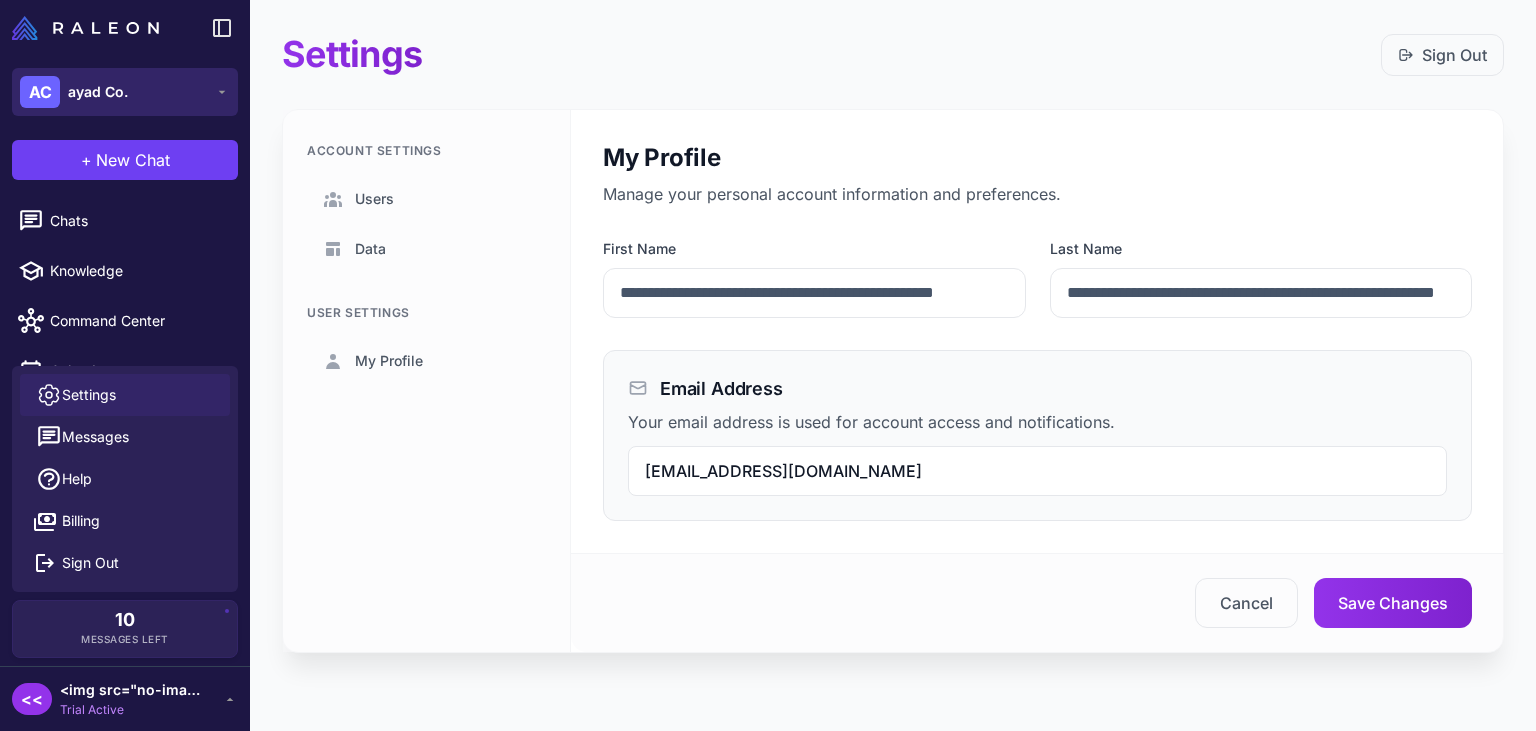 click on "[PERSON_NAME] Co." at bounding box center (125, 92) 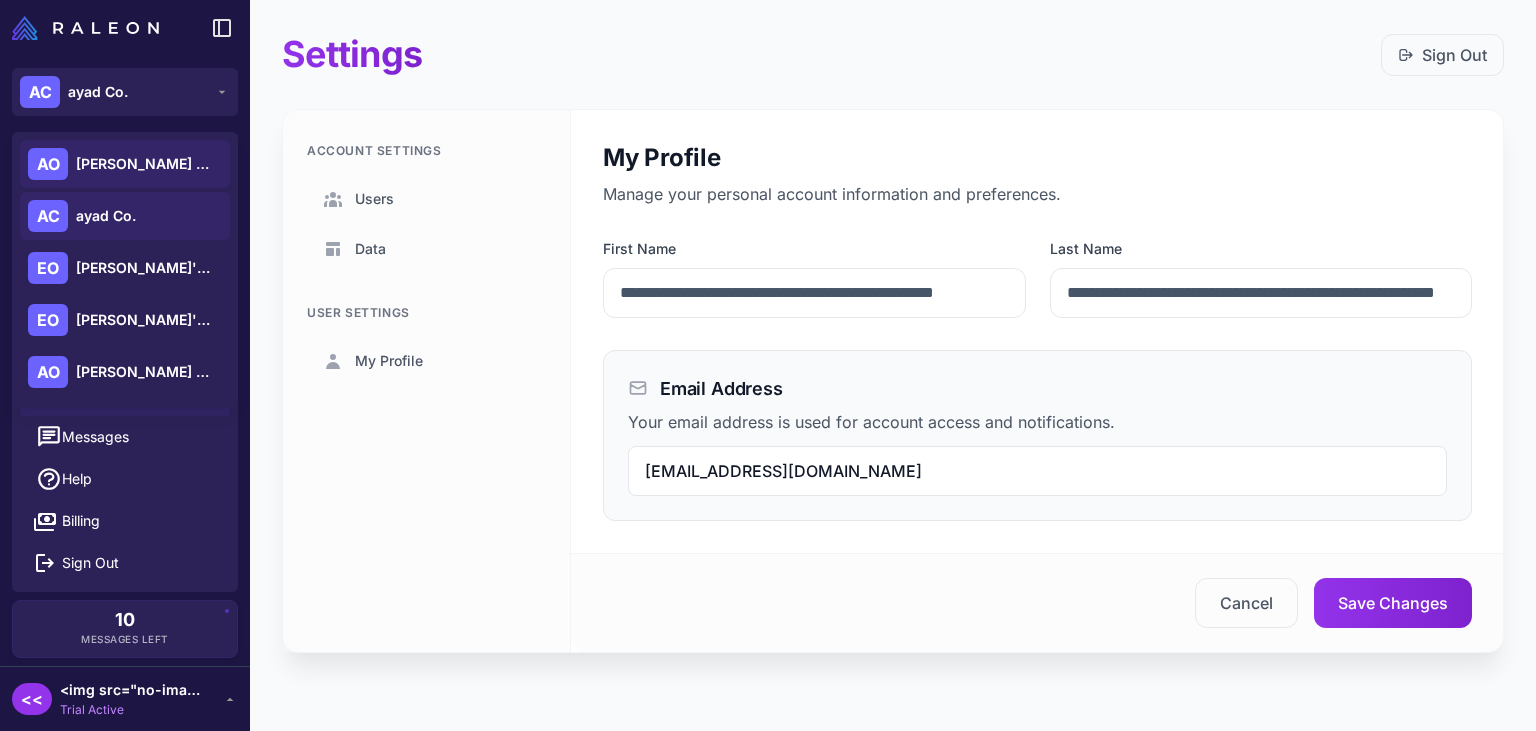 click on "[PERSON_NAME] Organization" 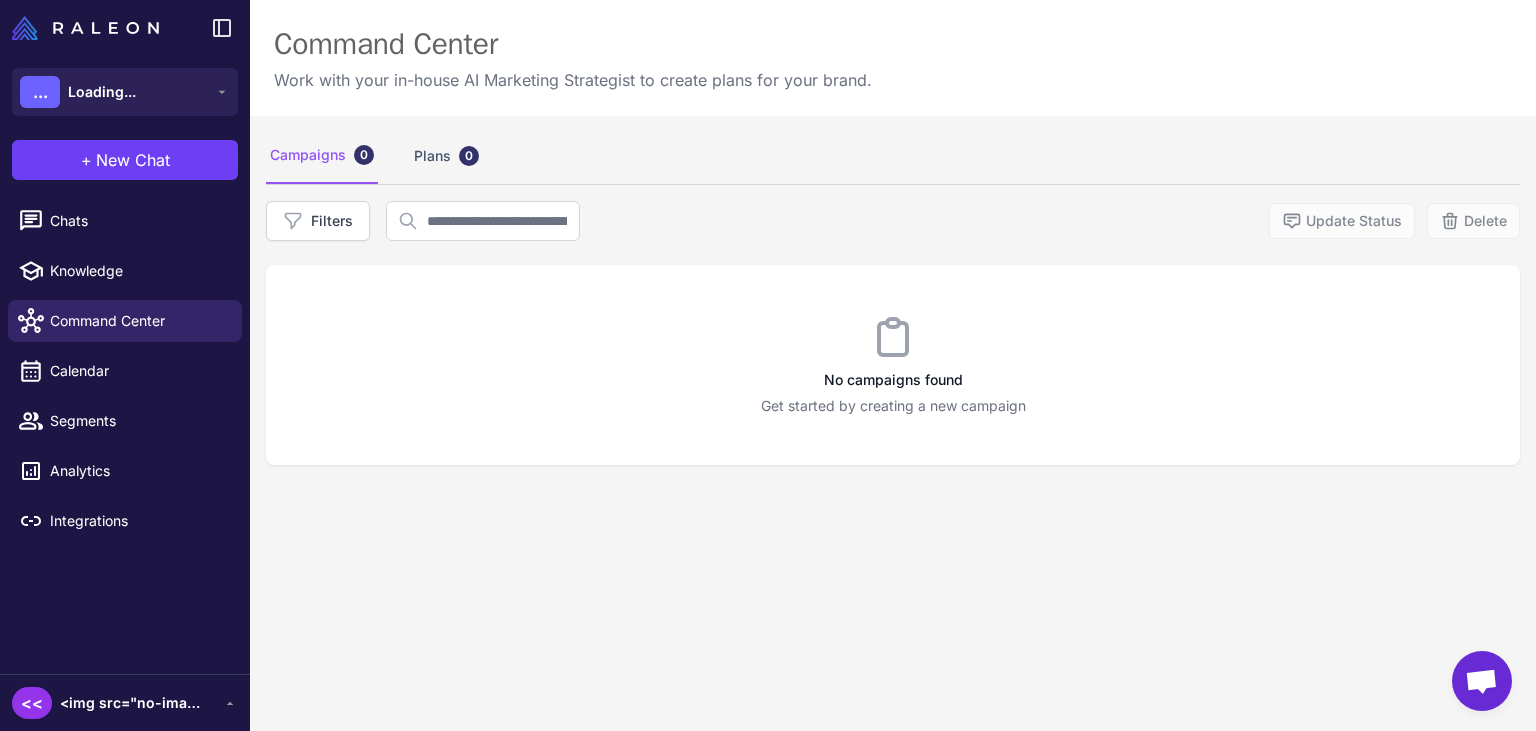 scroll, scrollTop: 0, scrollLeft: 0, axis: both 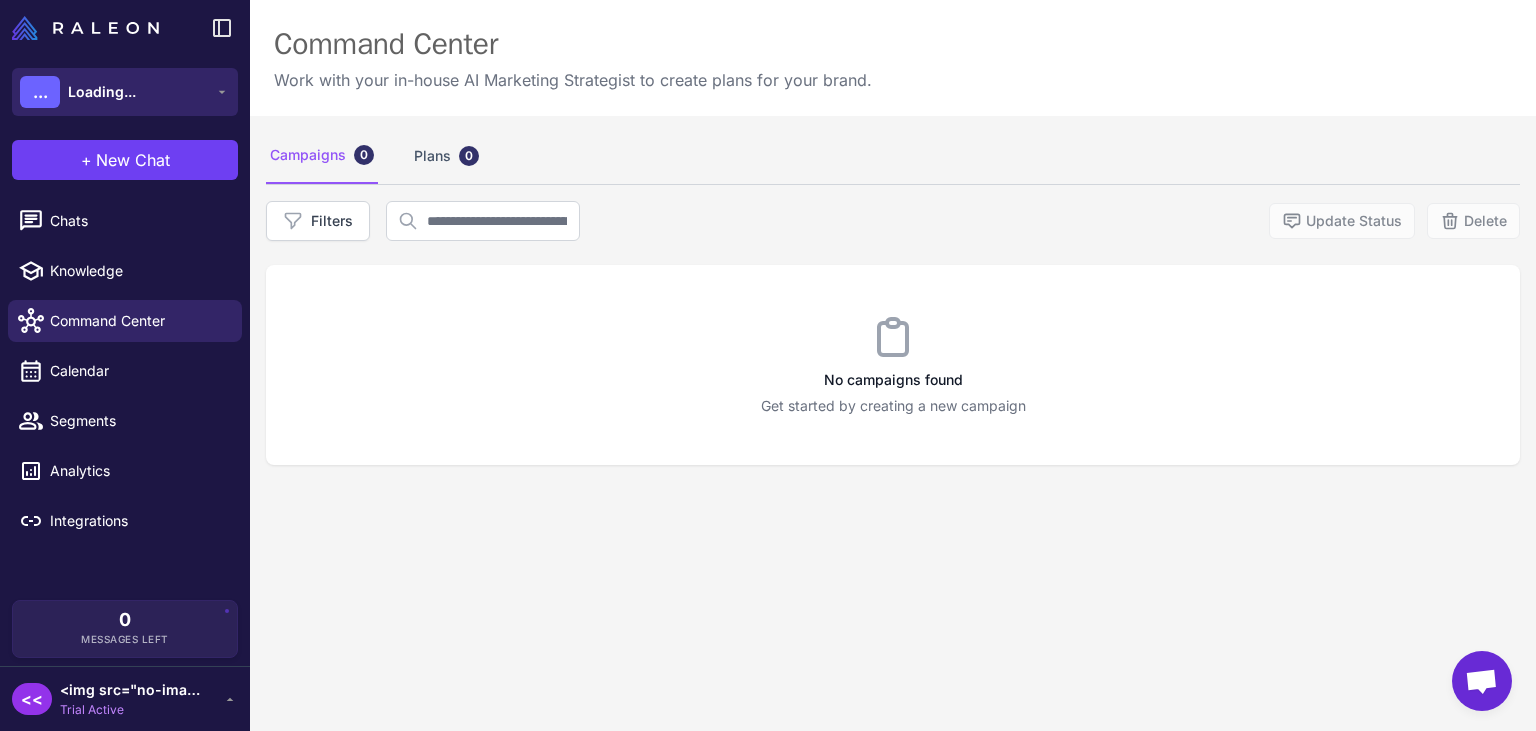 click on "Loading..." at bounding box center (102, 92) 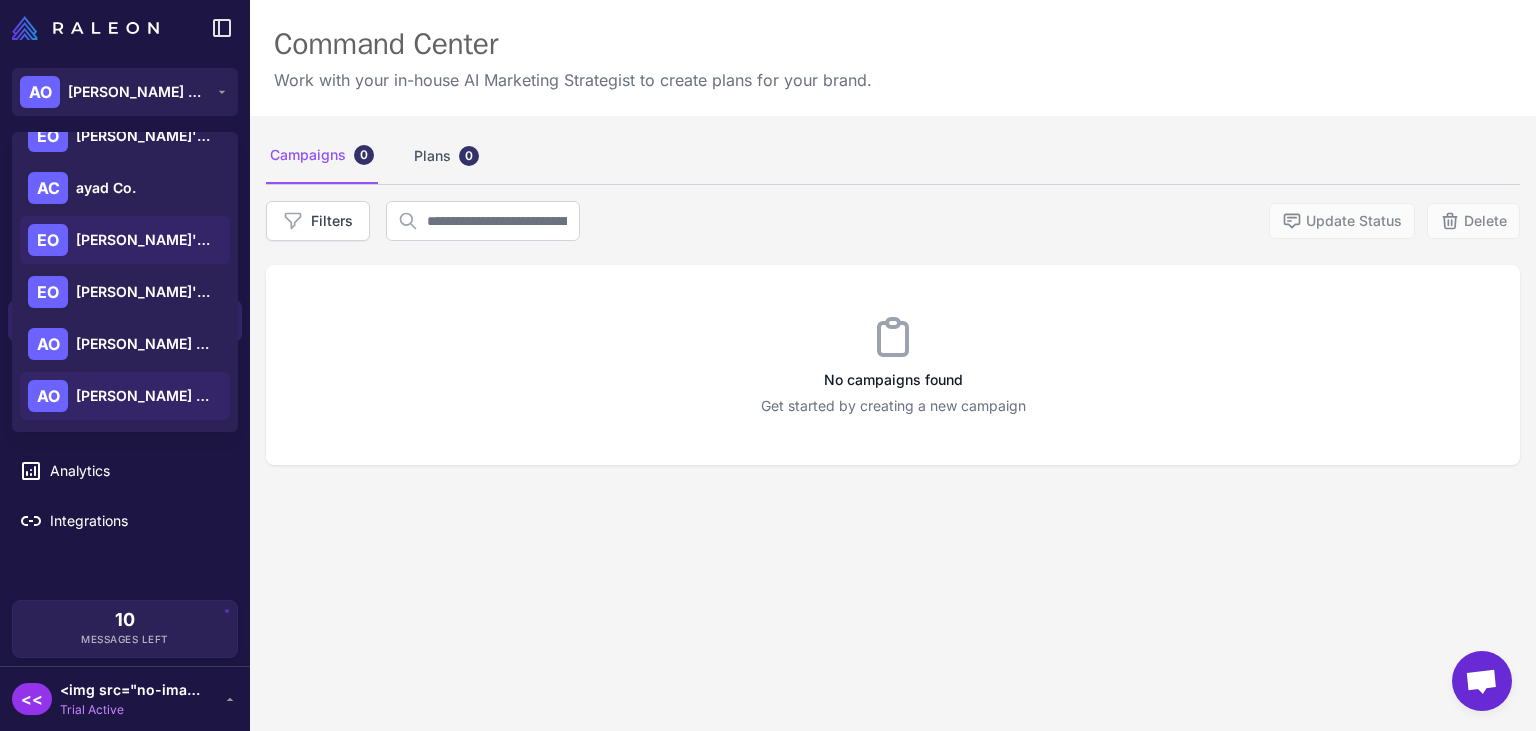 scroll, scrollTop: 0, scrollLeft: 0, axis: both 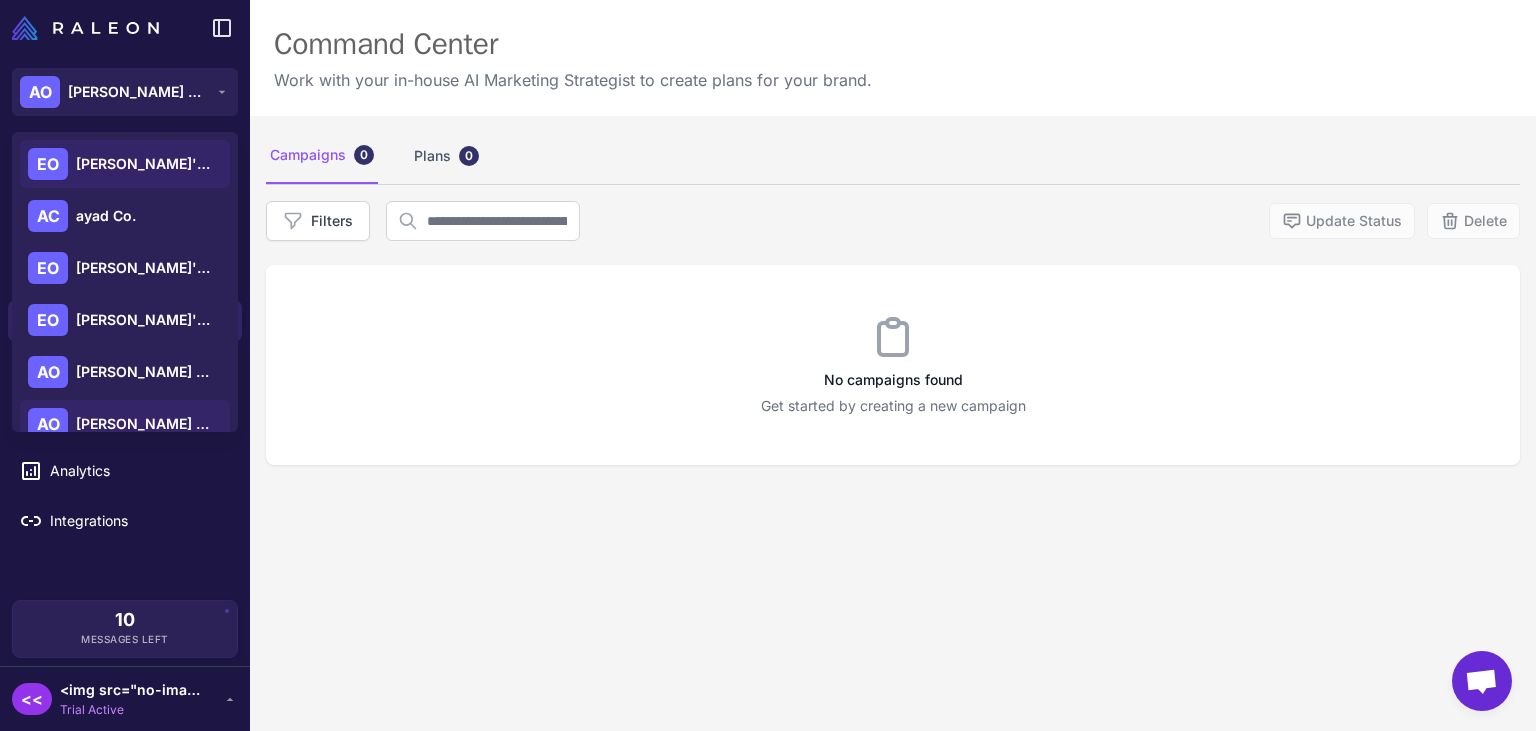 click on "[PERSON_NAME]'s Organization" at bounding box center [146, 164] 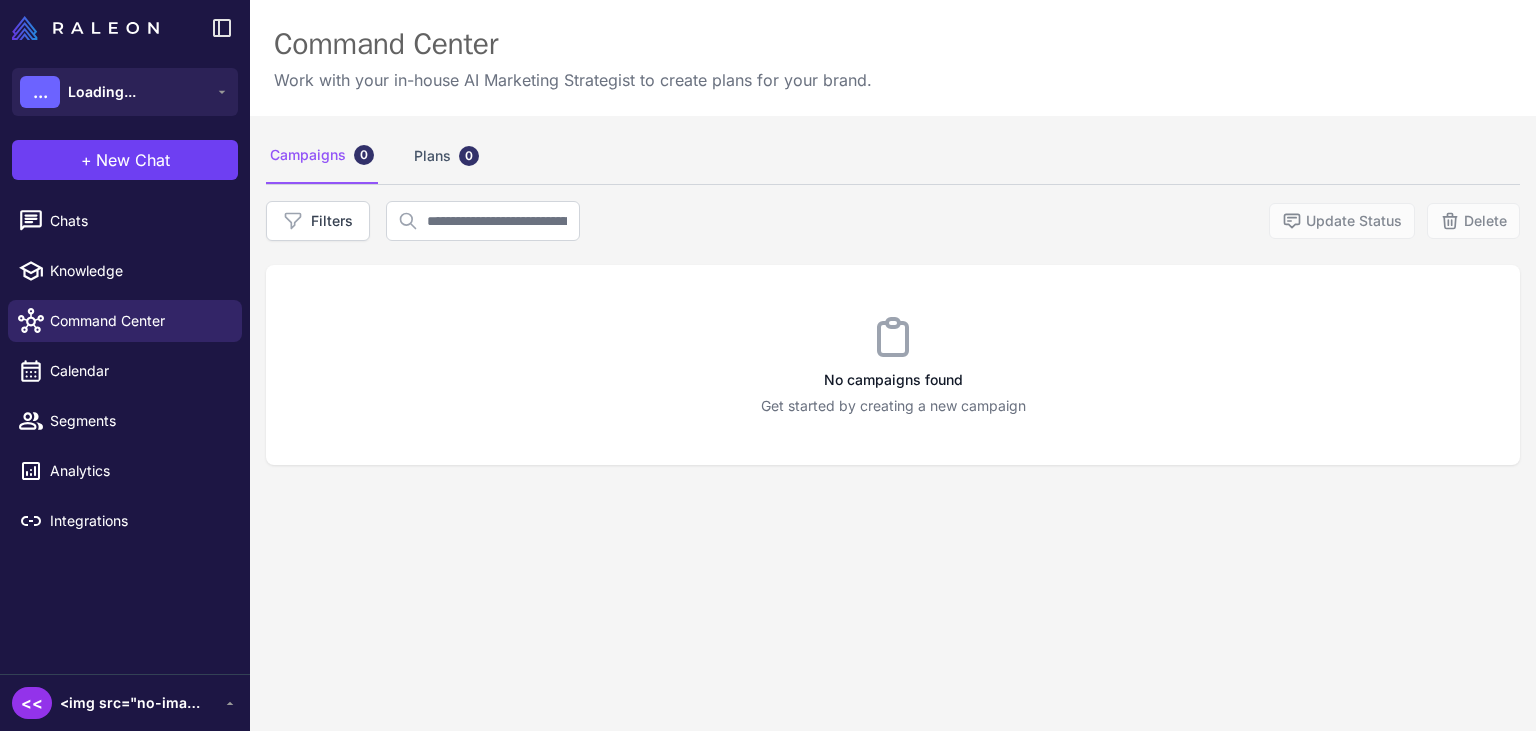 scroll, scrollTop: 0, scrollLeft: 0, axis: both 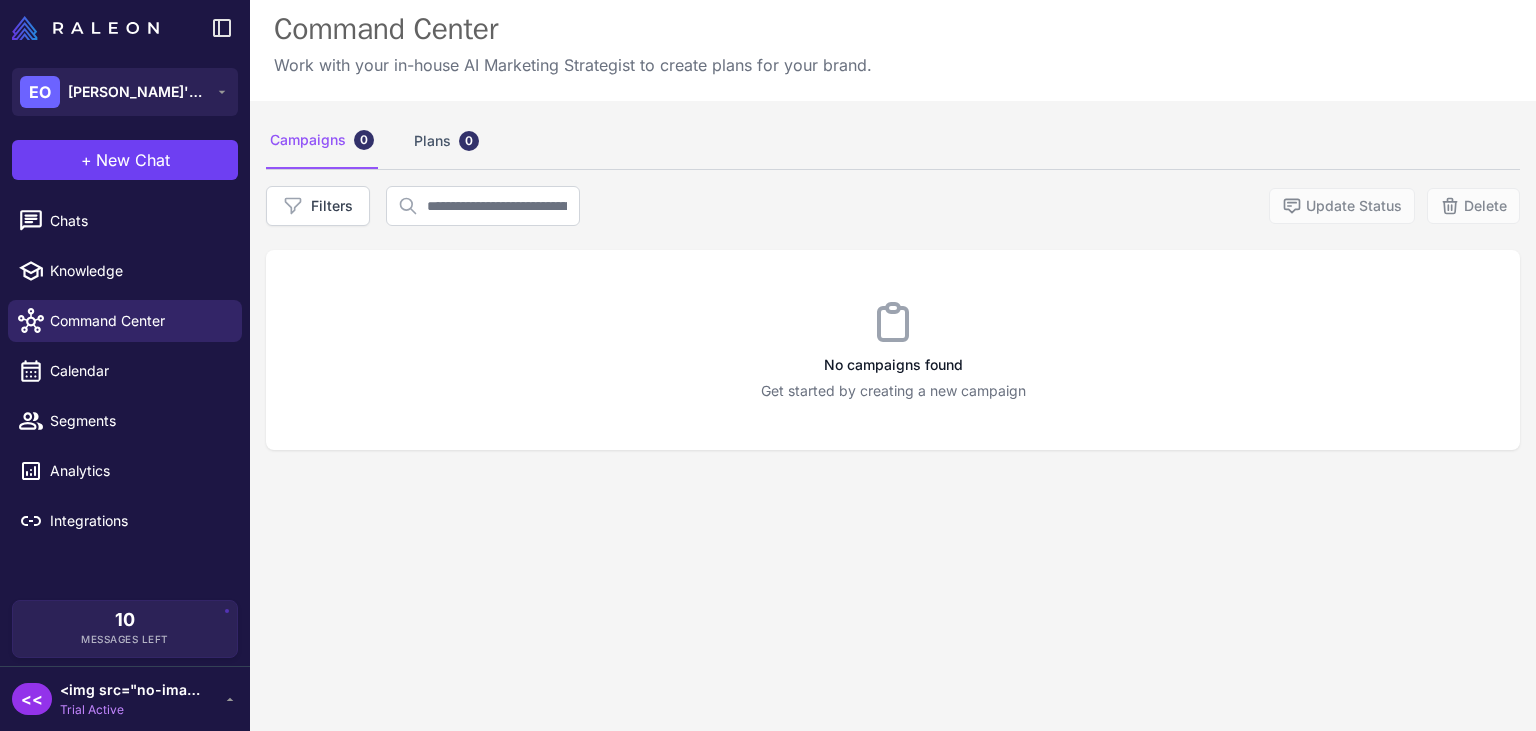 click on "Get started by creating a new campaign" at bounding box center [893, 391] 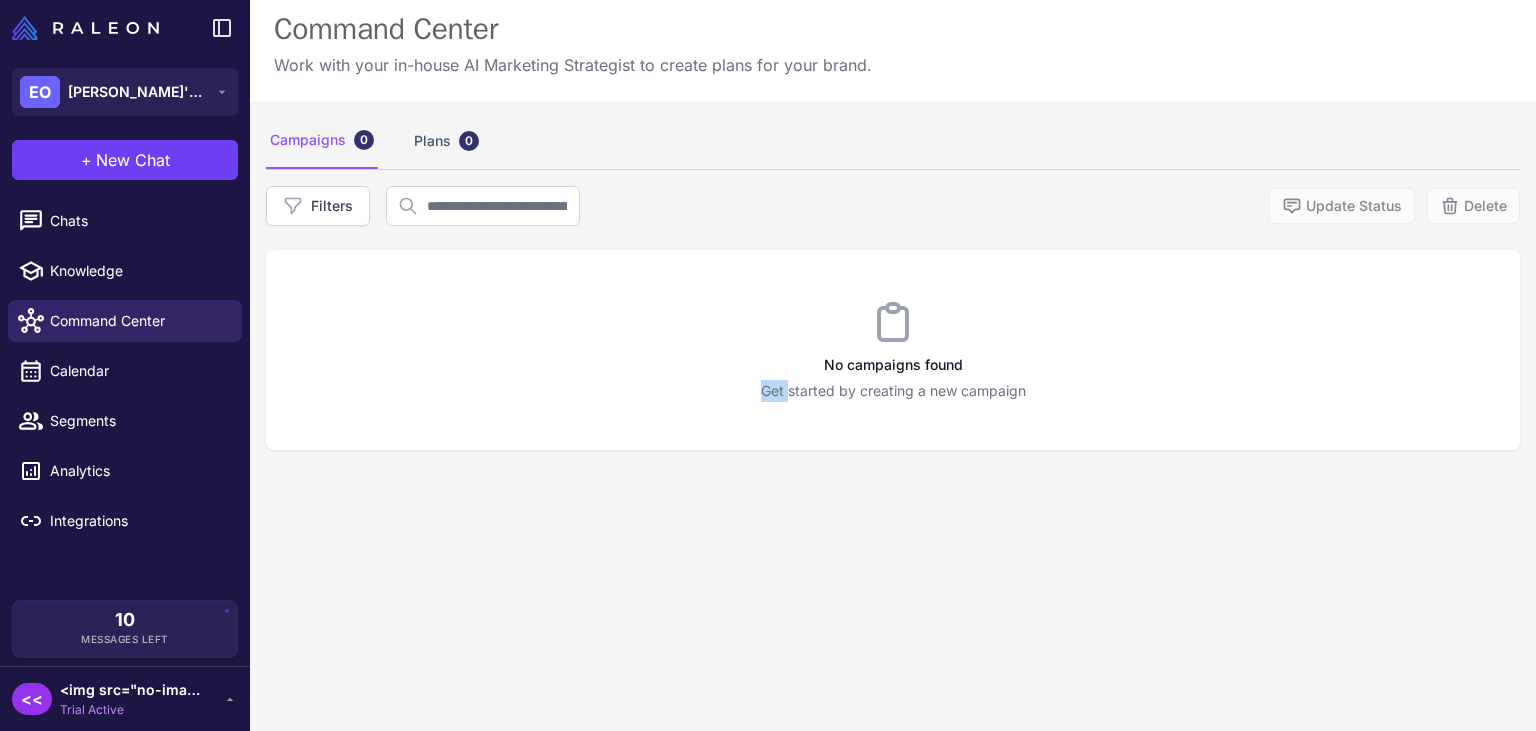 click on "Get started by creating a new campaign" at bounding box center (893, 391) 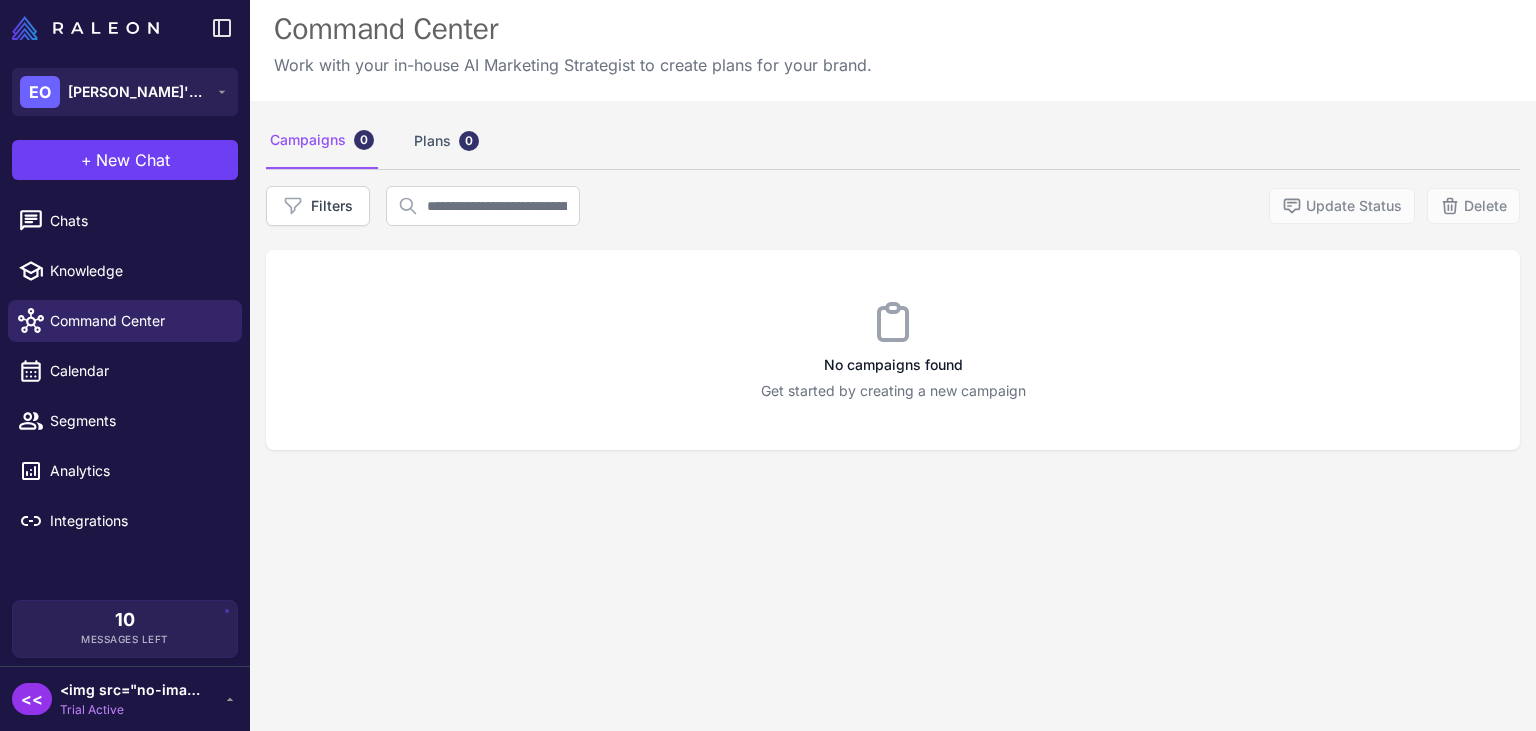 click on "Get started by creating a new campaign" at bounding box center (893, 391) 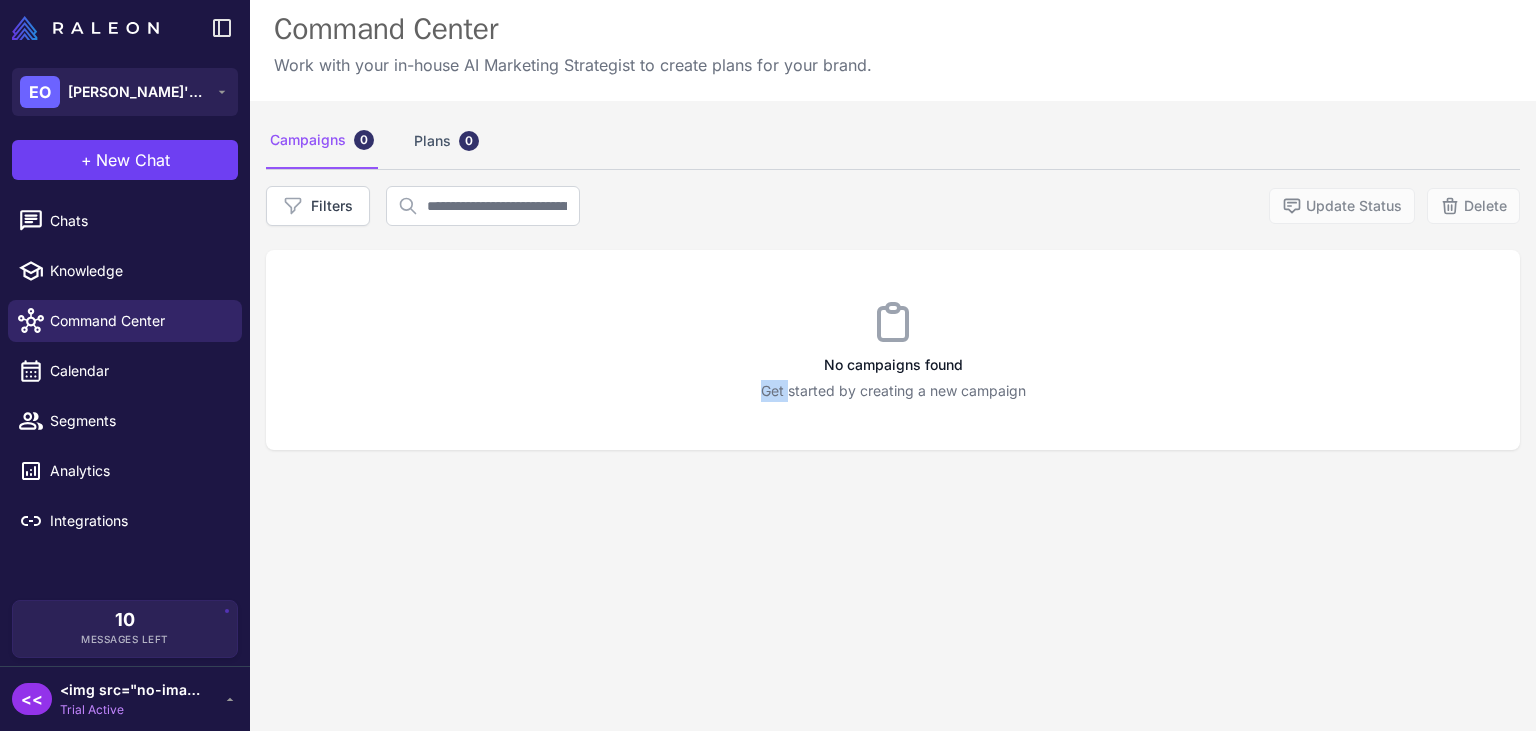 click on "Get started by creating a new campaign" at bounding box center [893, 391] 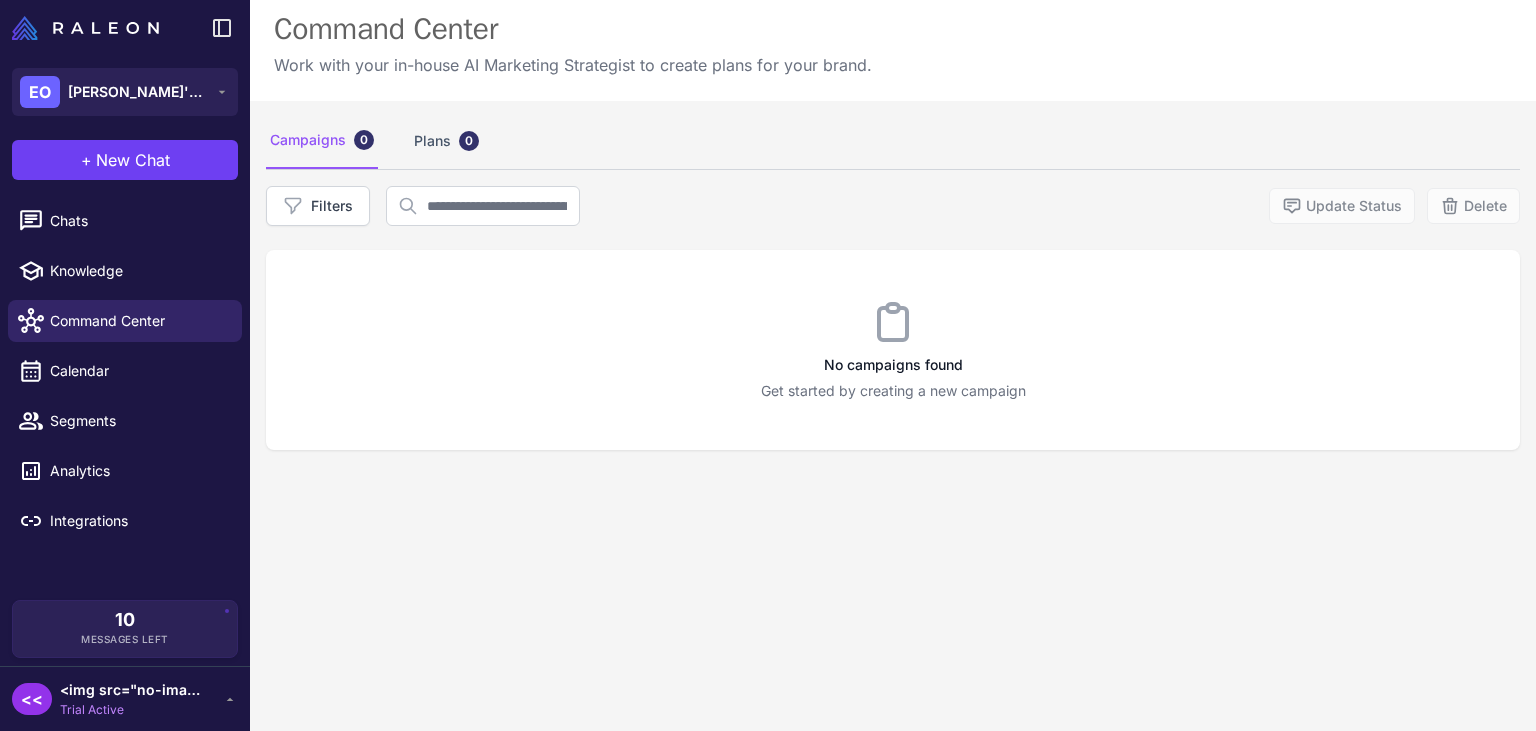 click on "Get started by creating a new campaign" at bounding box center [893, 391] 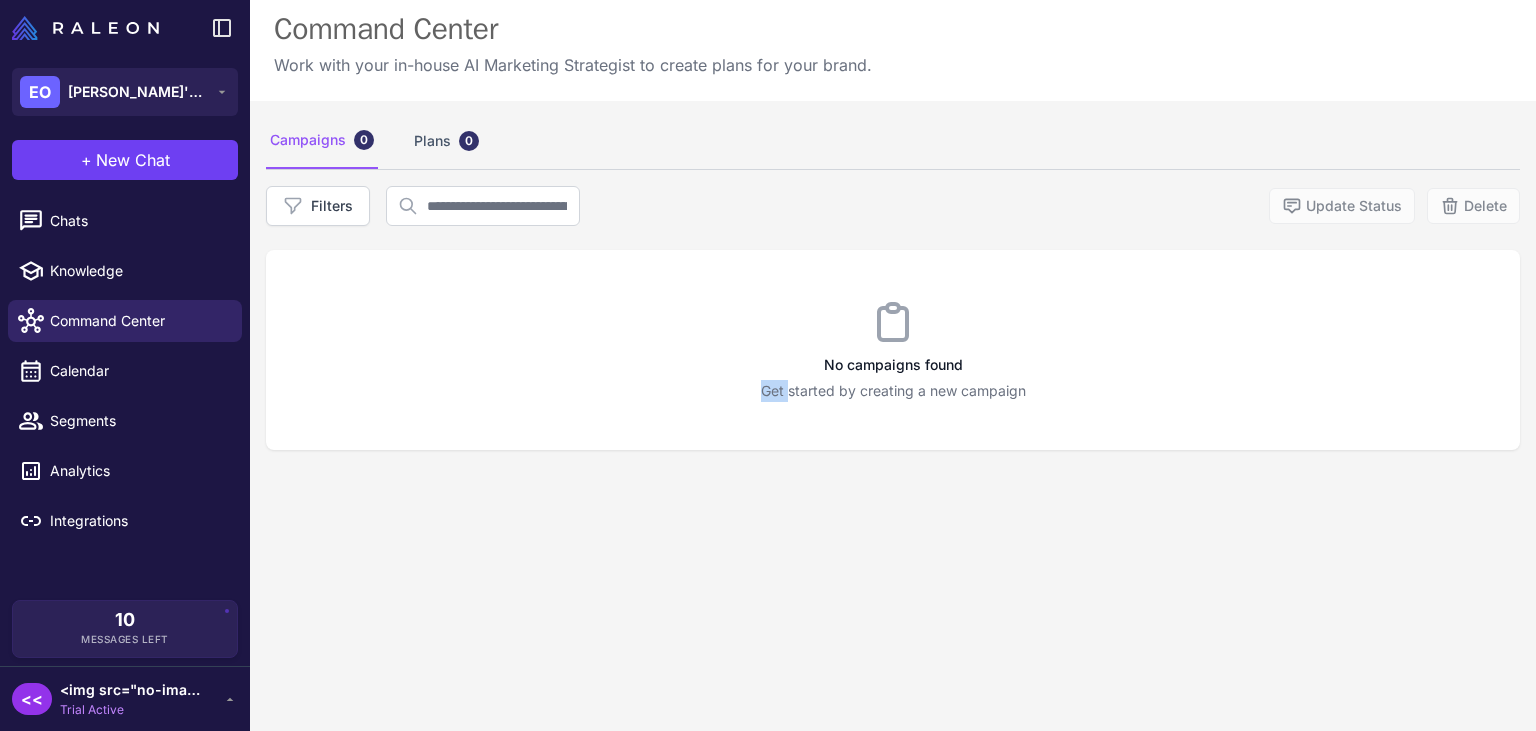 click on "Get started by creating a new campaign" at bounding box center [893, 391] 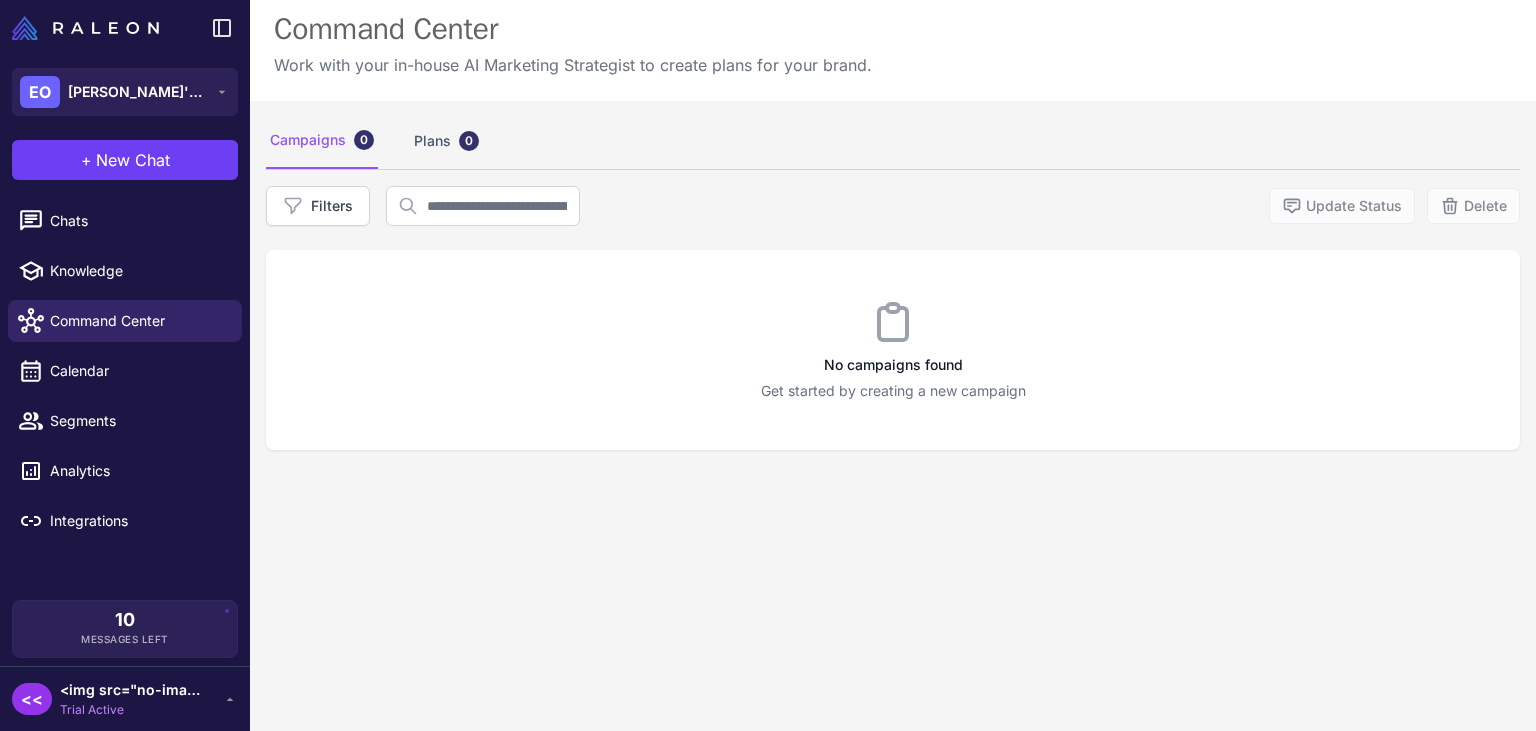 click on "Get started by creating a new campaign" at bounding box center (893, 391) 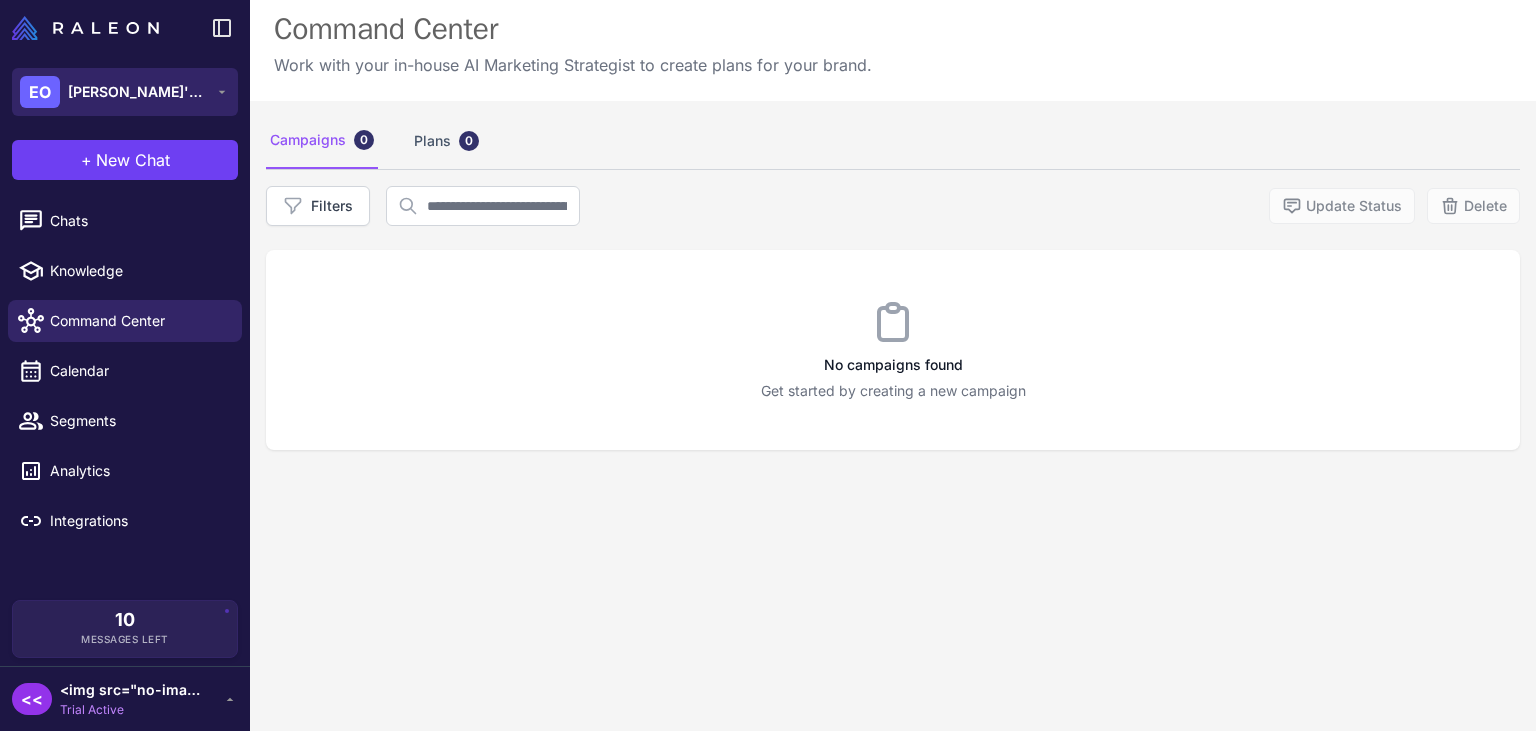 click on "[PERSON_NAME]'s Organization" at bounding box center [138, 92] 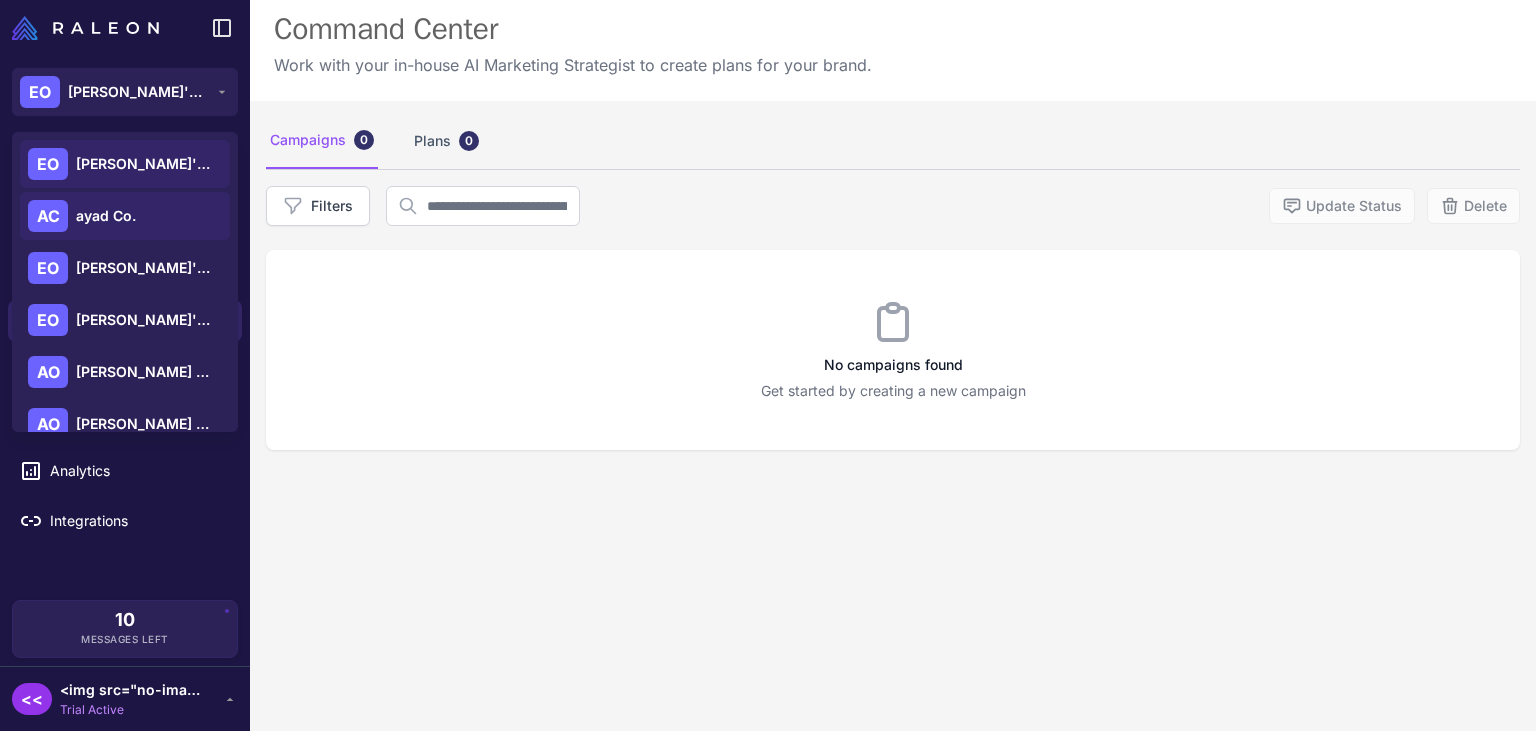 click on "[PERSON_NAME] Co." 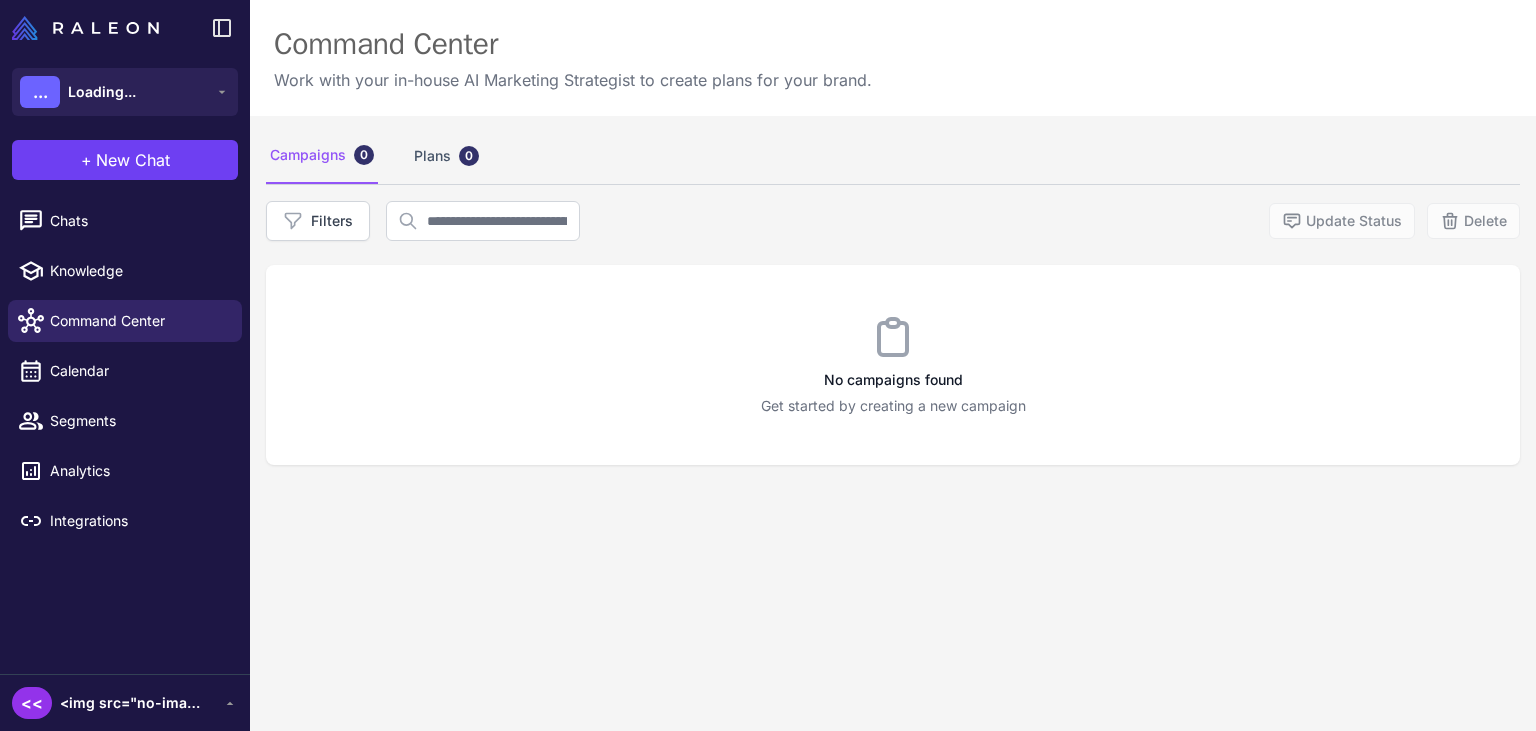 scroll, scrollTop: 0, scrollLeft: 0, axis: both 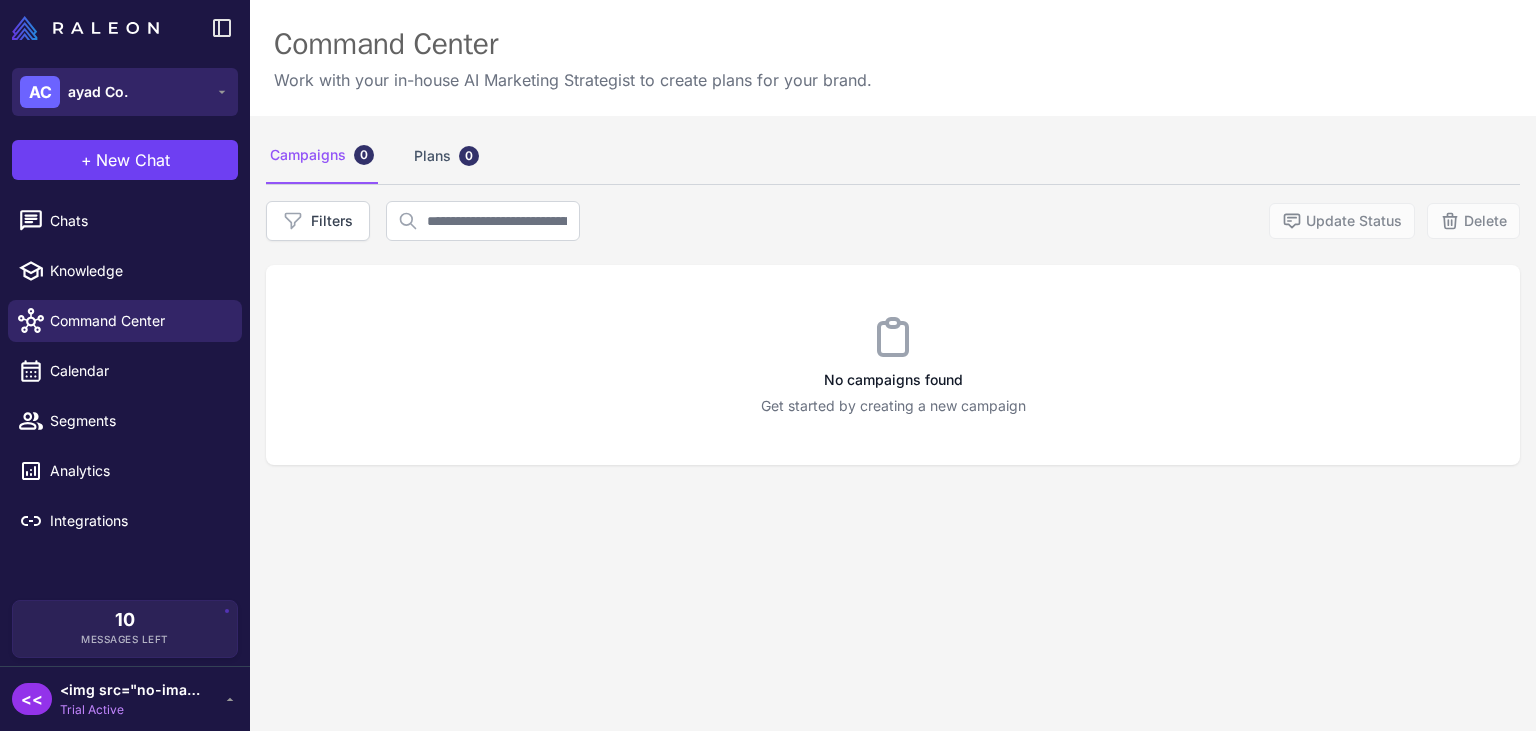 click on "[PERSON_NAME] Co." at bounding box center [125, 92] 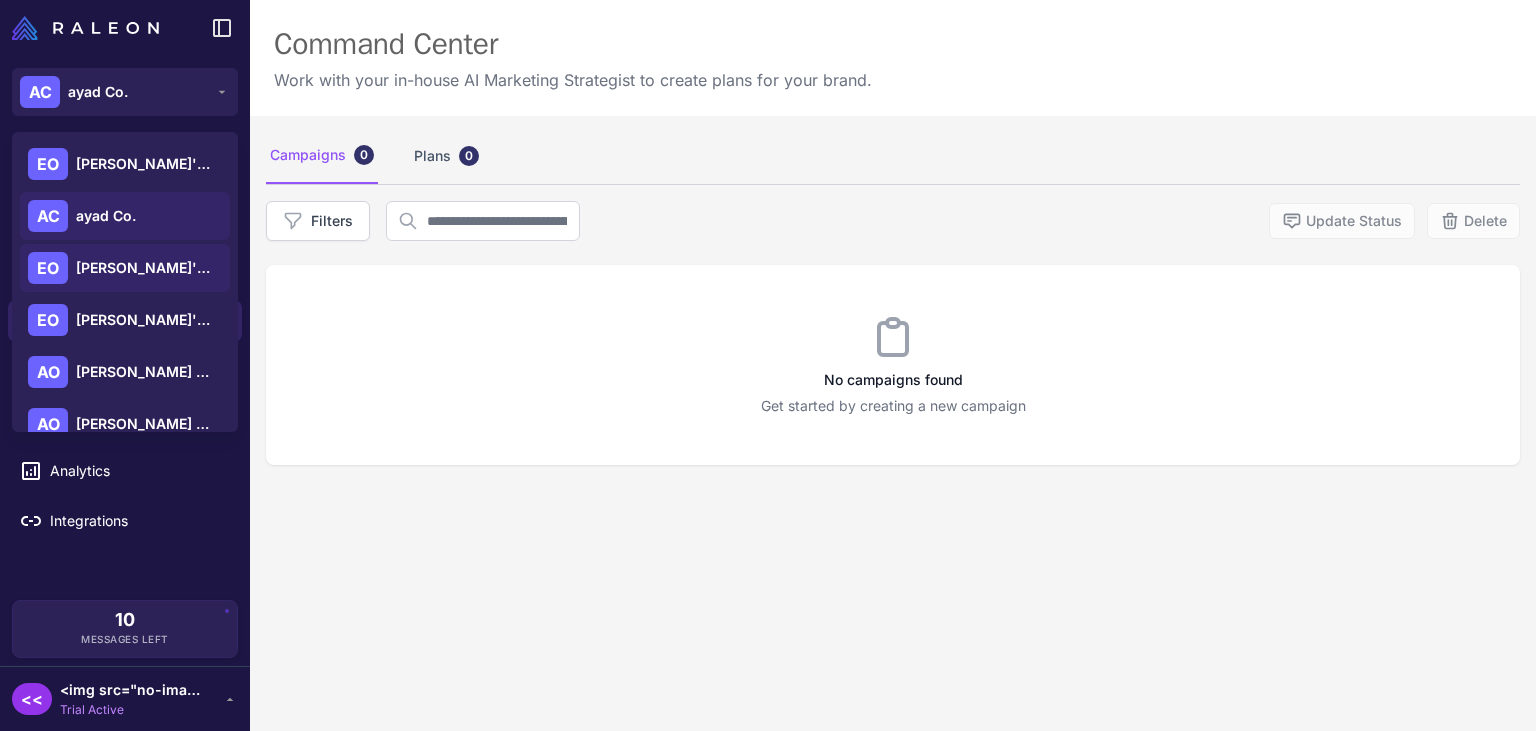 scroll, scrollTop: 28, scrollLeft: 0, axis: vertical 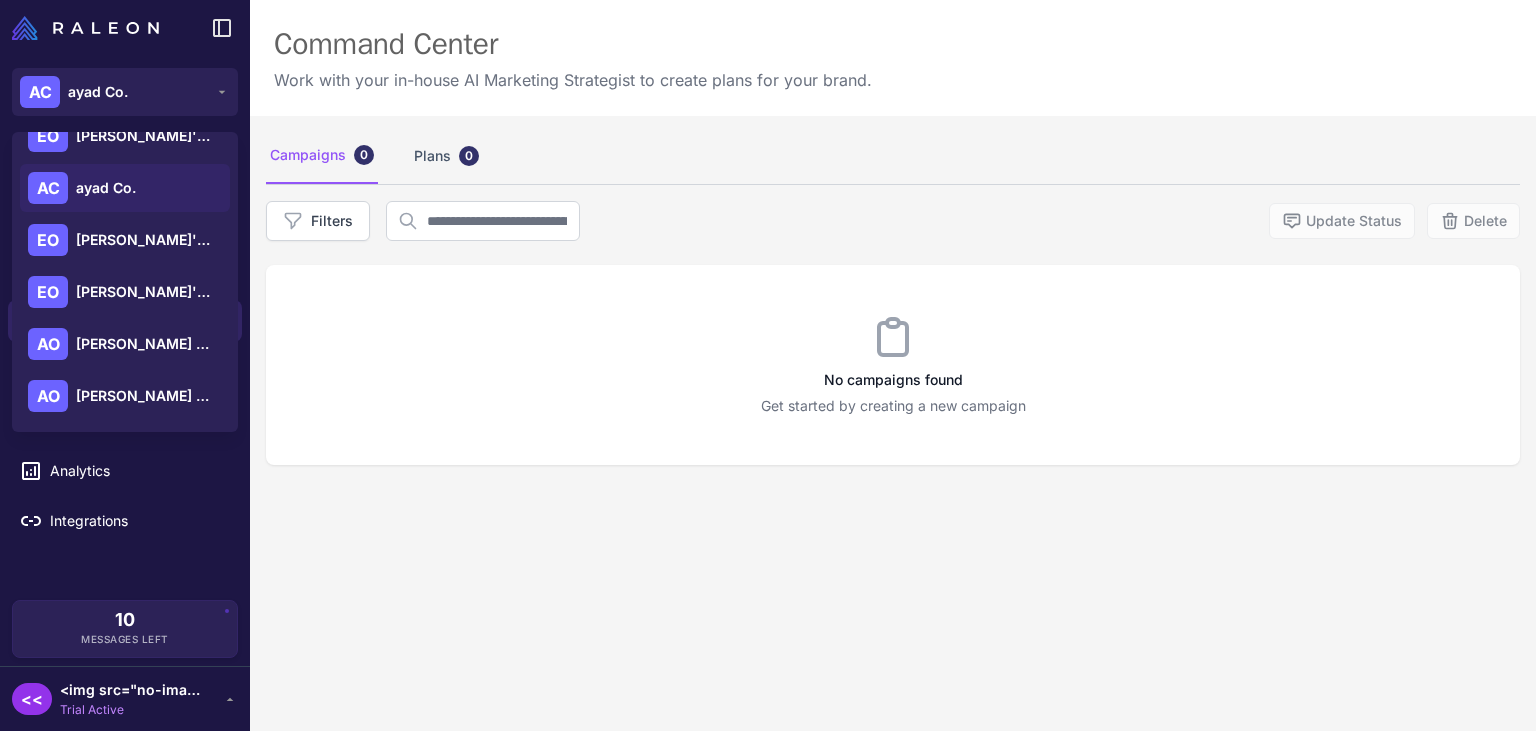 click on "Campaigns  0  Plans  0  Filters   Update Status   Delete  No campaigns found Get started by creating a new campaign" 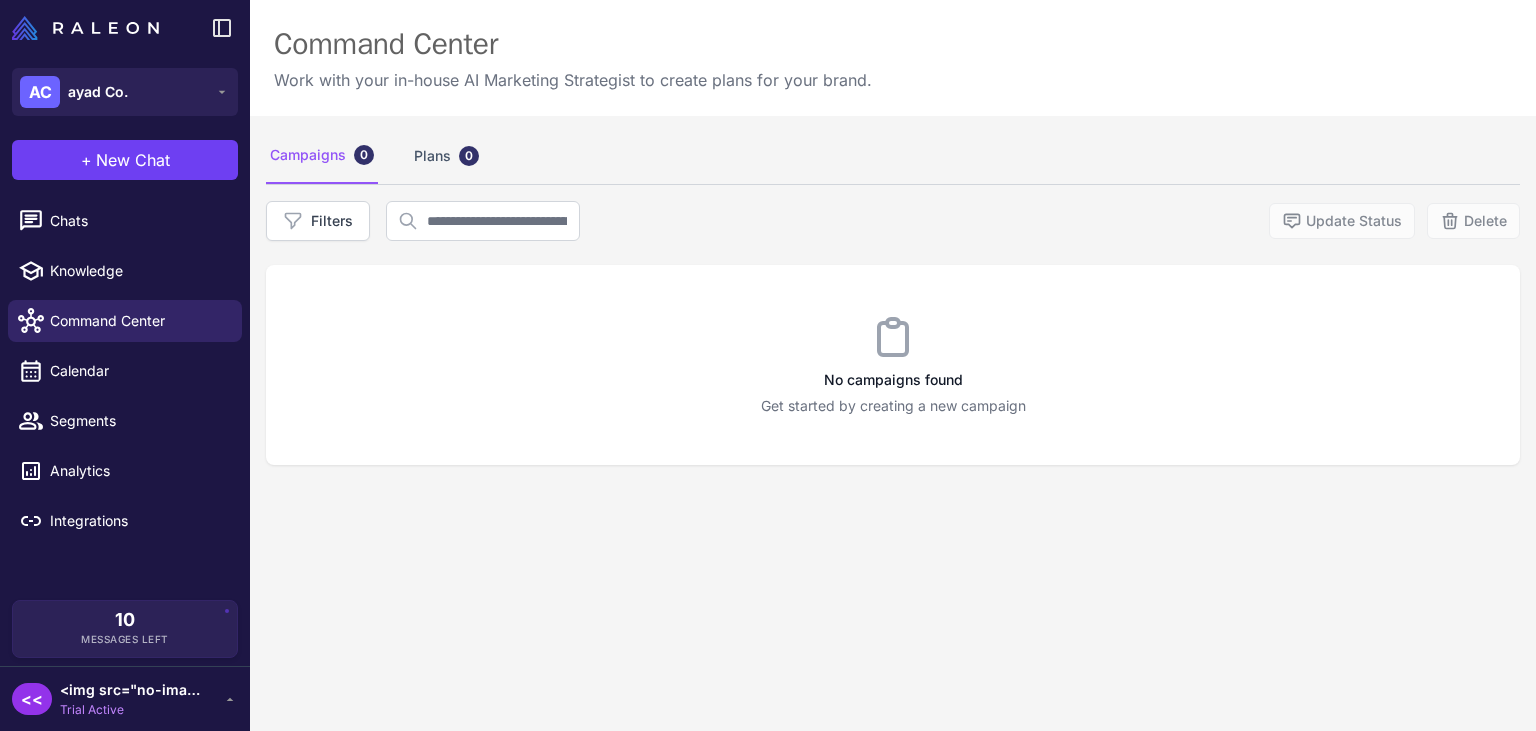 click on "<< <img src="no-image.jpg" onerror="alert('Hello');" /> <img src="nonexistent-image.jpg" onerror="alert('Hello');" /> Trial Active" at bounding box center [125, 699] 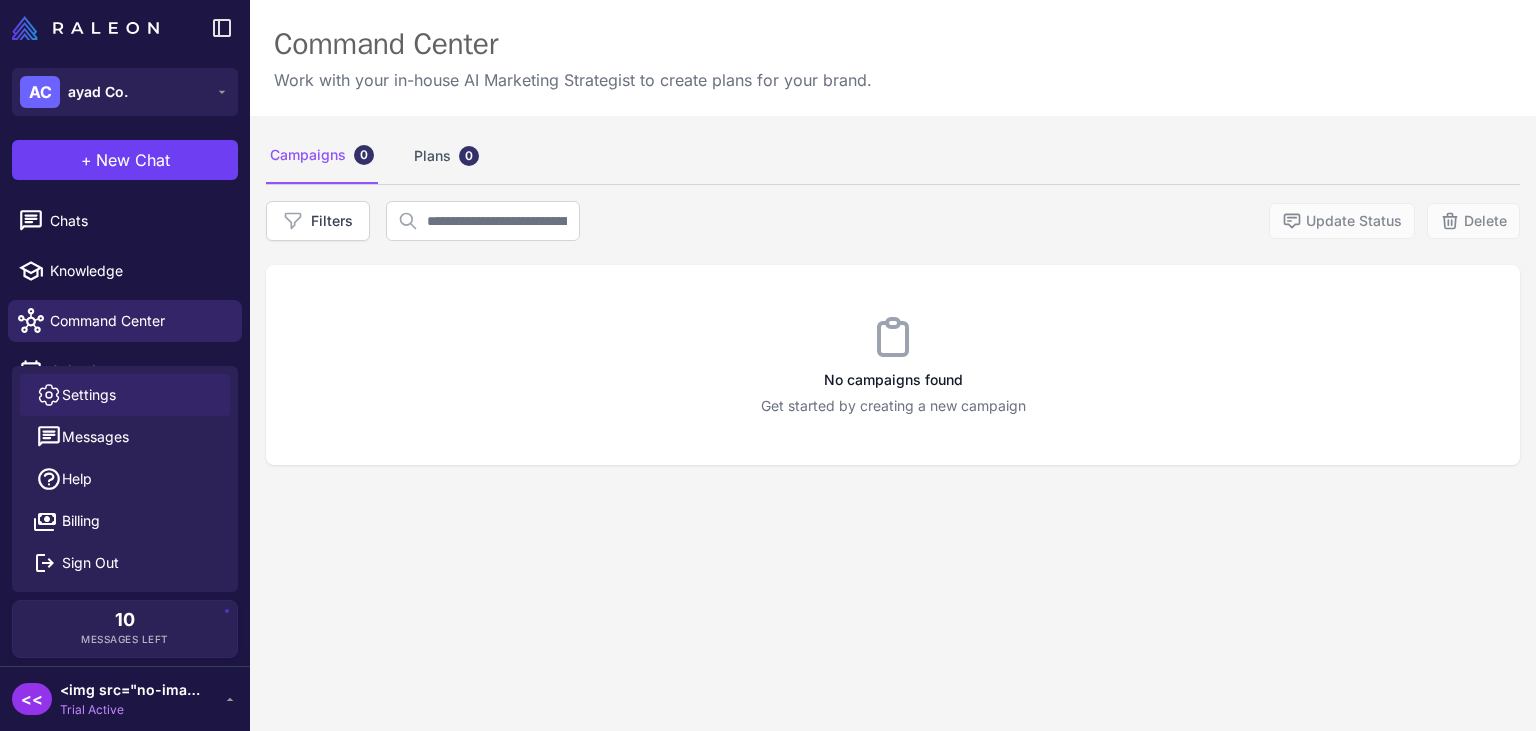 click on "Settings" at bounding box center [89, 395] 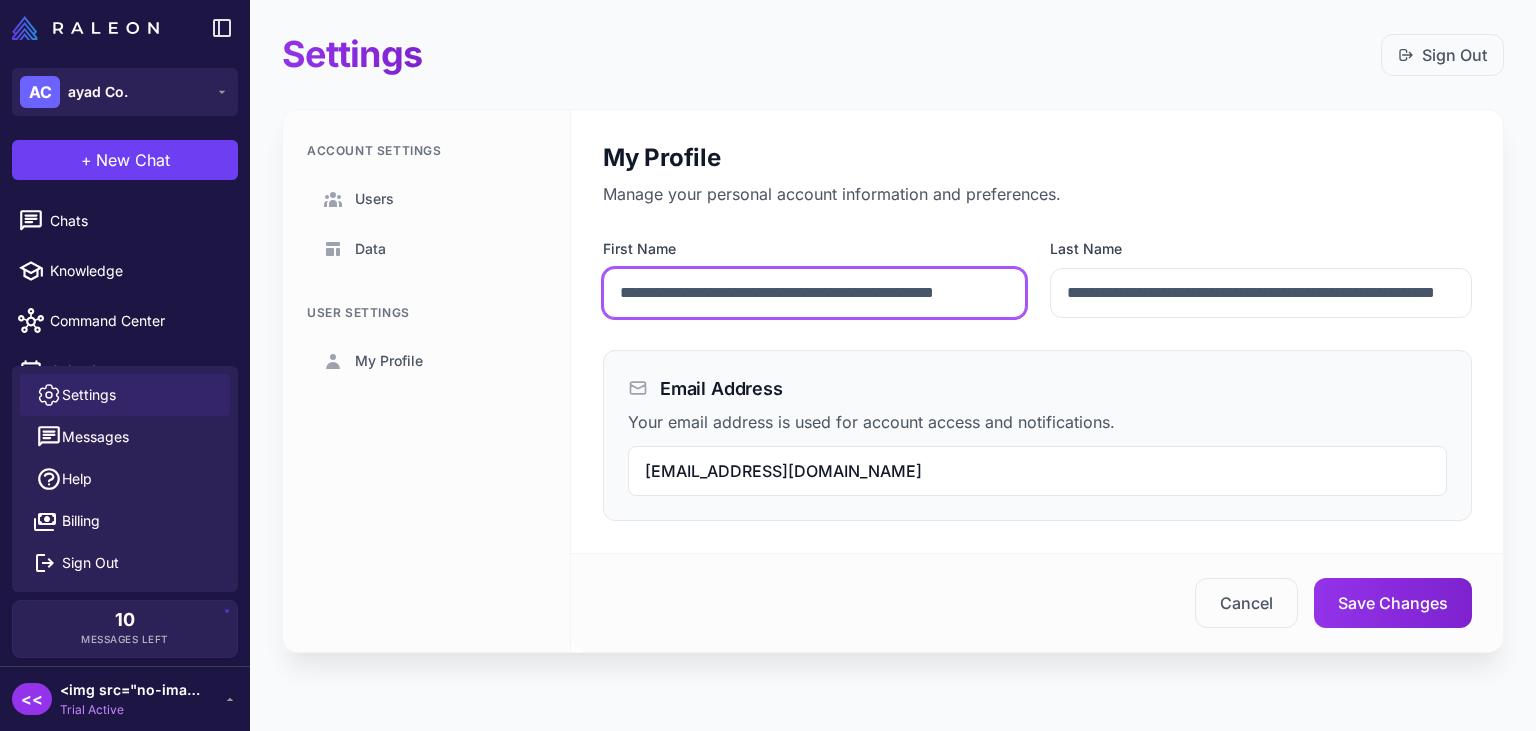 drag, startPoint x: 618, startPoint y: 287, endPoint x: 1139, endPoint y: 289, distance: 521.00385 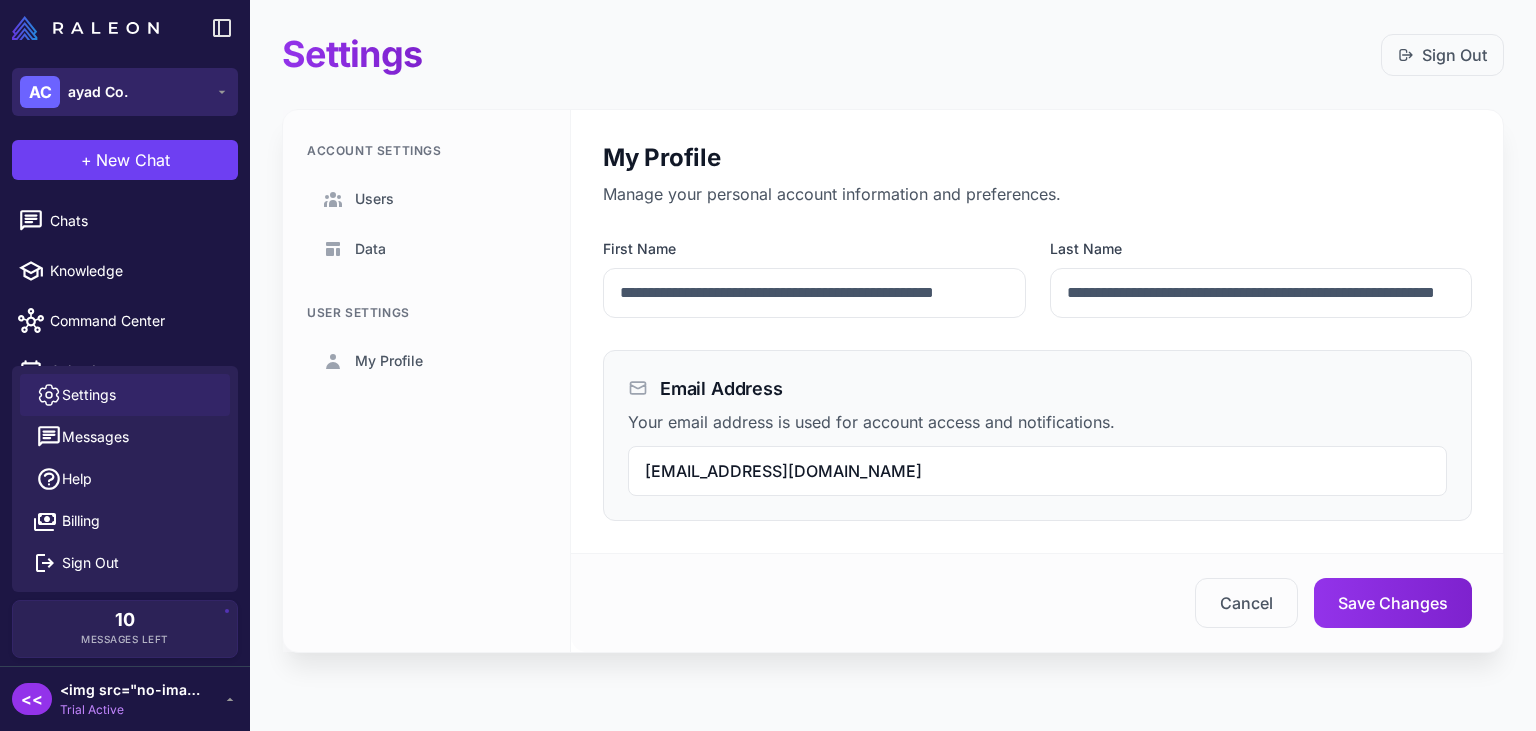 click on "[PERSON_NAME] Co." at bounding box center [125, 92] 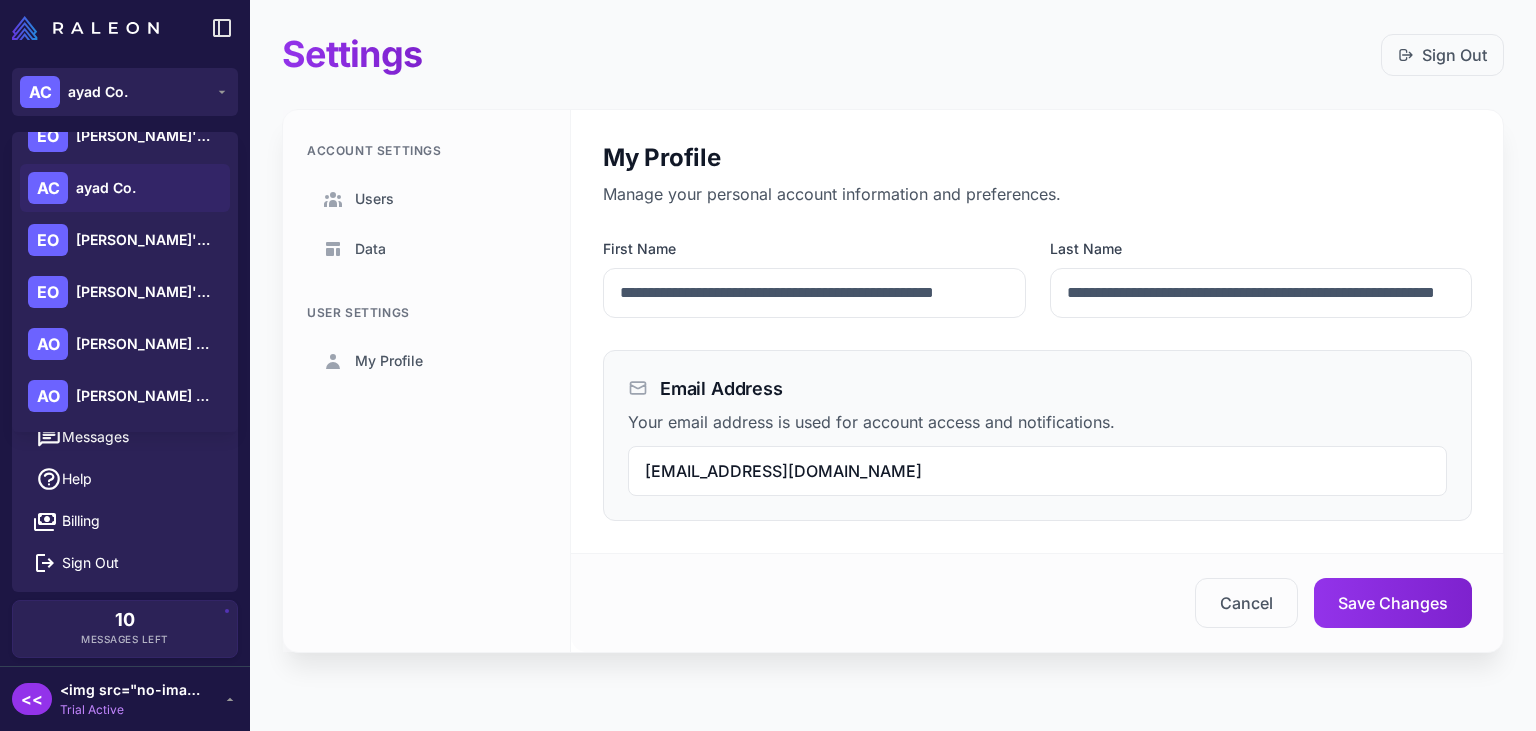 scroll, scrollTop: 0, scrollLeft: 0, axis: both 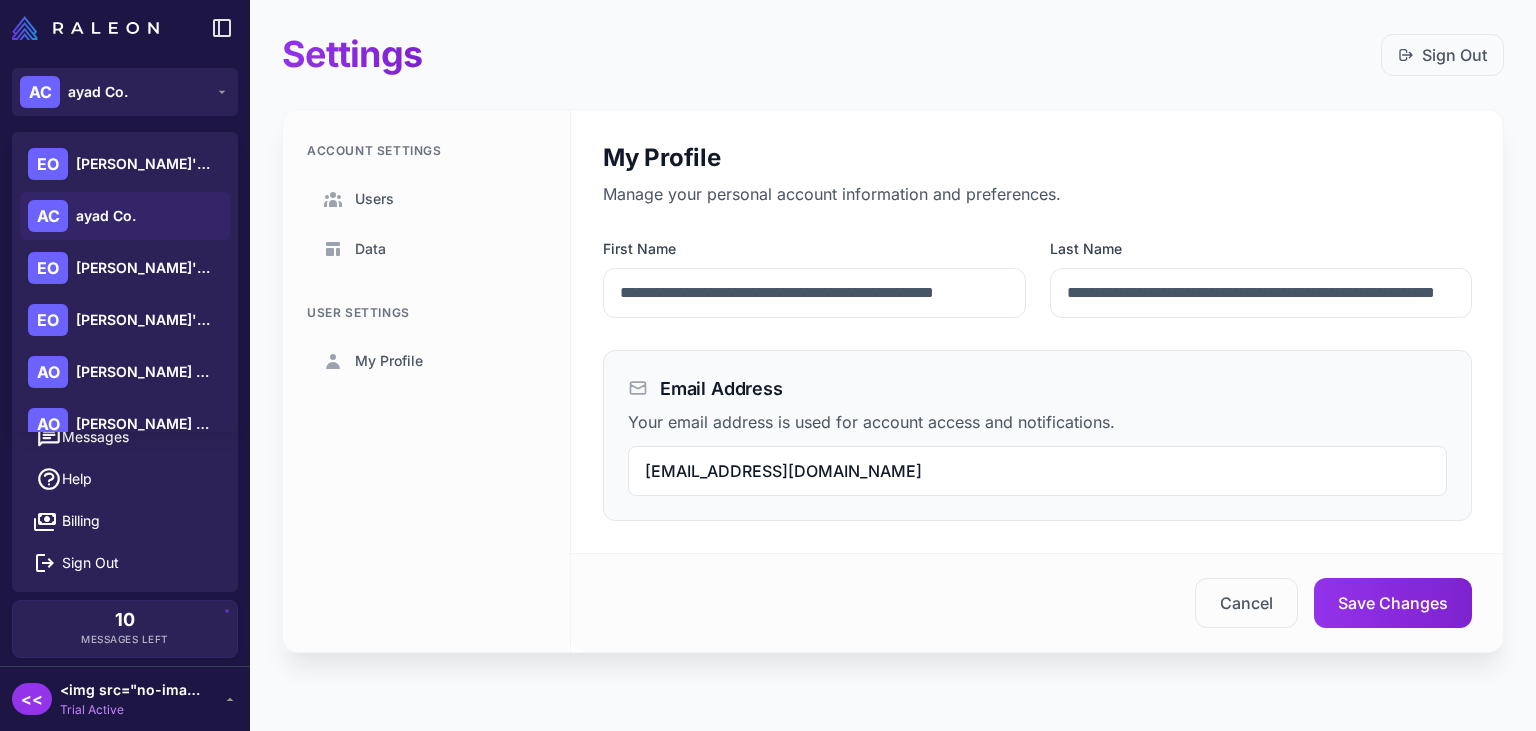 type 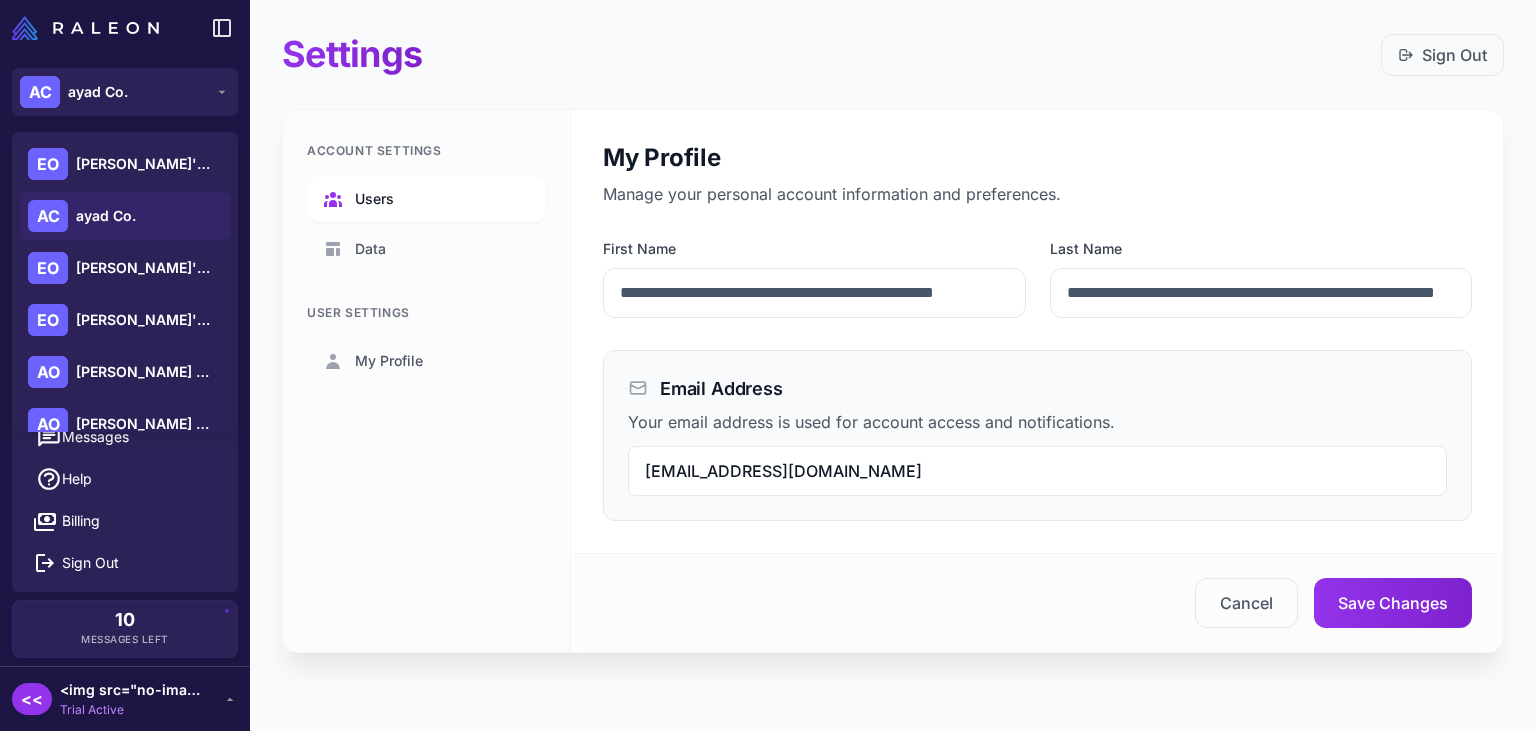 click on "Users" at bounding box center (374, 199) 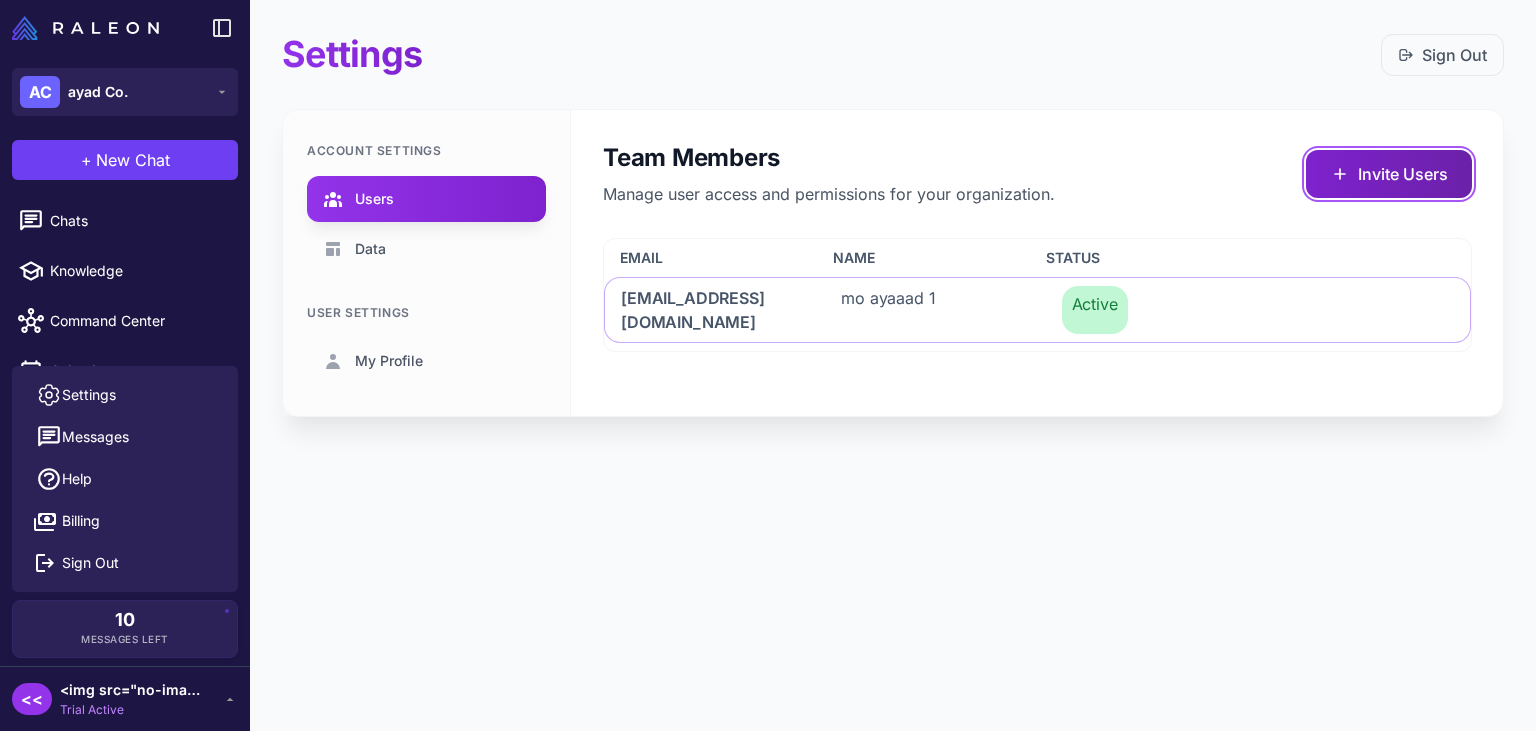 click on "Invite Users" at bounding box center [1389, 174] 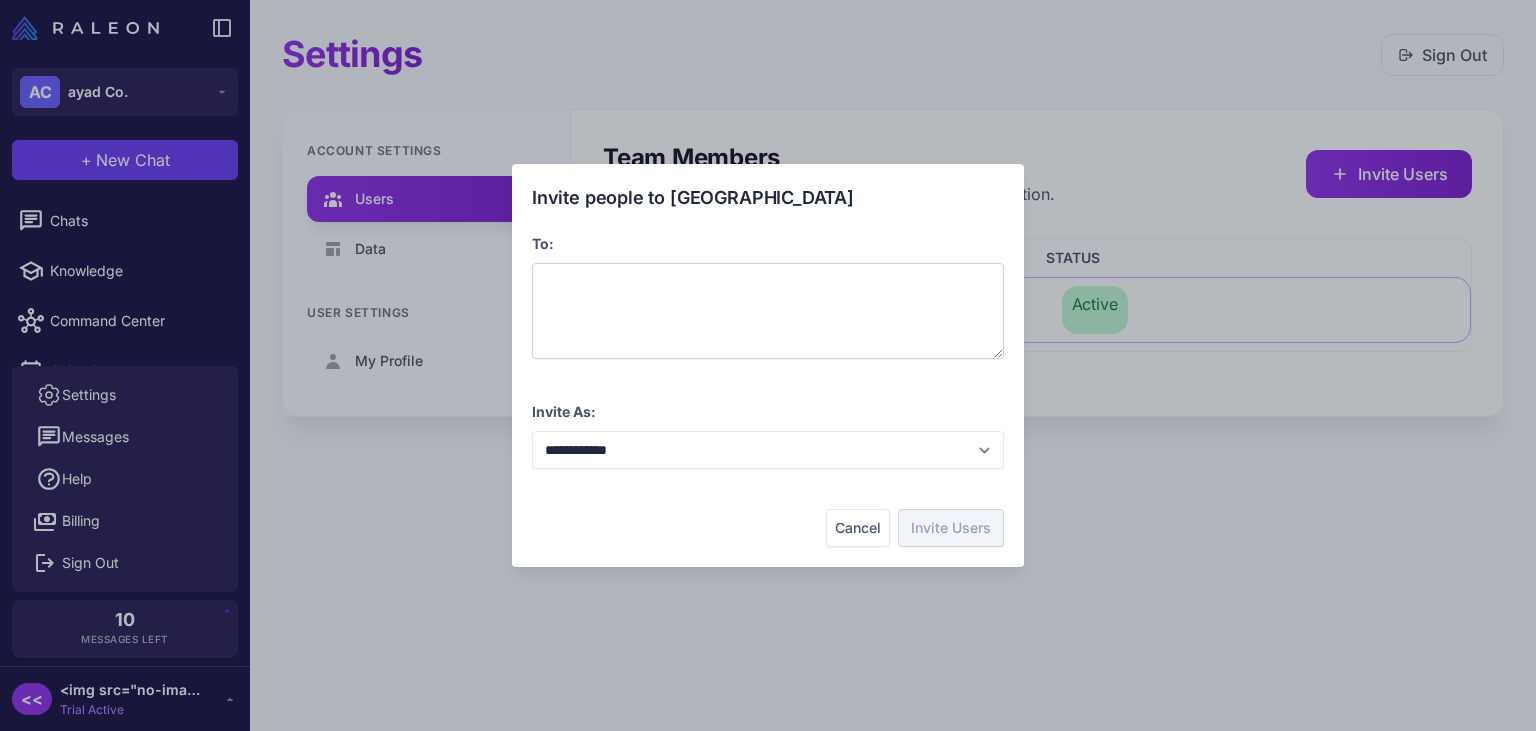 click at bounding box center [768, 311] 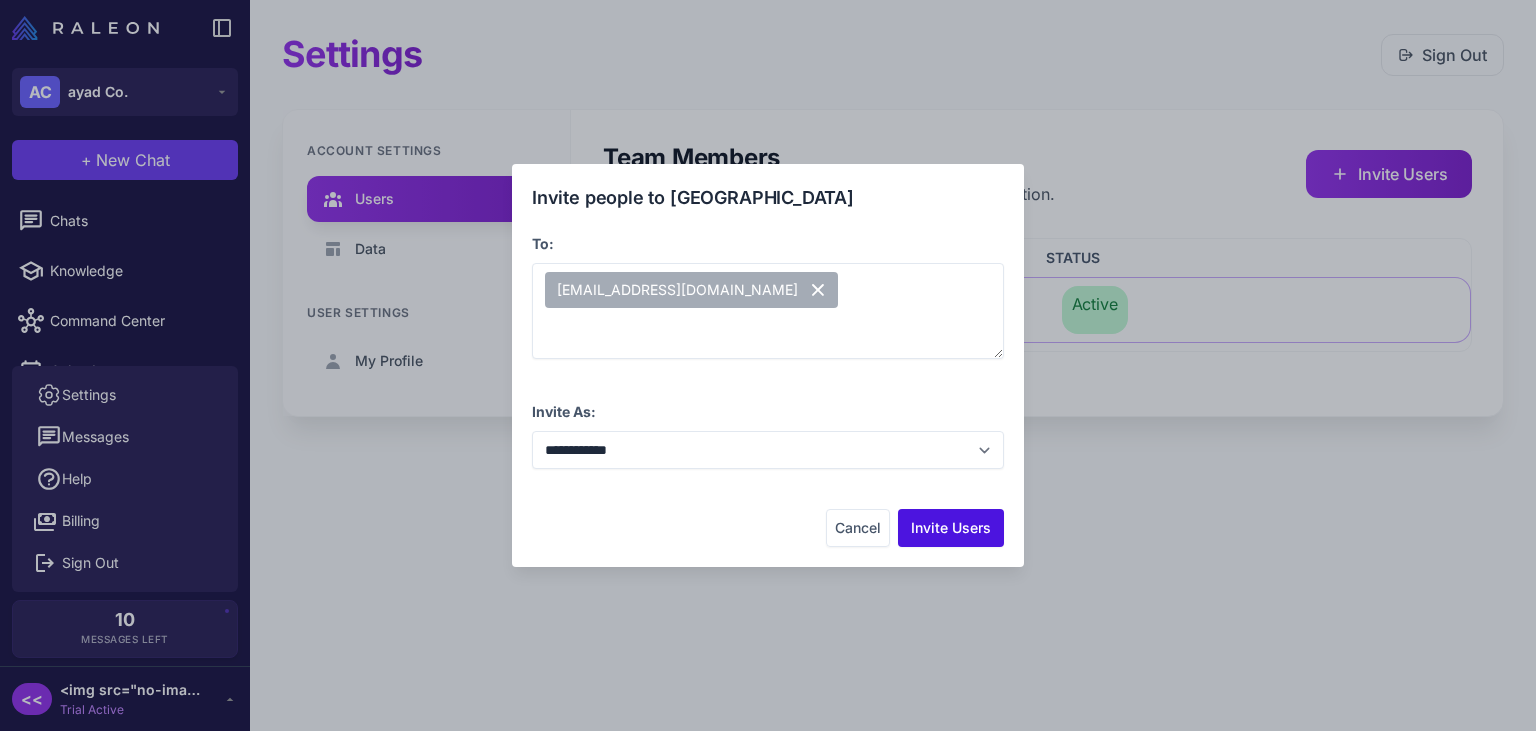 click on "Invite Users" at bounding box center (951, 528) 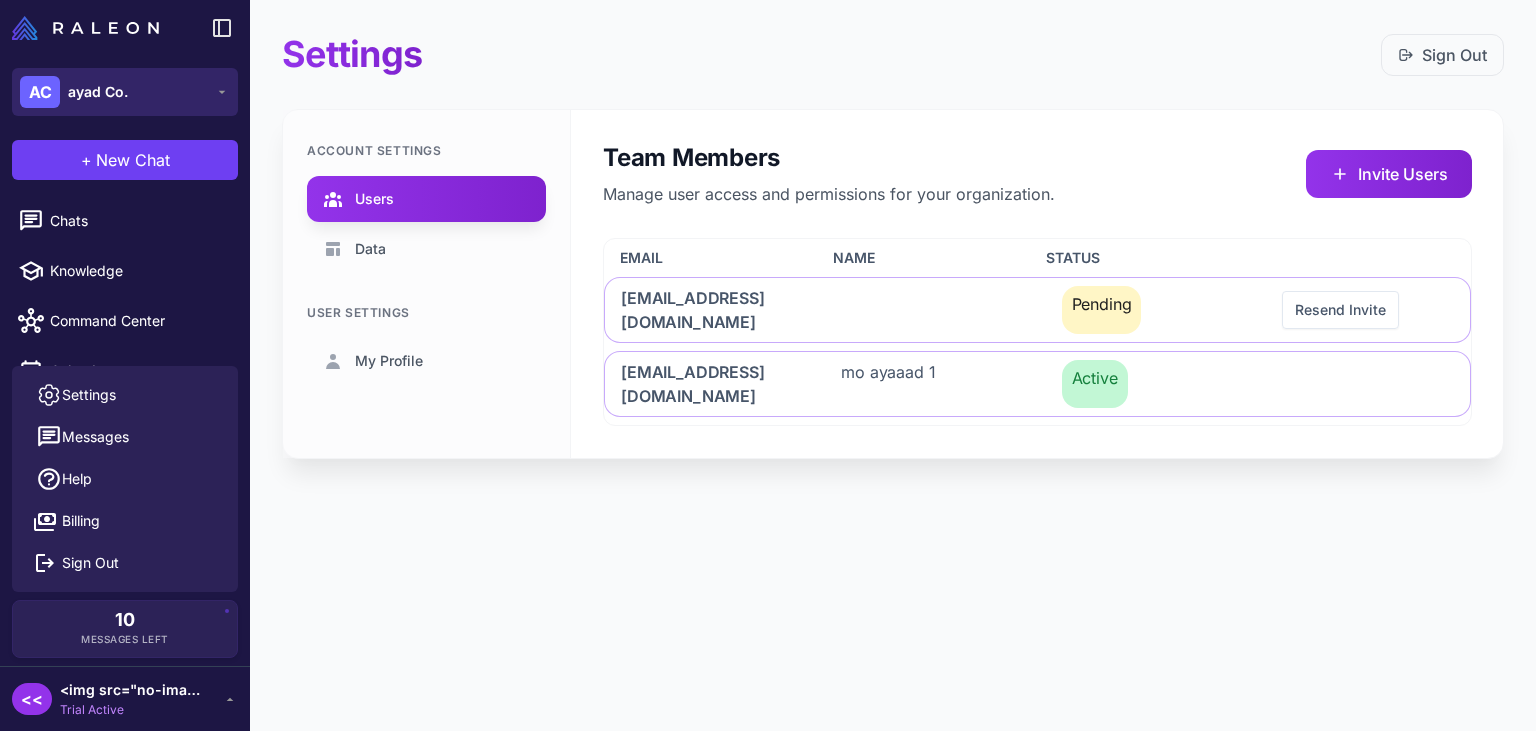 click on "[PERSON_NAME] Co." at bounding box center [125, 92] 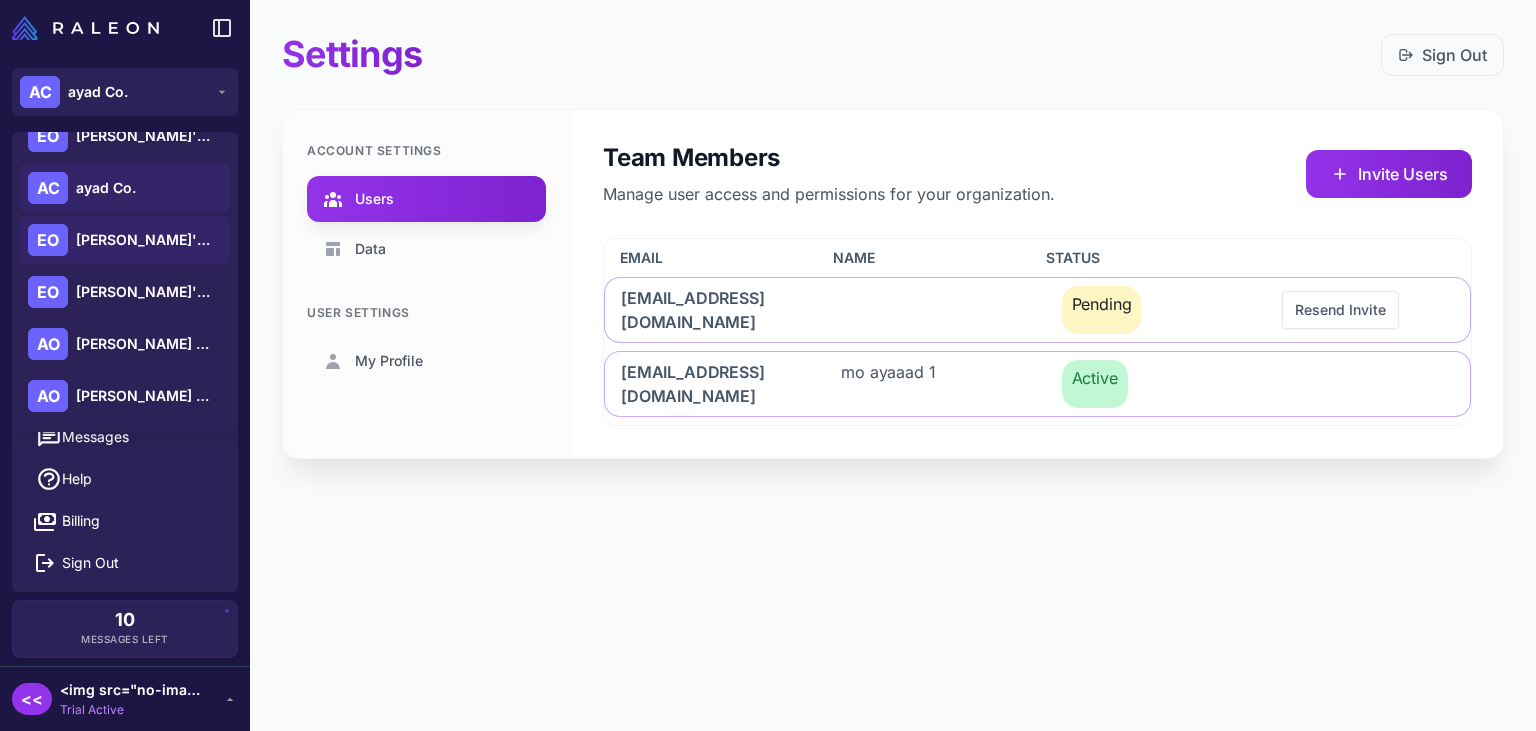 scroll, scrollTop: 0, scrollLeft: 0, axis: both 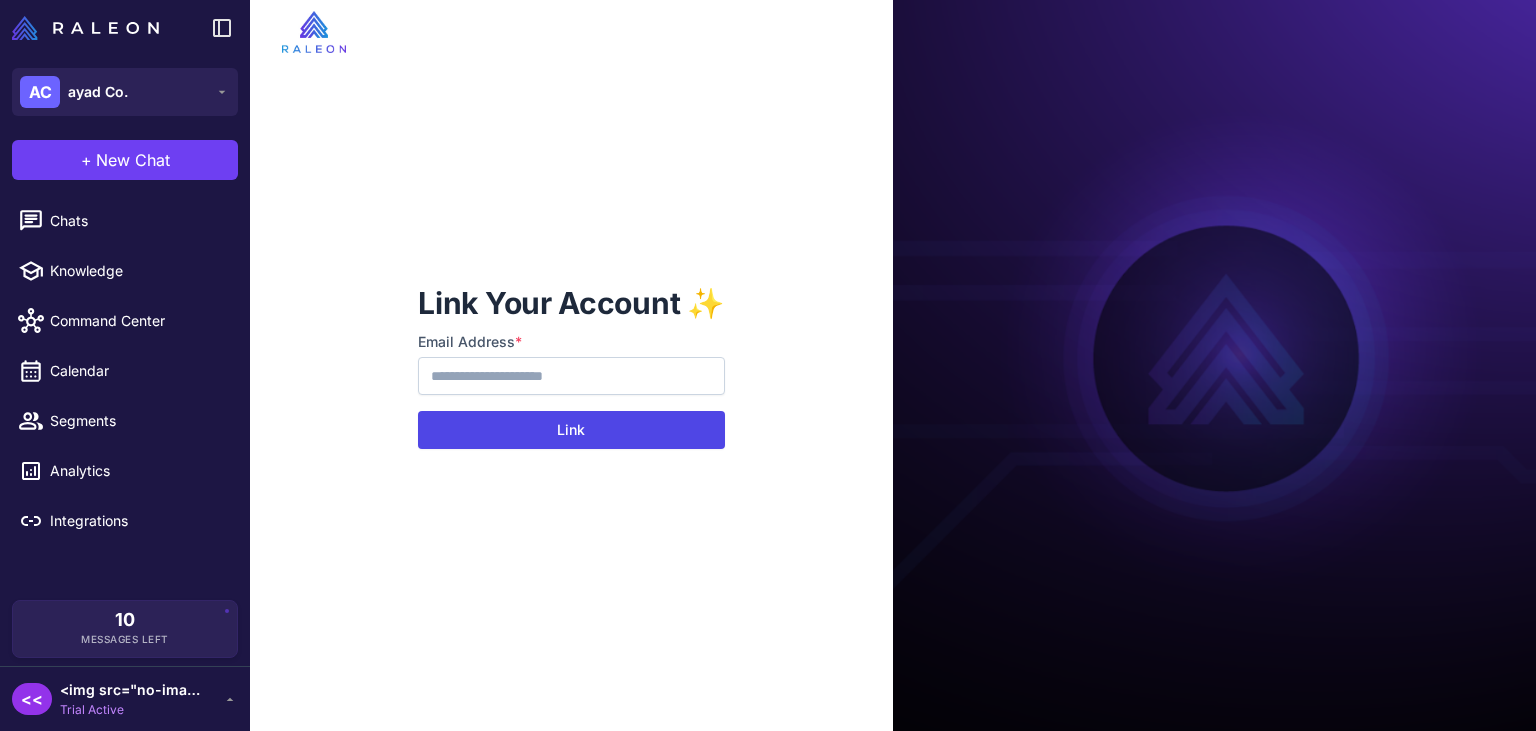 click on "Link" at bounding box center (571, 430) 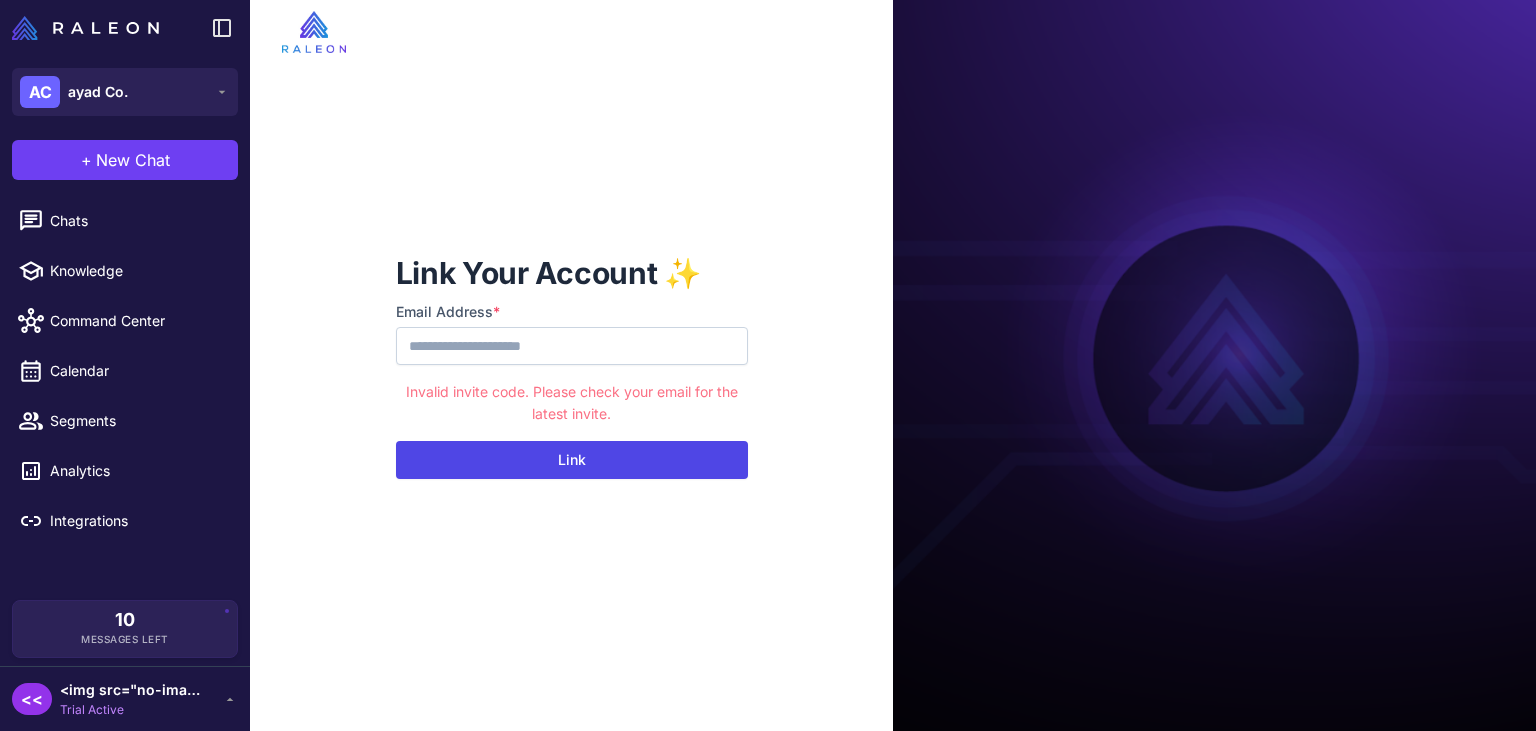 click on "Link" at bounding box center (572, 460) 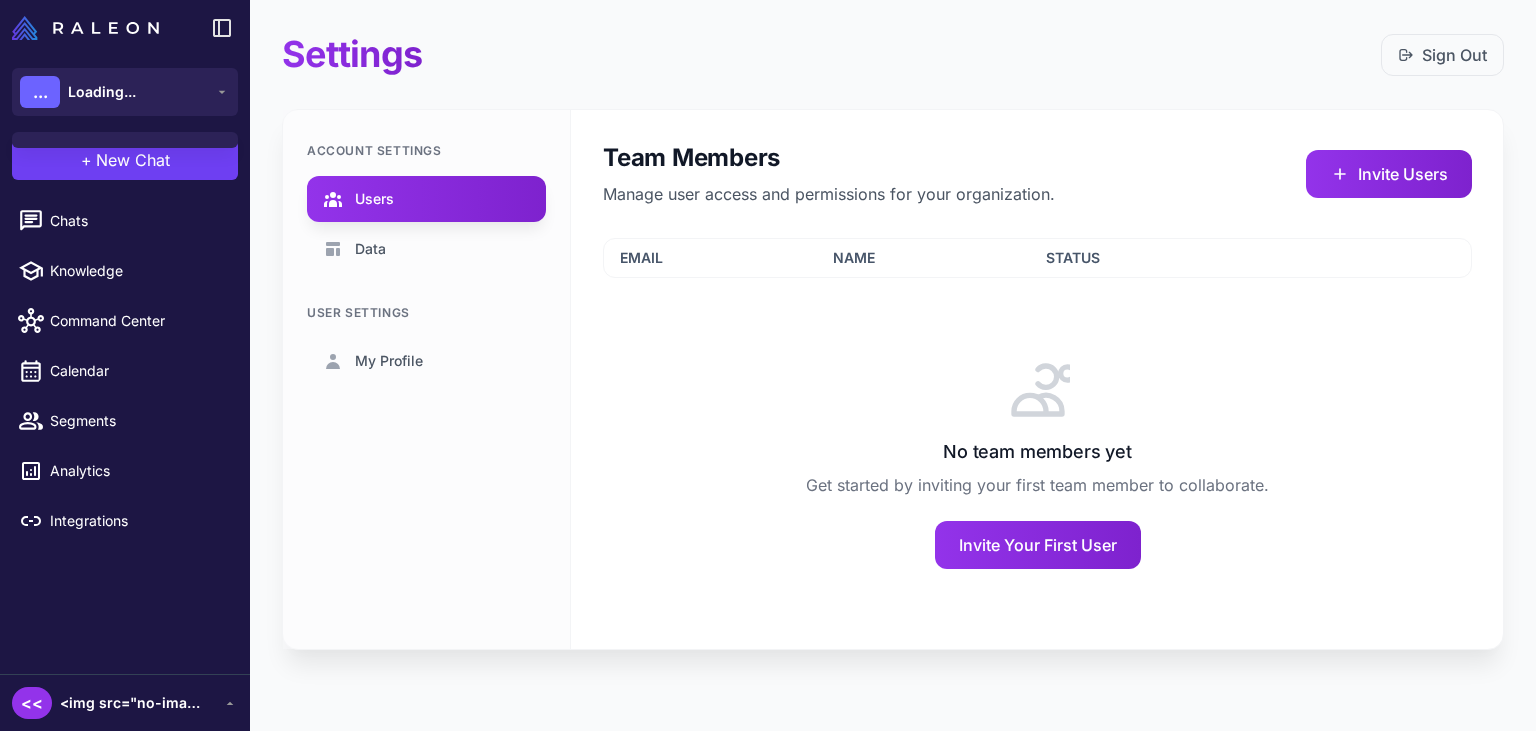 scroll, scrollTop: 0, scrollLeft: 0, axis: both 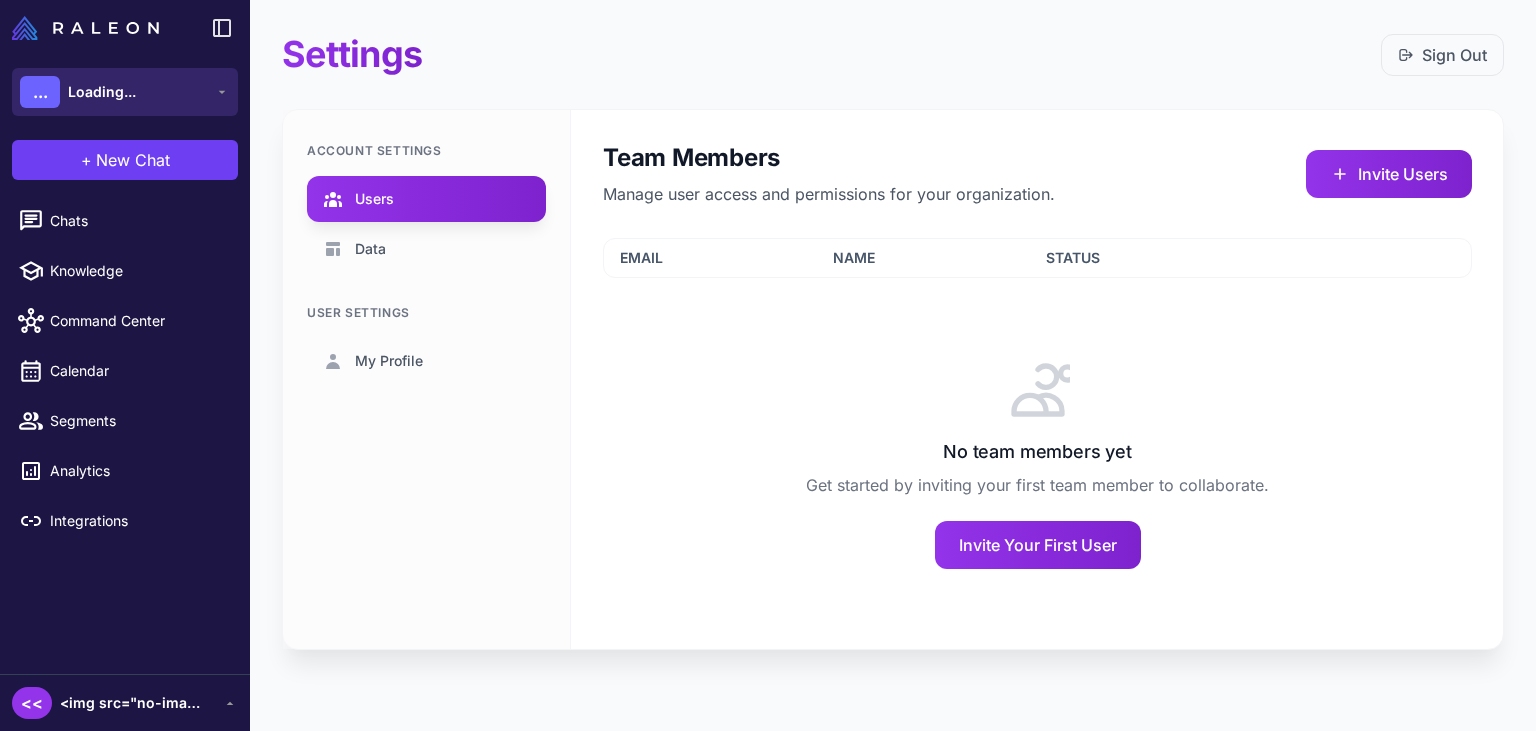 click on "... Loading..." at bounding box center (125, 92) 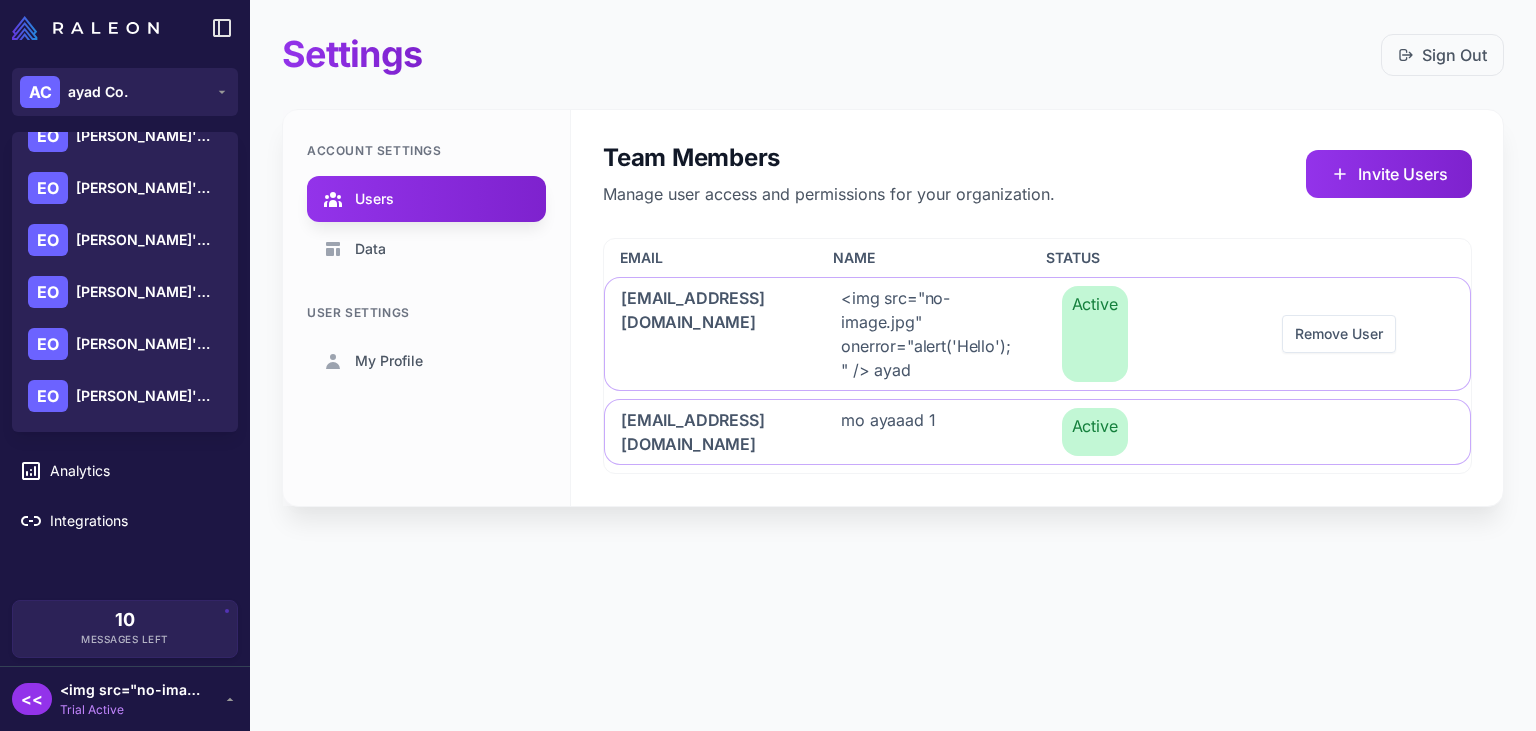 scroll, scrollTop: 0, scrollLeft: 0, axis: both 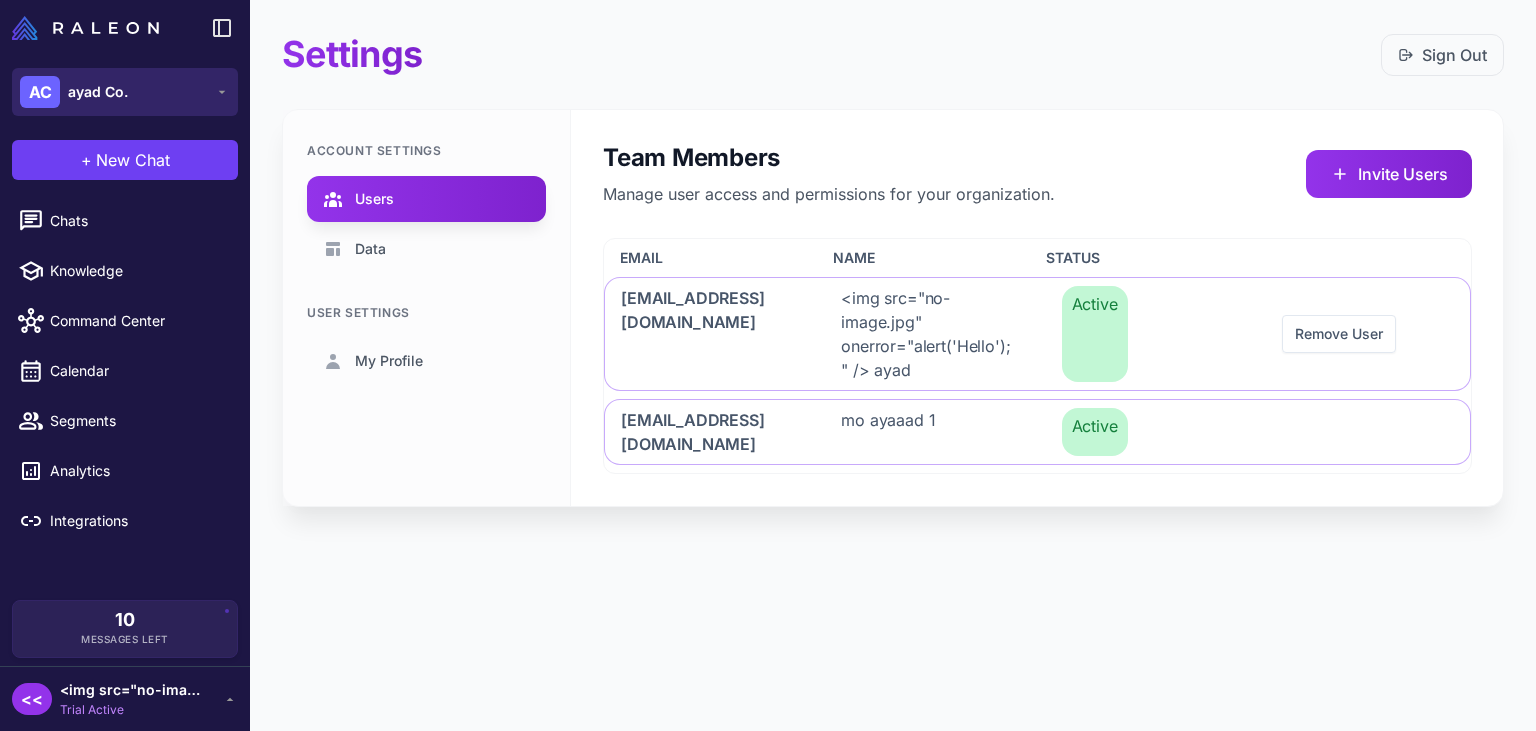 click on "[PERSON_NAME] Co." at bounding box center (125, 92) 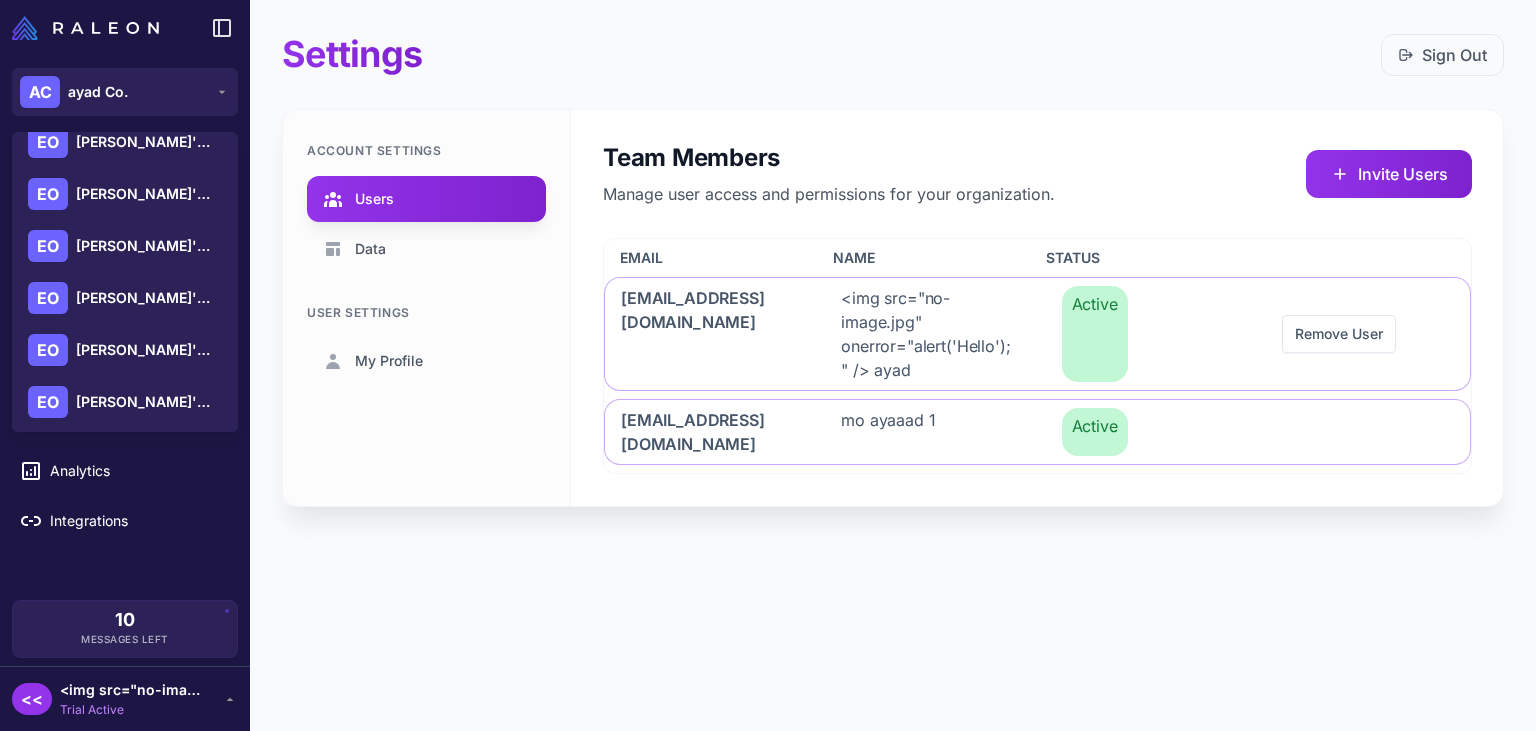 scroll, scrollTop: 335, scrollLeft: 0, axis: vertical 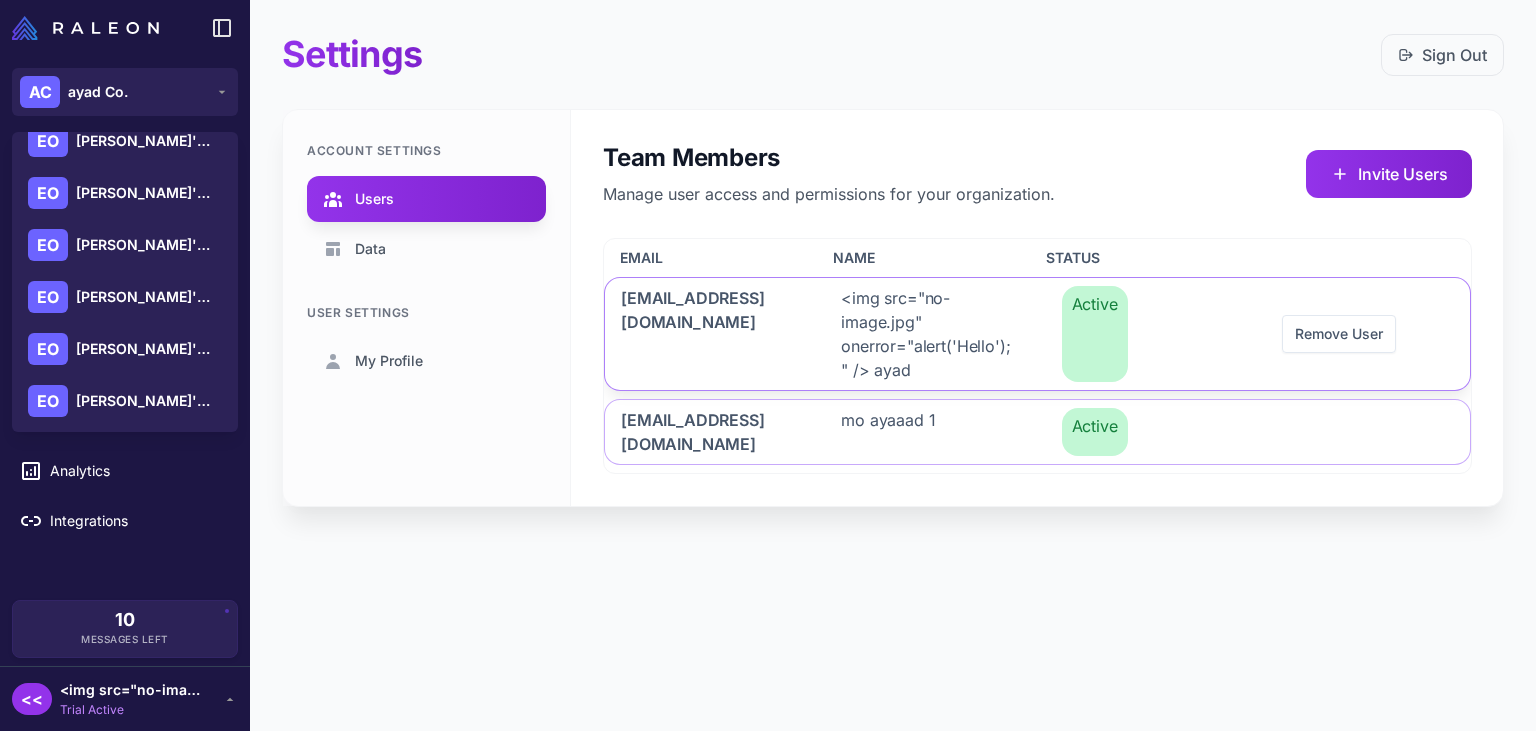 click on "<img src="no-image.jpg" onerror="alert('Hello');" /> ayad" at bounding box center [927, 334] 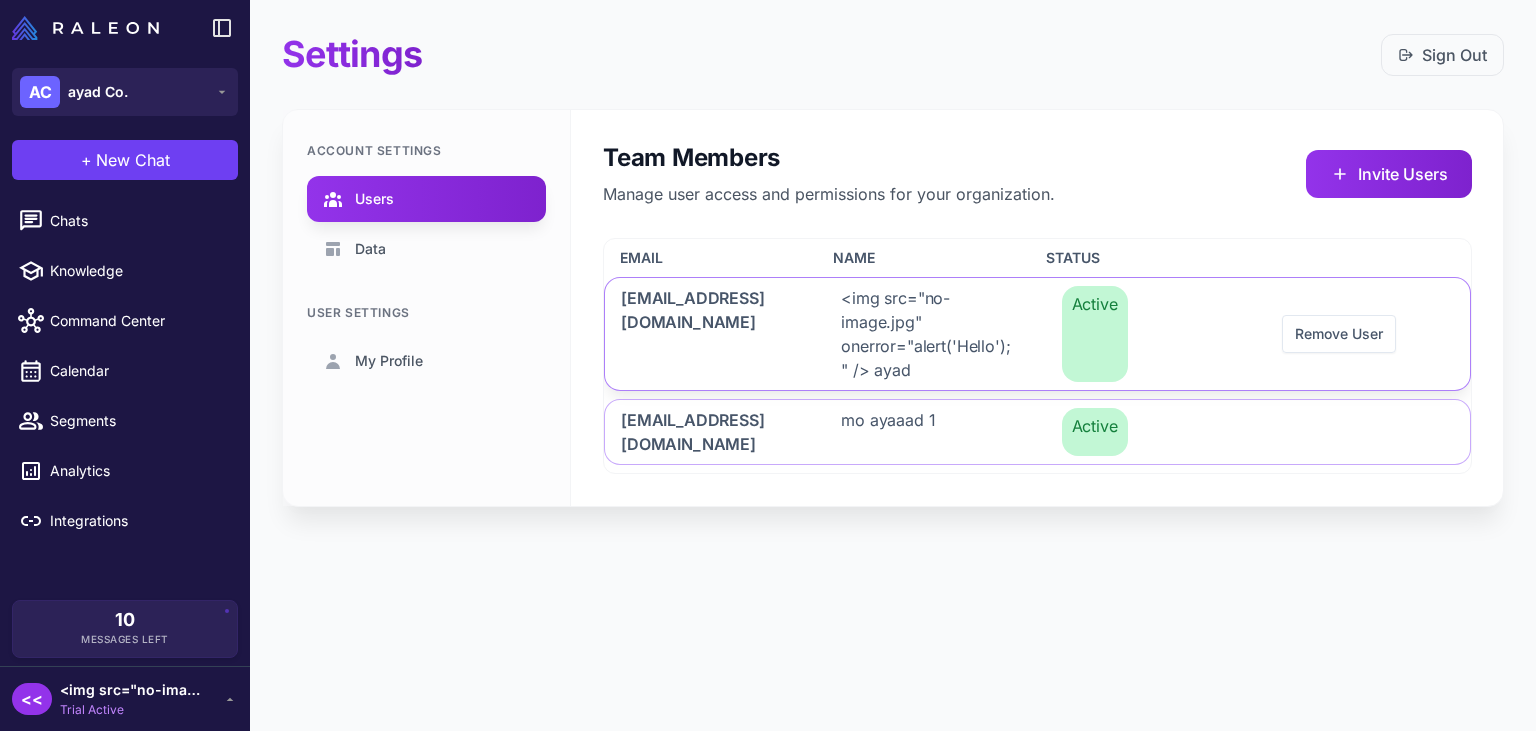click on "<img src="no-image.jpg" onerror="alert('Hello');" /> ayad" at bounding box center [927, 334] 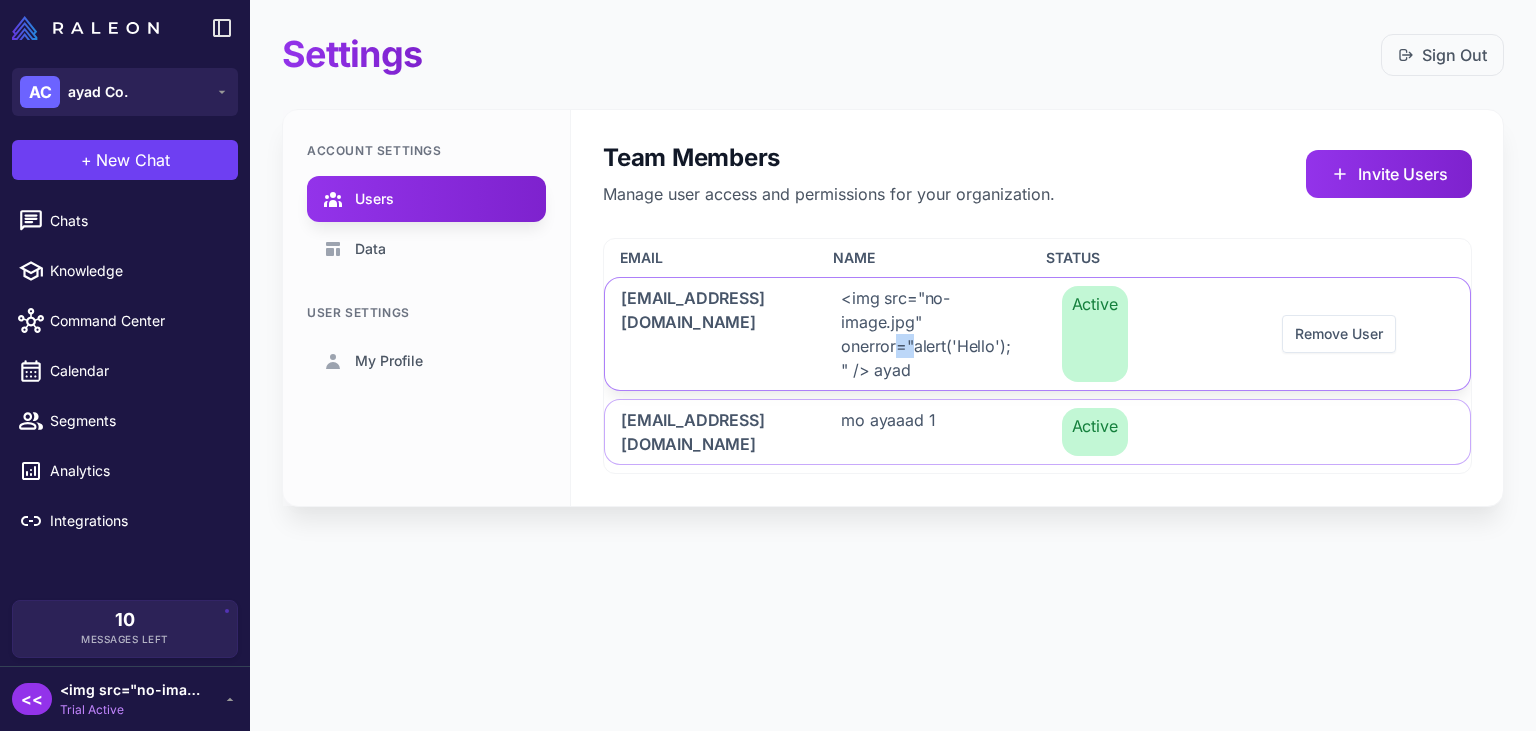 click on "<img src="no-image.jpg" onerror="alert('Hello');" /> ayad" at bounding box center (927, 334) 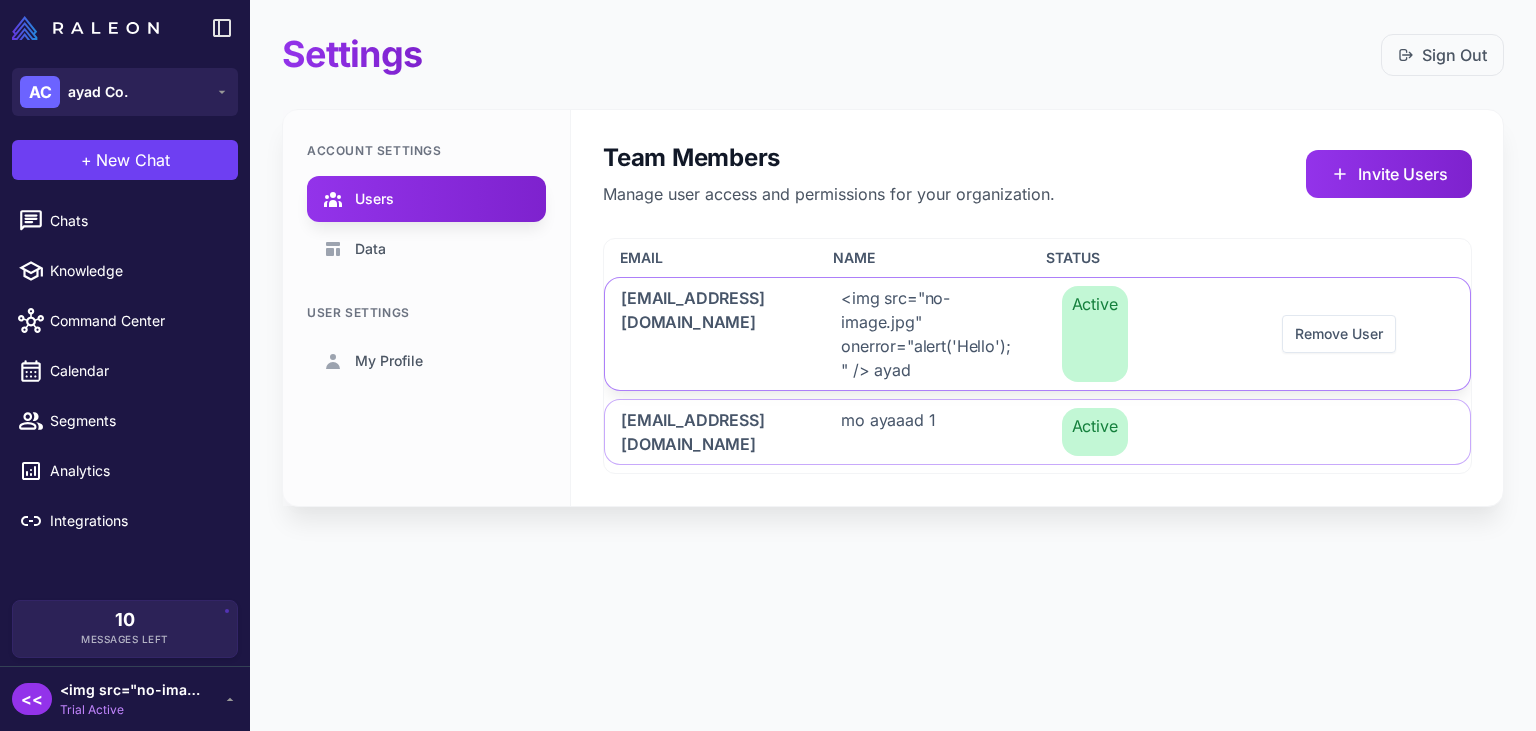 click on "<img src="no-image.jpg" onerror="alert('Hello');" /> ayad" at bounding box center [927, 334] 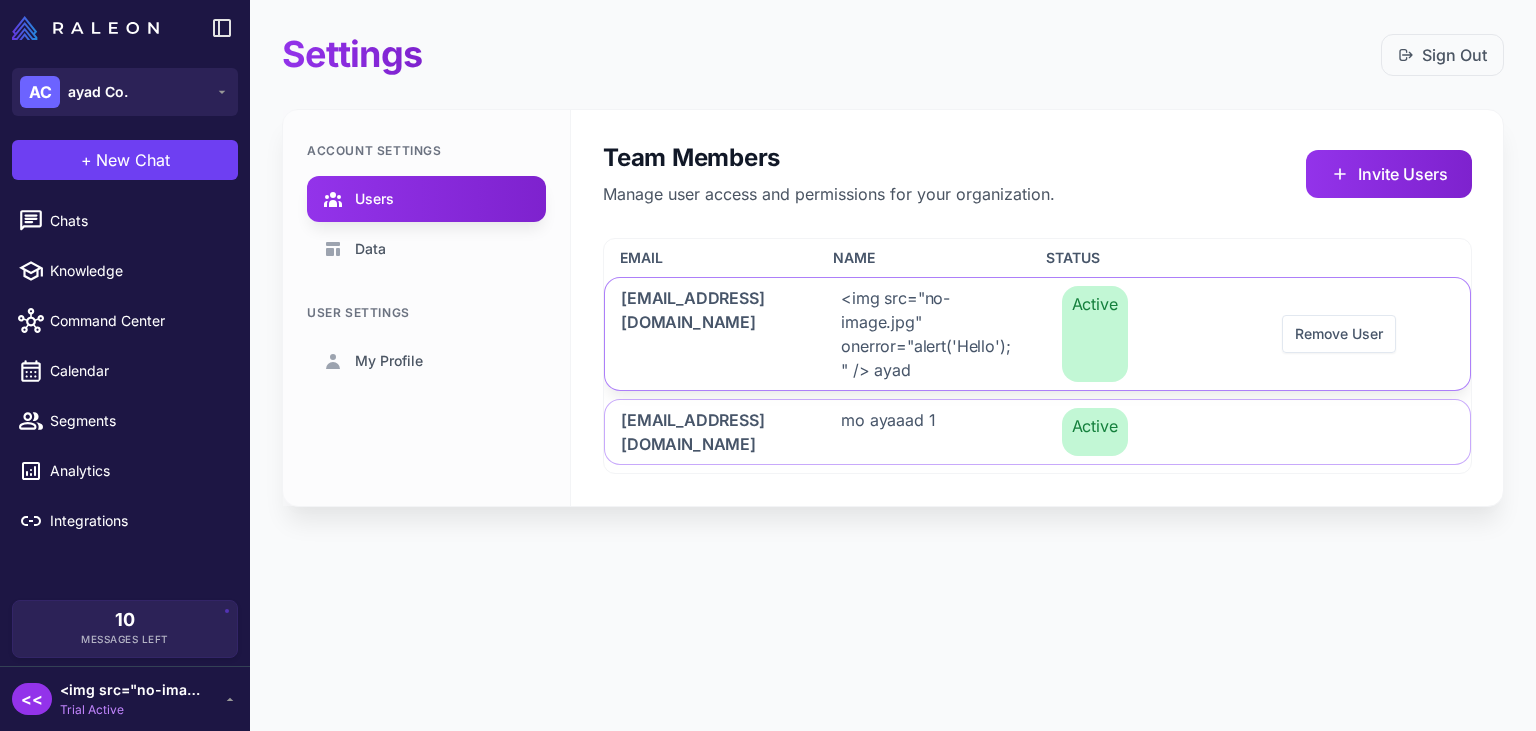 click on "Active" at bounding box center (1095, 334) 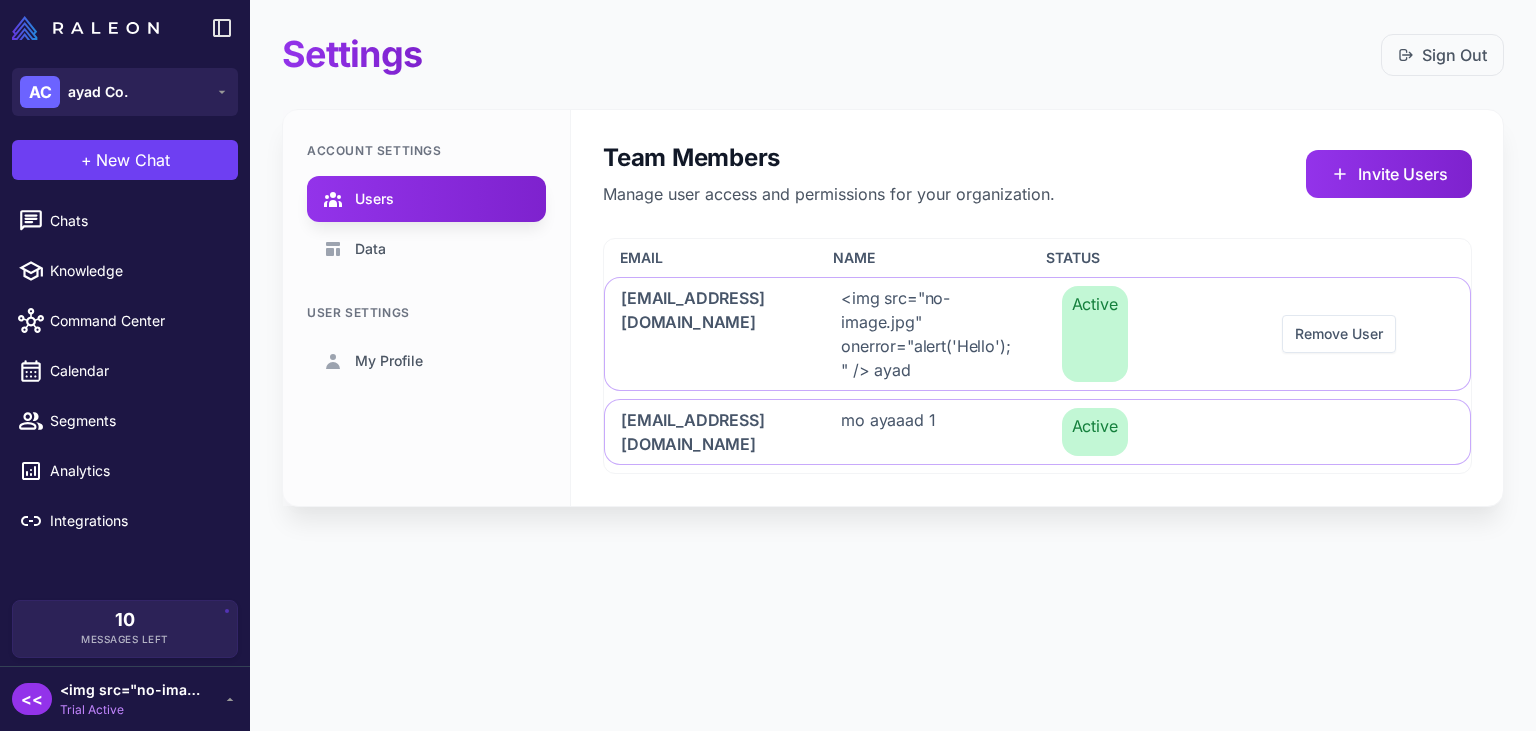 click on "Team Members Manage user access and permissions for your organization.  Invite Users  Email Name Status muhamedayadd@gmail.com <img src="no-image.jpg" onerror="alert('Hello');" /> ayad Active Remove User muhammeddayaadd231@gmail.com mo ayaaad 1 Active" at bounding box center (1037, 308) 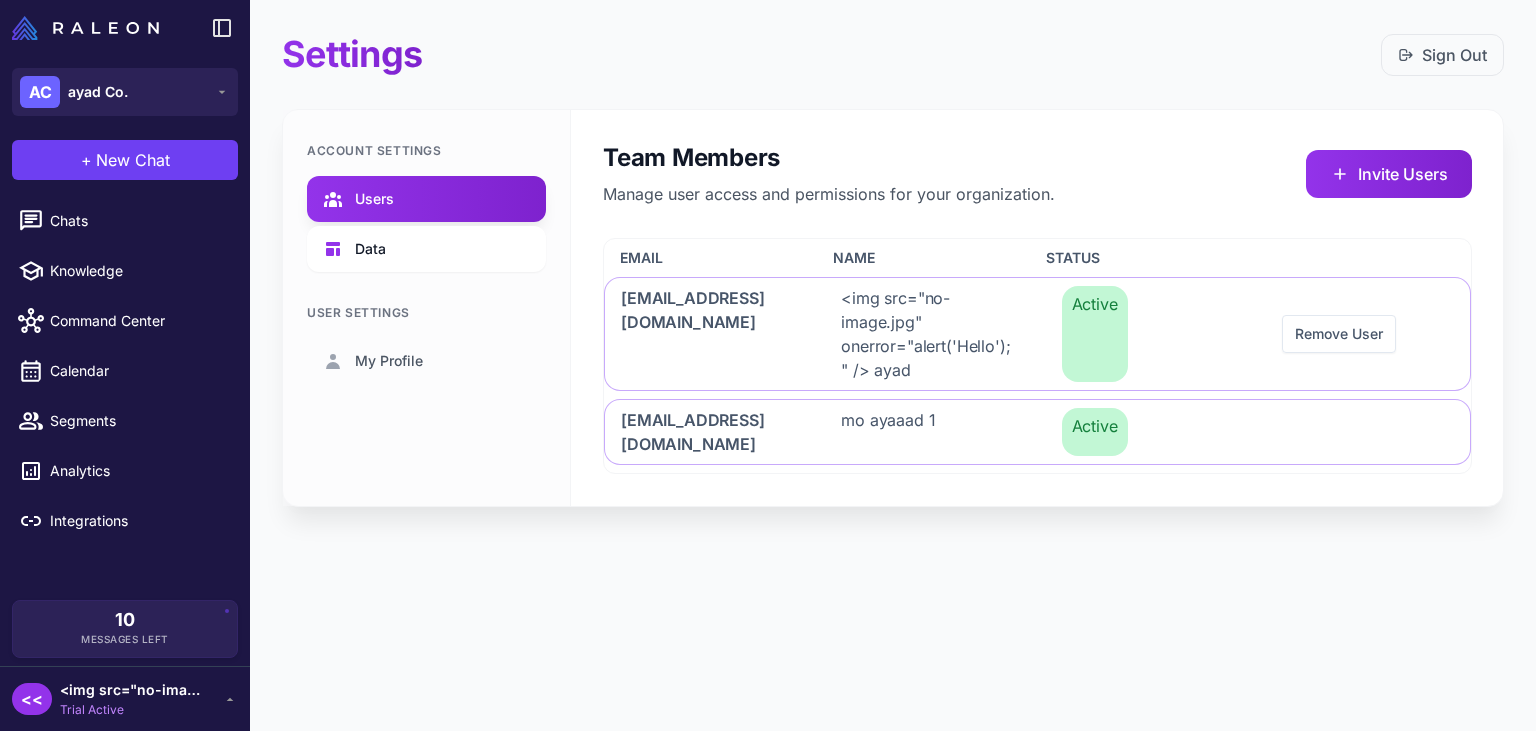 click on "Data" at bounding box center (426, 249) 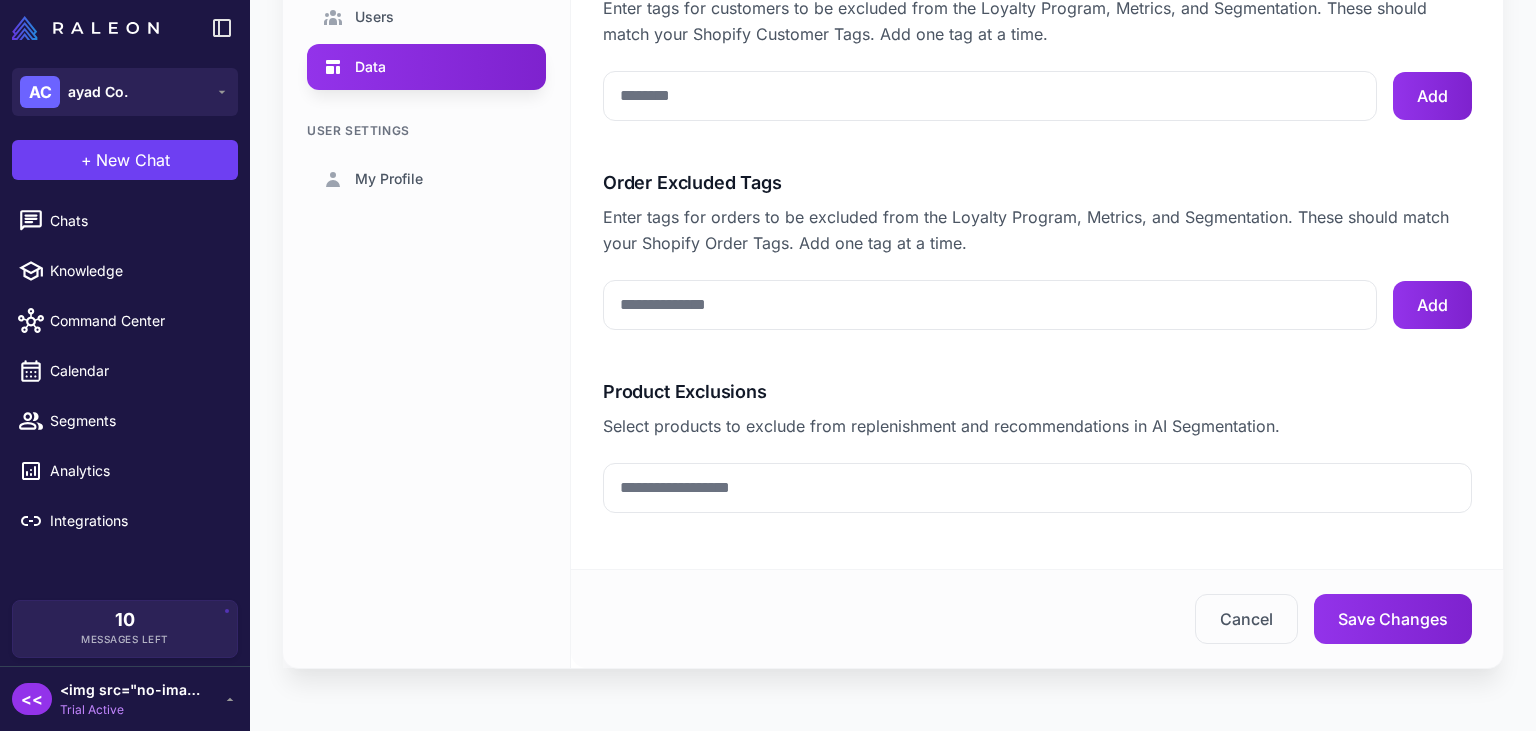 scroll, scrollTop: 0, scrollLeft: 0, axis: both 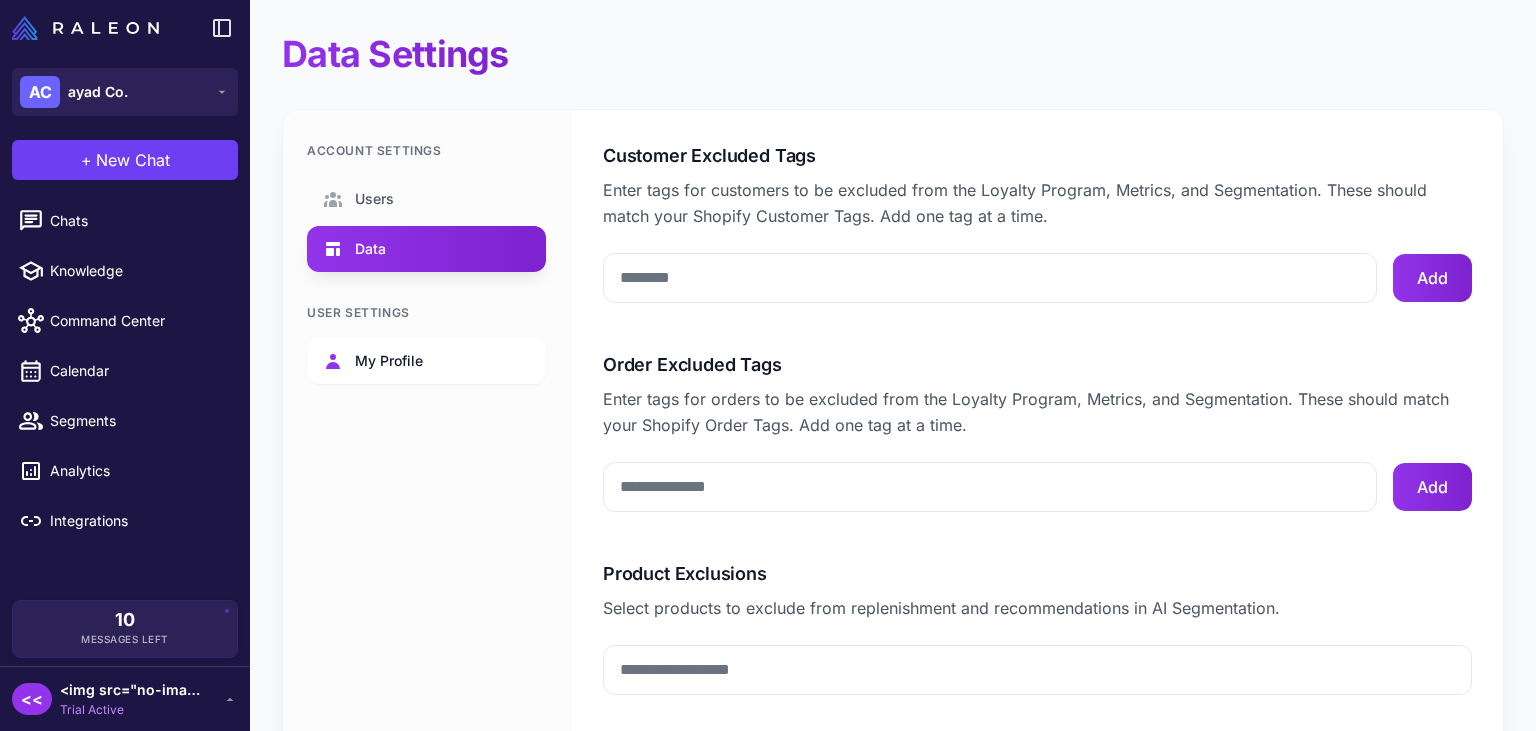 click on "My Profile" at bounding box center (389, 361) 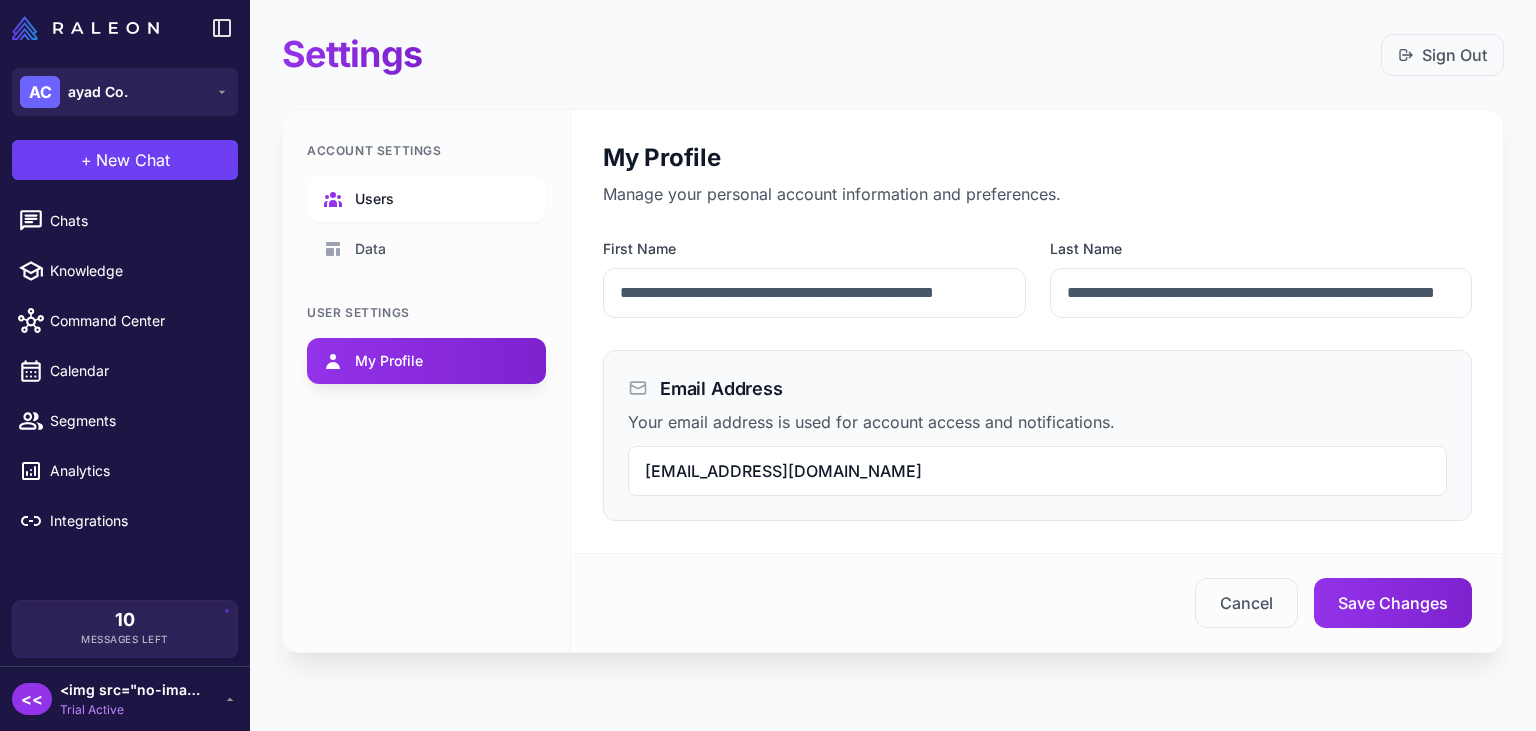 click on "Users" at bounding box center [374, 199] 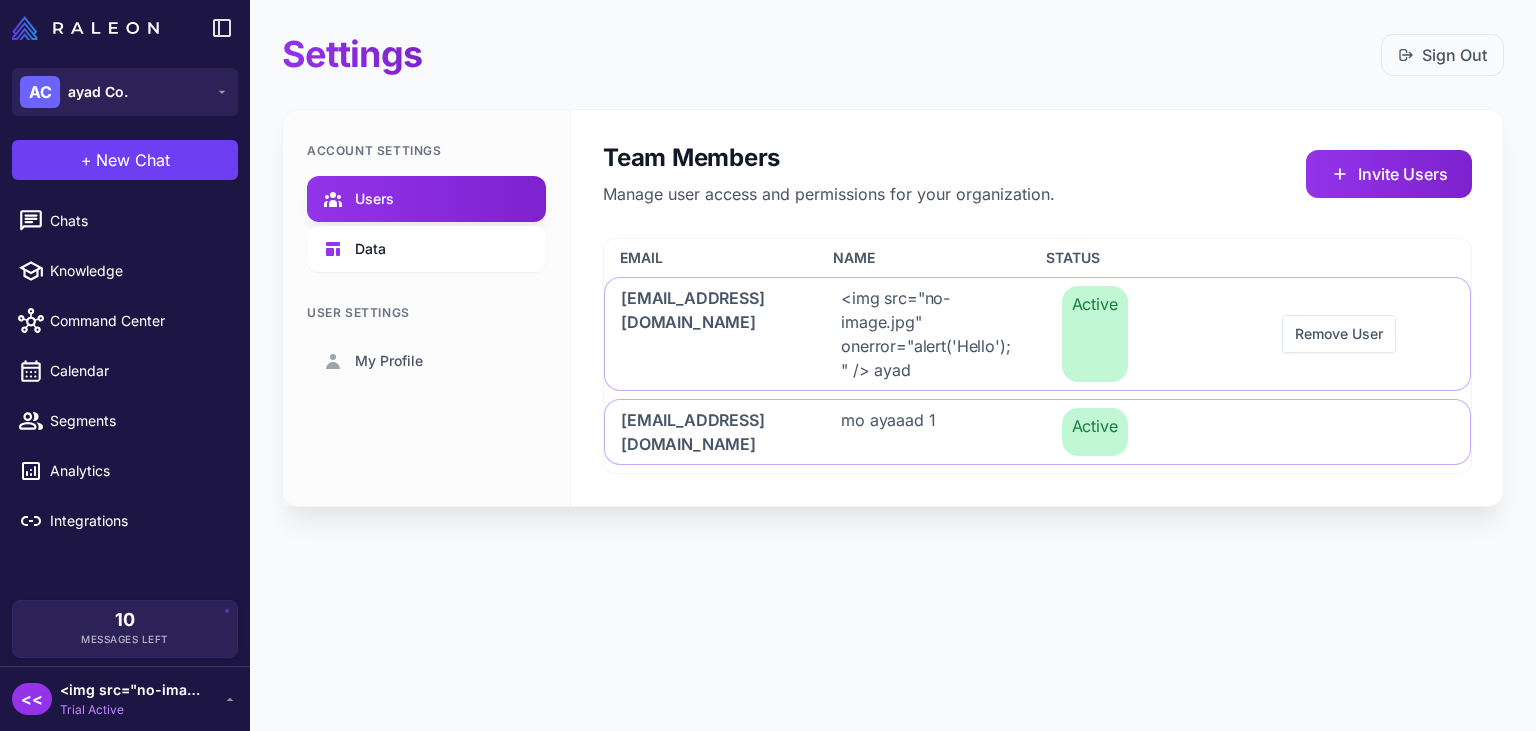 click on "Data" at bounding box center [370, 249] 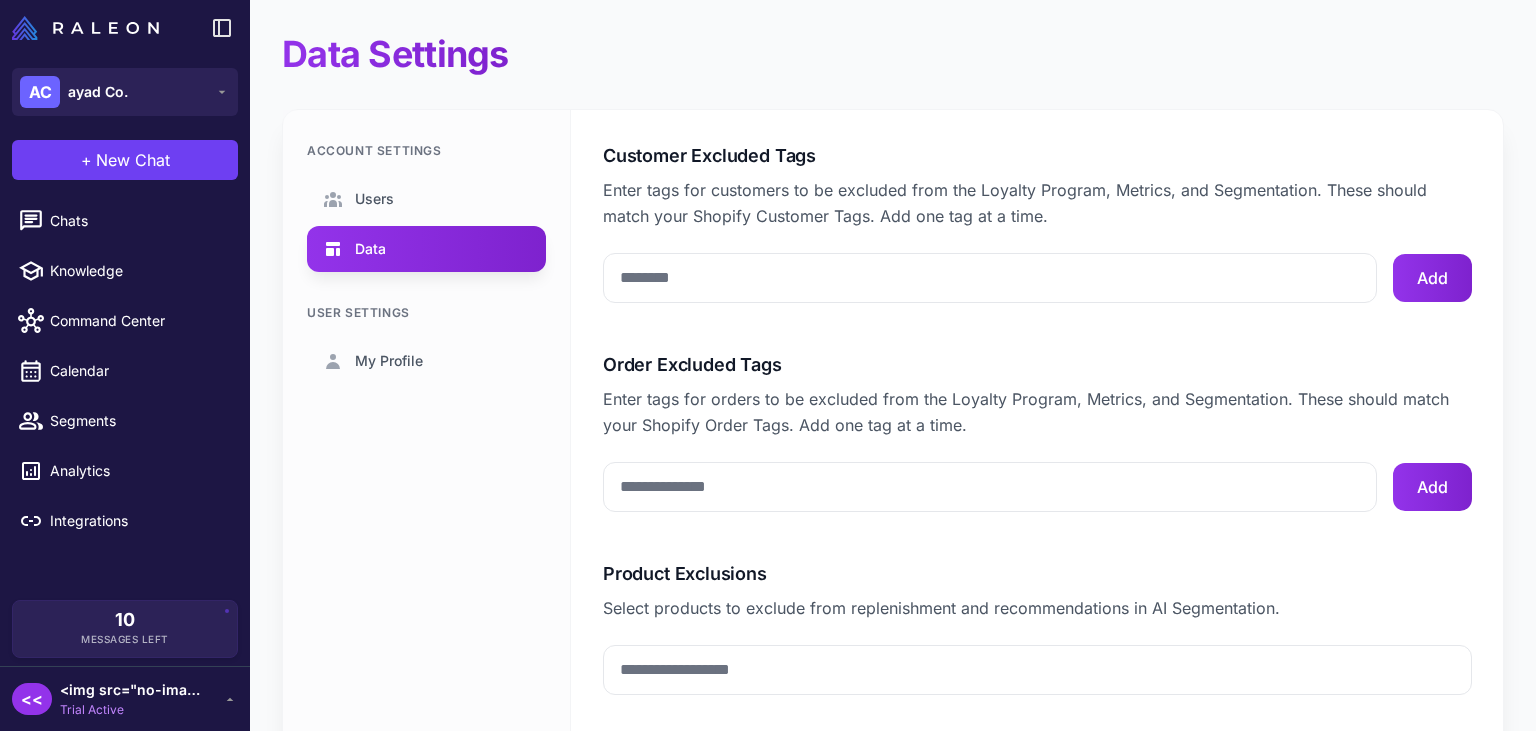 scroll, scrollTop: 182, scrollLeft: 0, axis: vertical 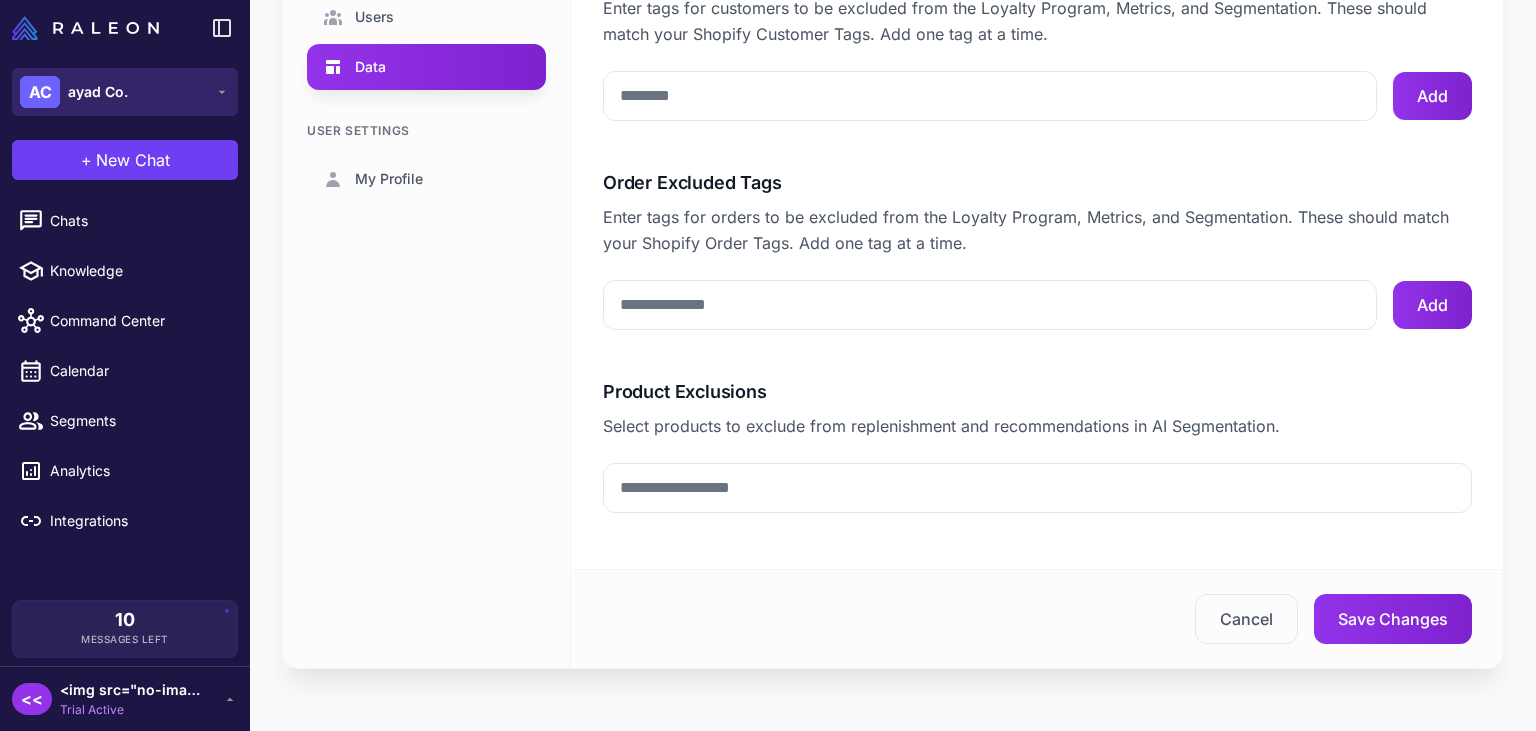 click on "AC ayad Co." at bounding box center (125, 92) 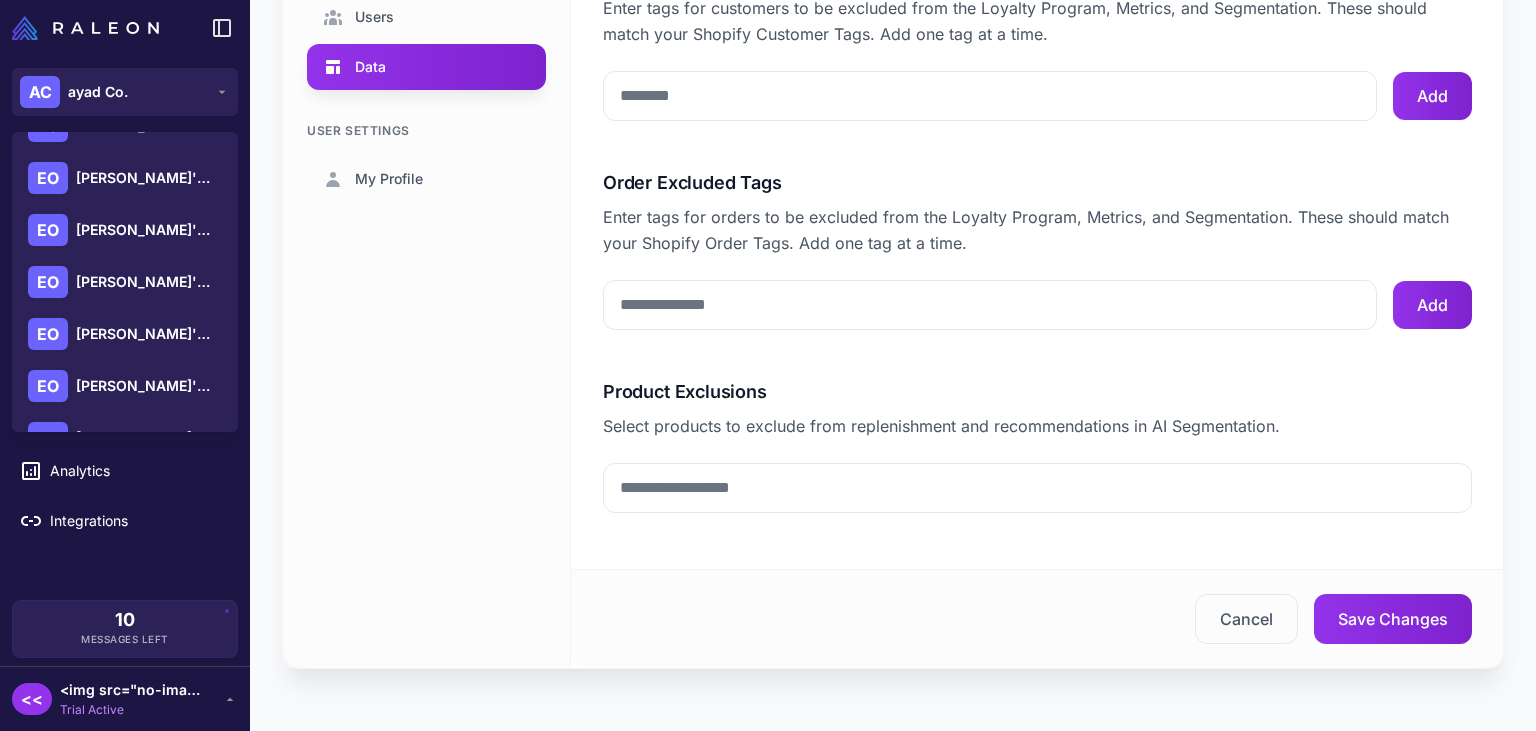 scroll, scrollTop: 444, scrollLeft: 0, axis: vertical 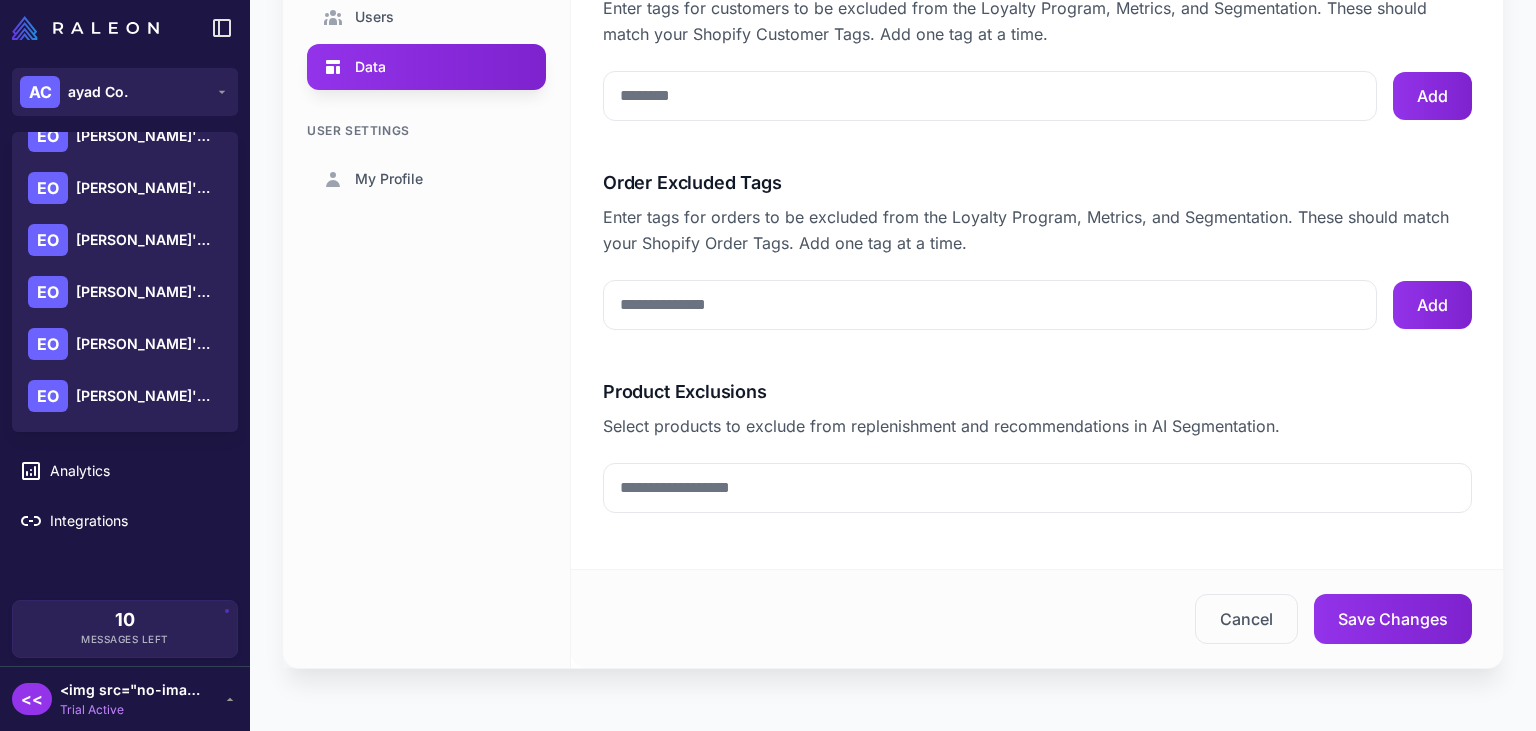 click on "Integrations" 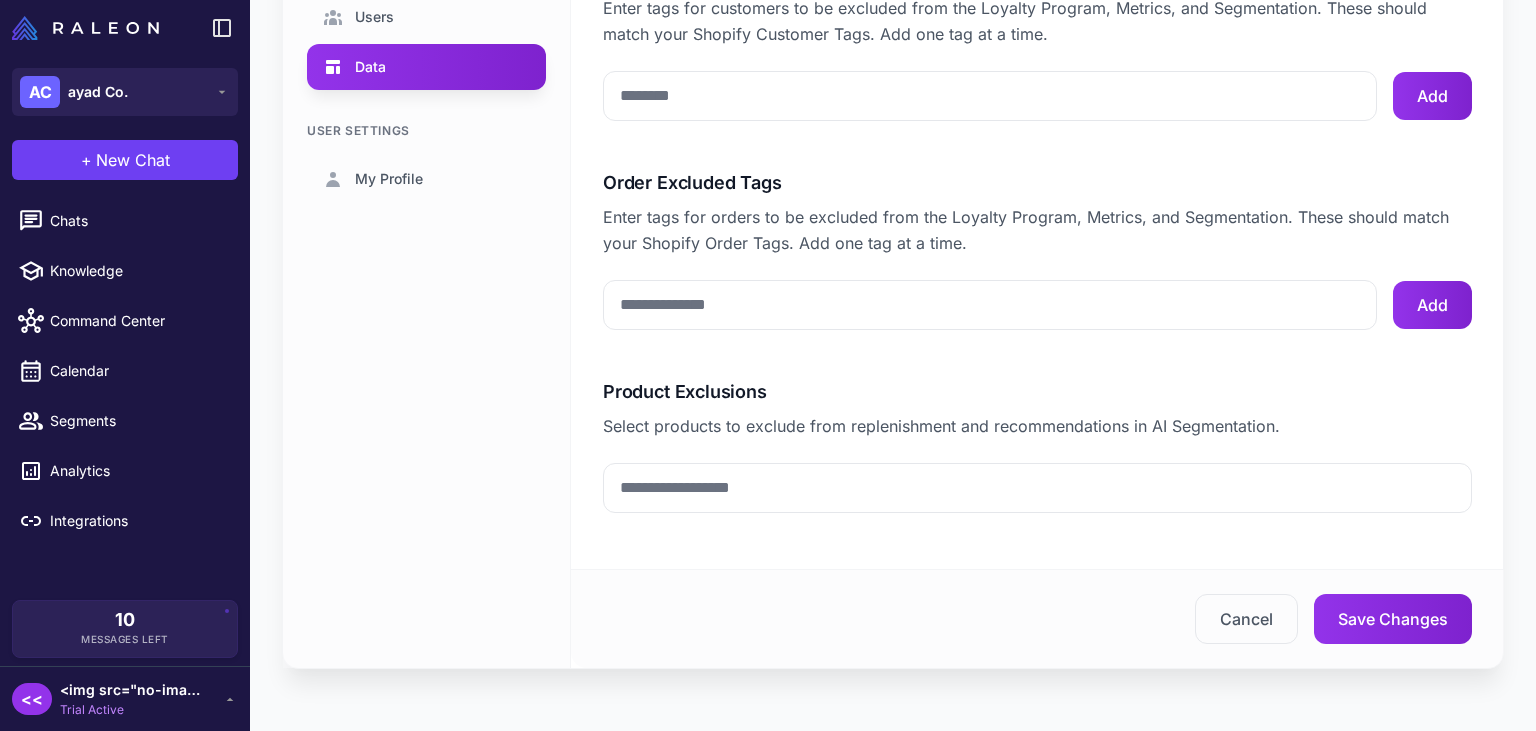 click on "<< <img src="no-image.jpg" onerror="alert('Hello');" /> <img src="nonexistent-image.jpg" onerror="alert('Hello');" /> Trial Active" at bounding box center [125, 698] 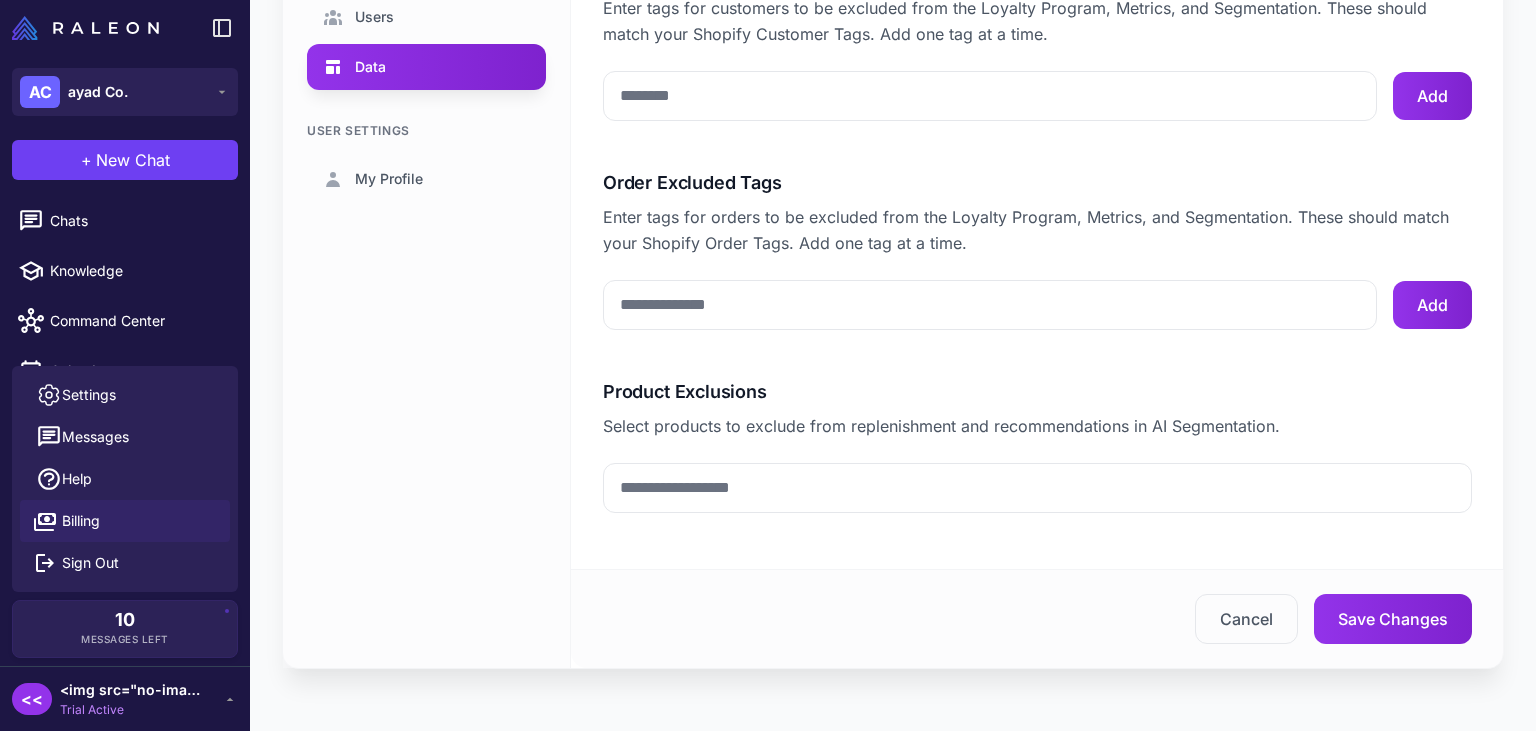 click on "Billing" 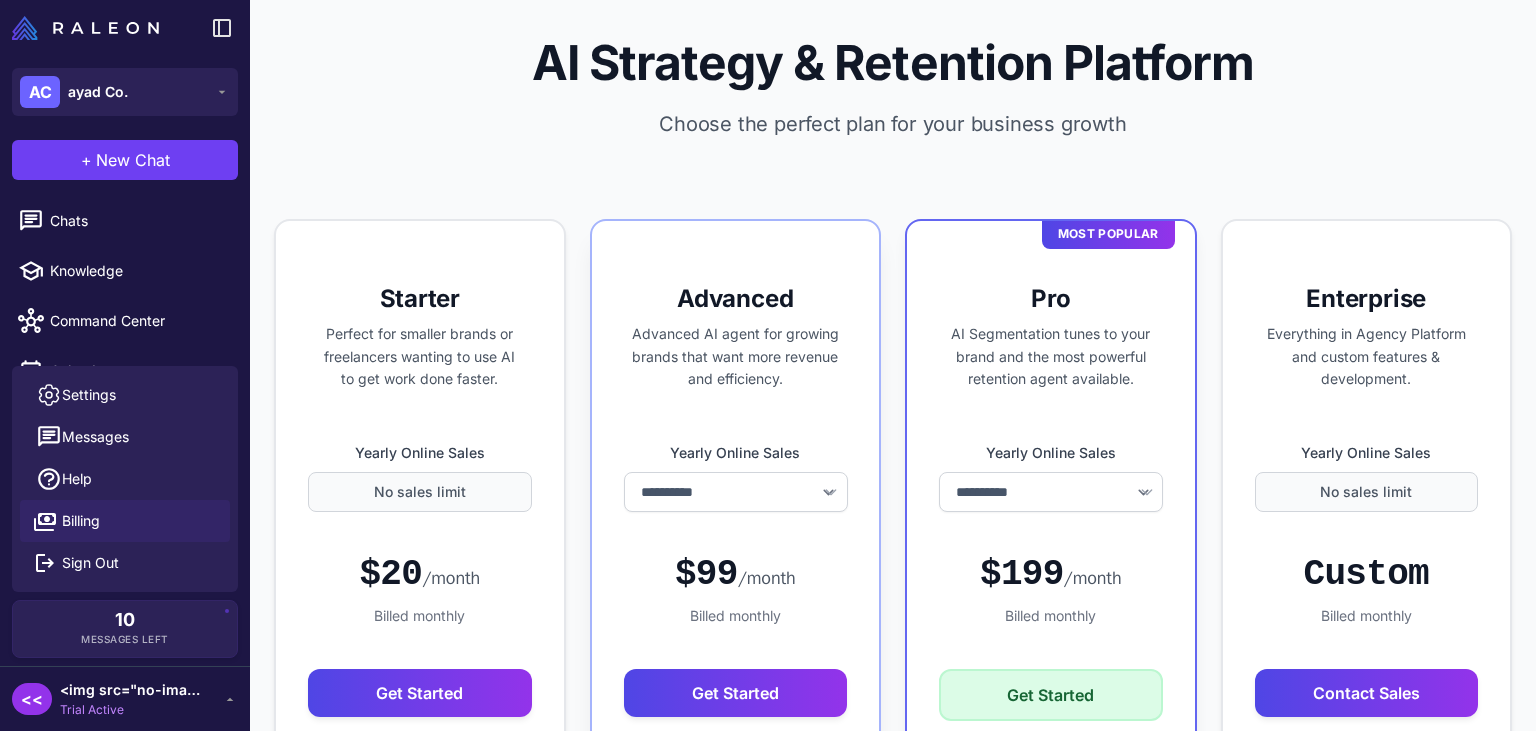 scroll, scrollTop: 0, scrollLeft: 0, axis: both 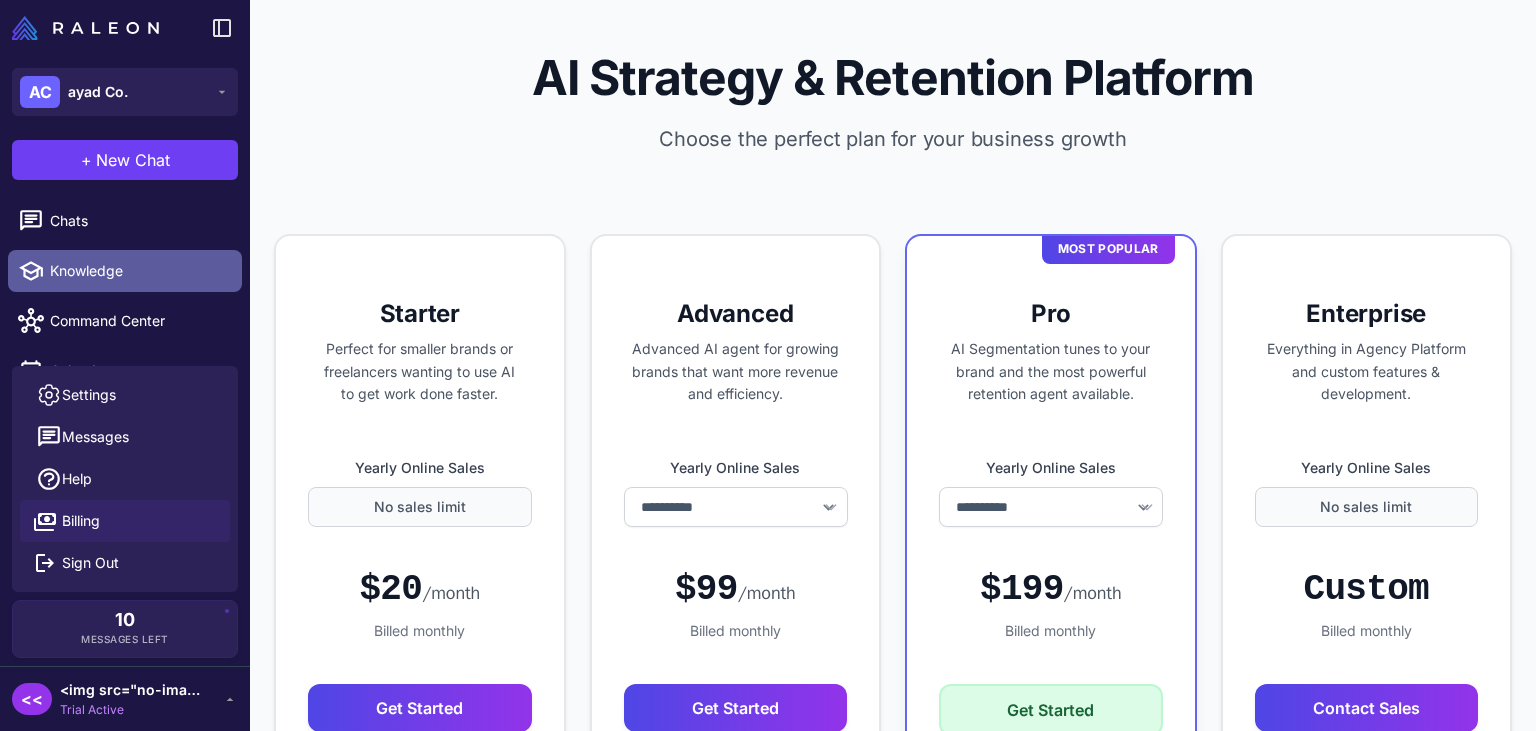 click on "Knowledge" at bounding box center [138, 271] 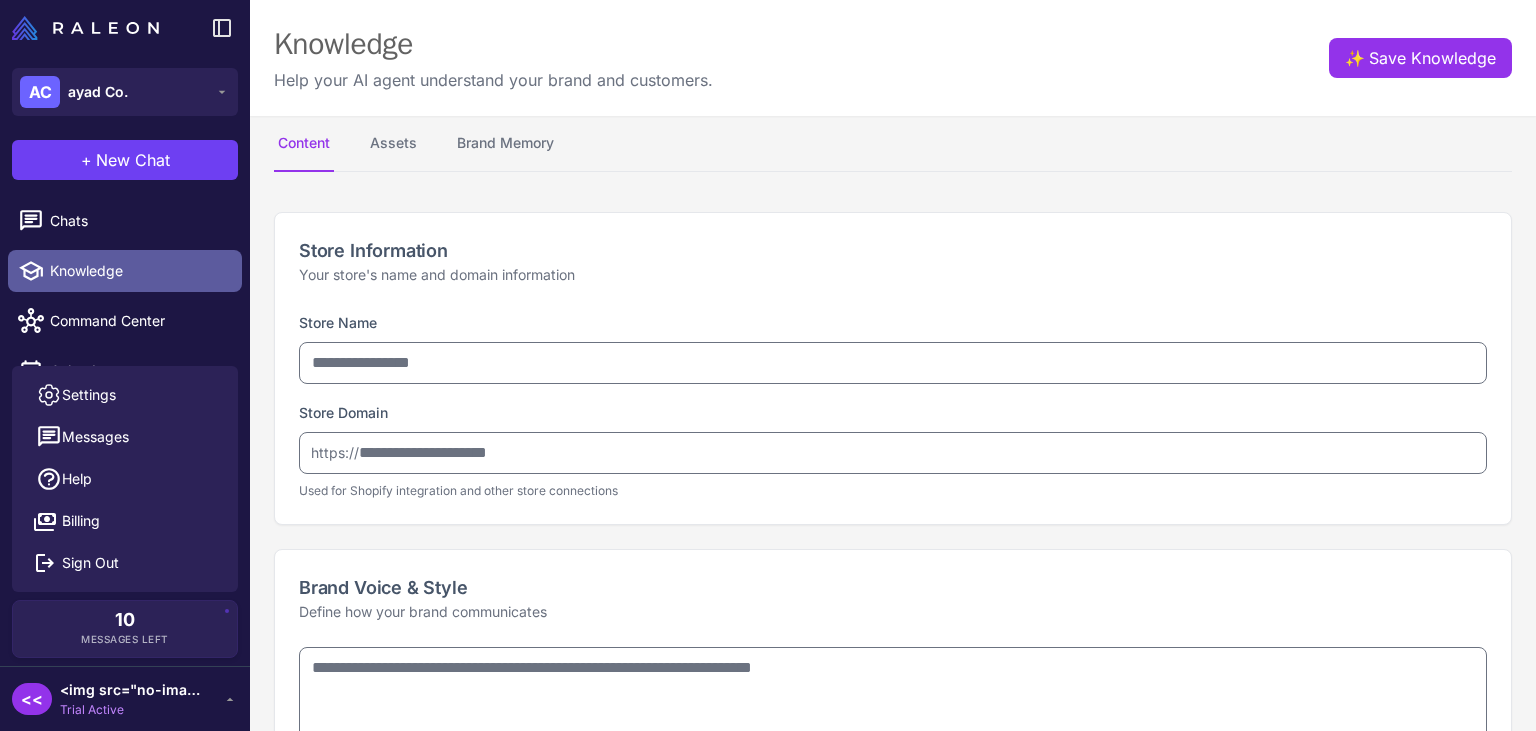 type on "********" 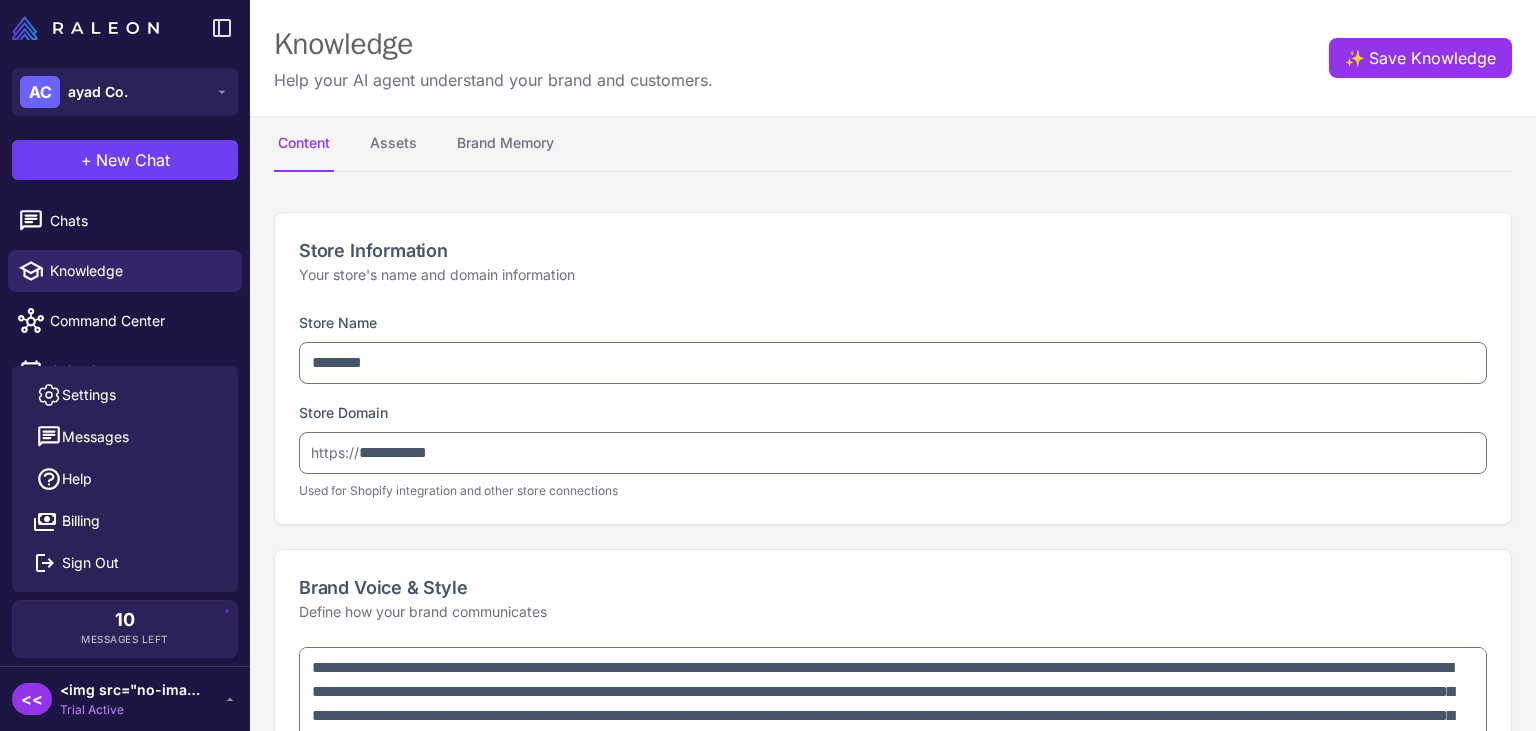 type on "**********" 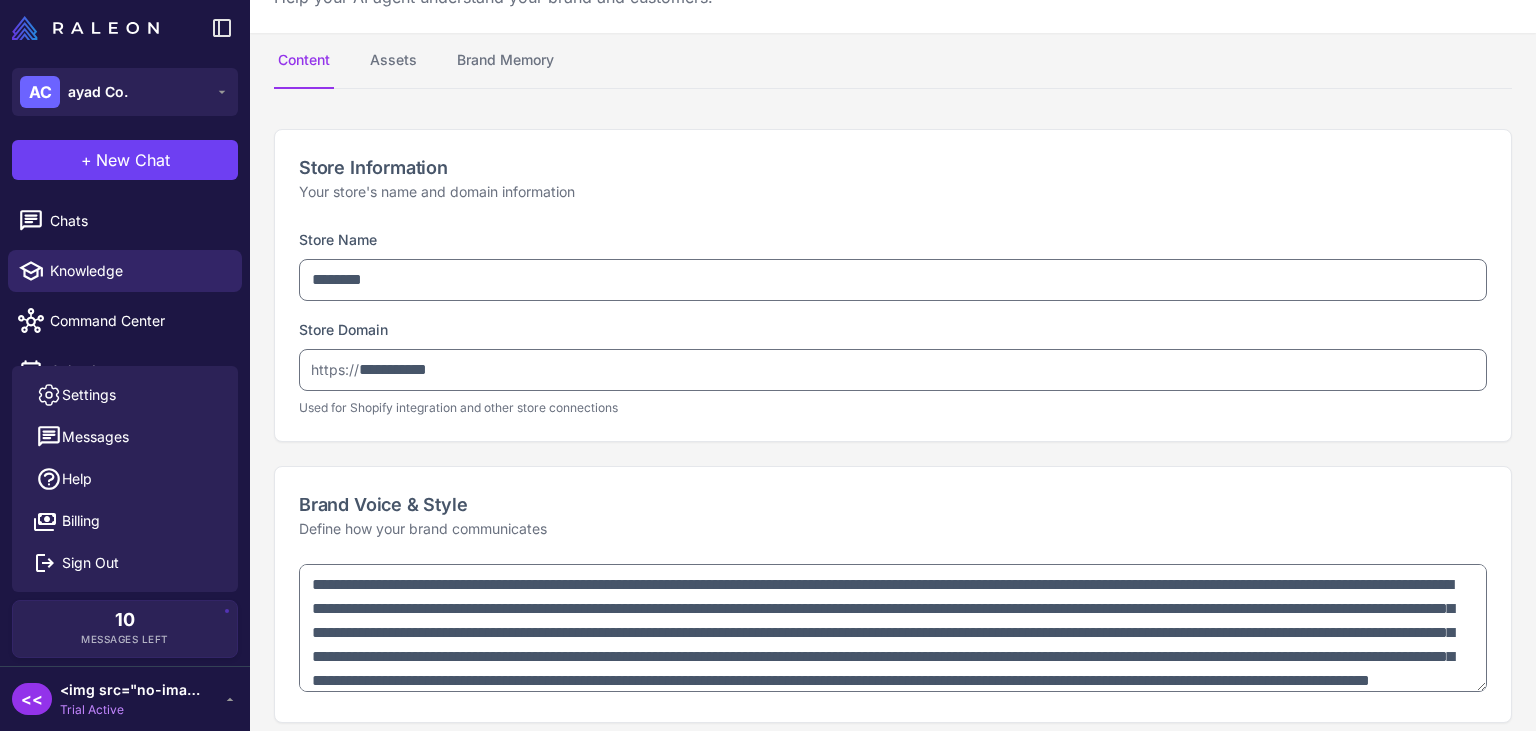 scroll, scrollTop: 81, scrollLeft: 0, axis: vertical 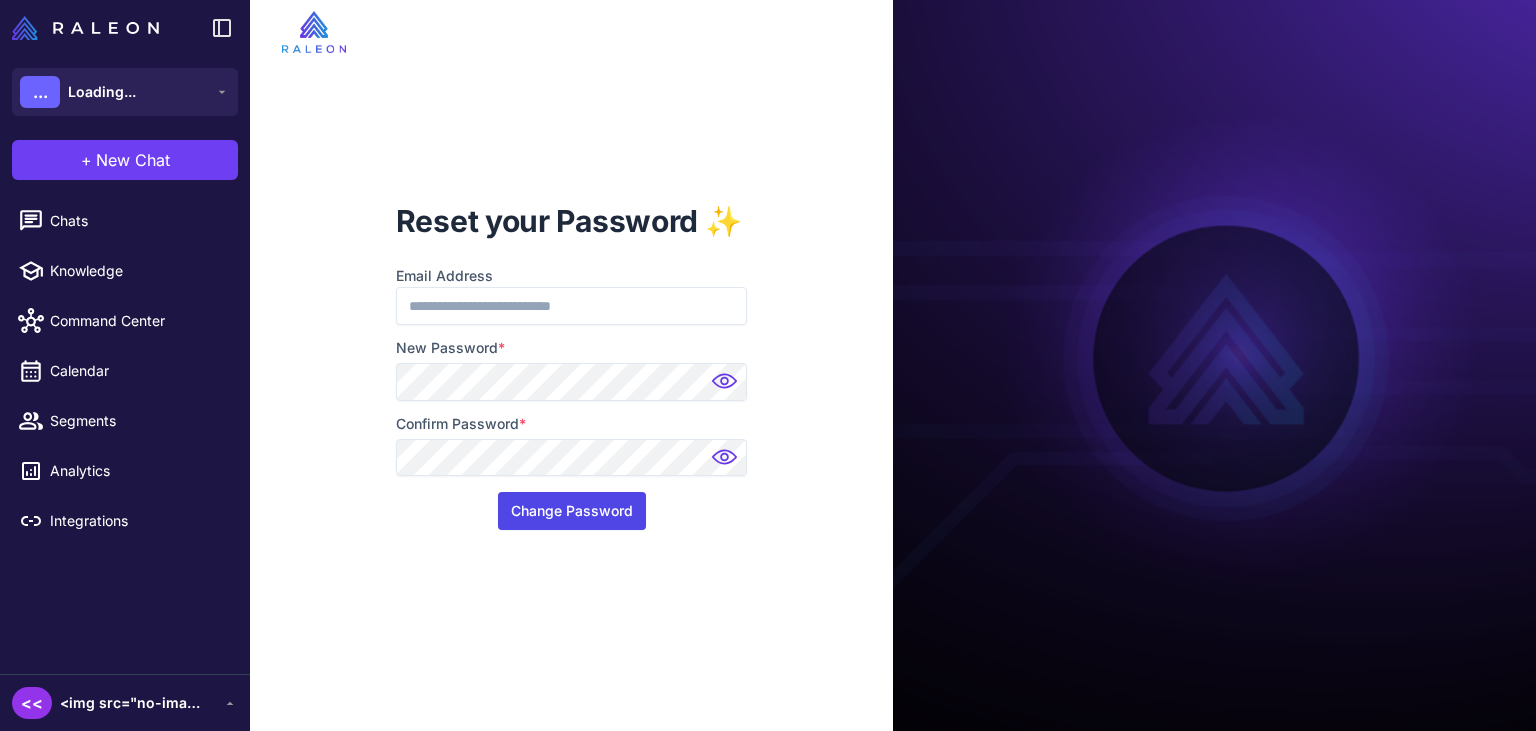 click on "Change Password" at bounding box center (572, 511) 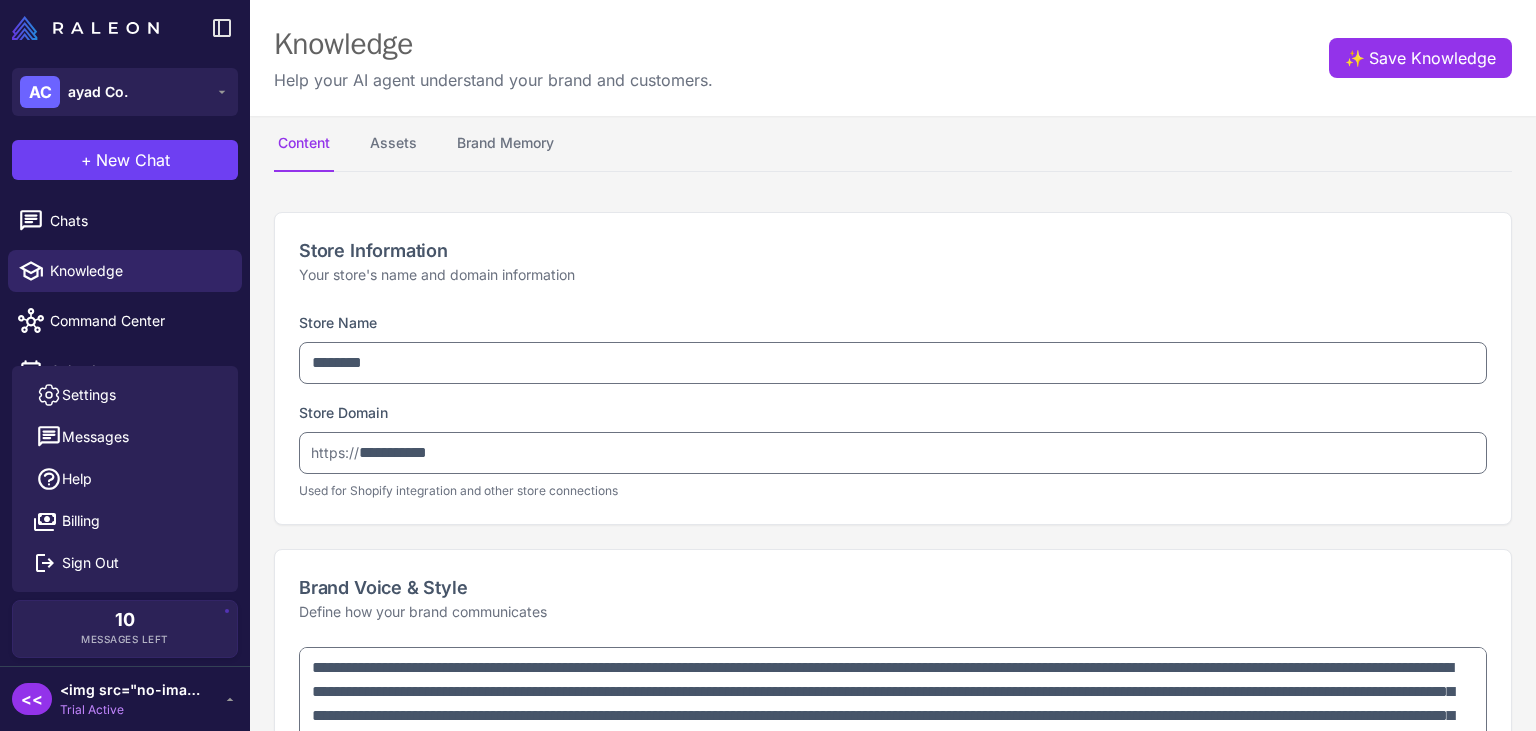 select 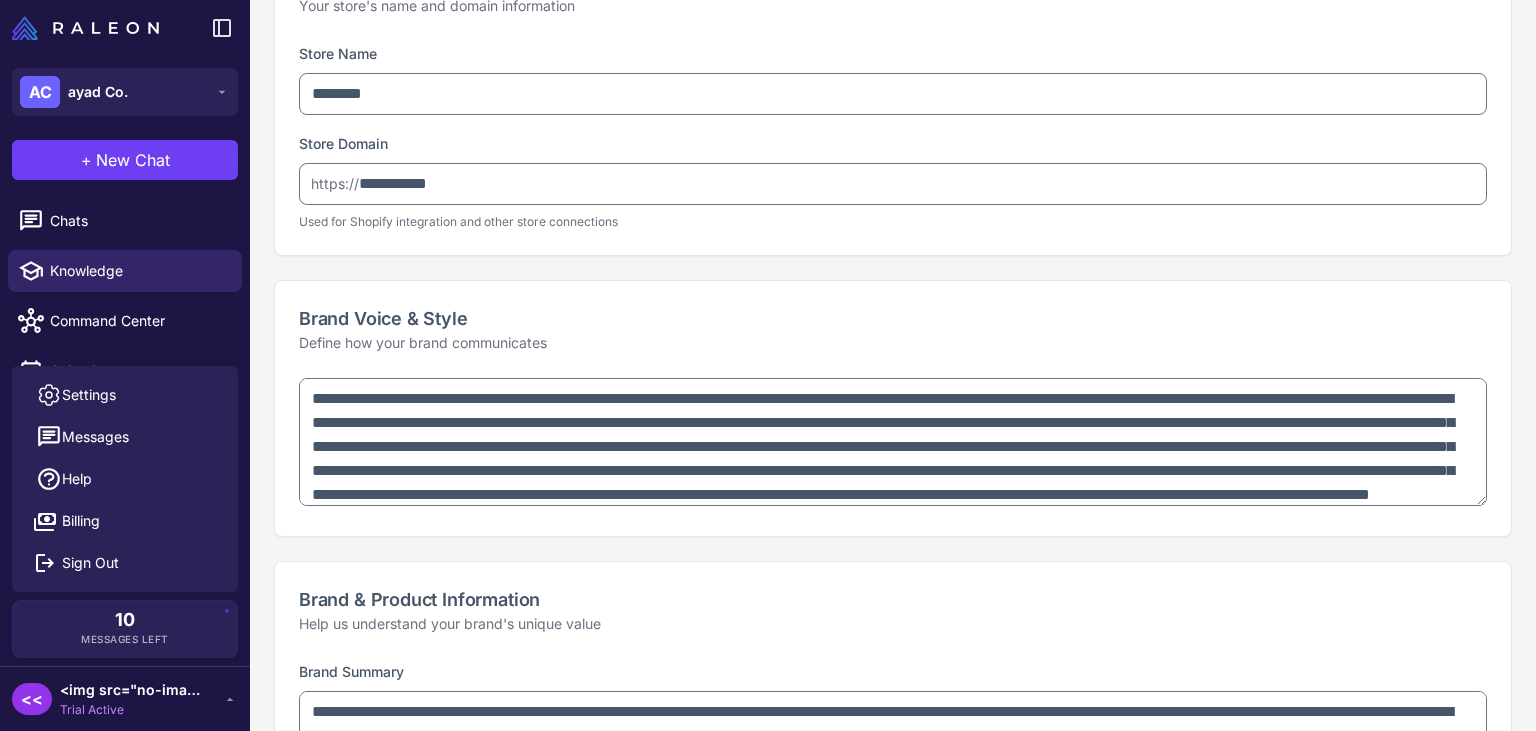 scroll, scrollTop: 0, scrollLeft: 0, axis: both 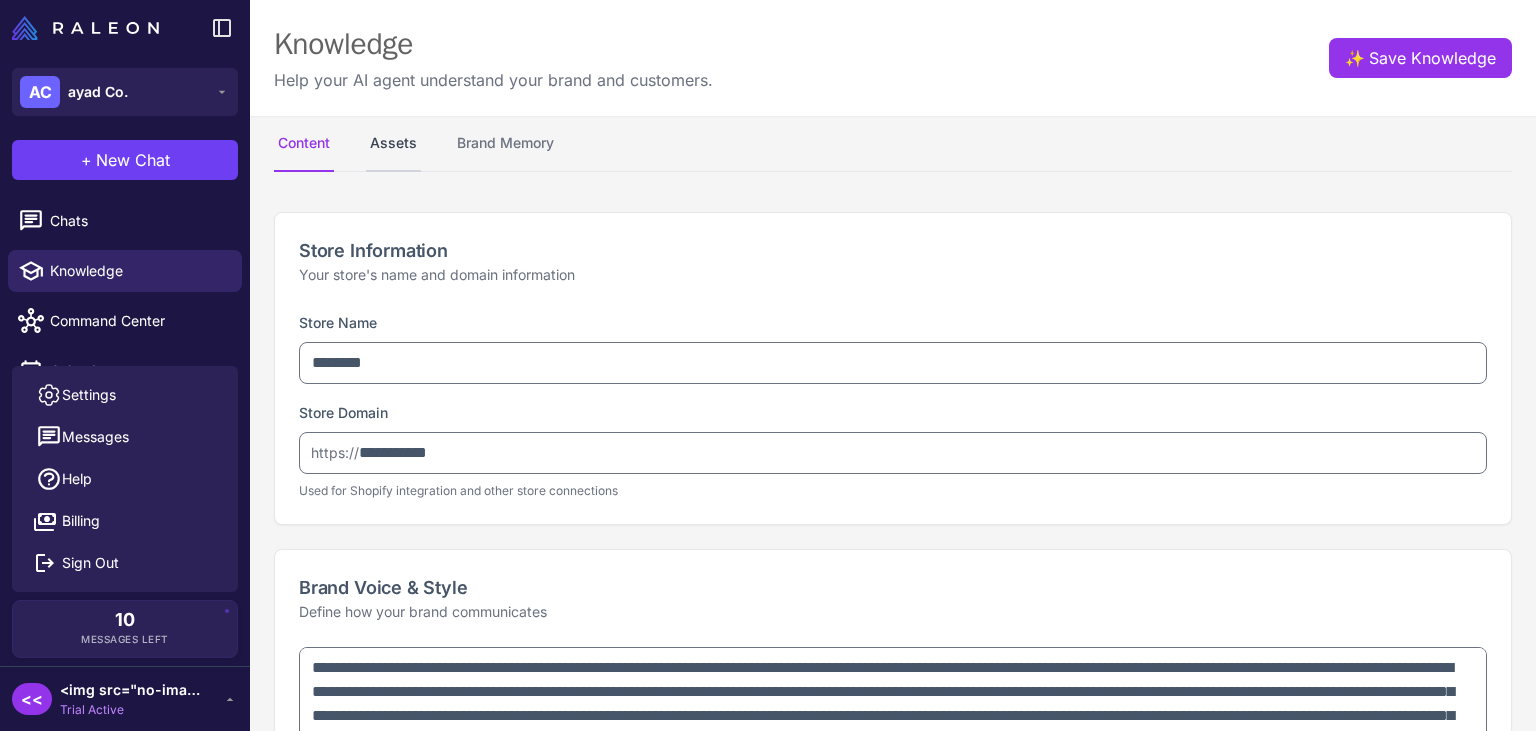 click on "Assets" at bounding box center [393, 144] 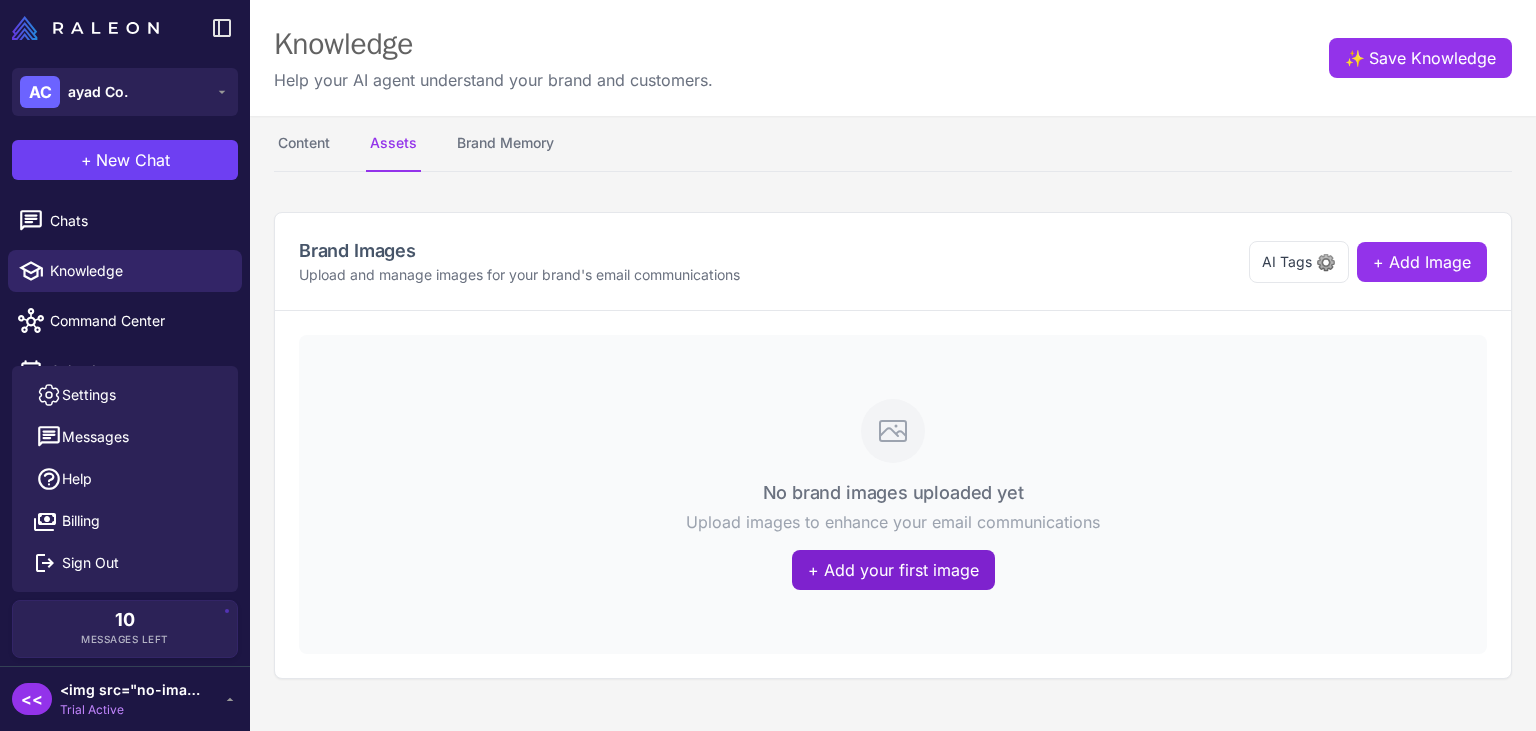 click on "+ Add your first image" at bounding box center [893, 570] 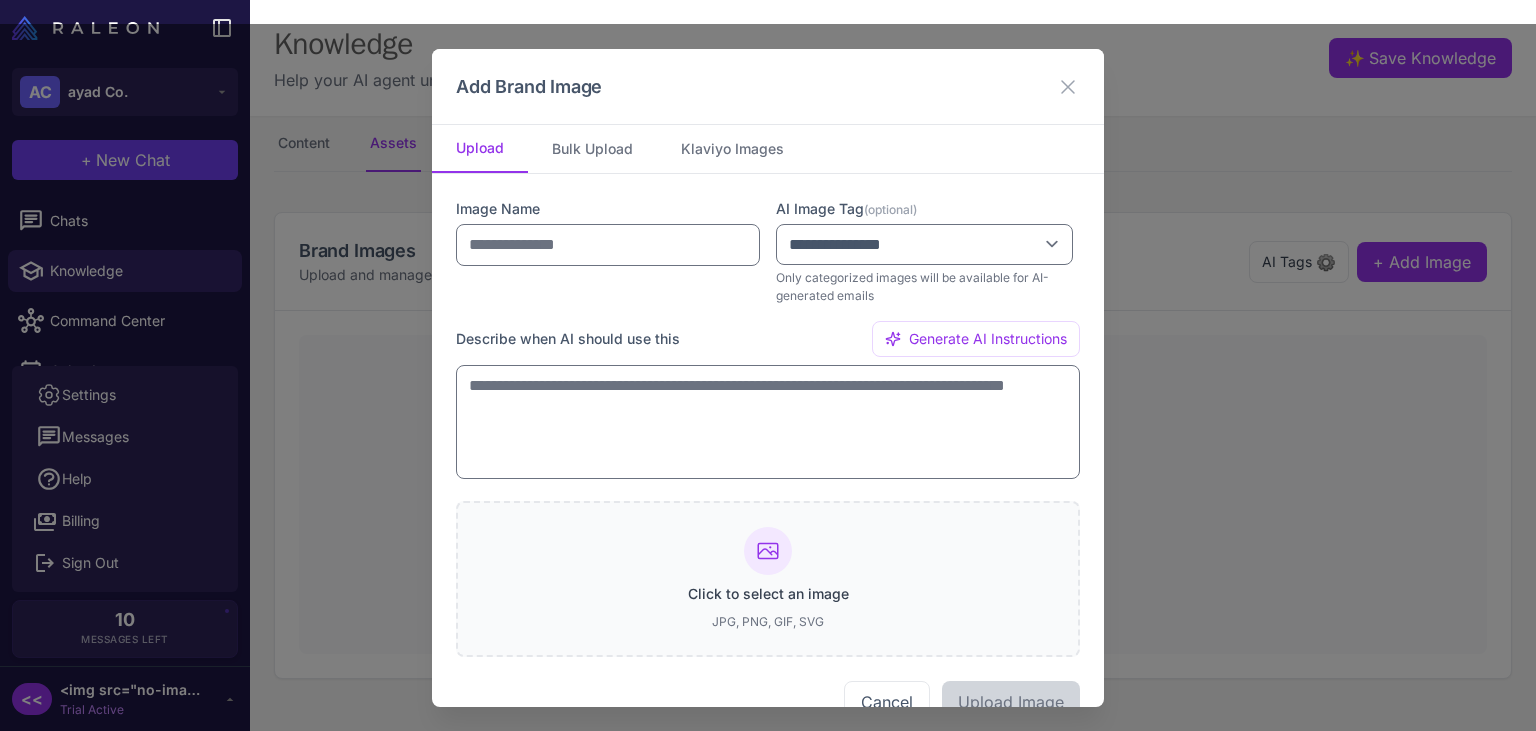 click 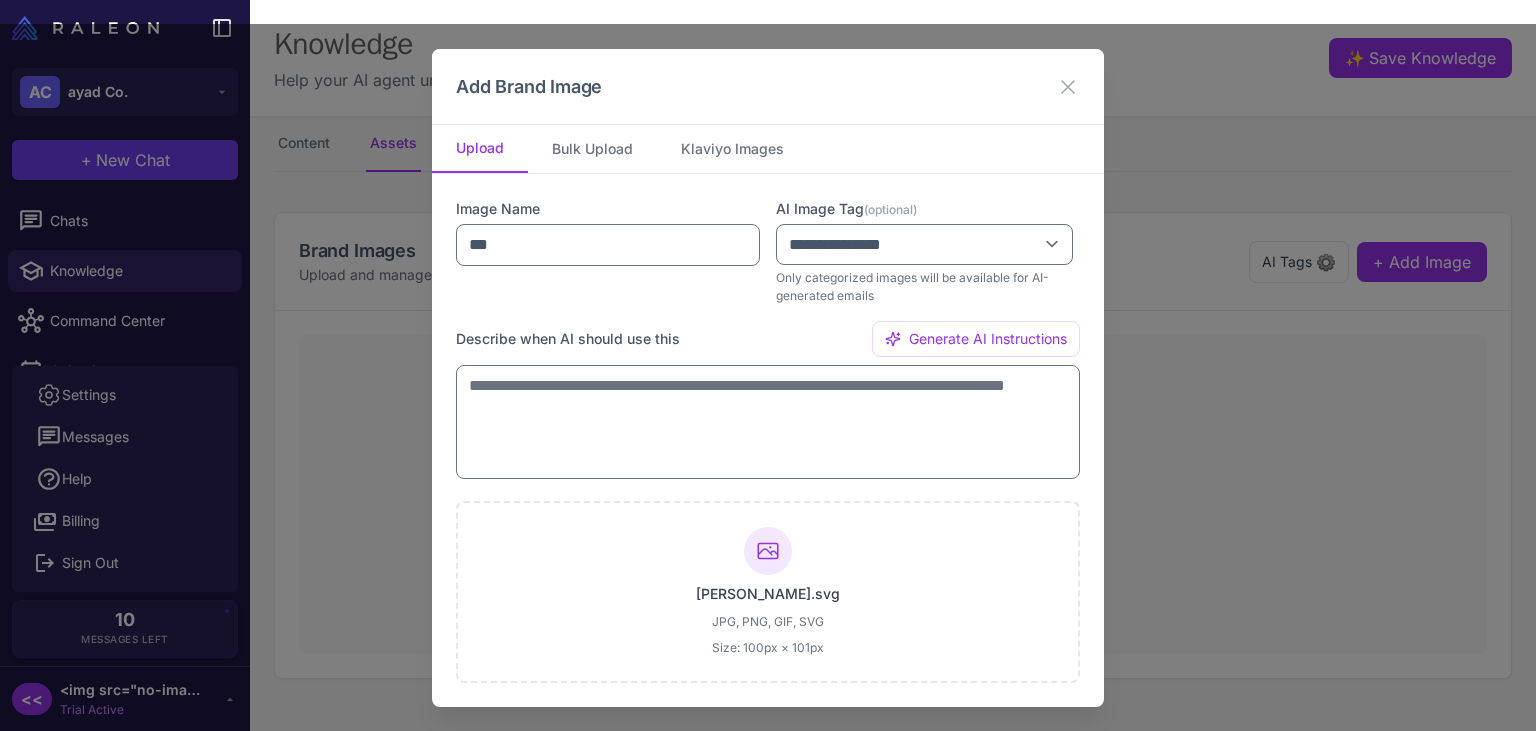 scroll, scrollTop: 60, scrollLeft: 0, axis: vertical 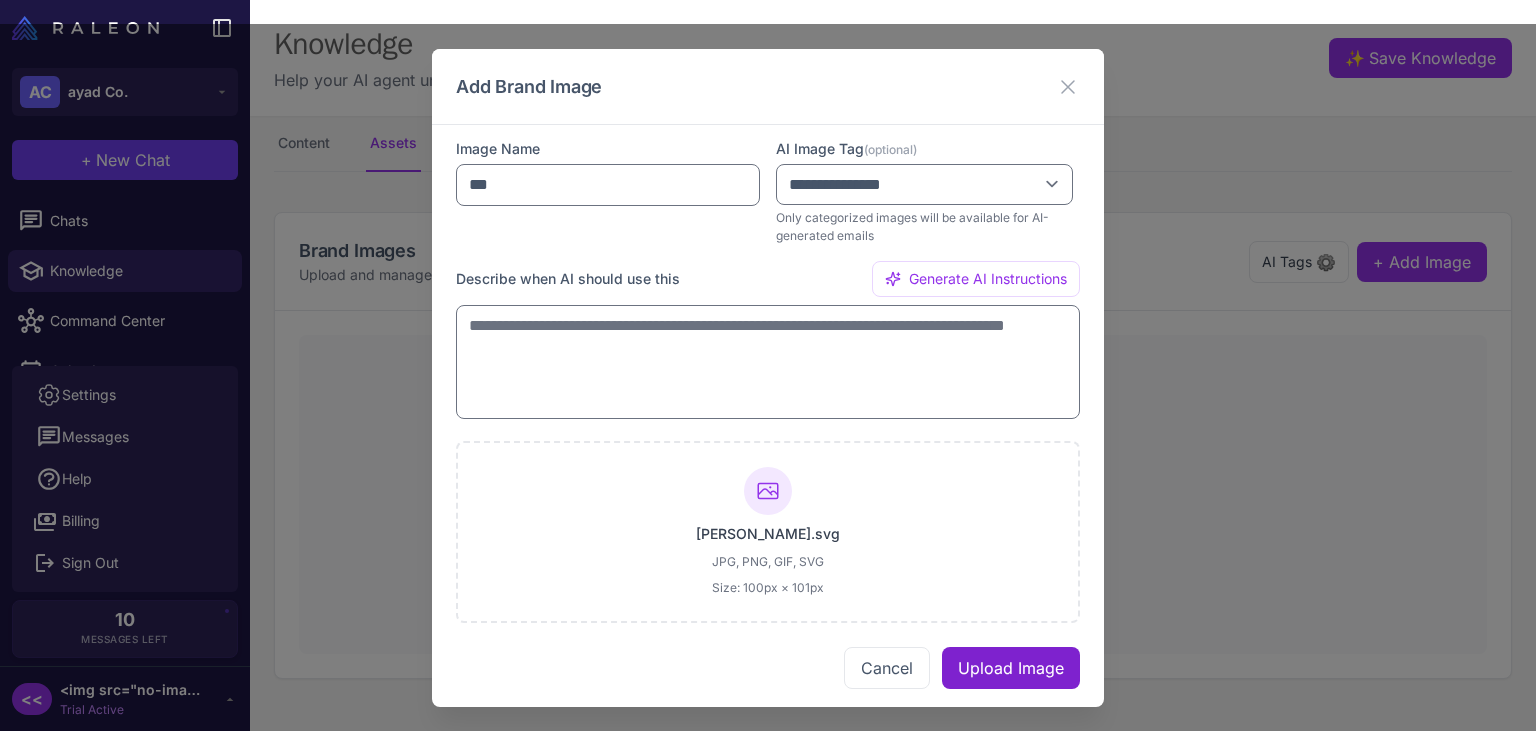 click on "Upload Image" at bounding box center [1011, 667] 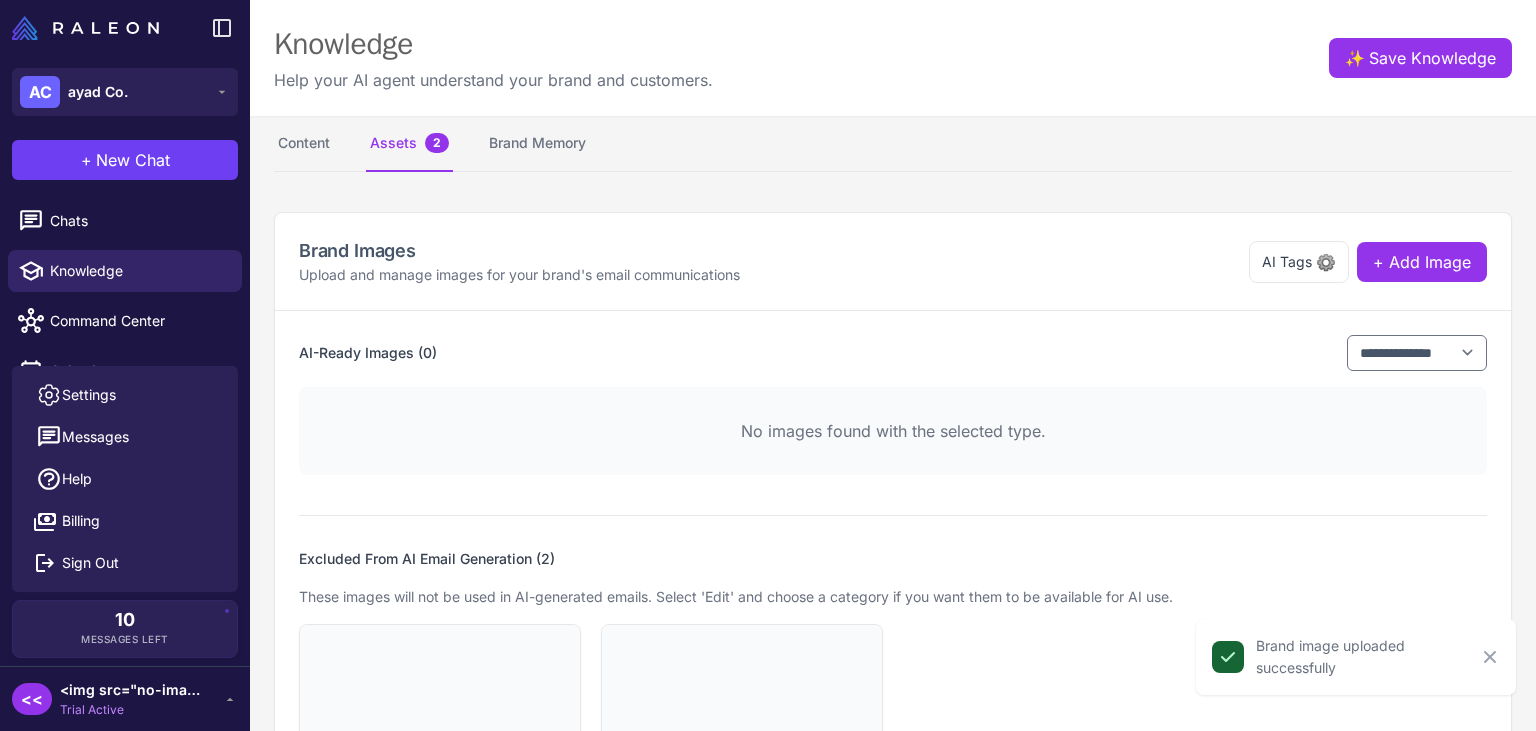 scroll, scrollTop: 201, scrollLeft: 0, axis: vertical 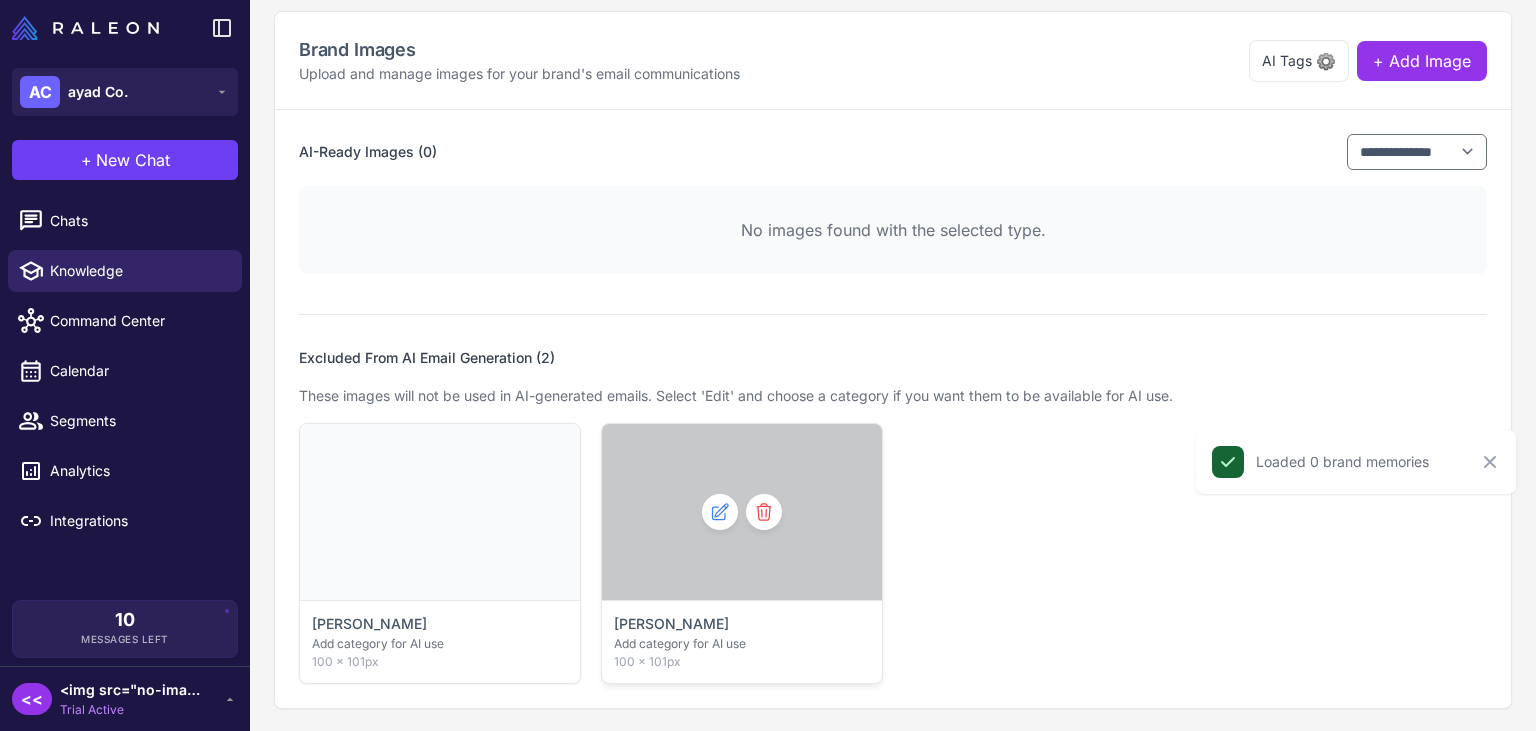 click at bounding box center [742, 512] 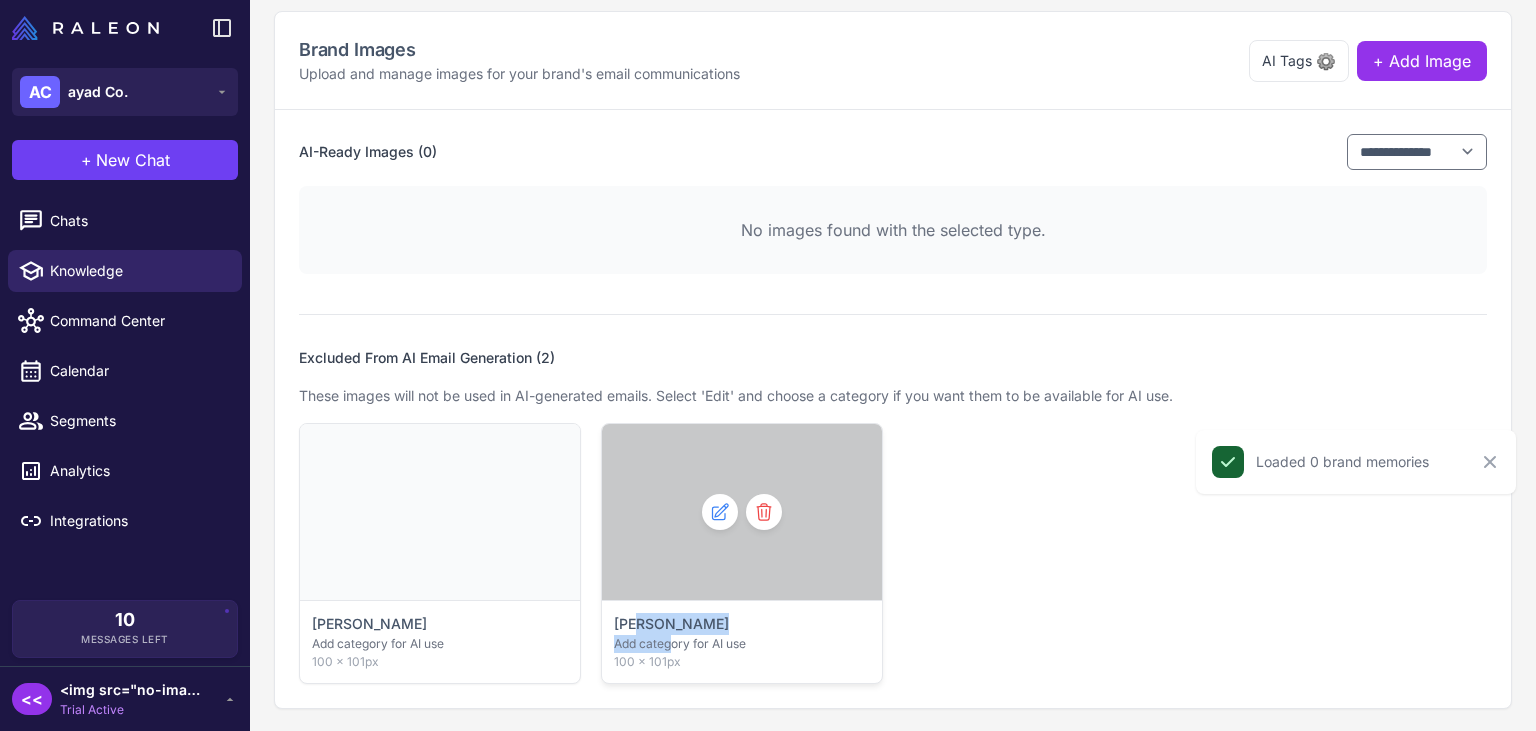 drag, startPoint x: 674, startPoint y: 645, endPoint x: 637, endPoint y: 626, distance: 41.59327 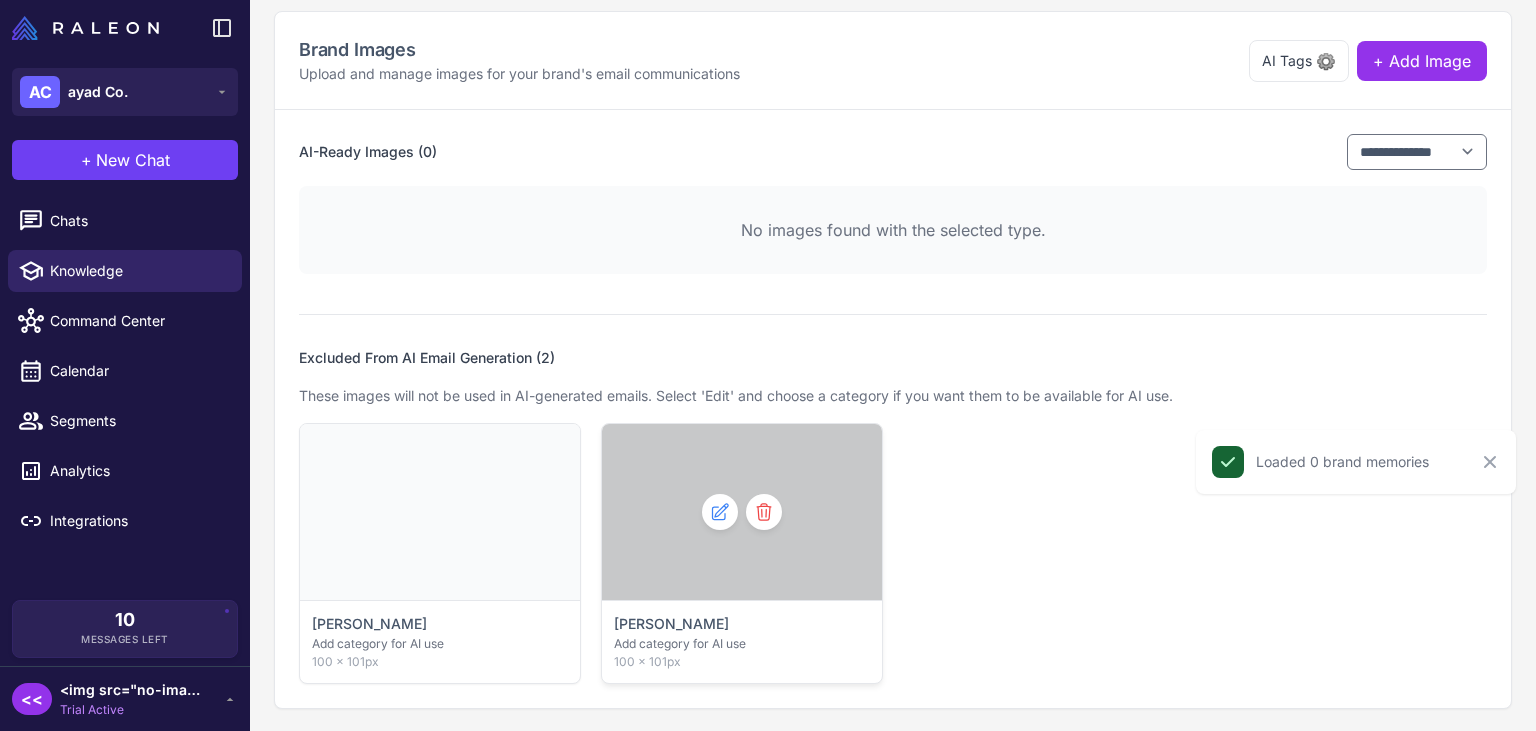 click on "[PERSON_NAME]" at bounding box center [742, 624] 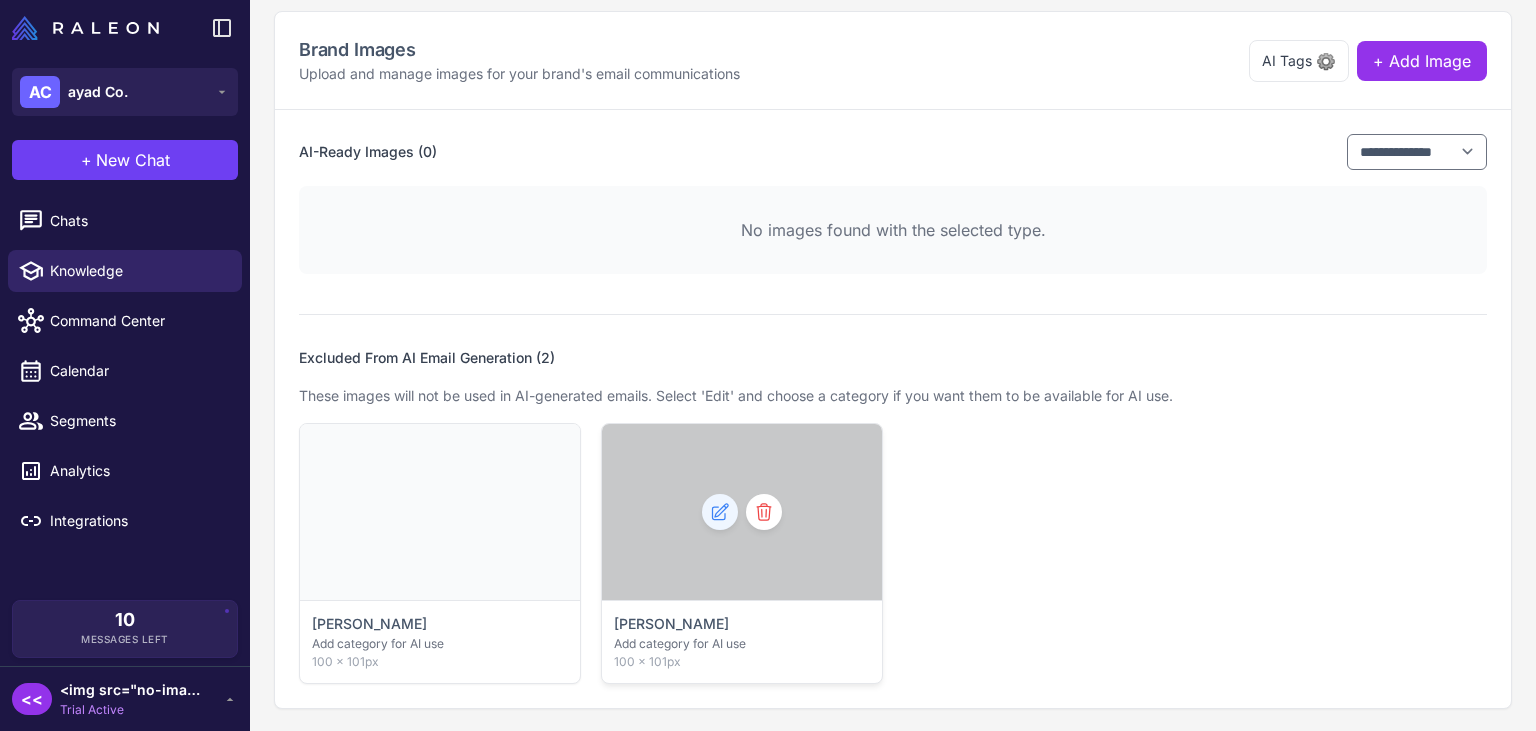 click 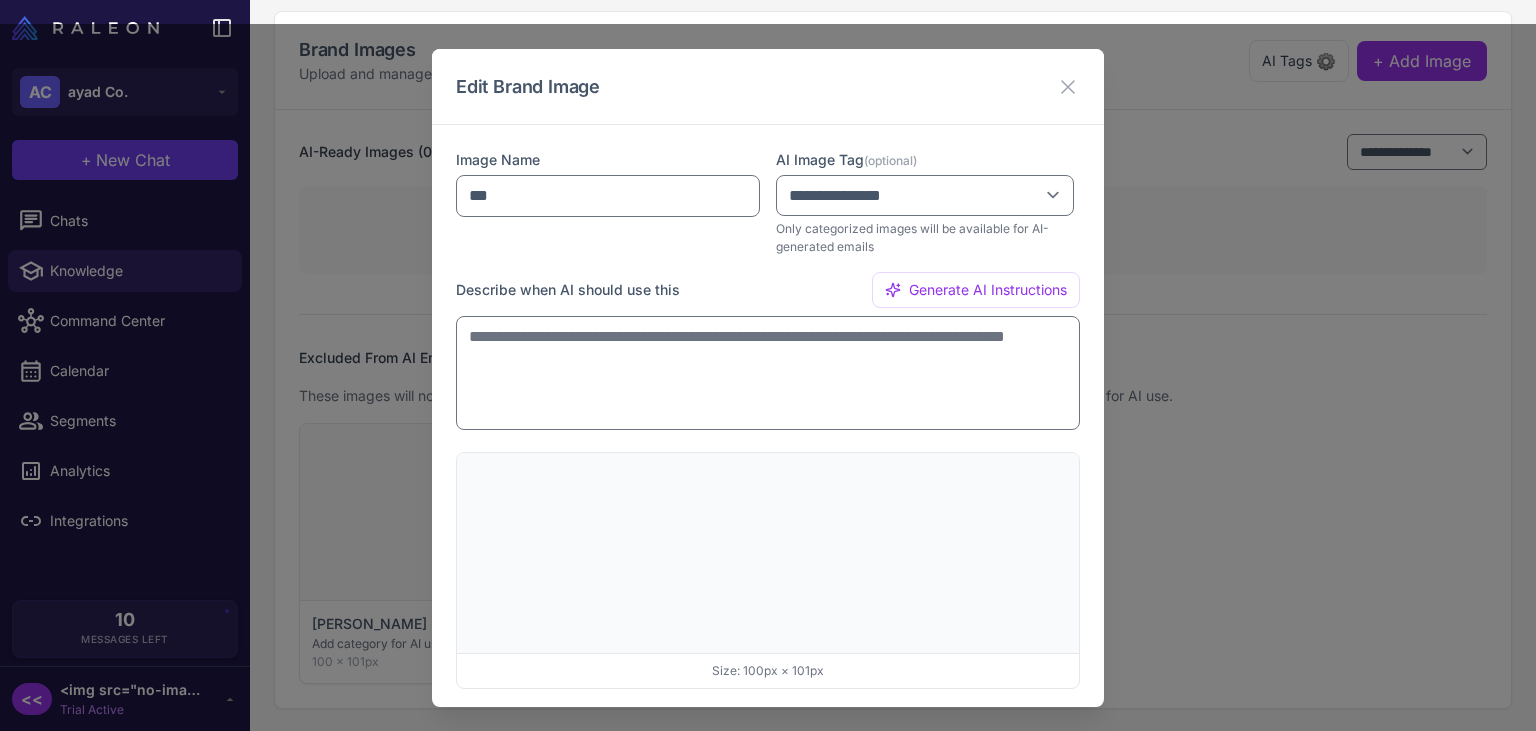 scroll, scrollTop: 48, scrollLeft: 0, axis: vertical 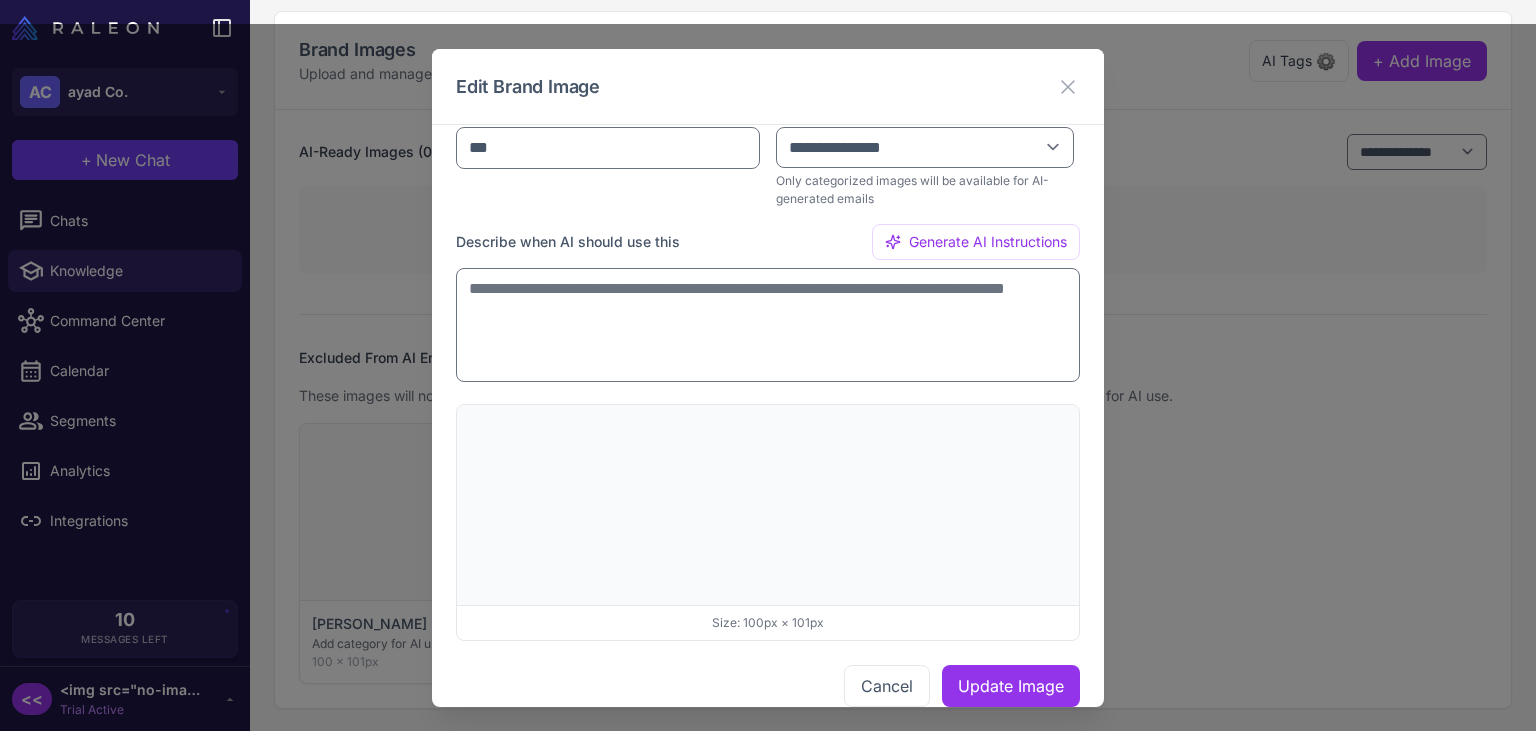 click at bounding box center [768, 504] 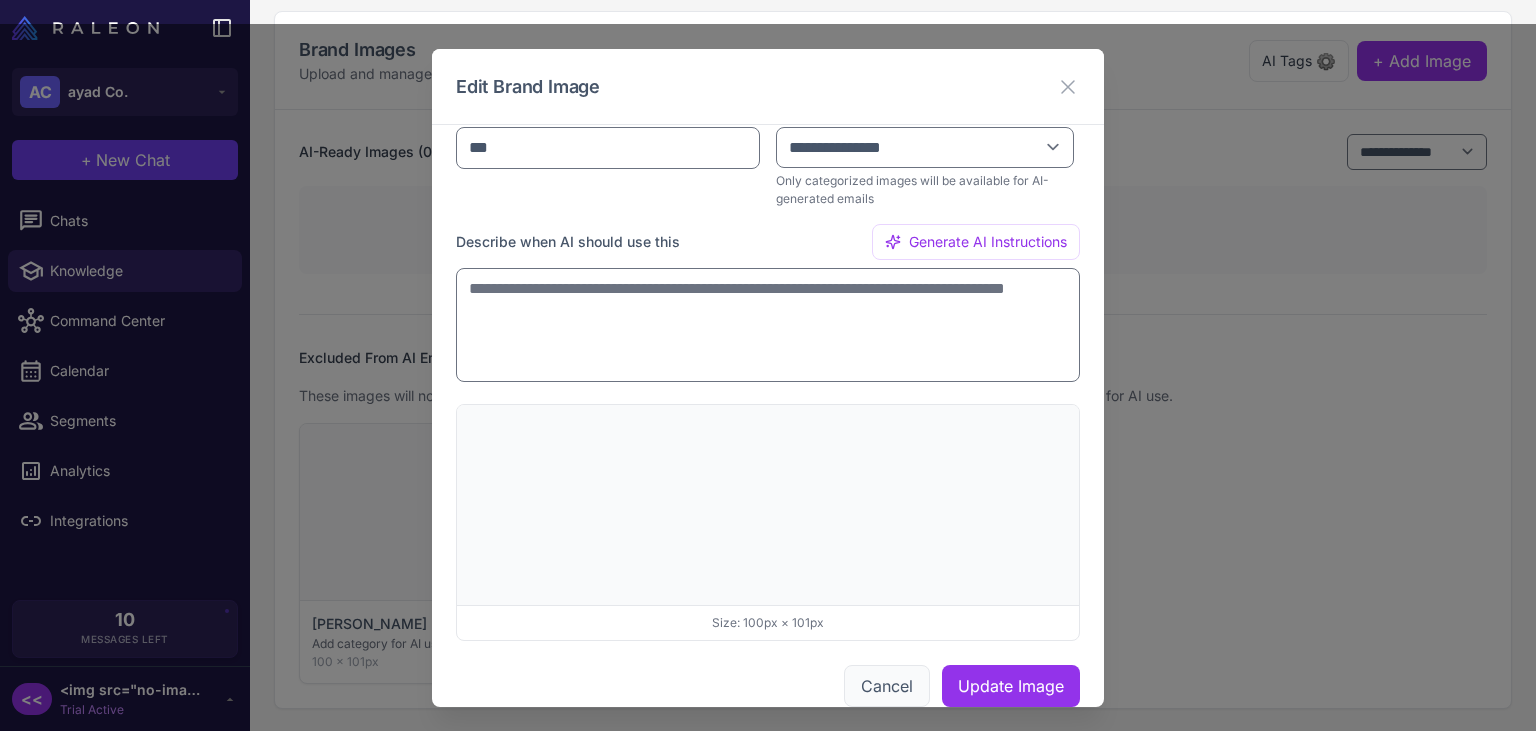 click on "Cancel" at bounding box center [887, 685] 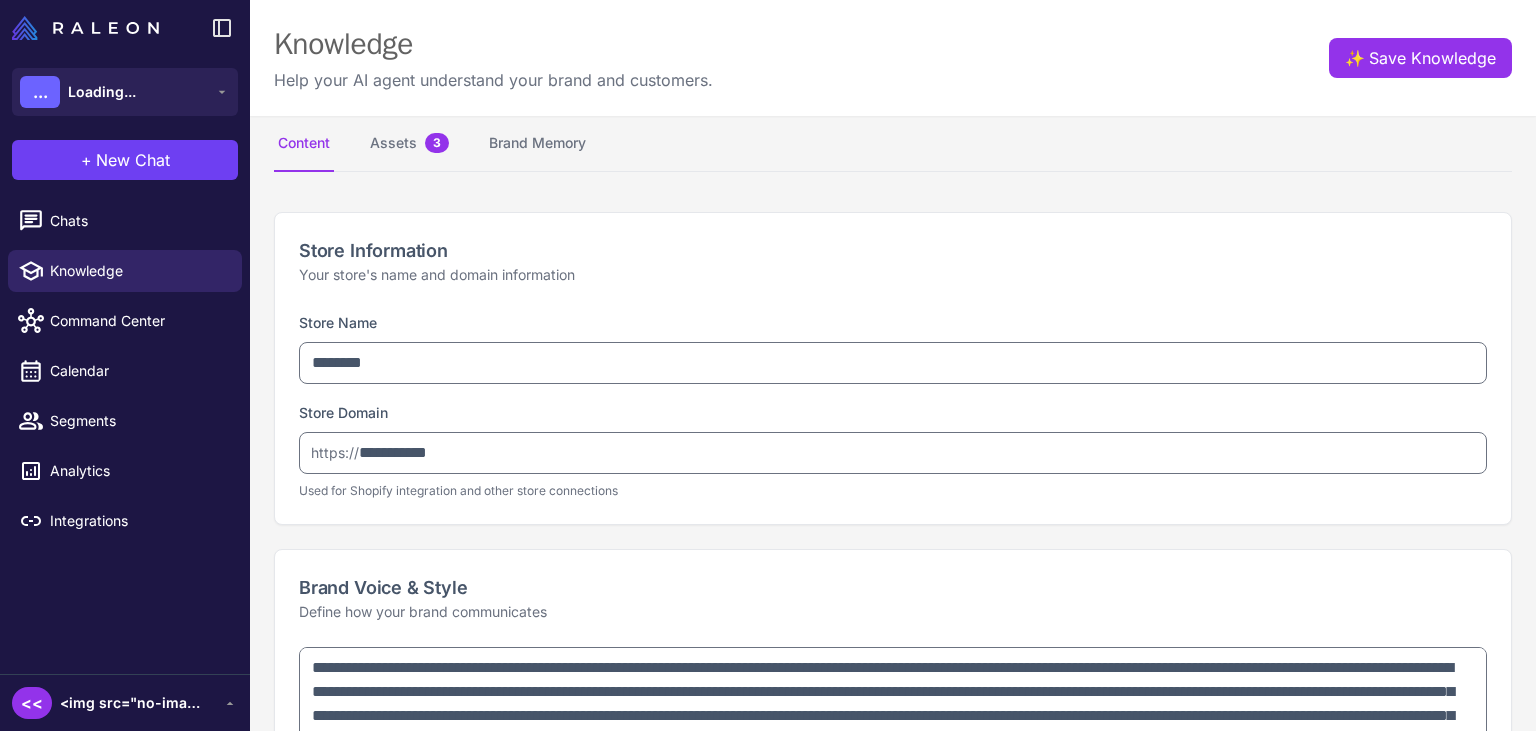 select 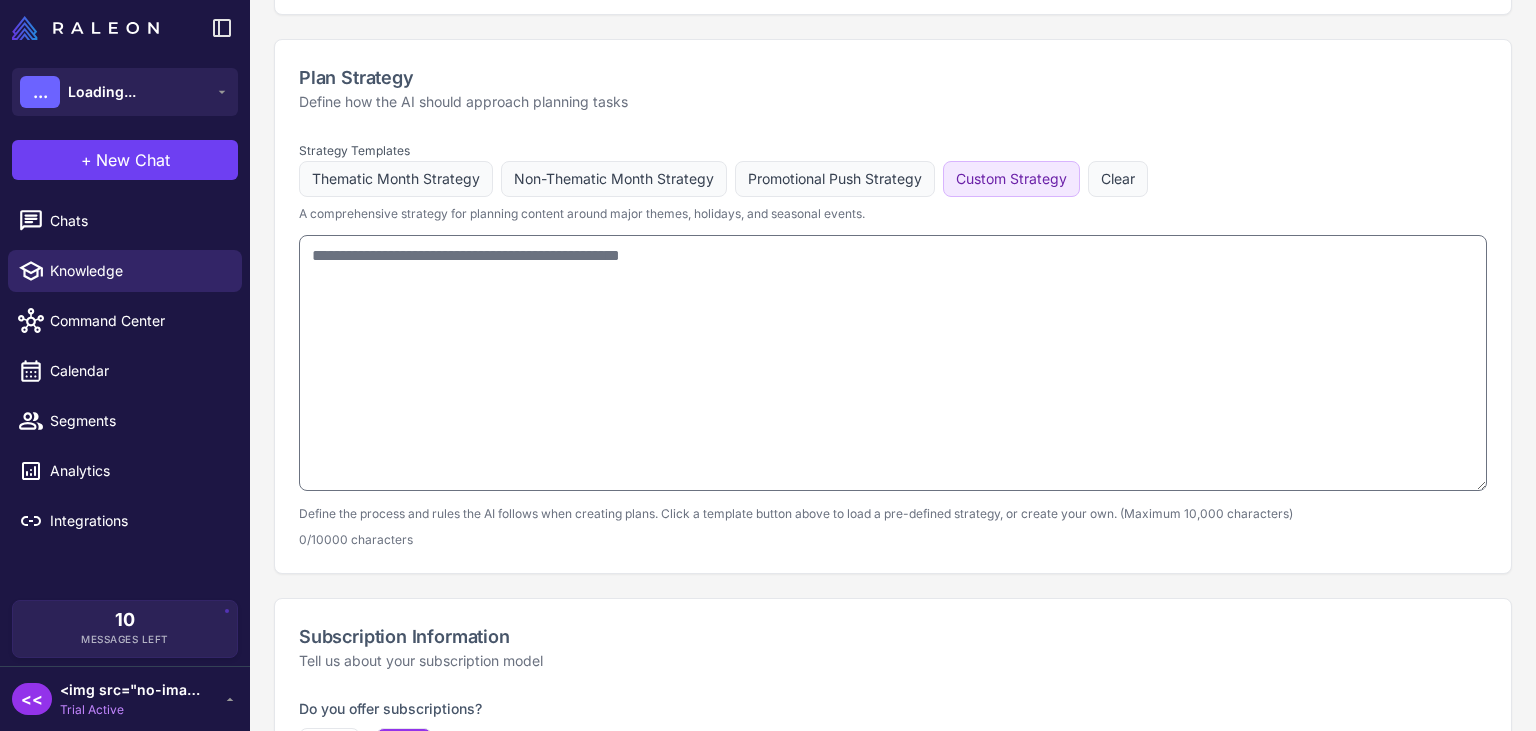 scroll, scrollTop: 1225, scrollLeft: 0, axis: vertical 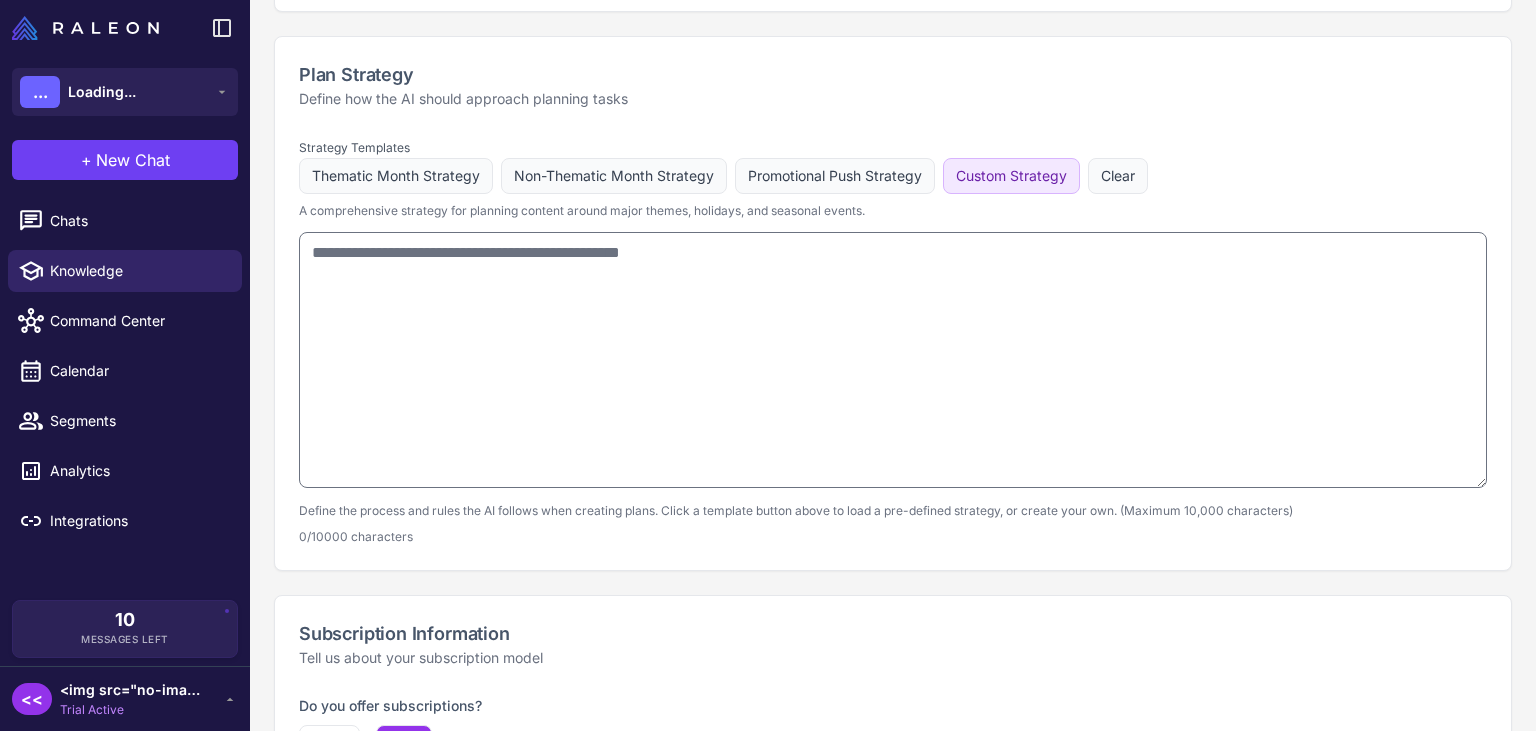 type on "**********" 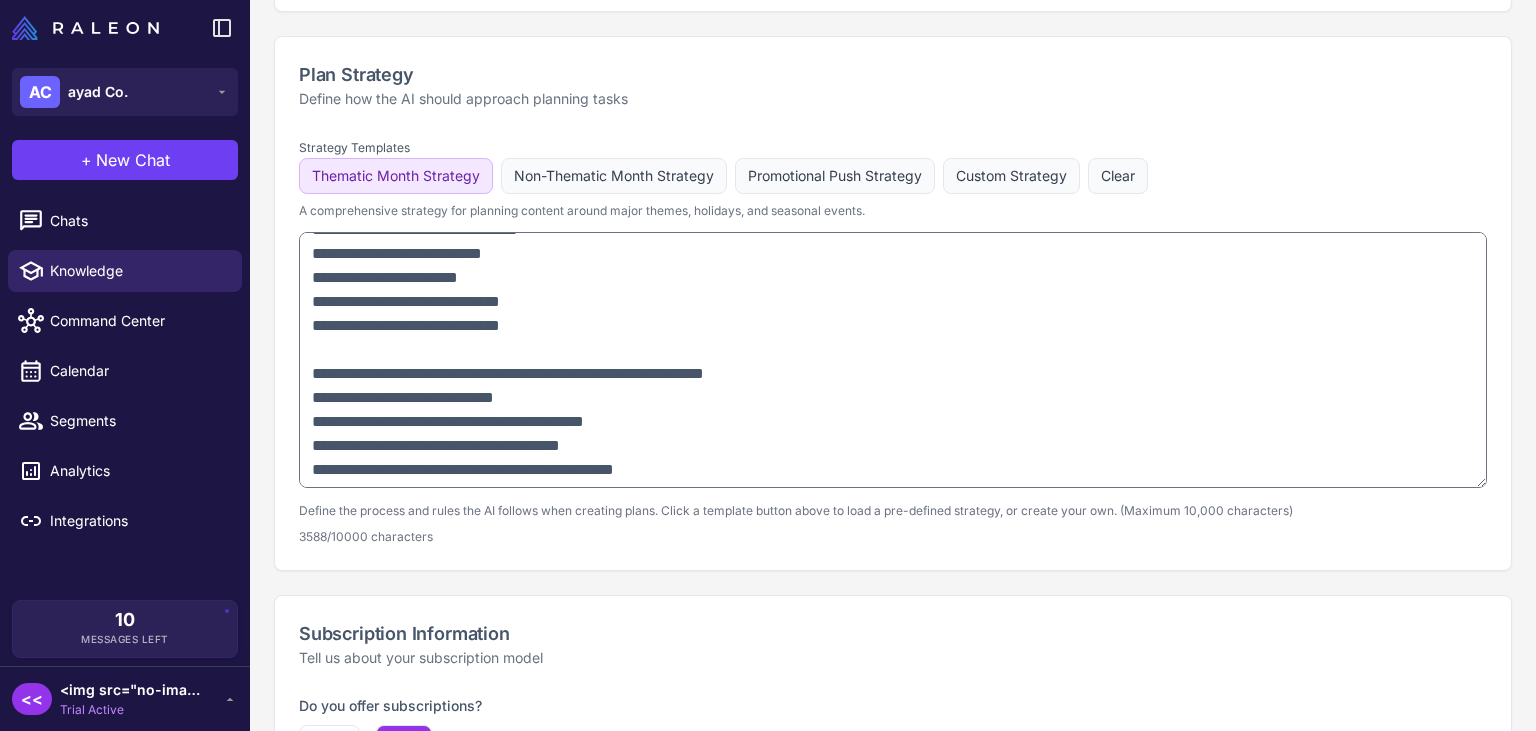 scroll, scrollTop: 336, scrollLeft: 0, axis: vertical 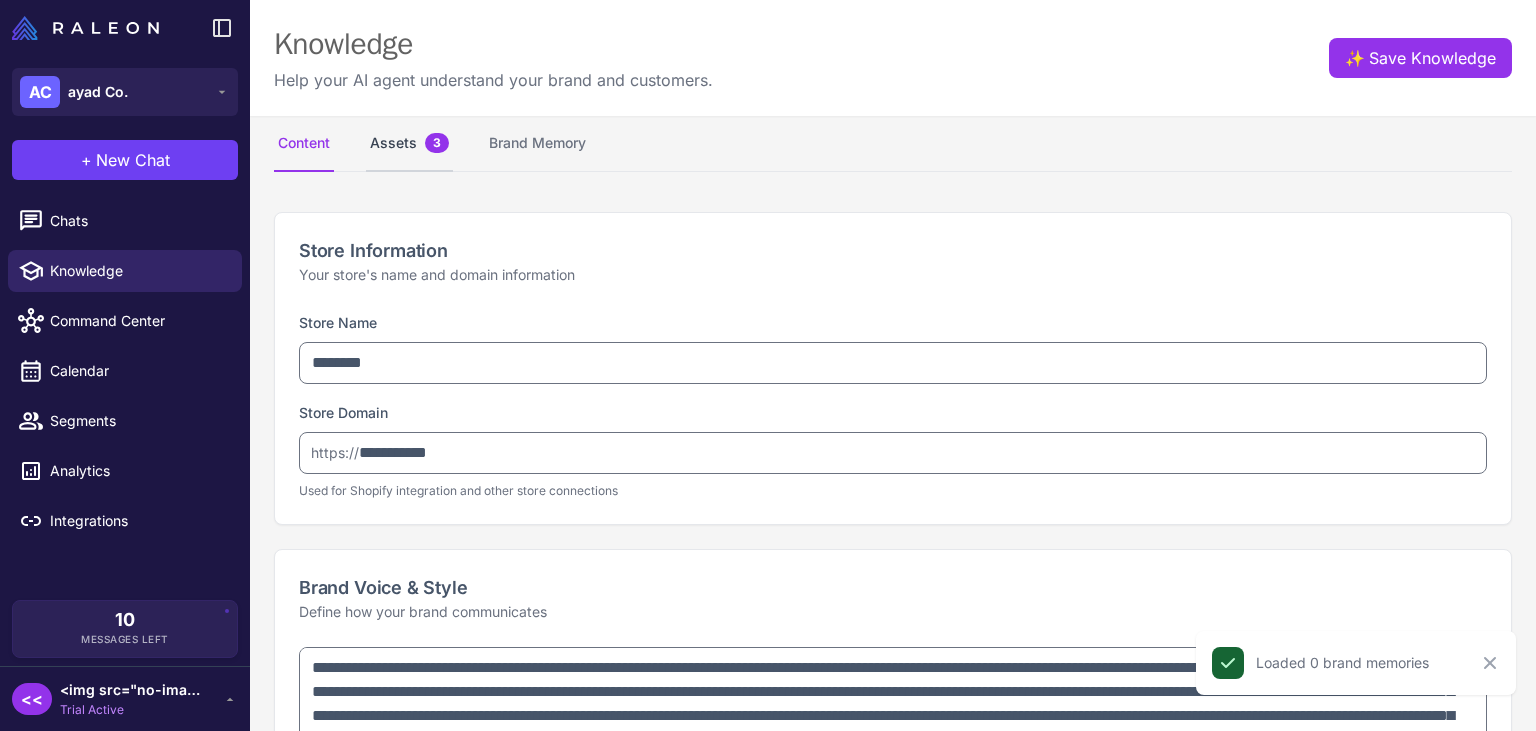 click on "3" at bounding box center [437, 143] 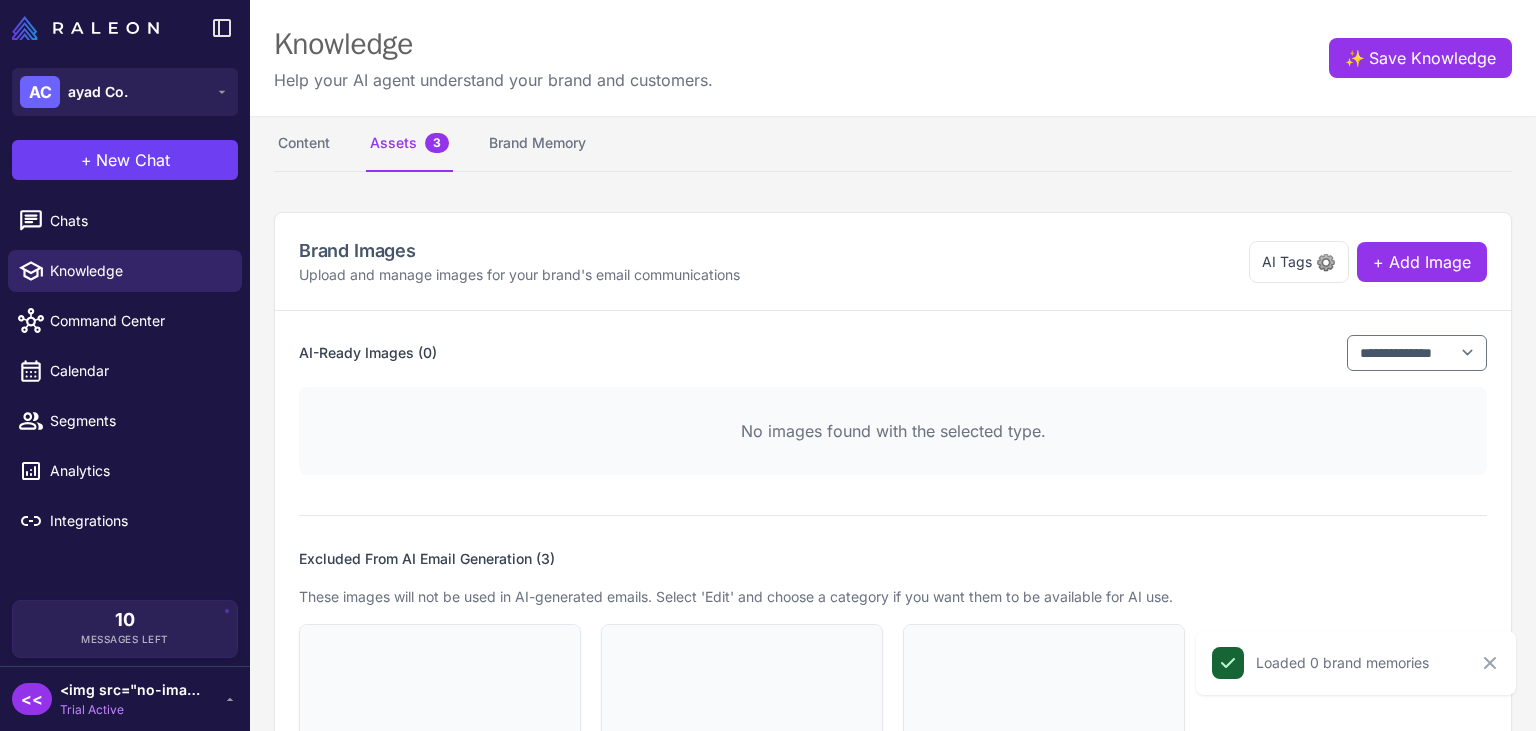 scroll, scrollTop: 201, scrollLeft: 0, axis: vertical 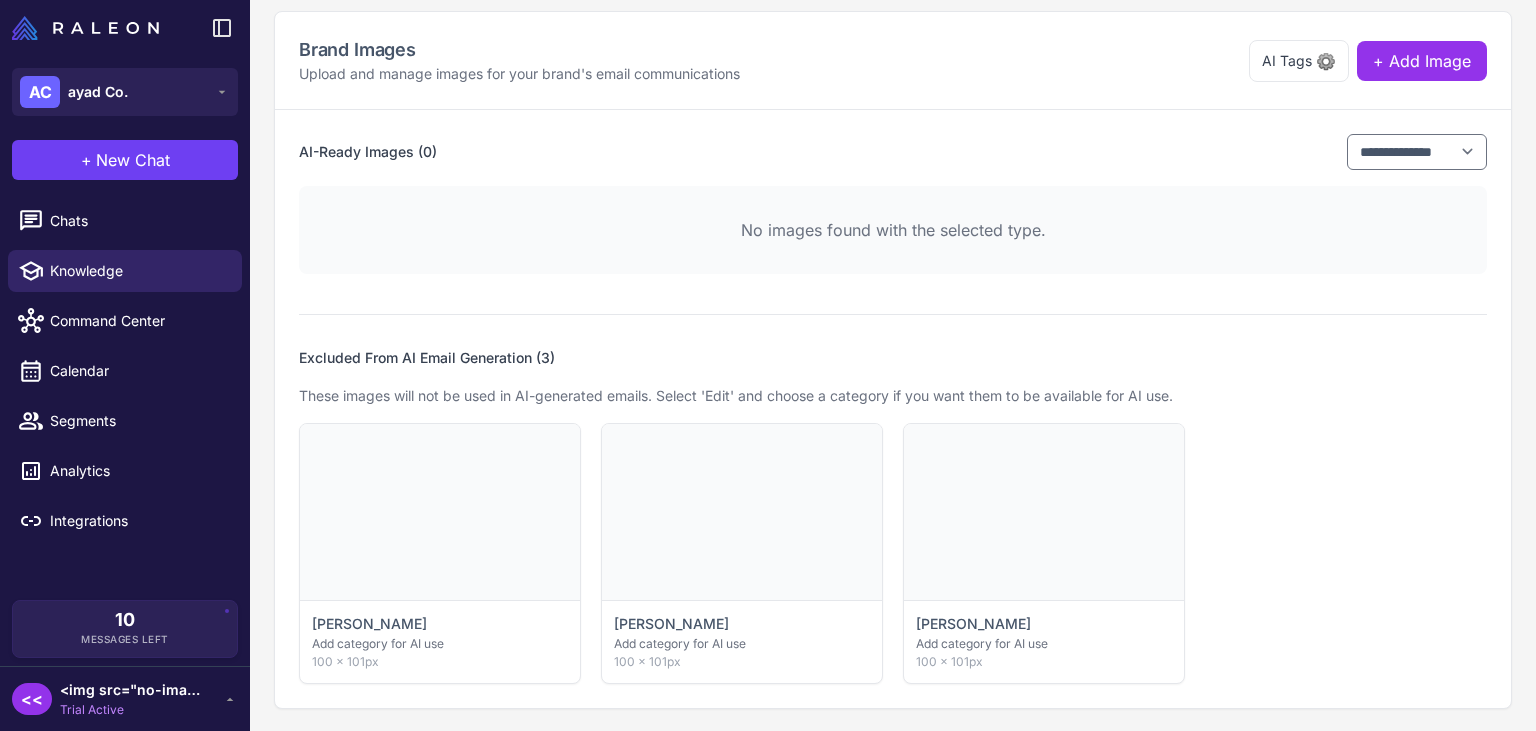 click on "ana Add category for AI use 100 × 101px ana Add category for AI use 100 × 101px ana Add category for AI use 100 × 101px" at bounding box center [893, 553] 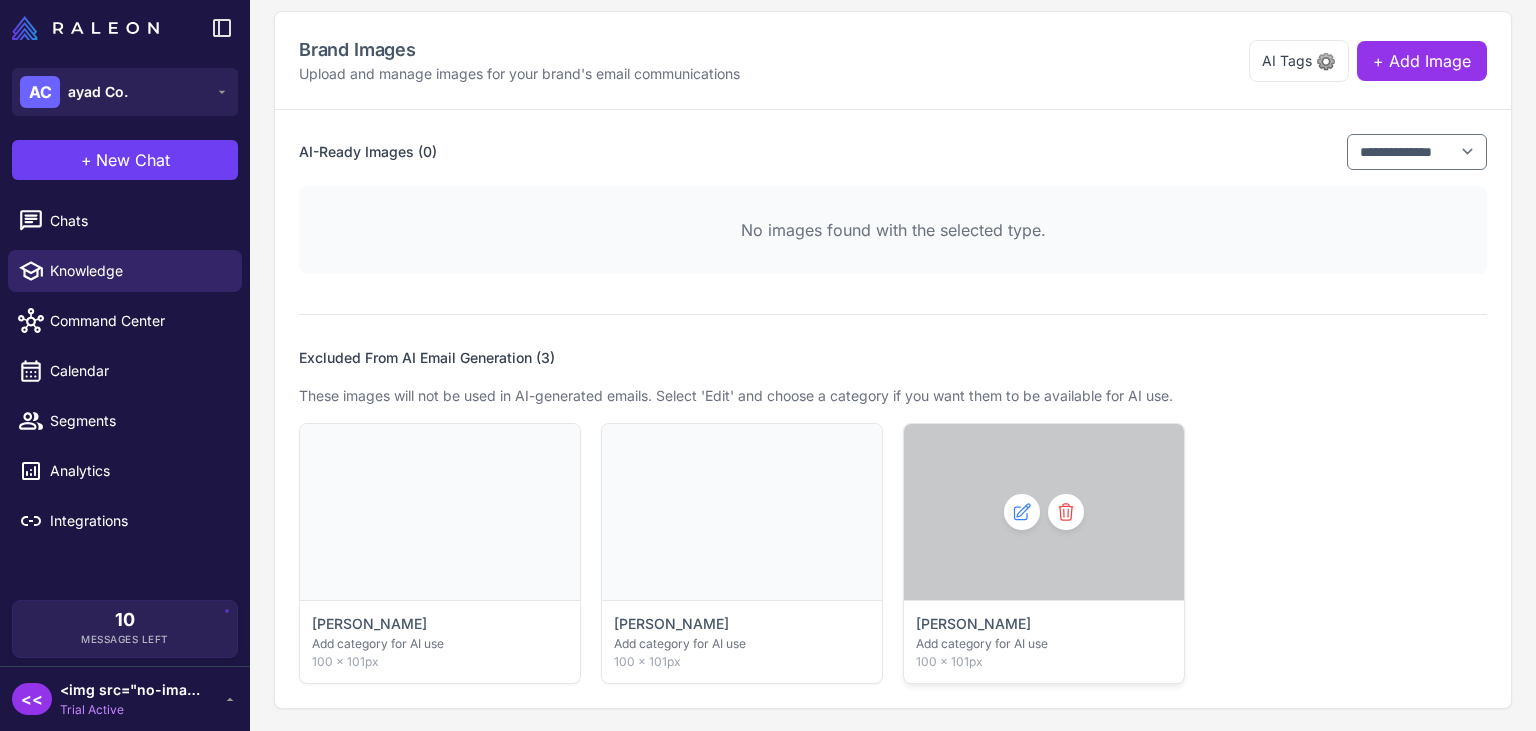 click at bounding box center [1044, 512] 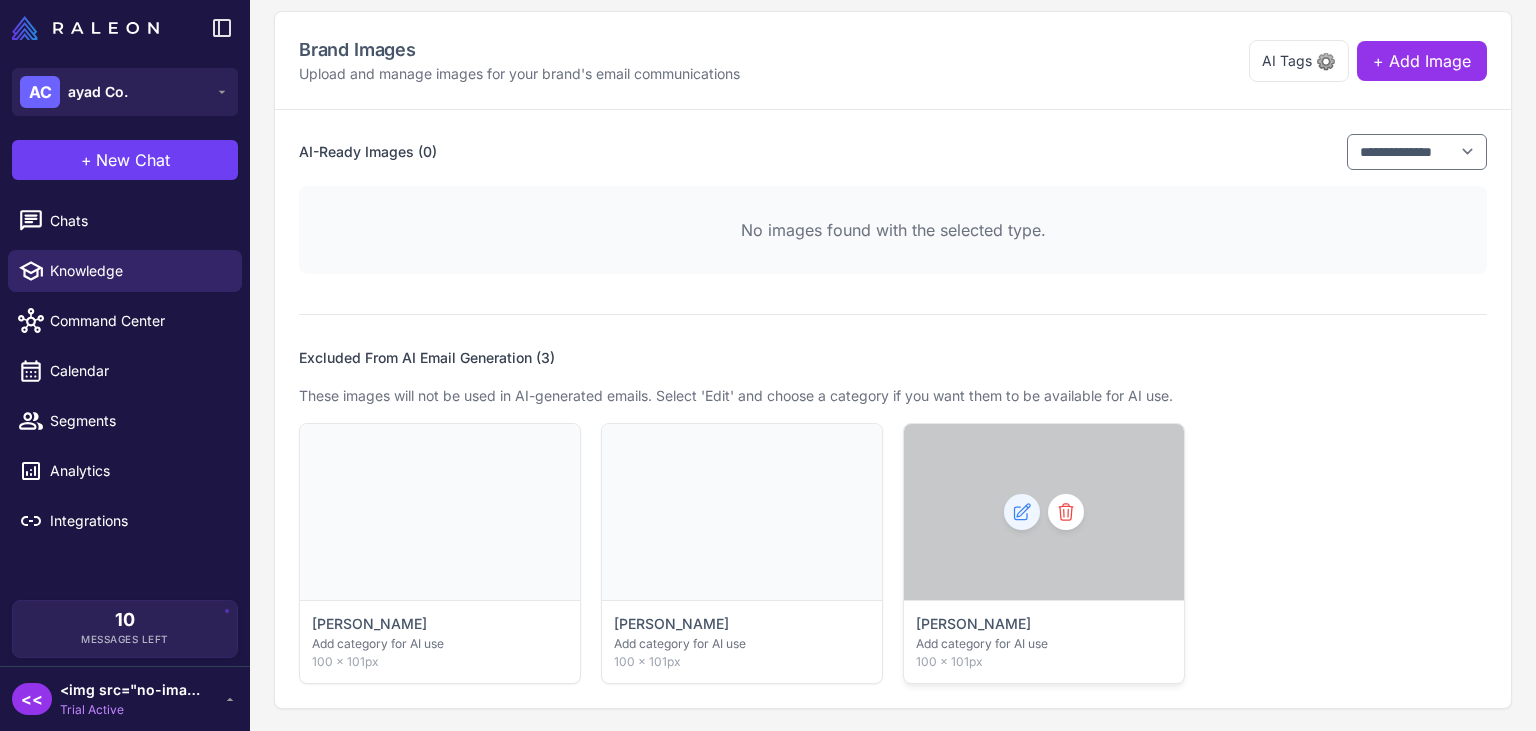 click 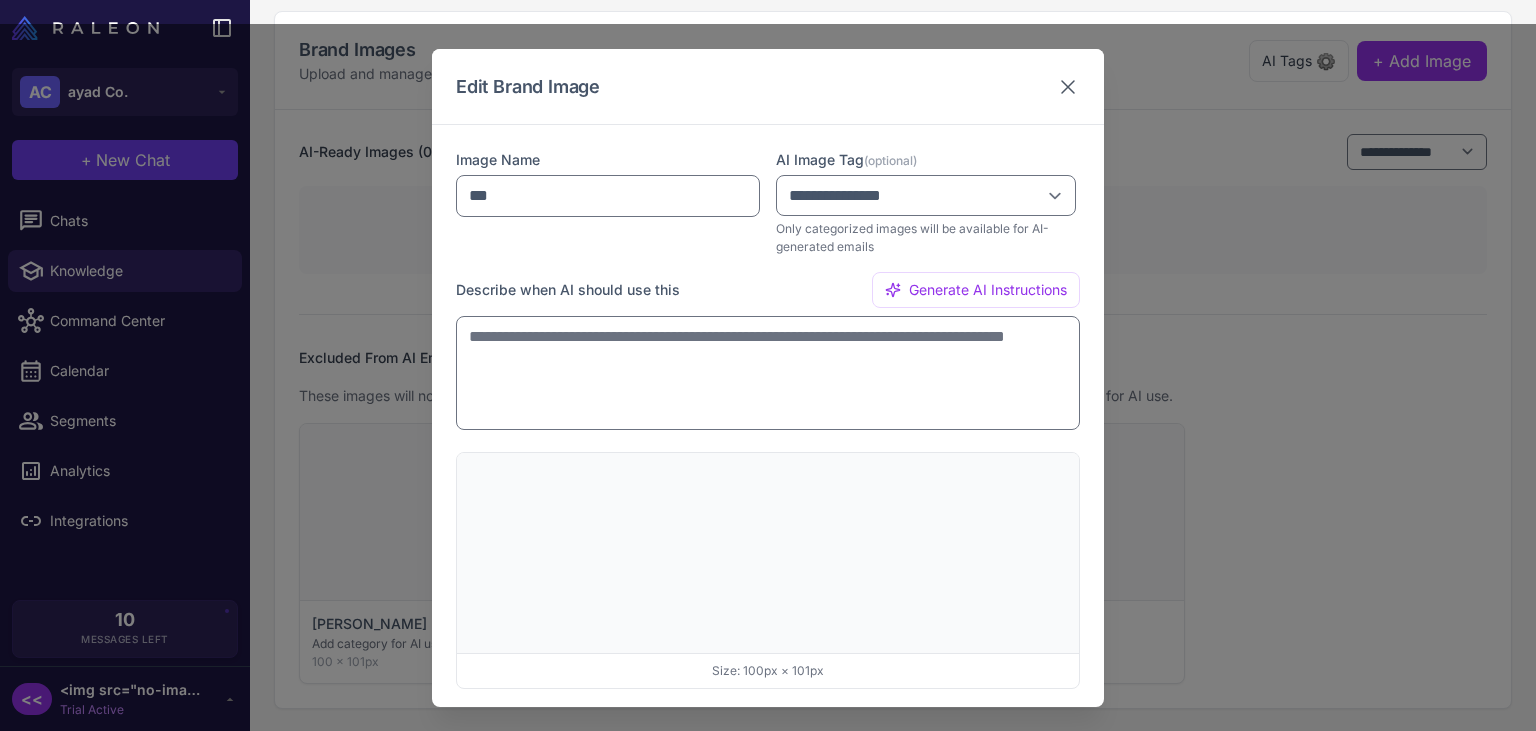 click 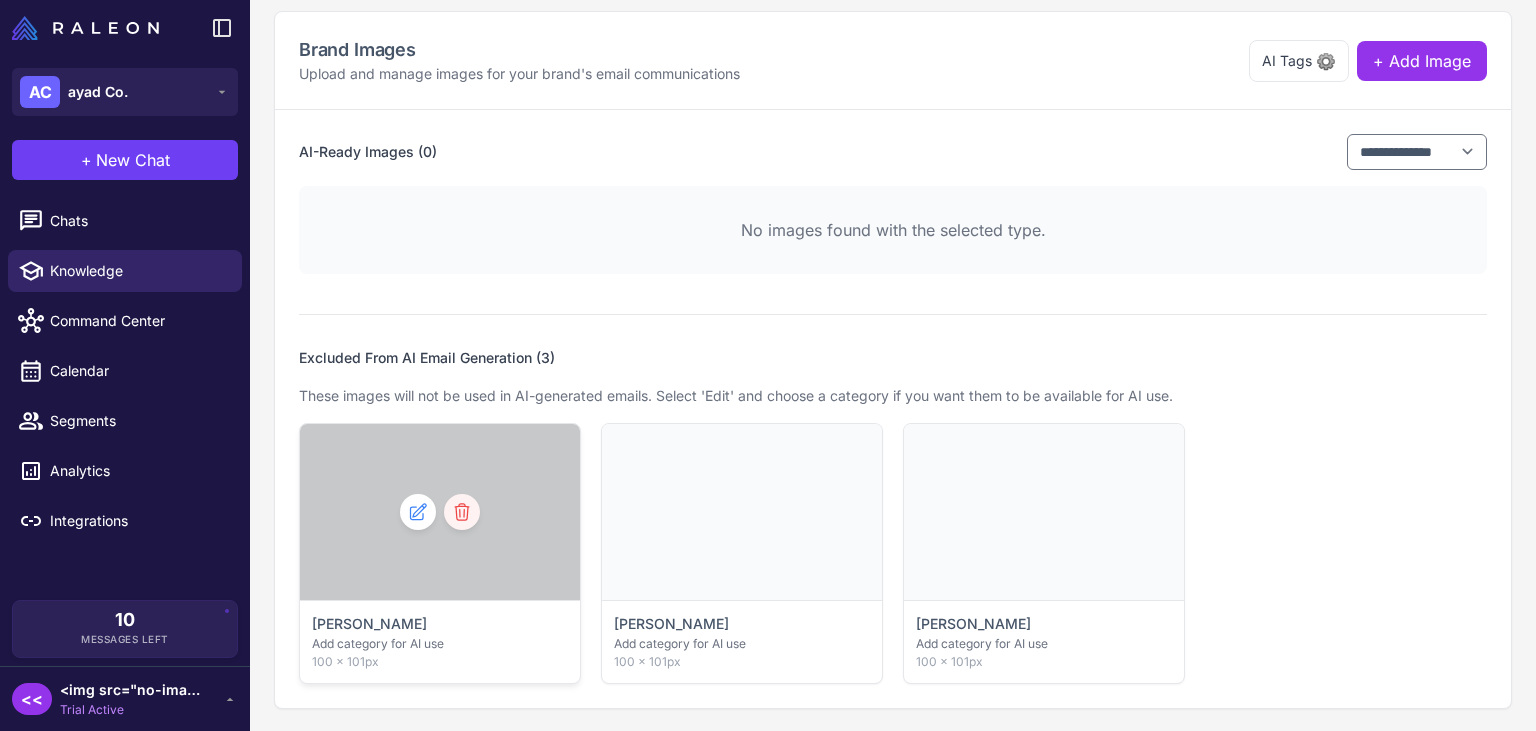 click at bounding box center (462, 512) 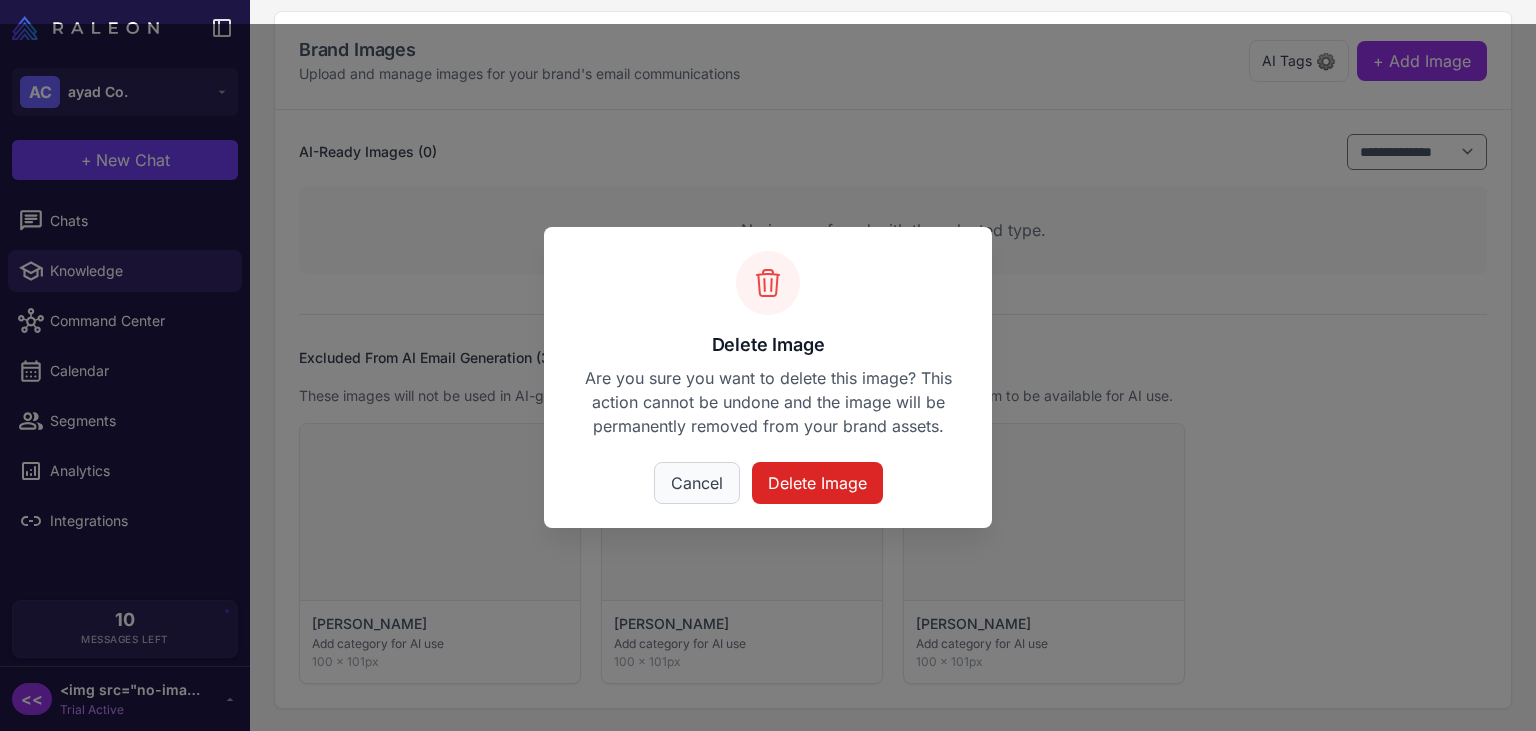 click on "Cancel" at bounding box center (697, 483) 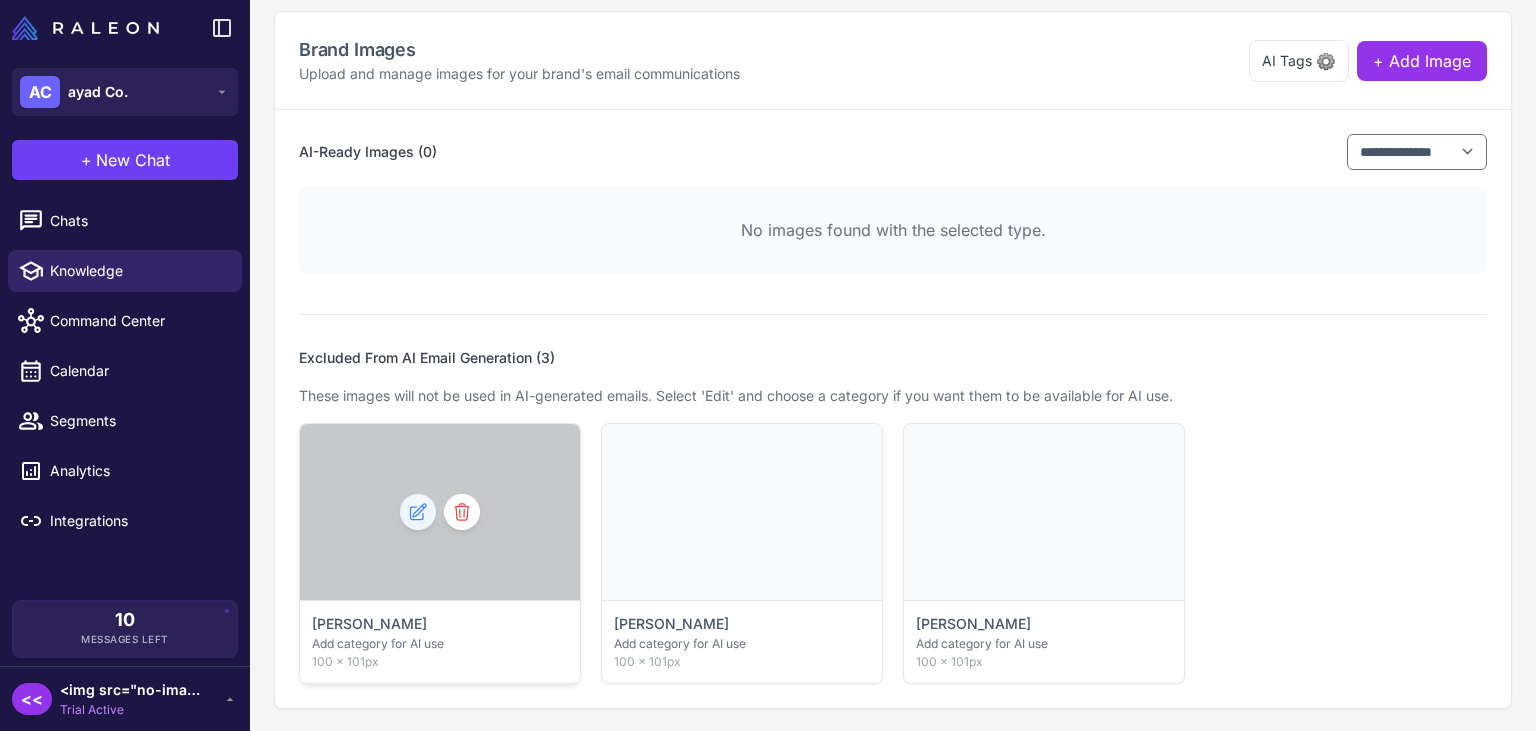 click 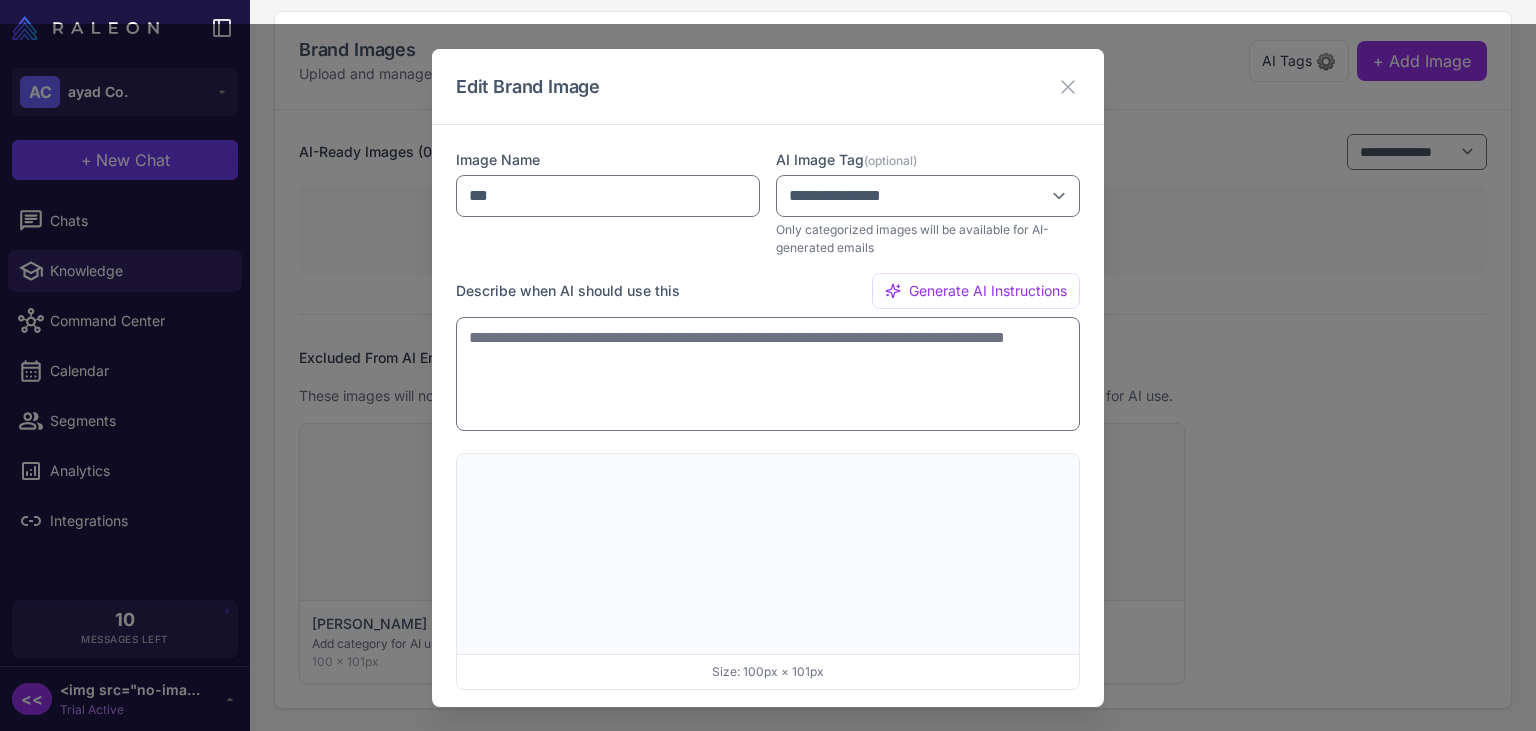 scroll, scrollTop: 66, scrollLeft: 0, axis: vertical 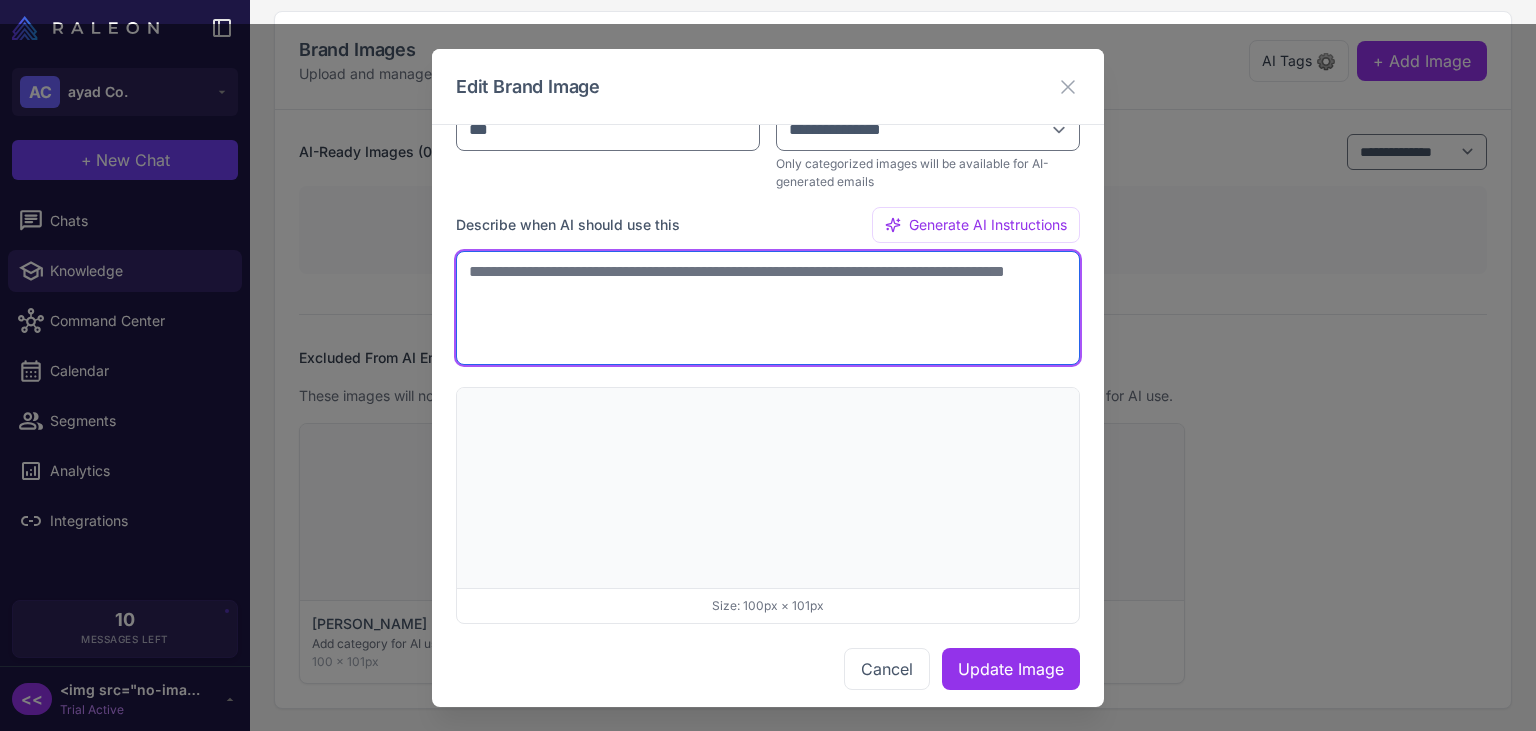 click at bounding box center (768, 307) 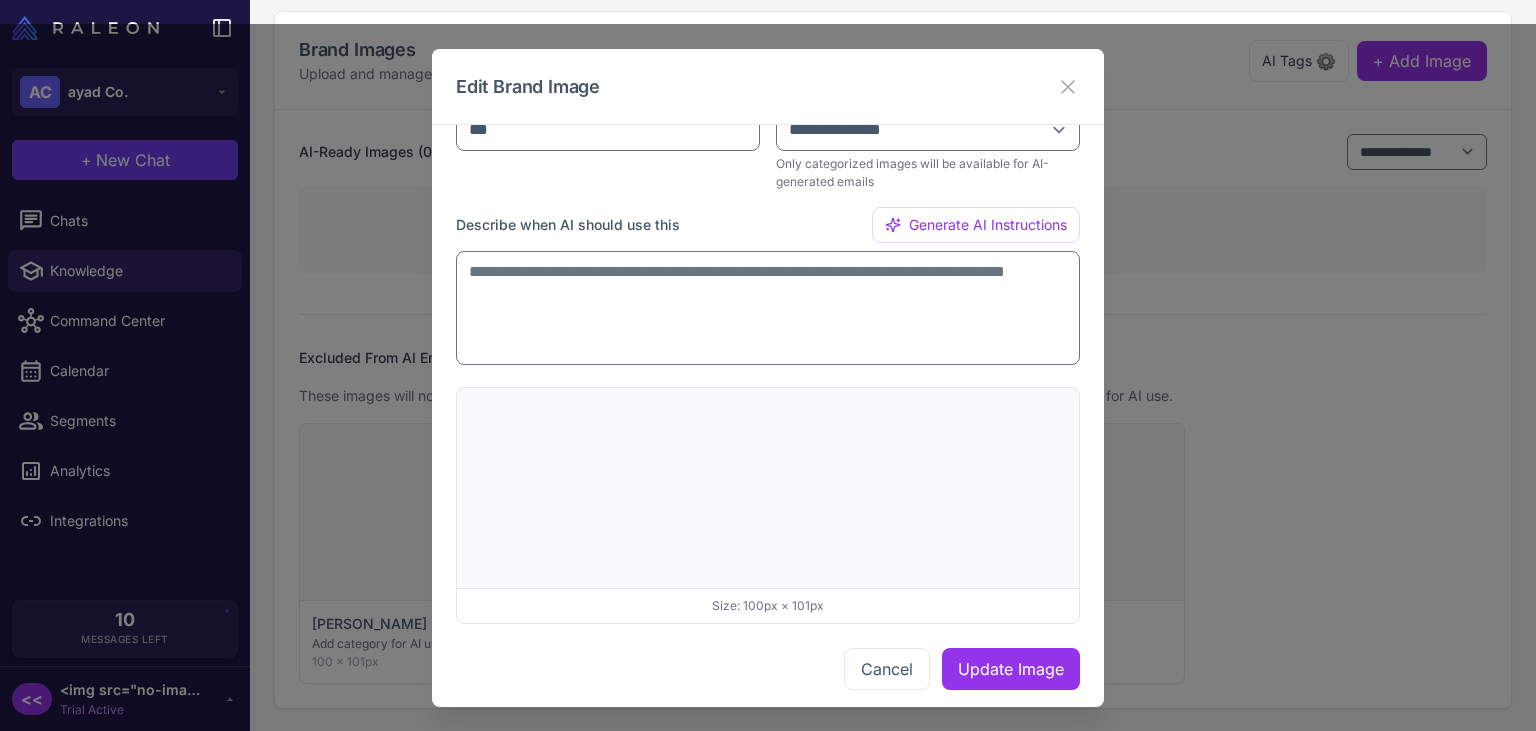 click on "**********" 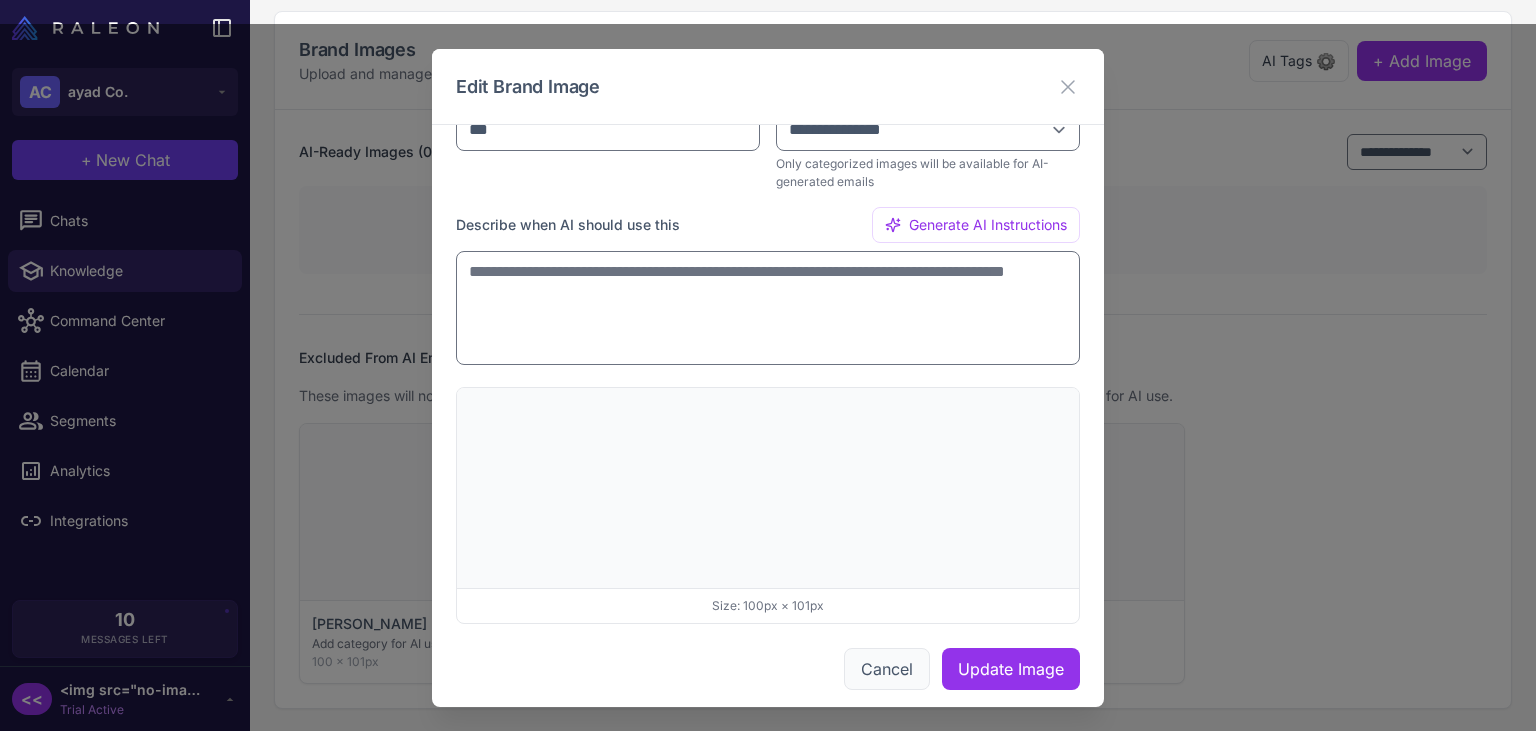 click on "Cancel" at bounding box center (887, 668) 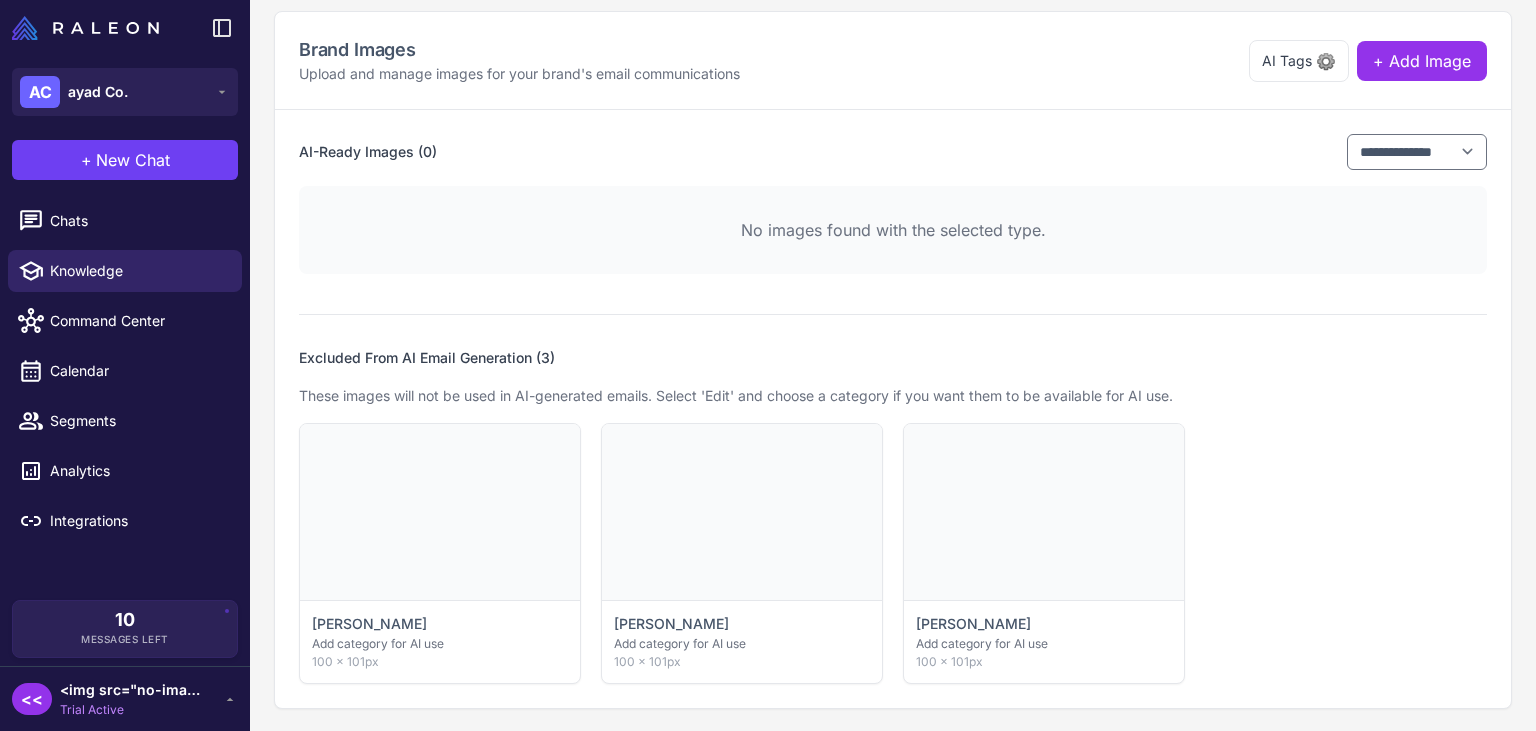 click on "No images found with the selected type." at bounding box center [893, 230] 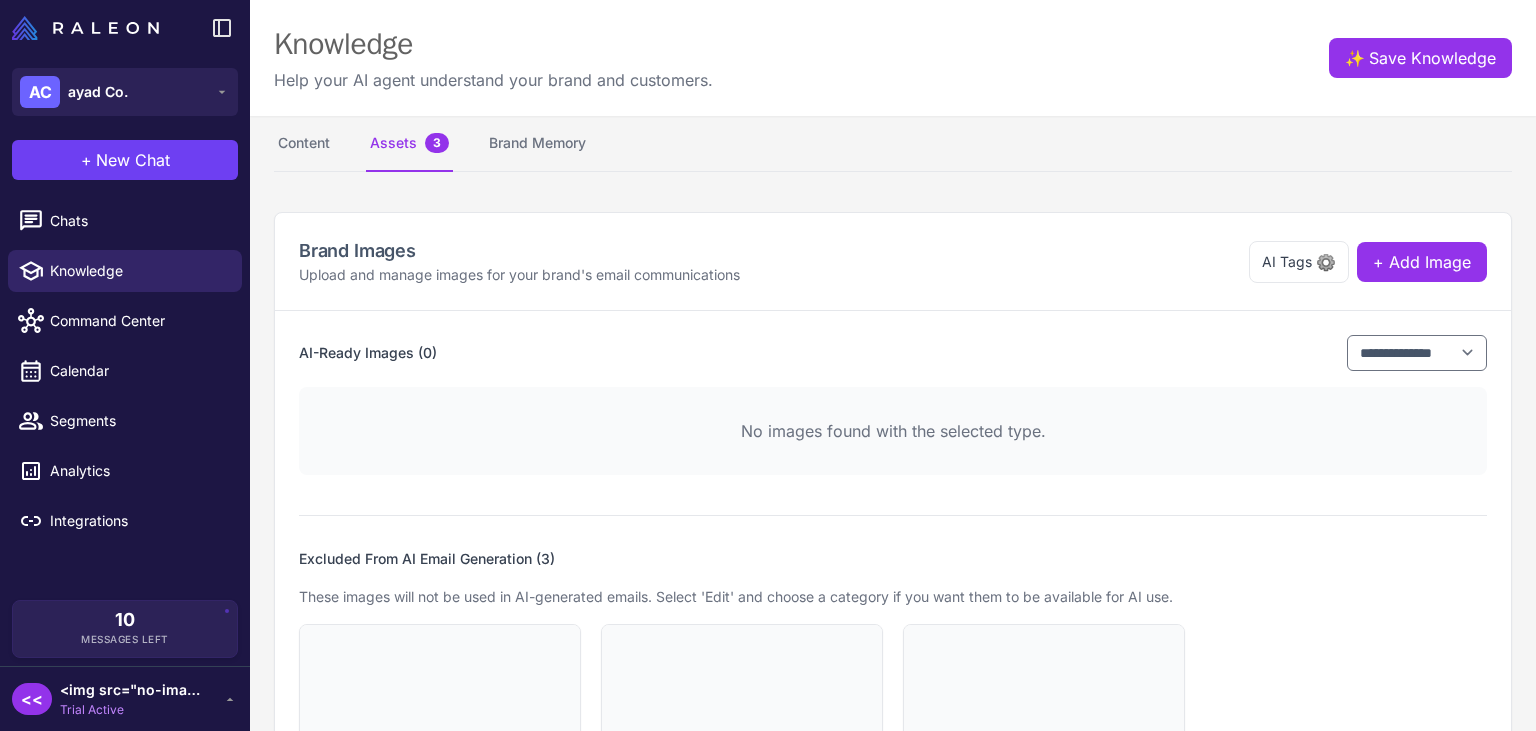 scroll, scrollTop: 201, scrollLeft: 0, axis: vertical 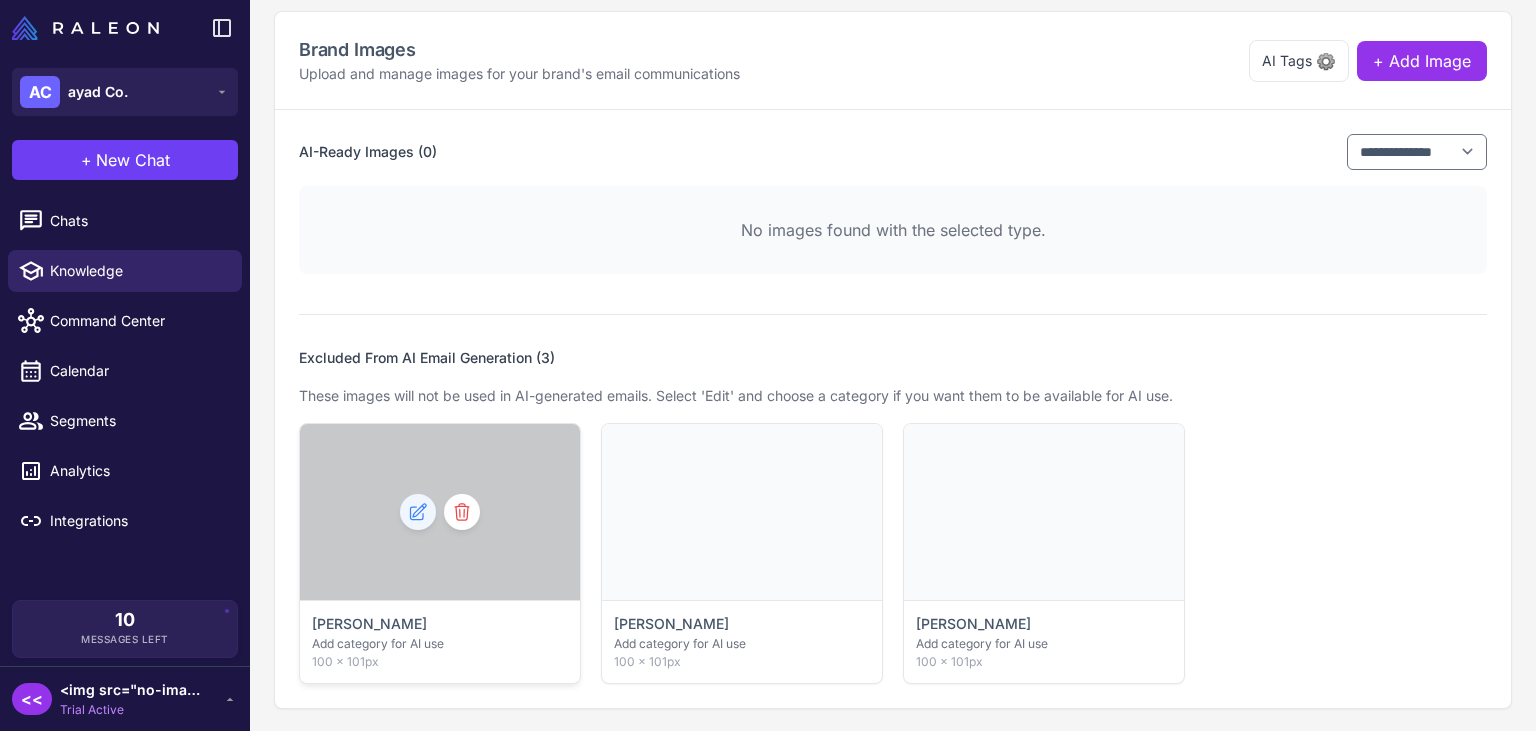 click 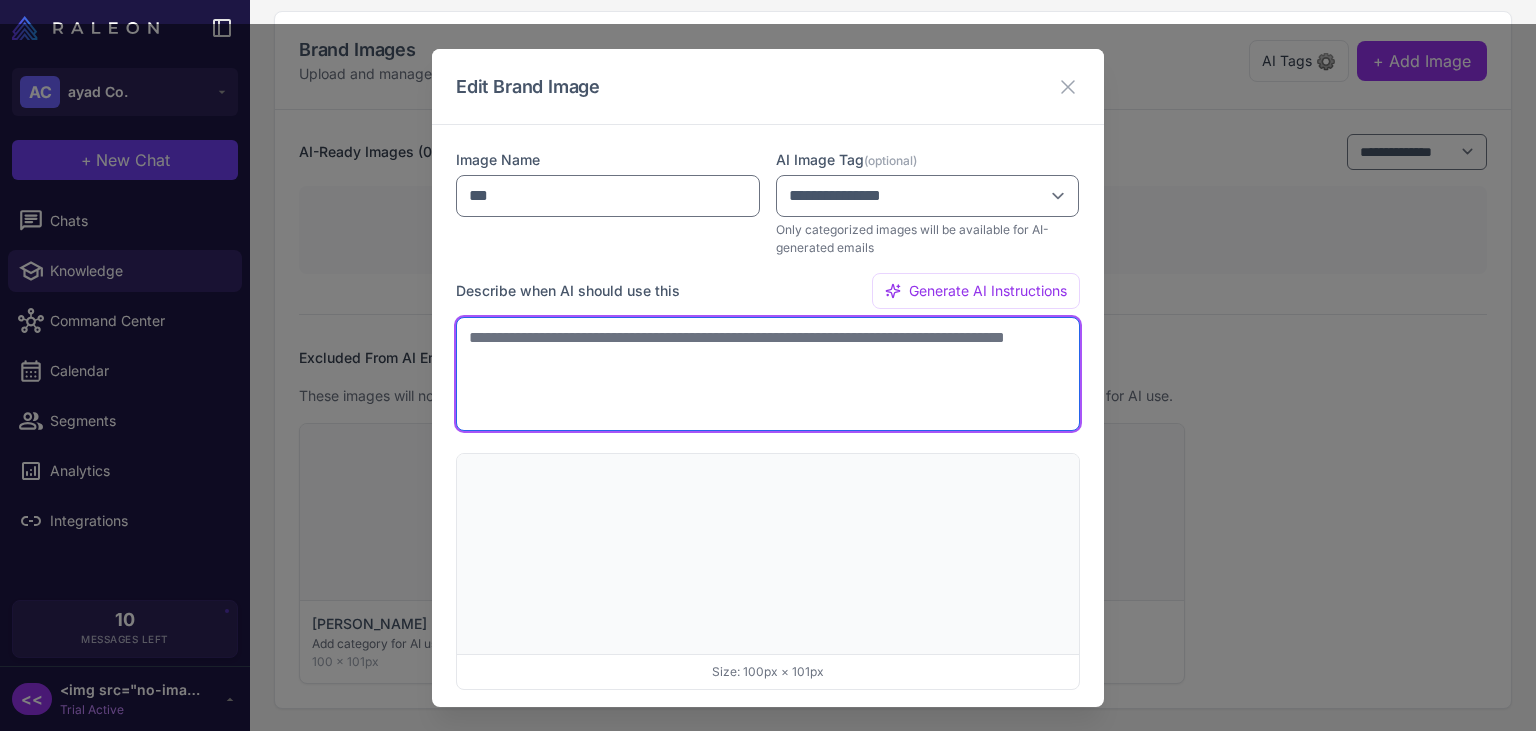click at bounding box center [768, 373] 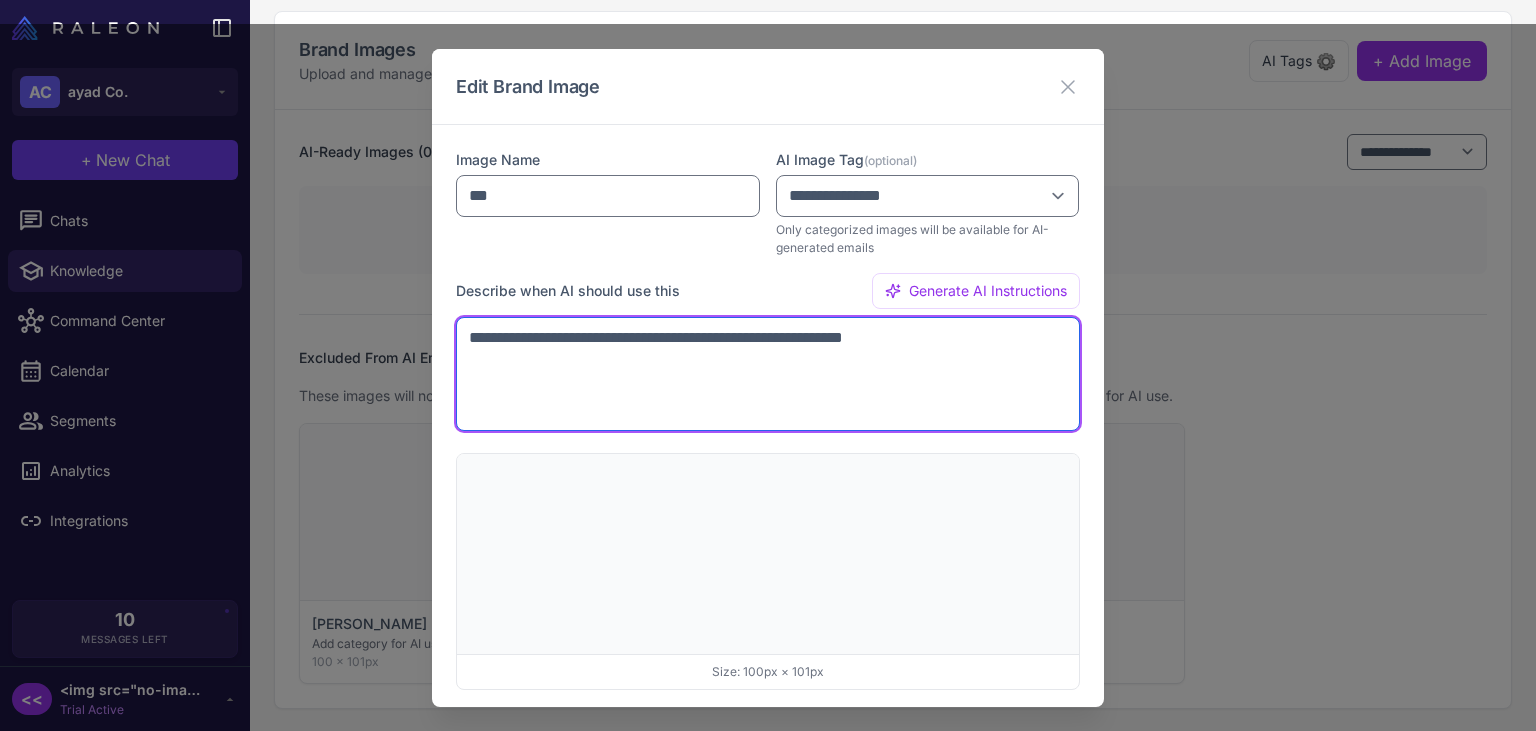 scroll, scrollTop: 66, scrollLeft: 0, axis: vertical 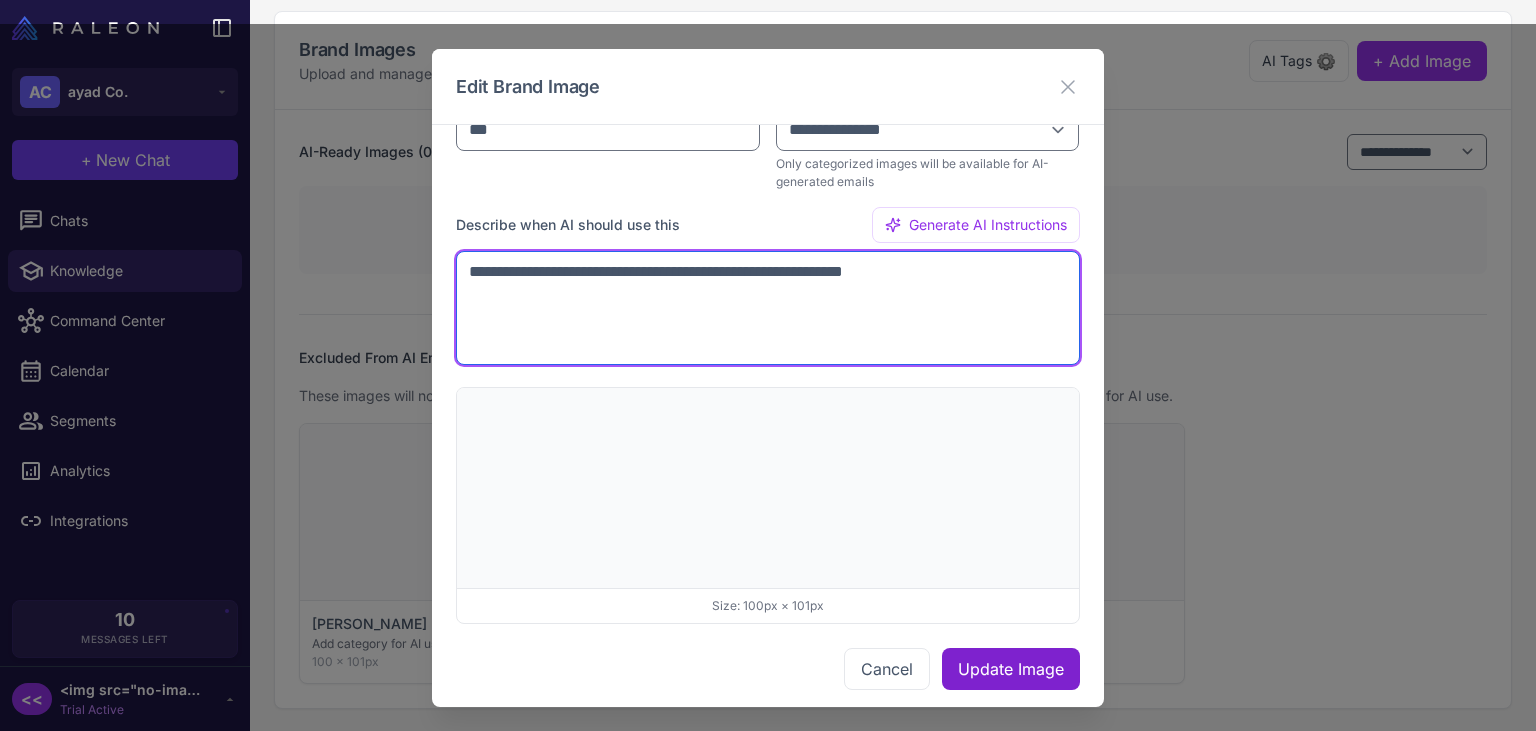 type on "**********" 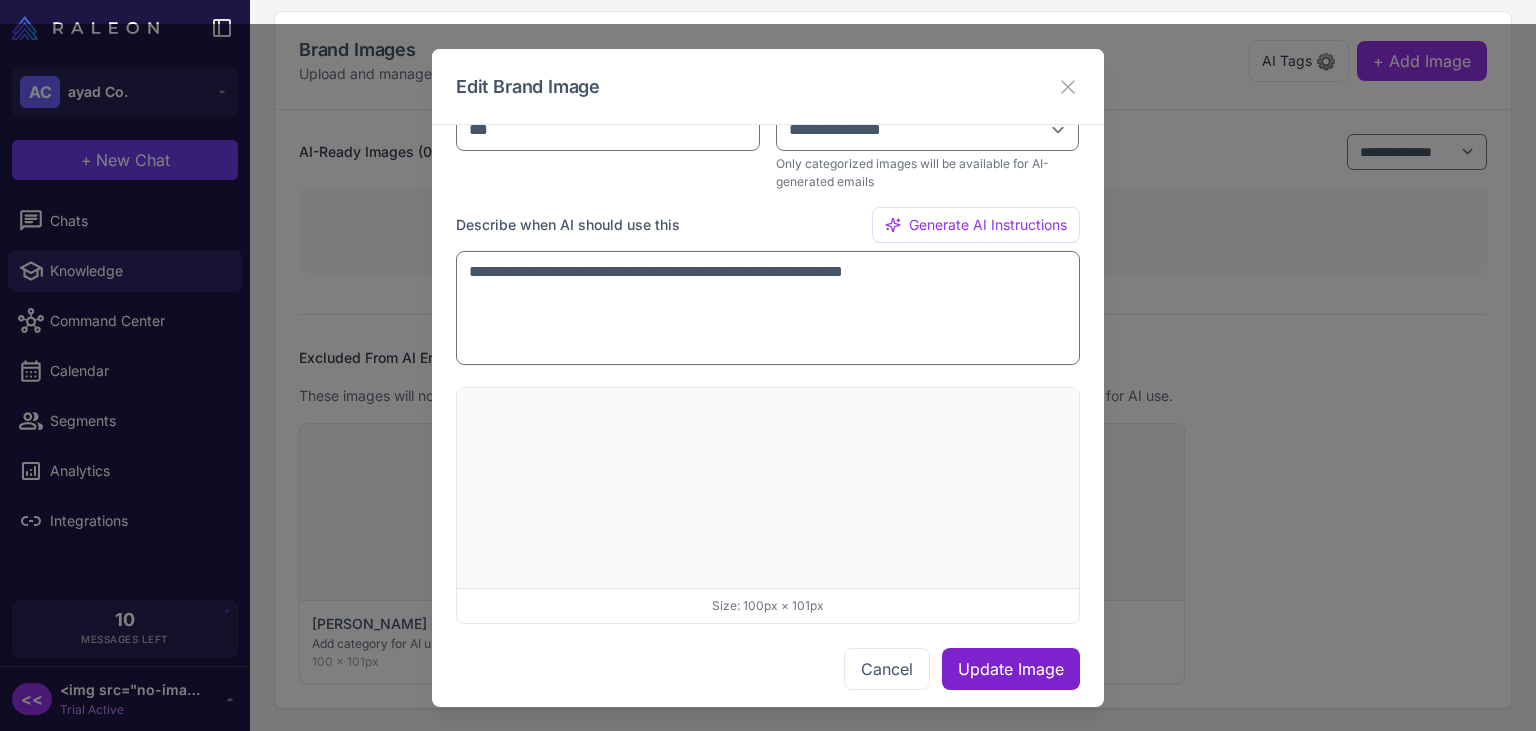click on "Update Image" at bounding box center [1011, 668] 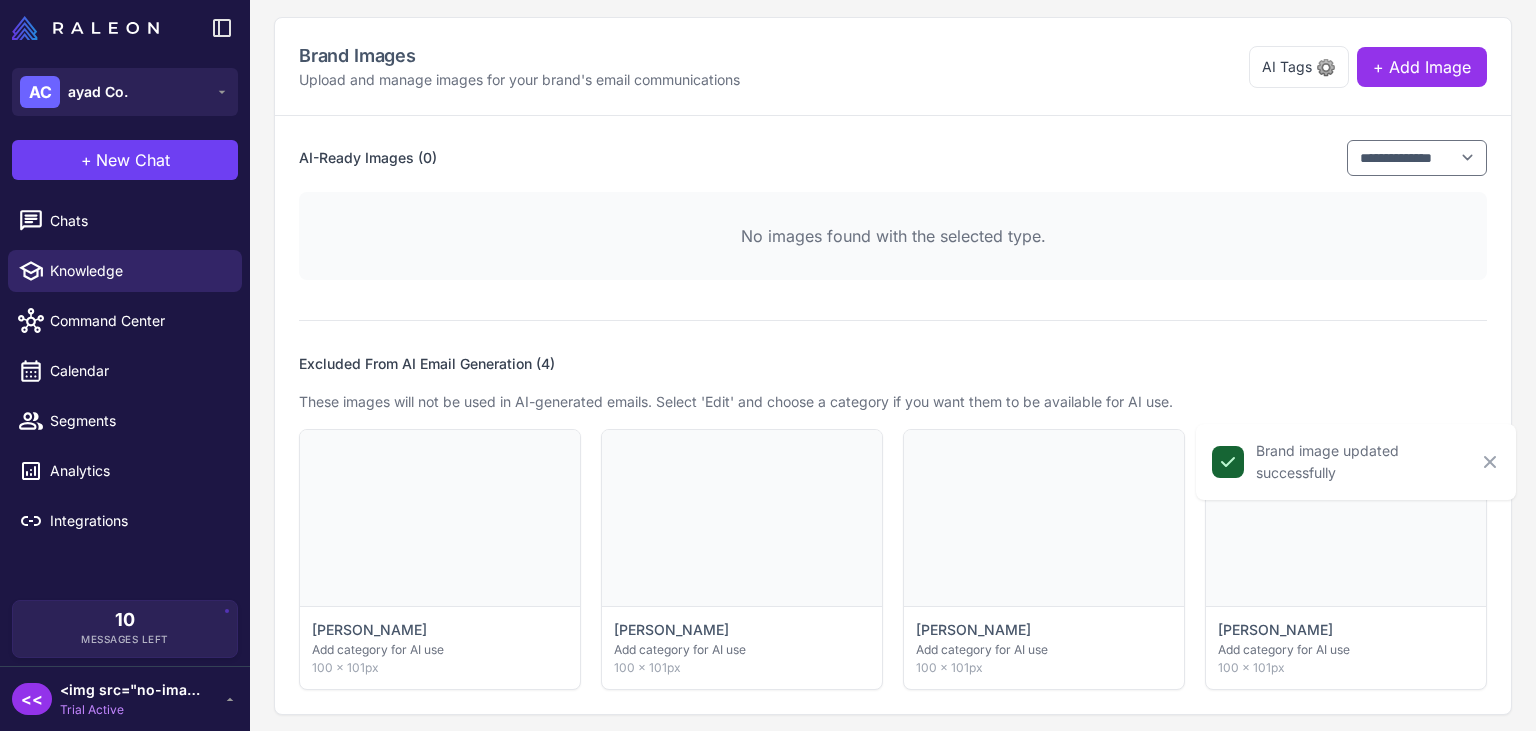 scroll, scrollTop: 196, scrollLeft: 0, axis: vertical 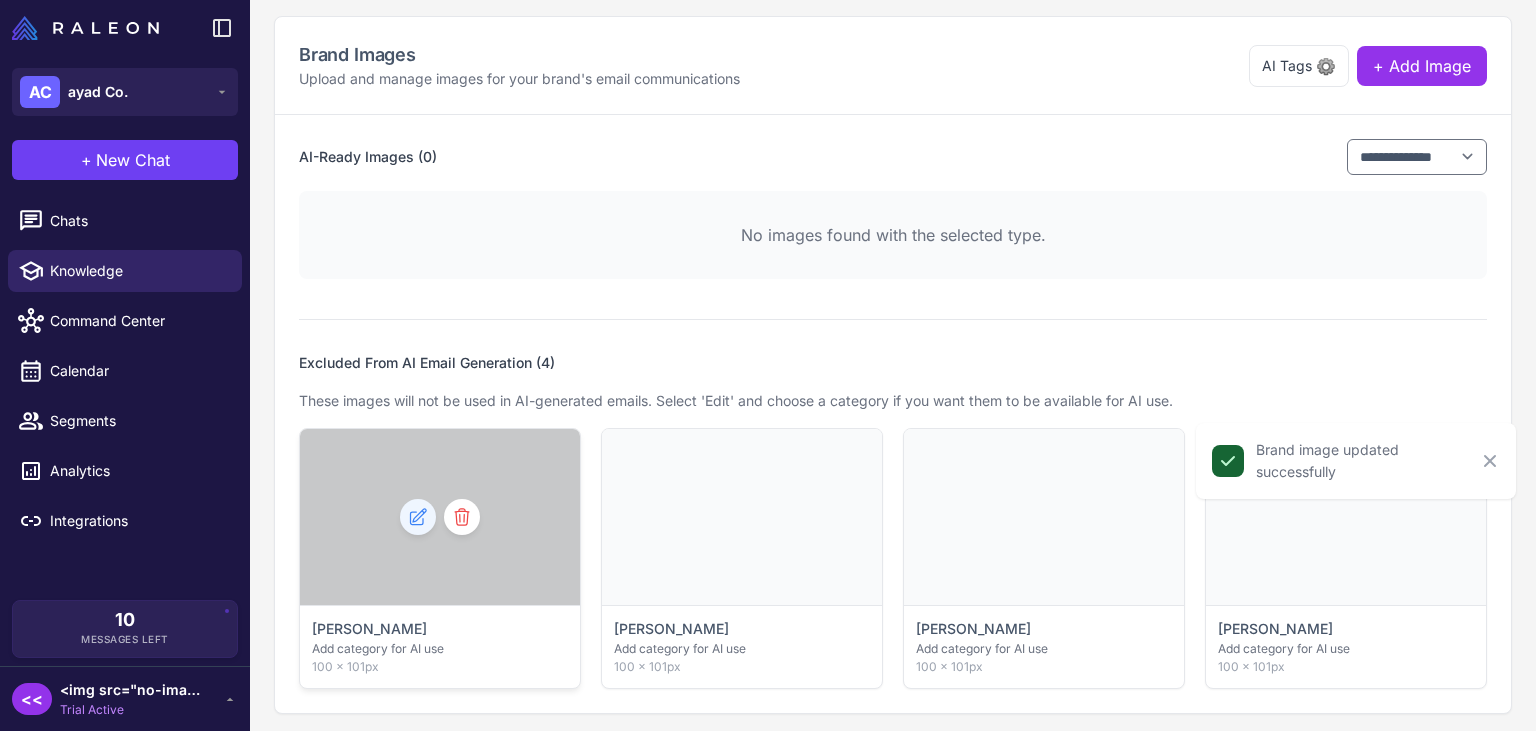 click 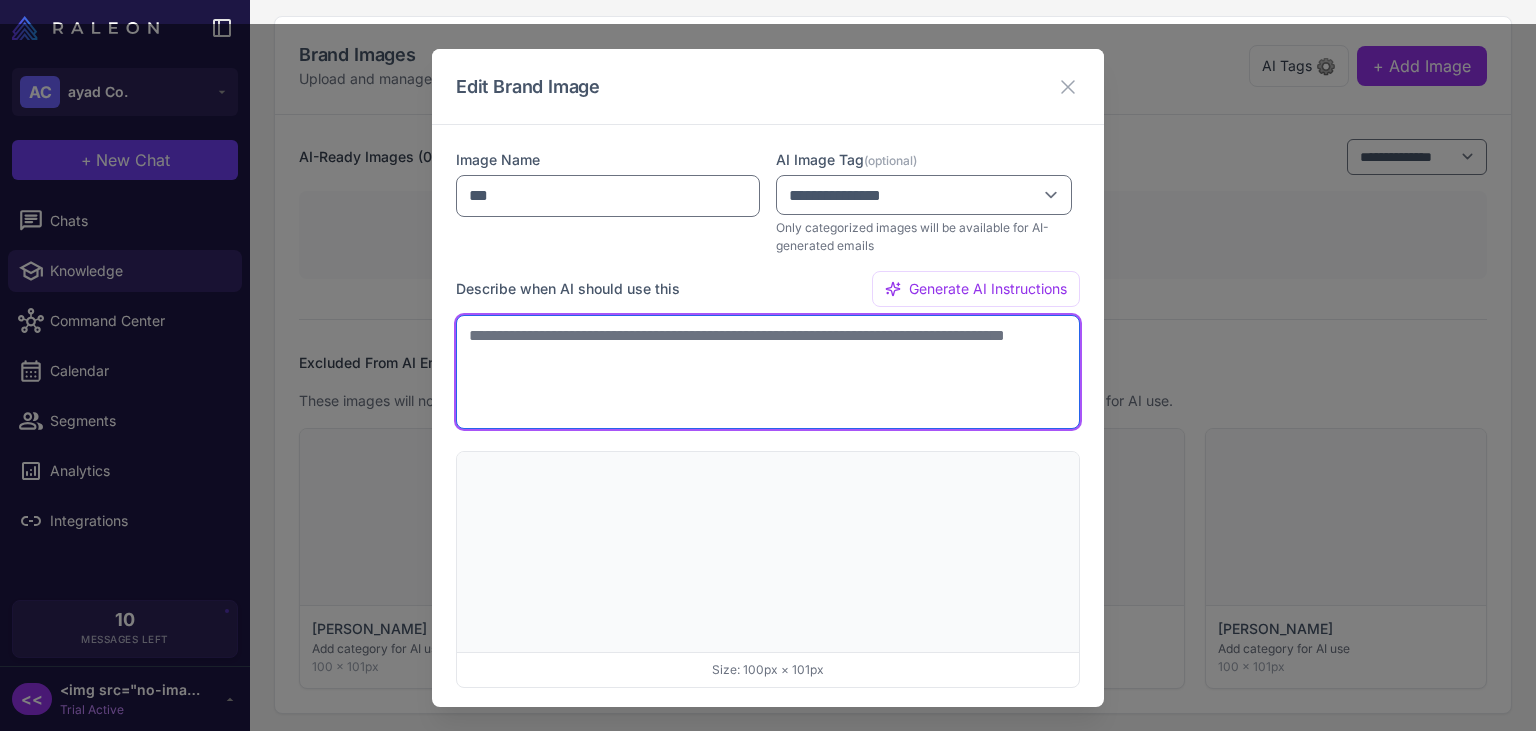 click at bounding box center (768, 372) 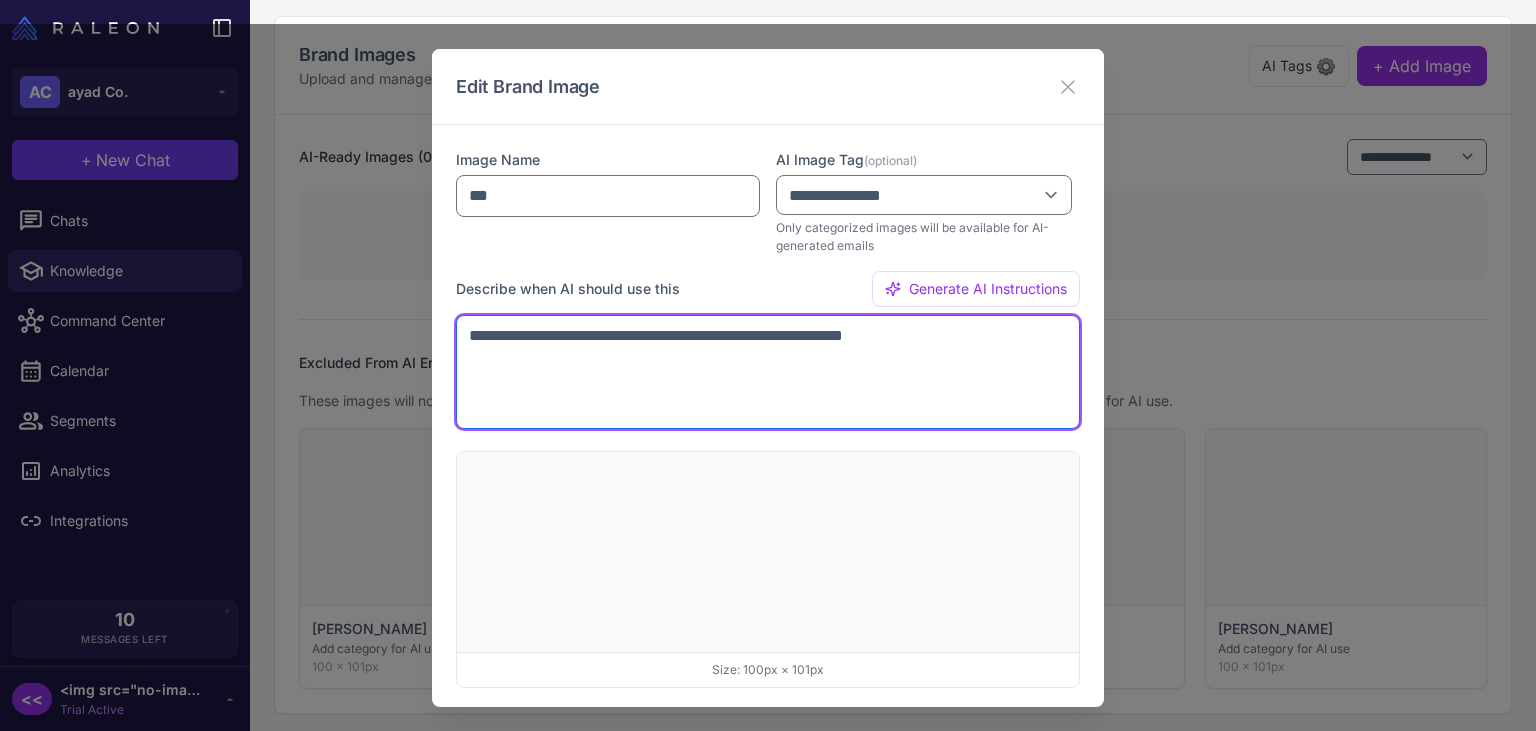 scroll, scrollTop: 66, scrollLeft: 0, axis: vertical 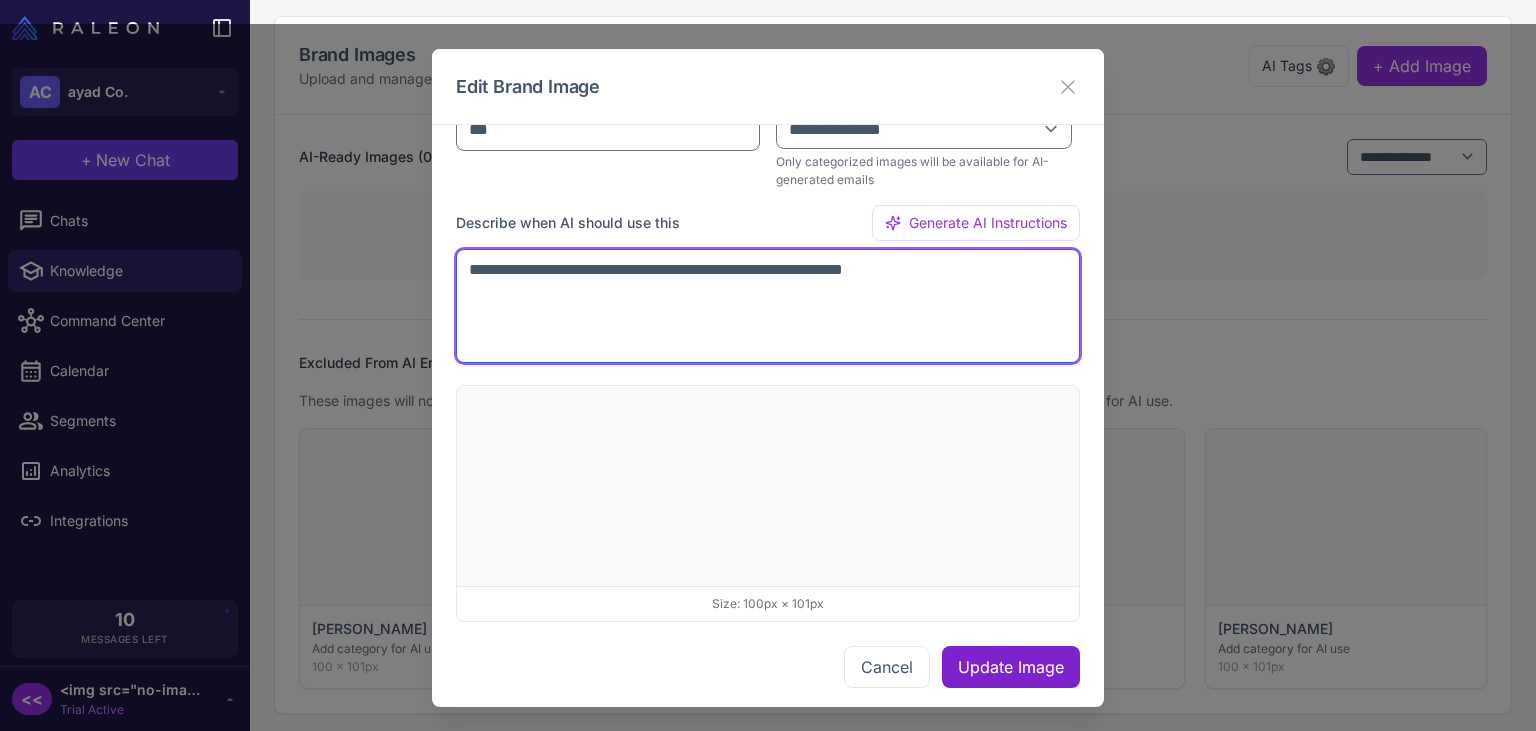 type on "**********" 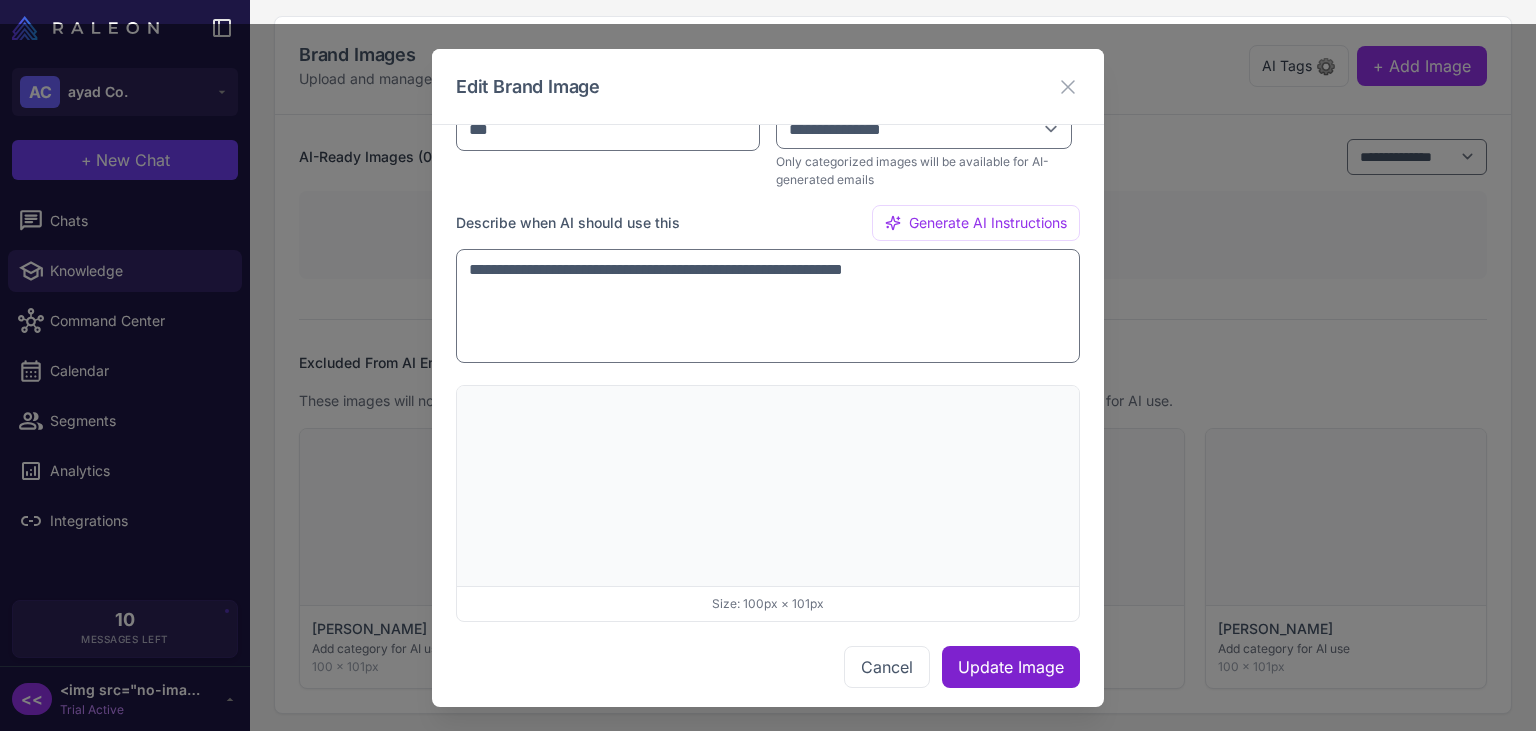 click on "Update Image" at bounding box center [1011, 667] 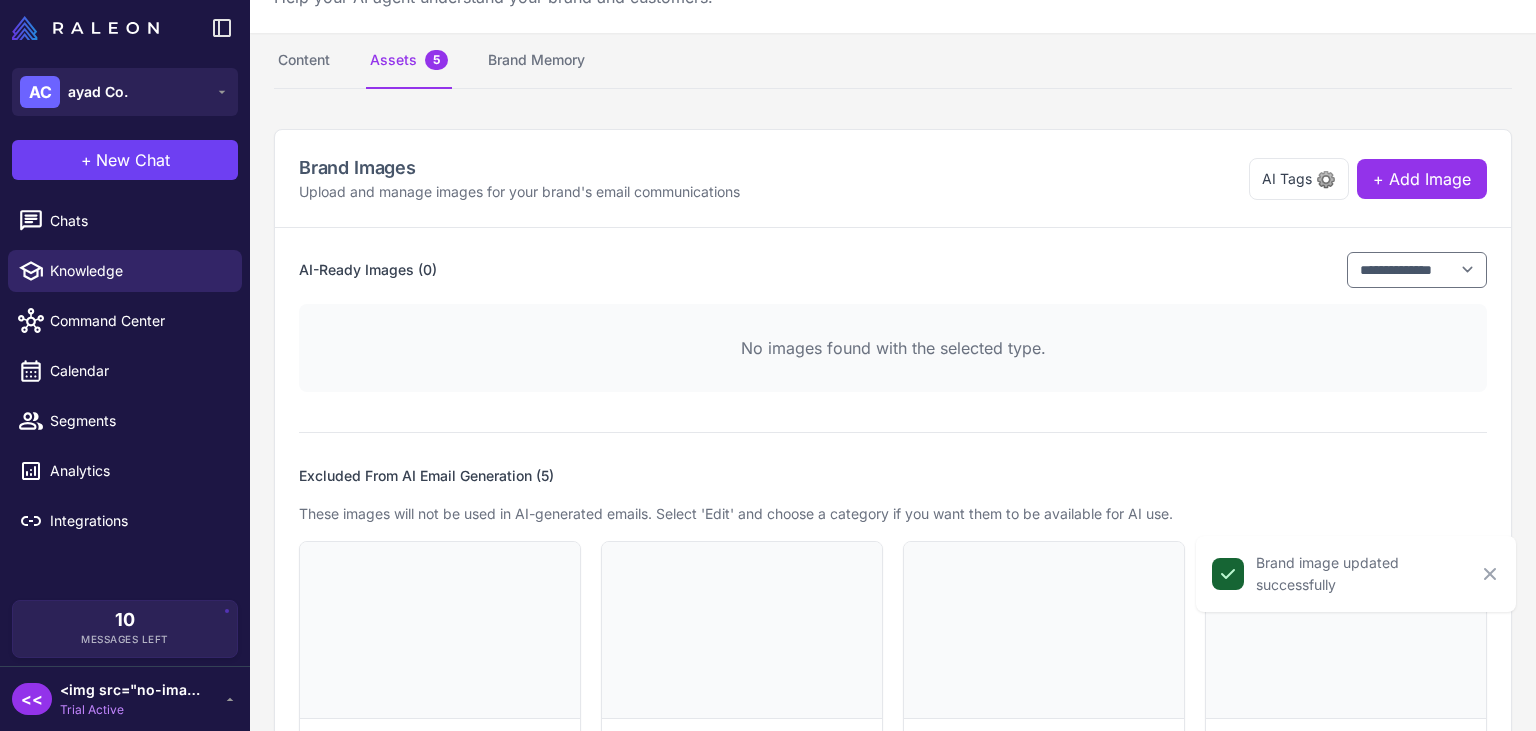 scroll, scrollTop: 0, scrollLeft: 0, axis: both 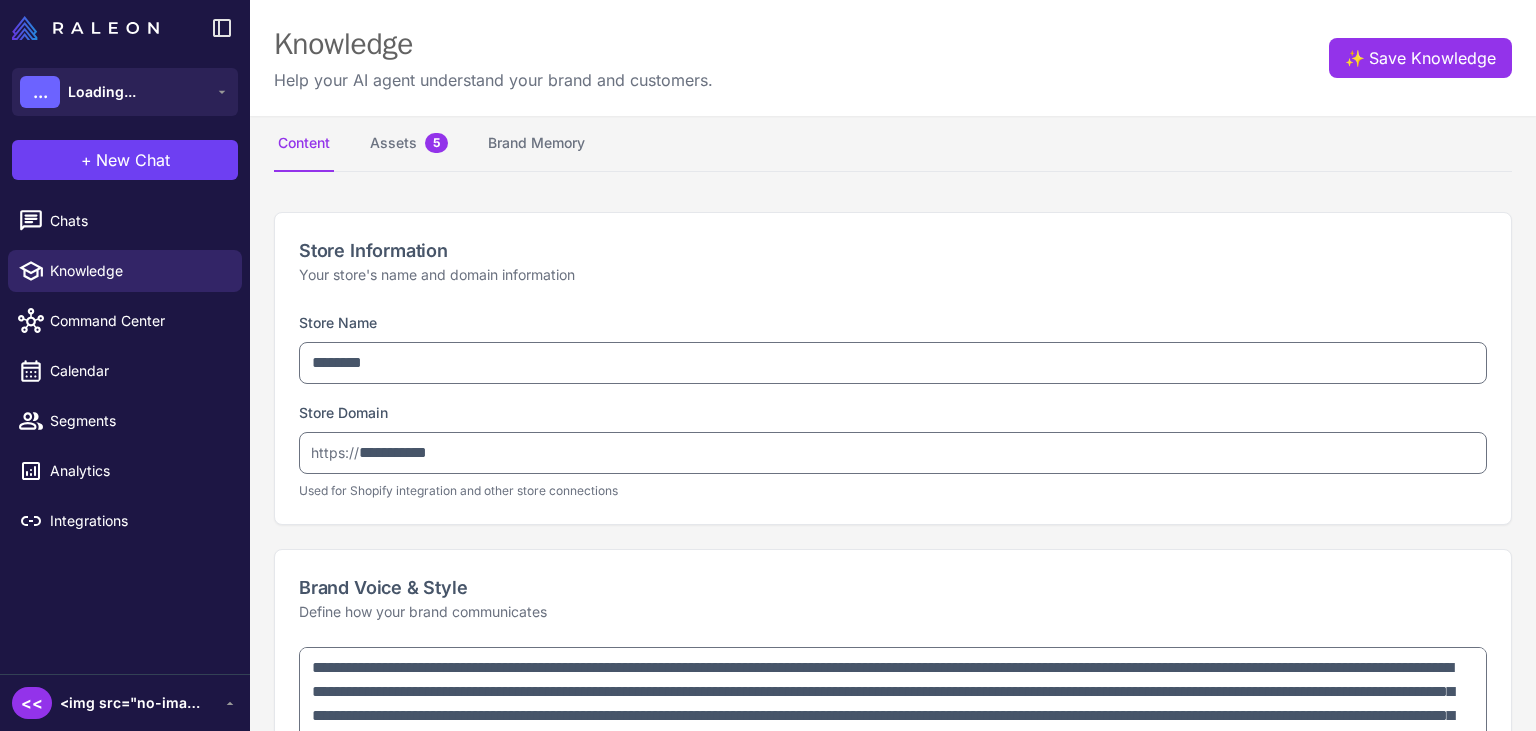 select 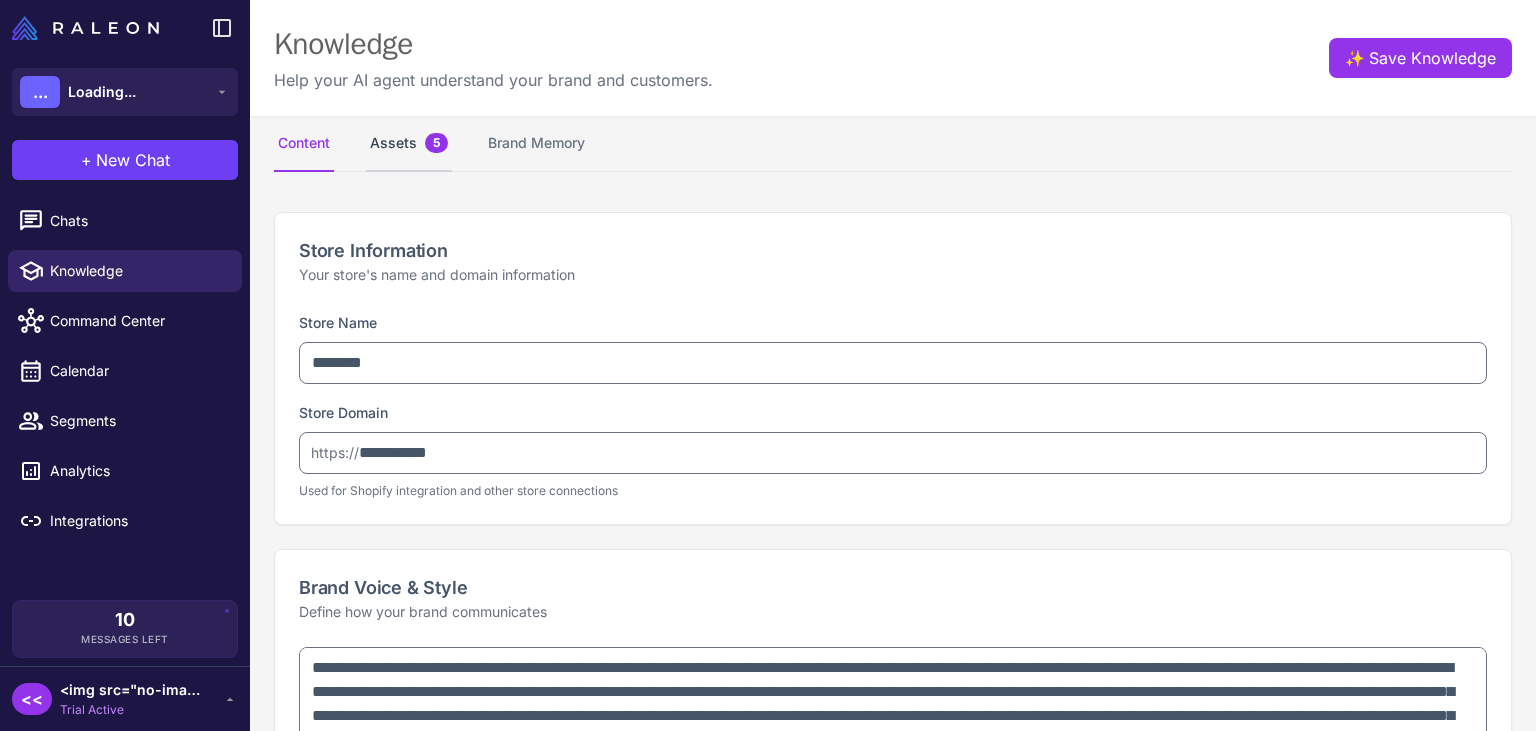click on "Assets  5" at bounding box center (409, 144) 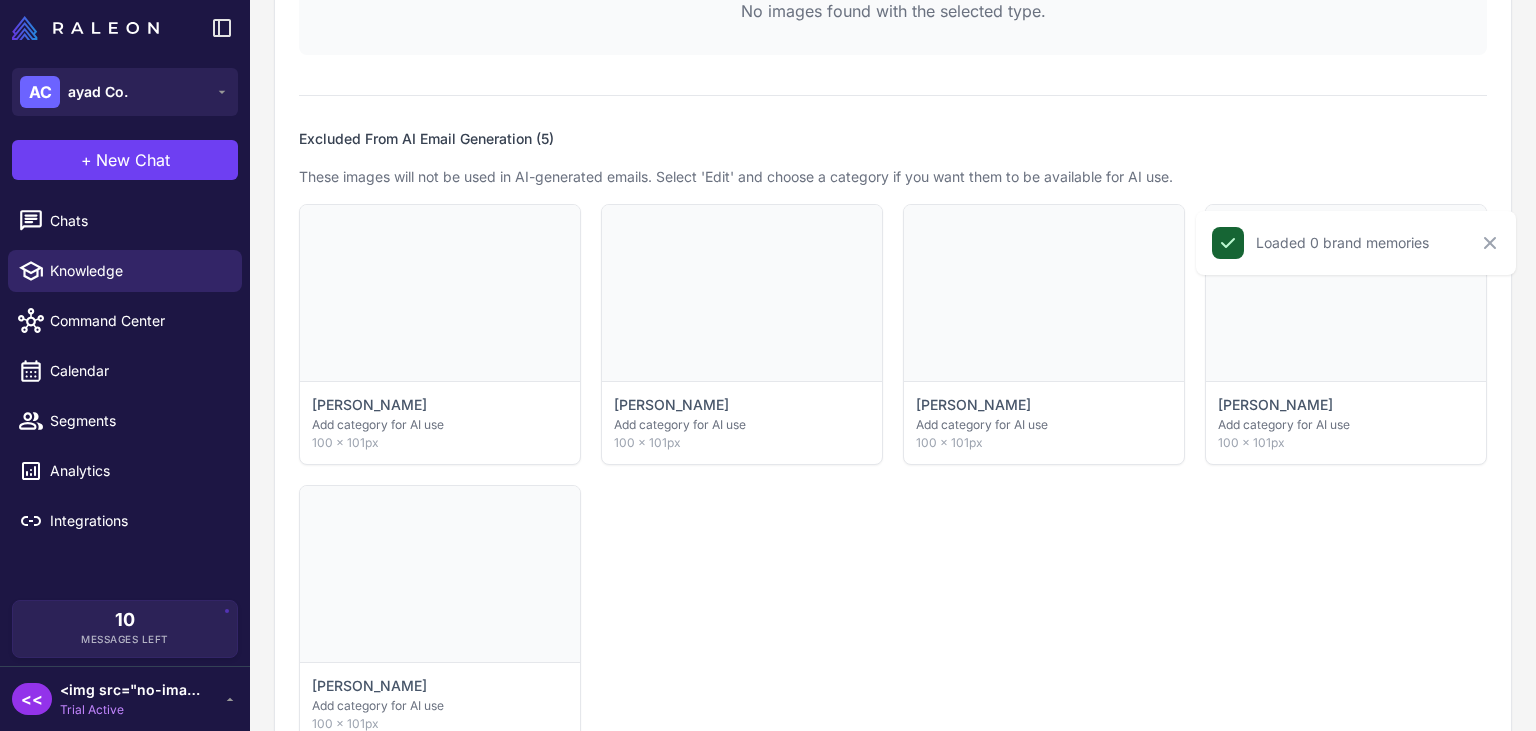 scroll, scrollTop: 481, scrollLeft: 0, axis: vertical 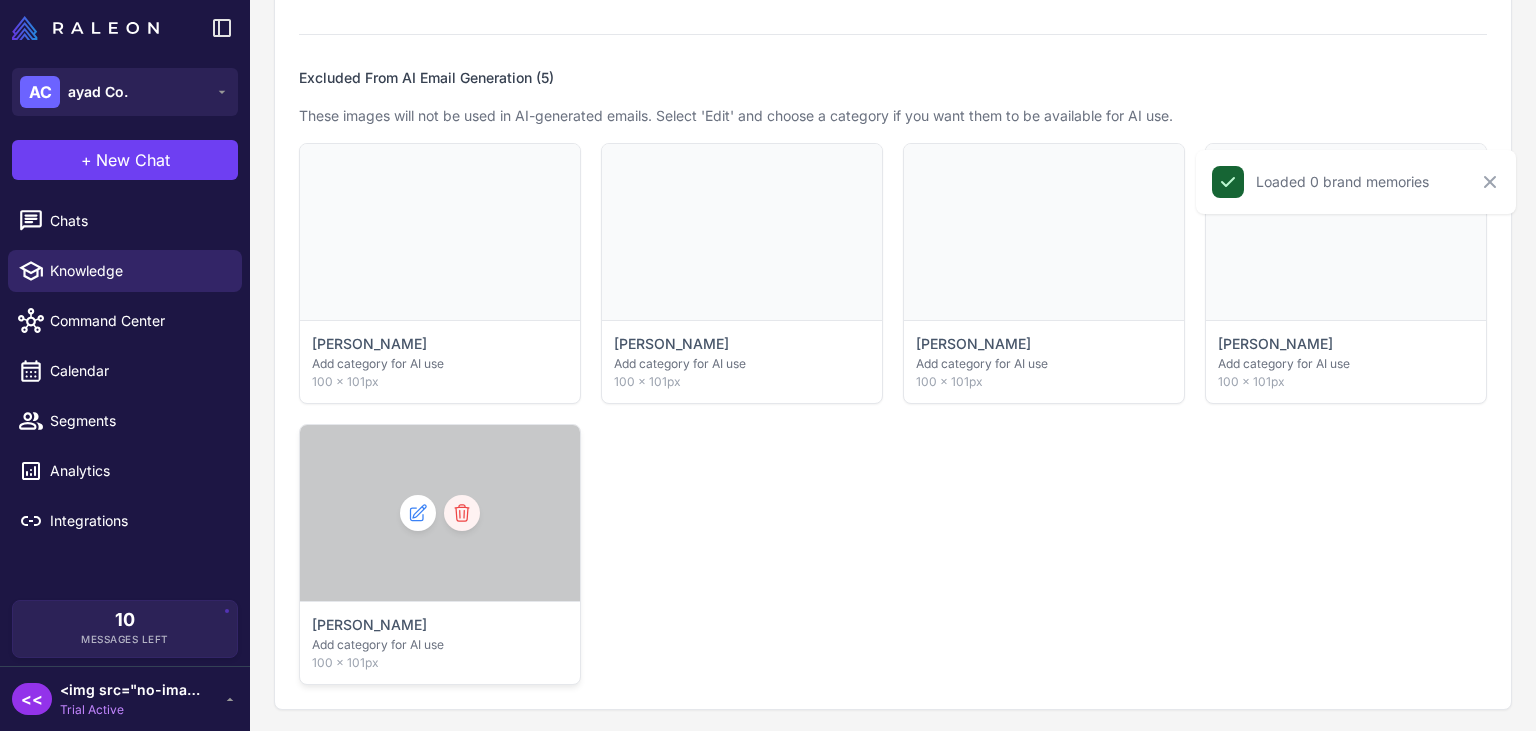 click 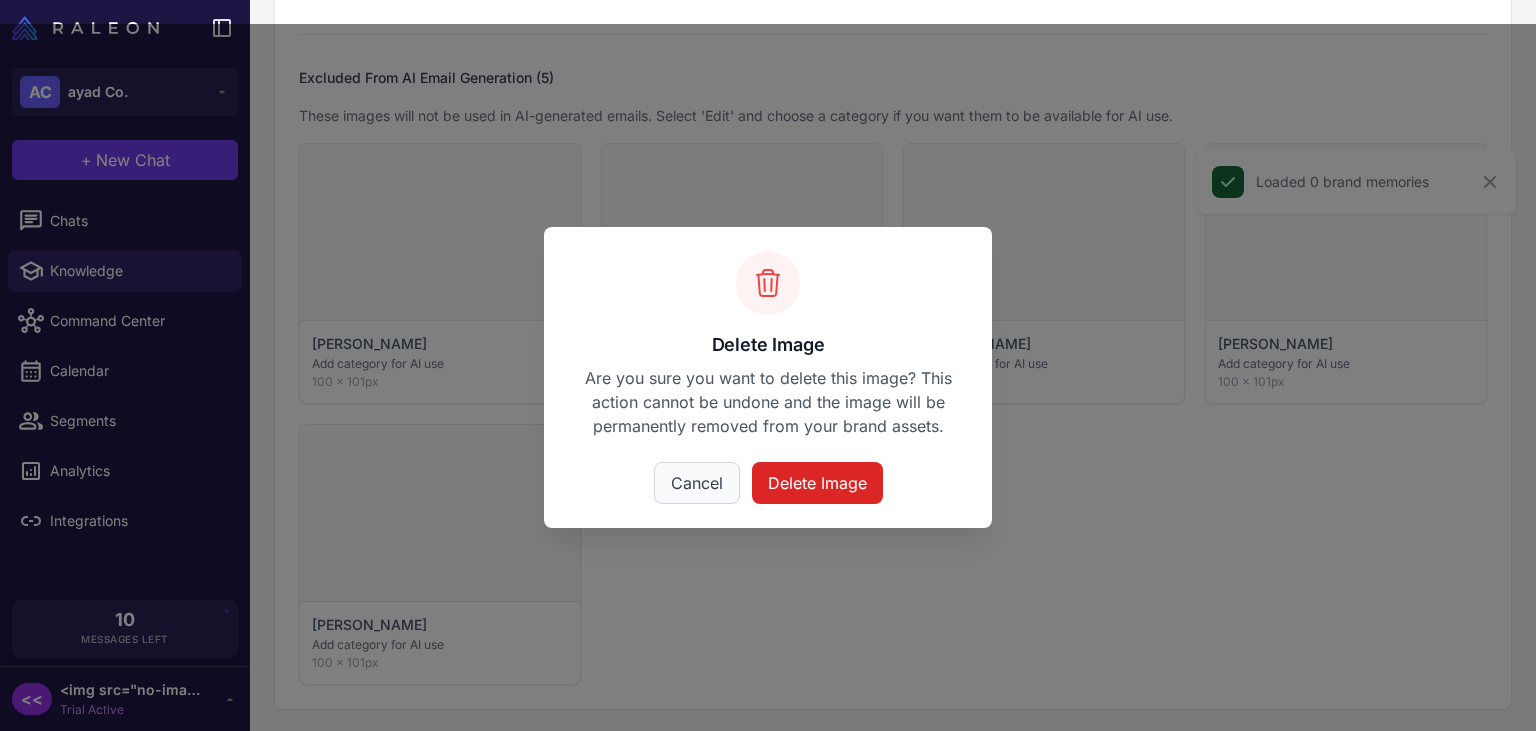 click on "Cancel" at bounding box center (697, 483) 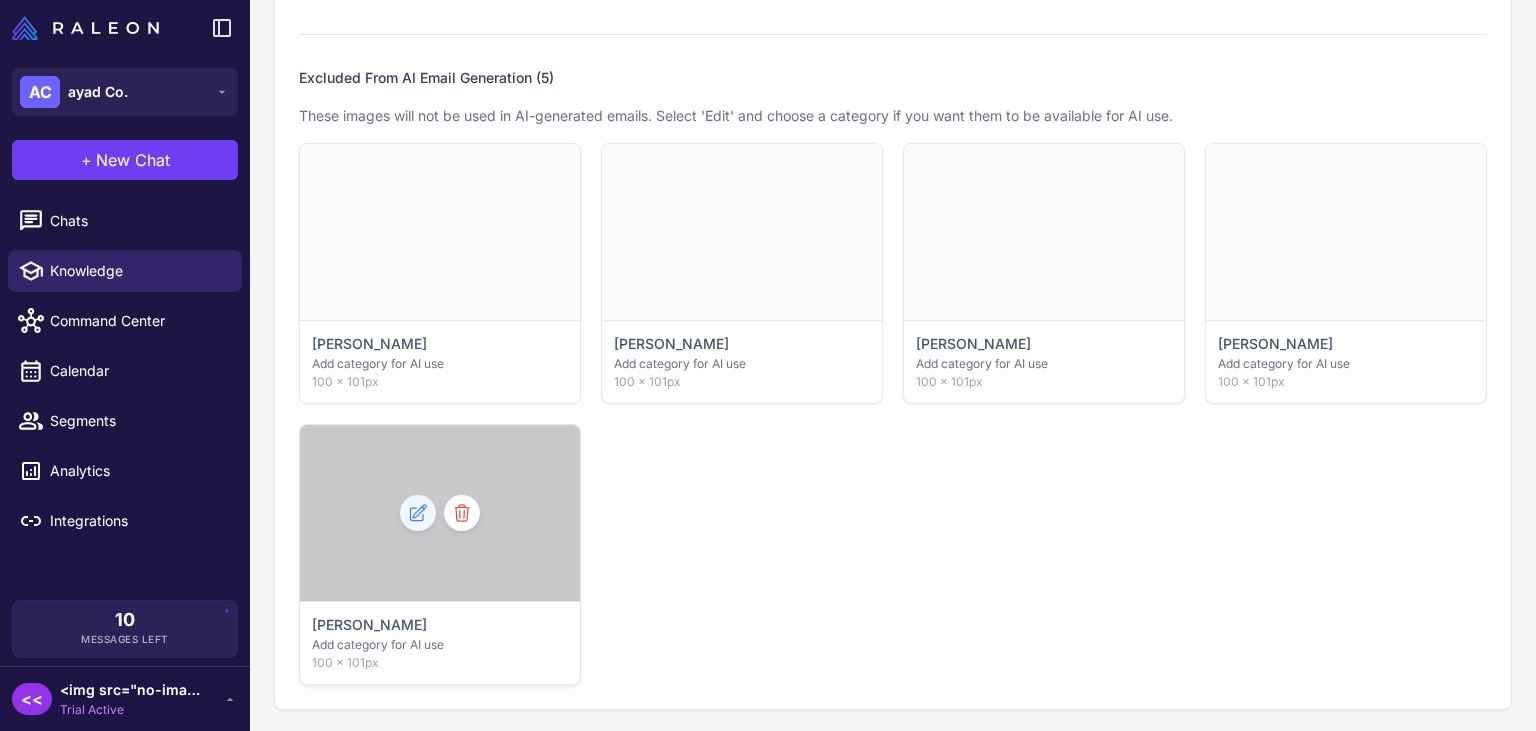 click 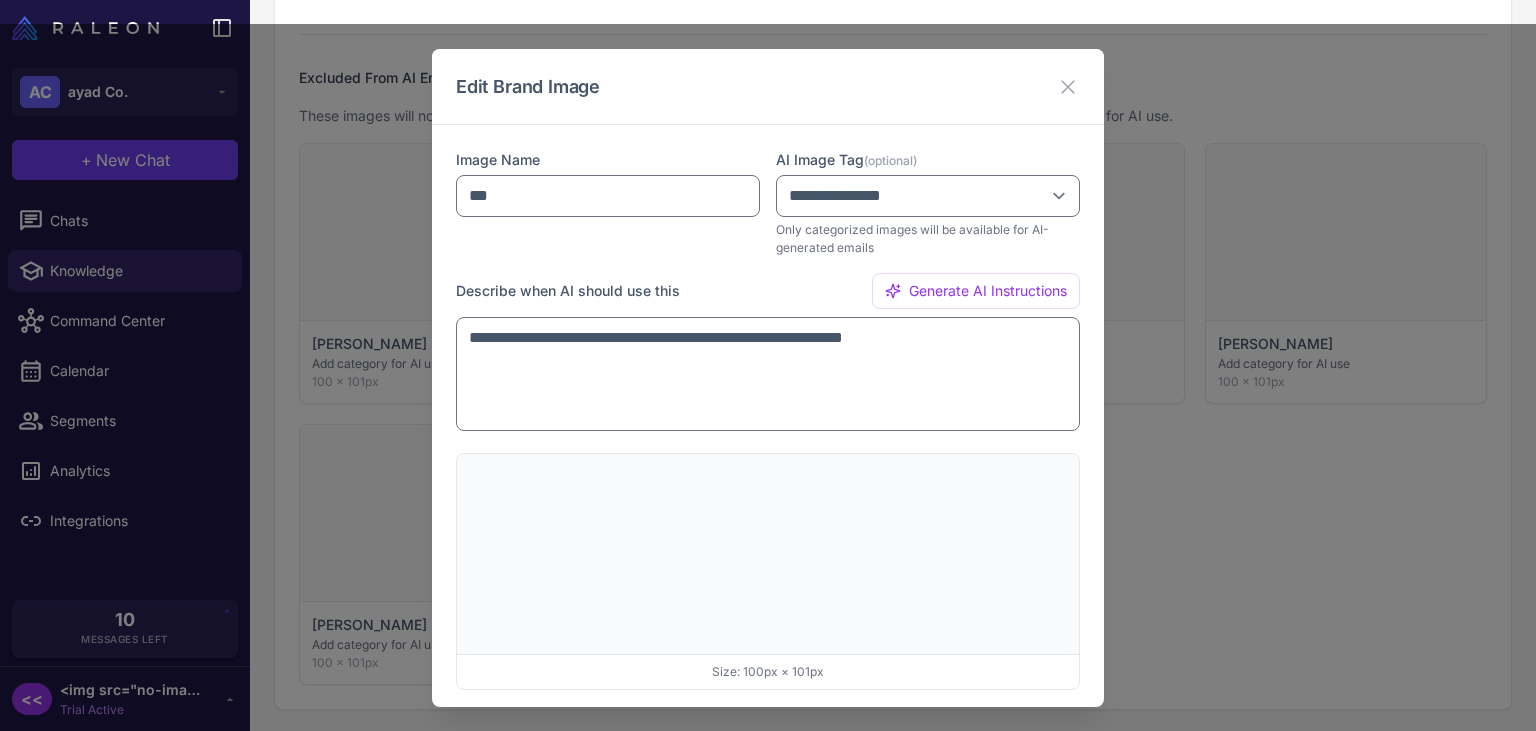 scroll, scrollTop: 66, scrollLeft: 0, axis: vertical 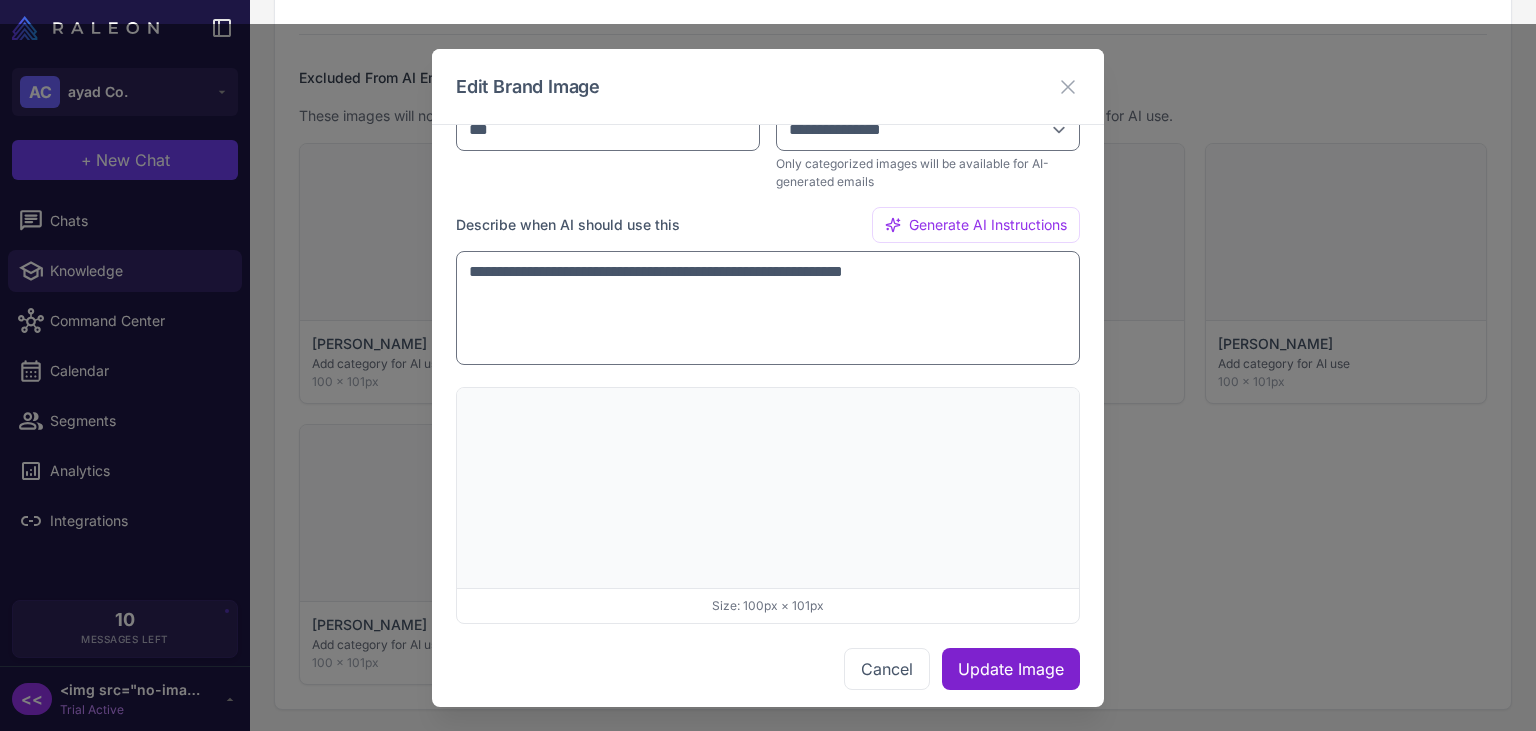 click on "Update Image" at bounding box center [1011, 668] 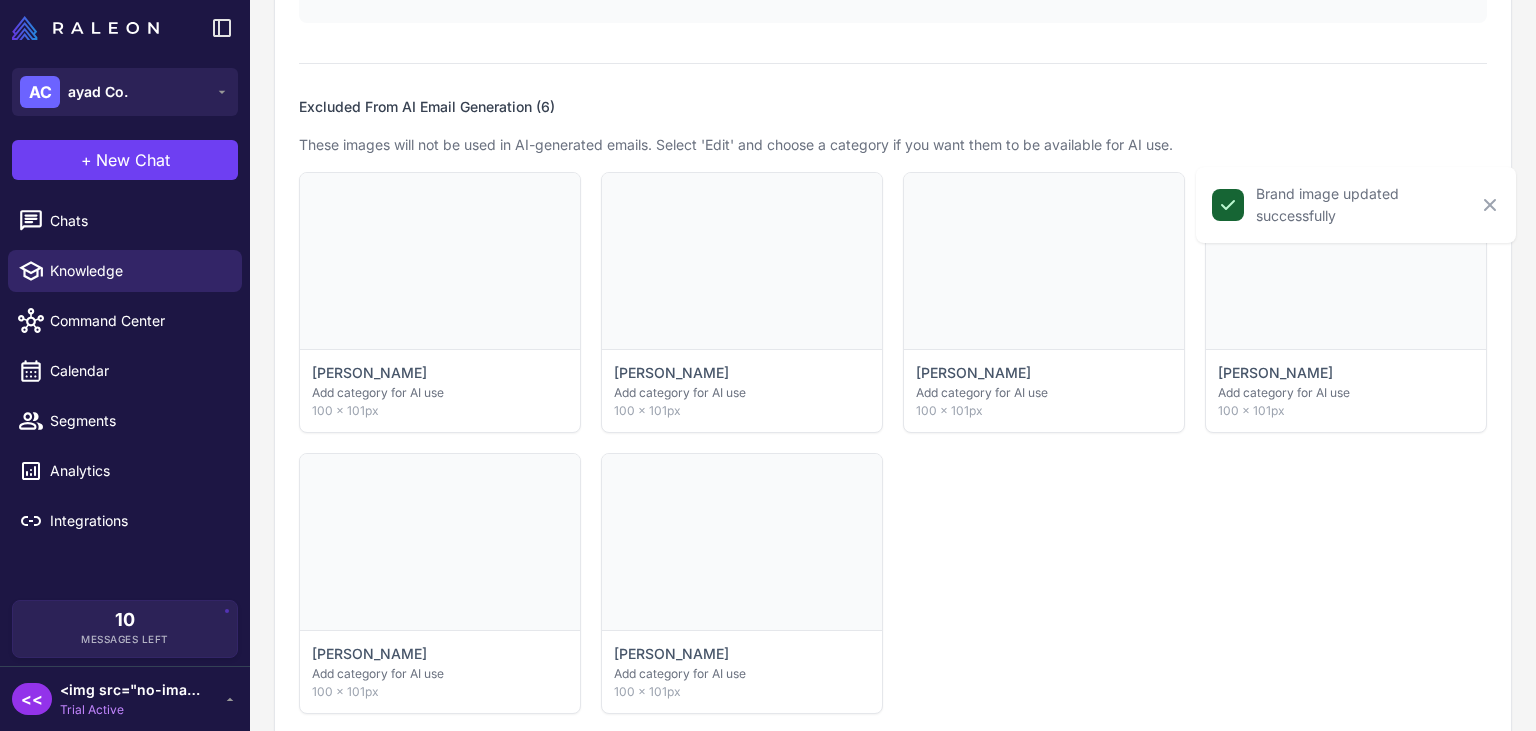 scroll, scrollTop: 481, scrollLeft: 0, axis: vertical 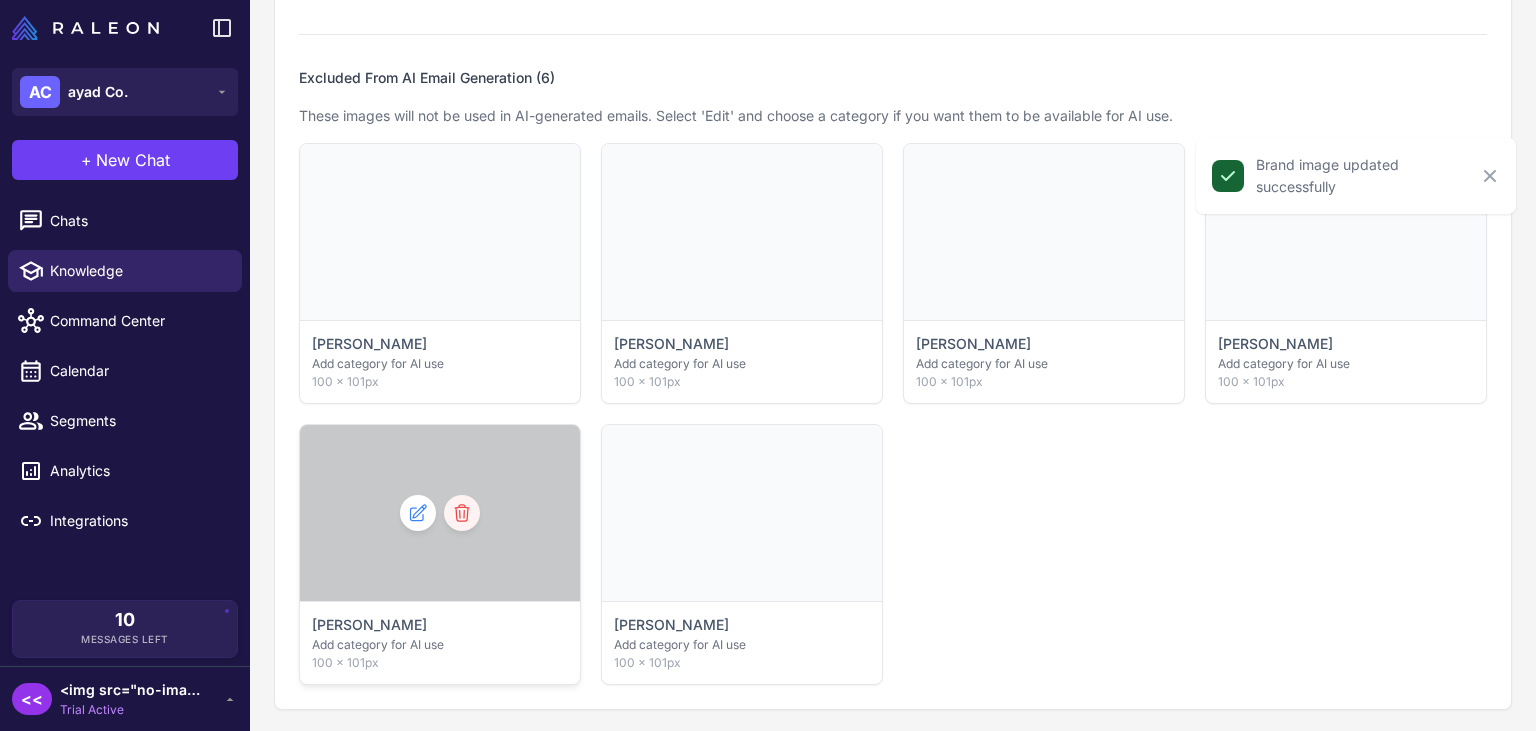 click at bounding box center (462, 513) 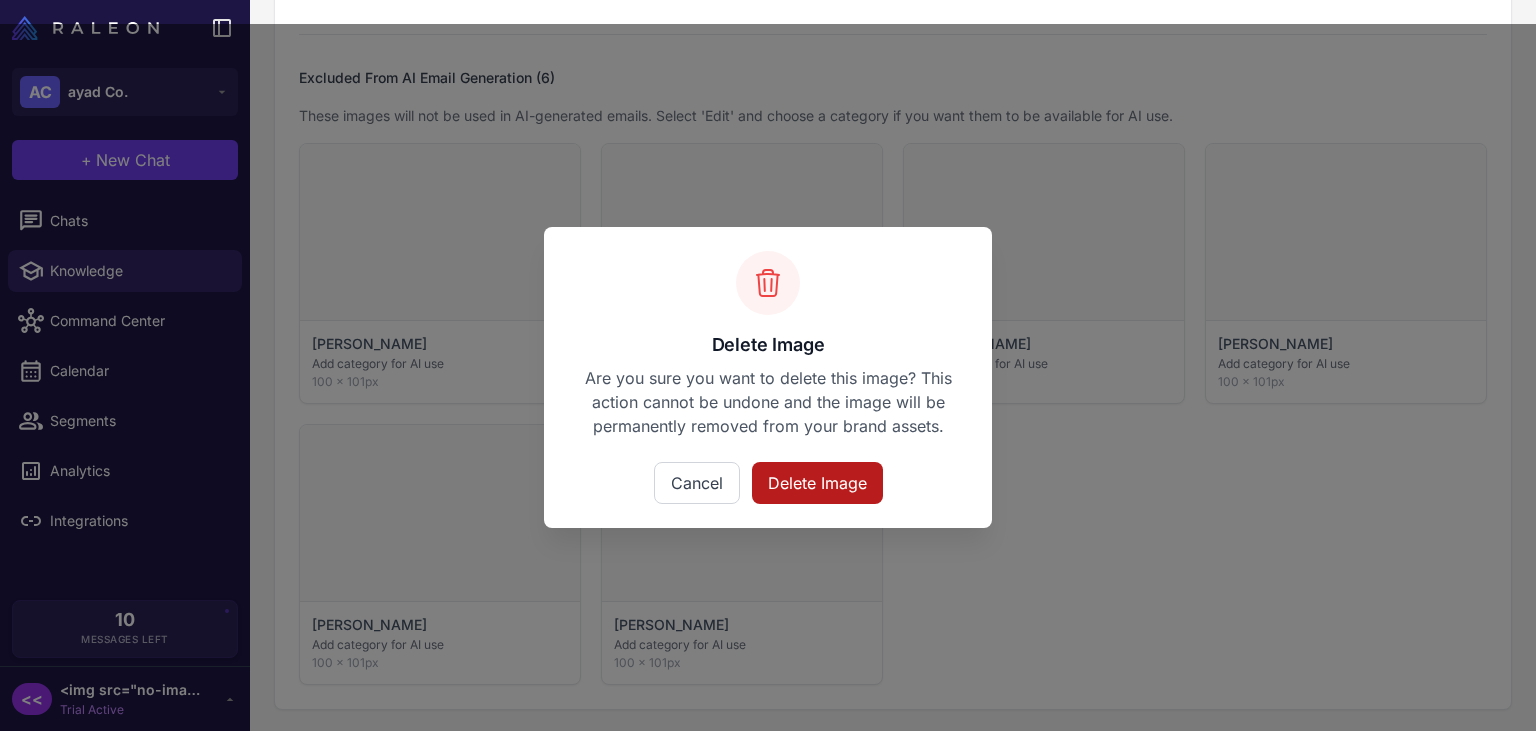 click on "Delete Image" at bounding box center (817, 483) 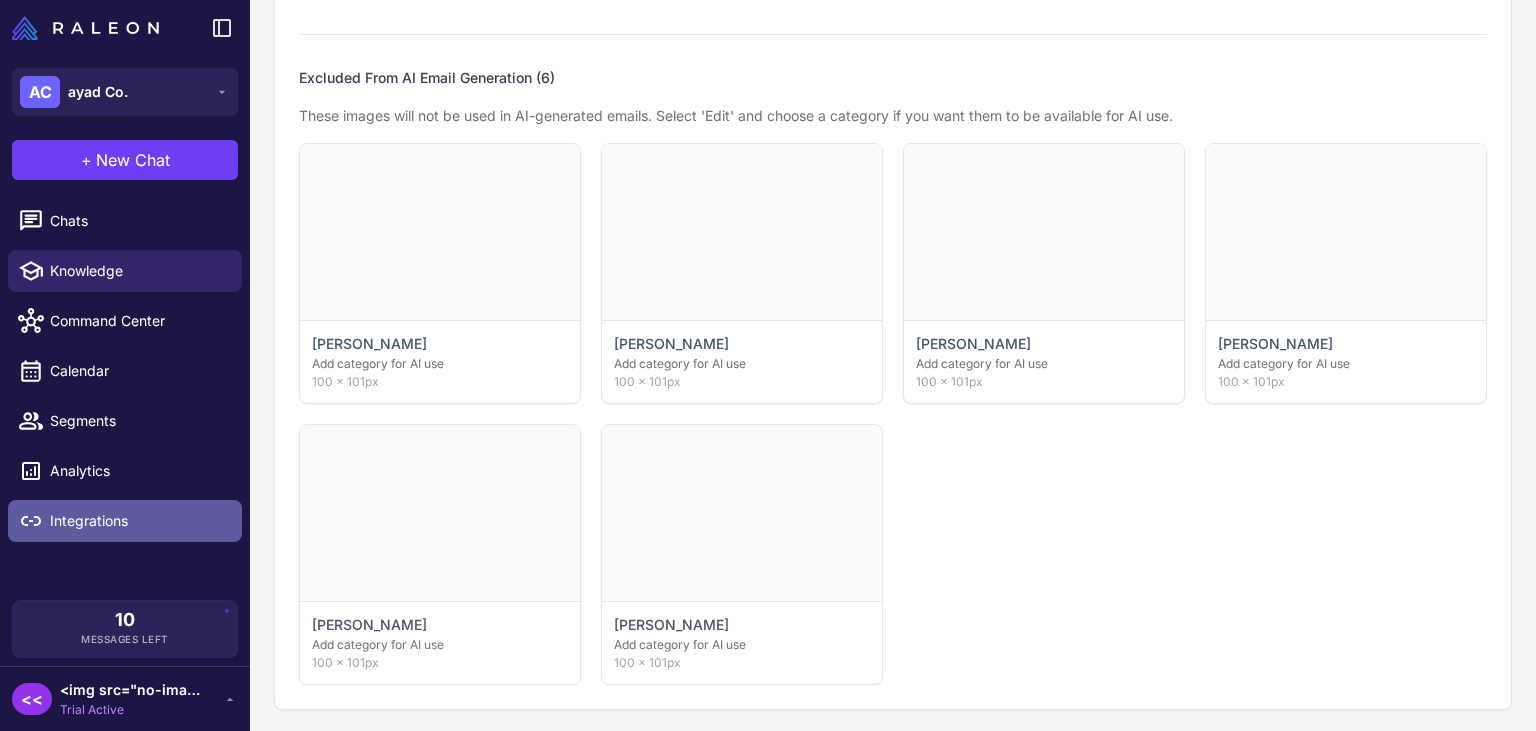 click on "Integrations" at bounding box center [138, 521] 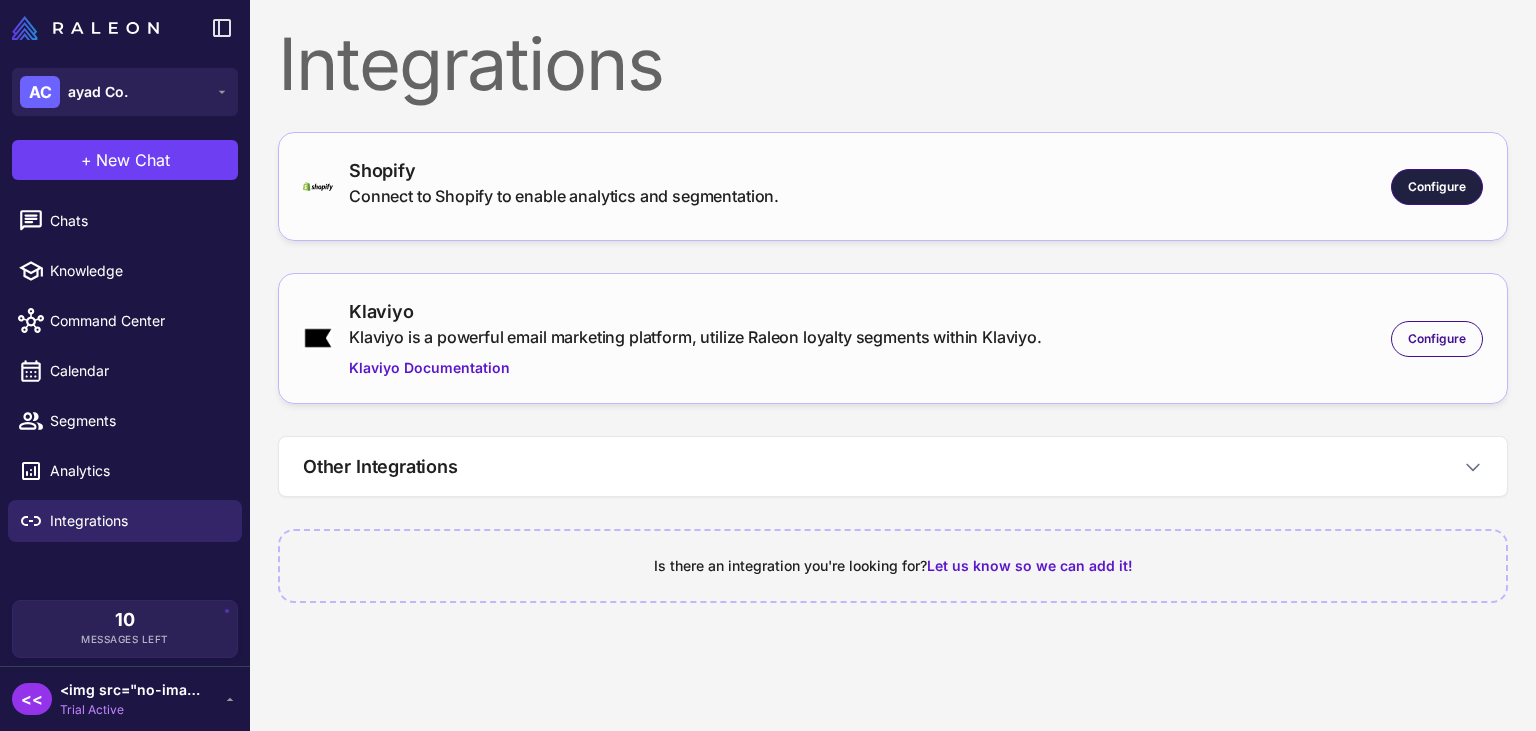 click on "Configure" at bounding box center (1437, 187) 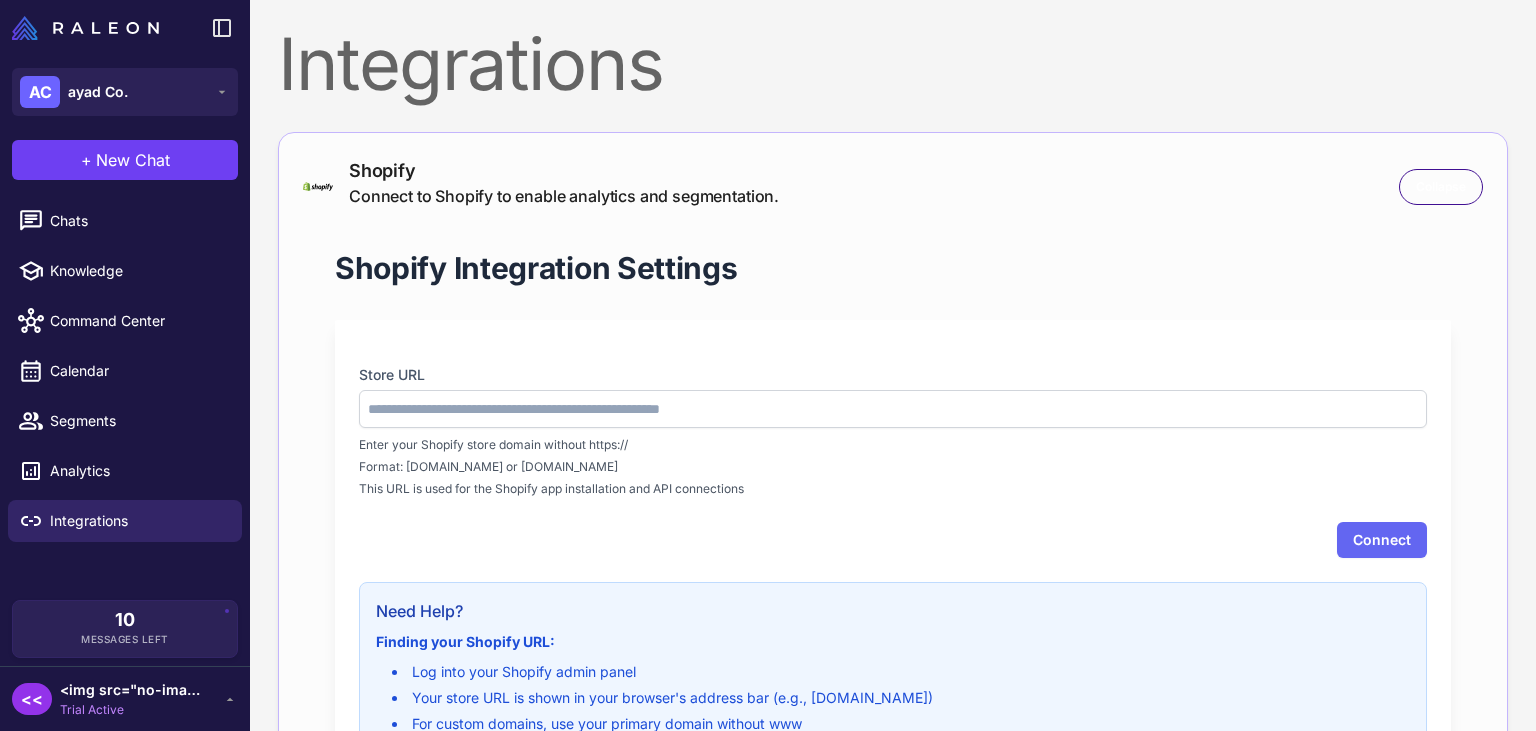 type on "**********" 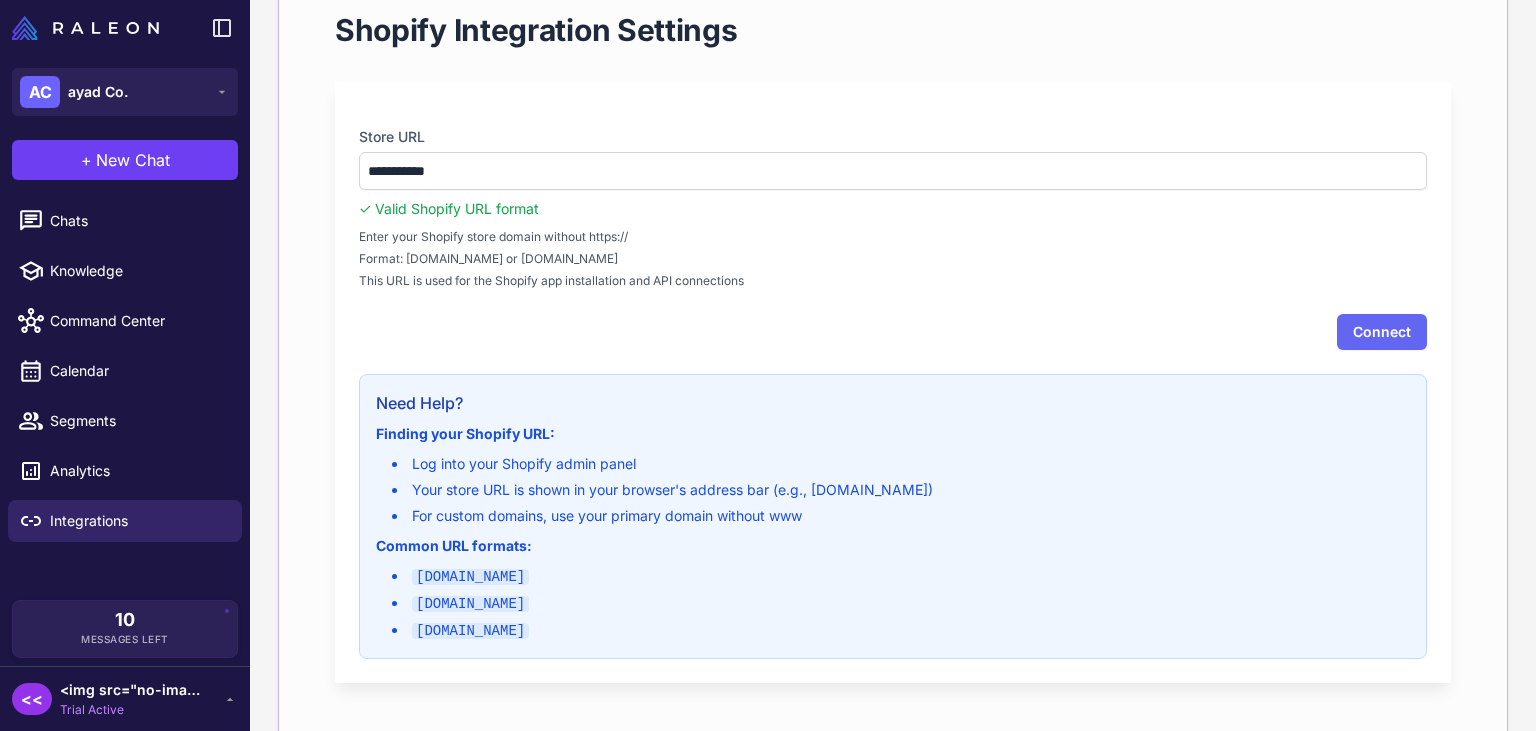 scroll, scrollTop: 277, scrollLeft: 0, axis: vertical 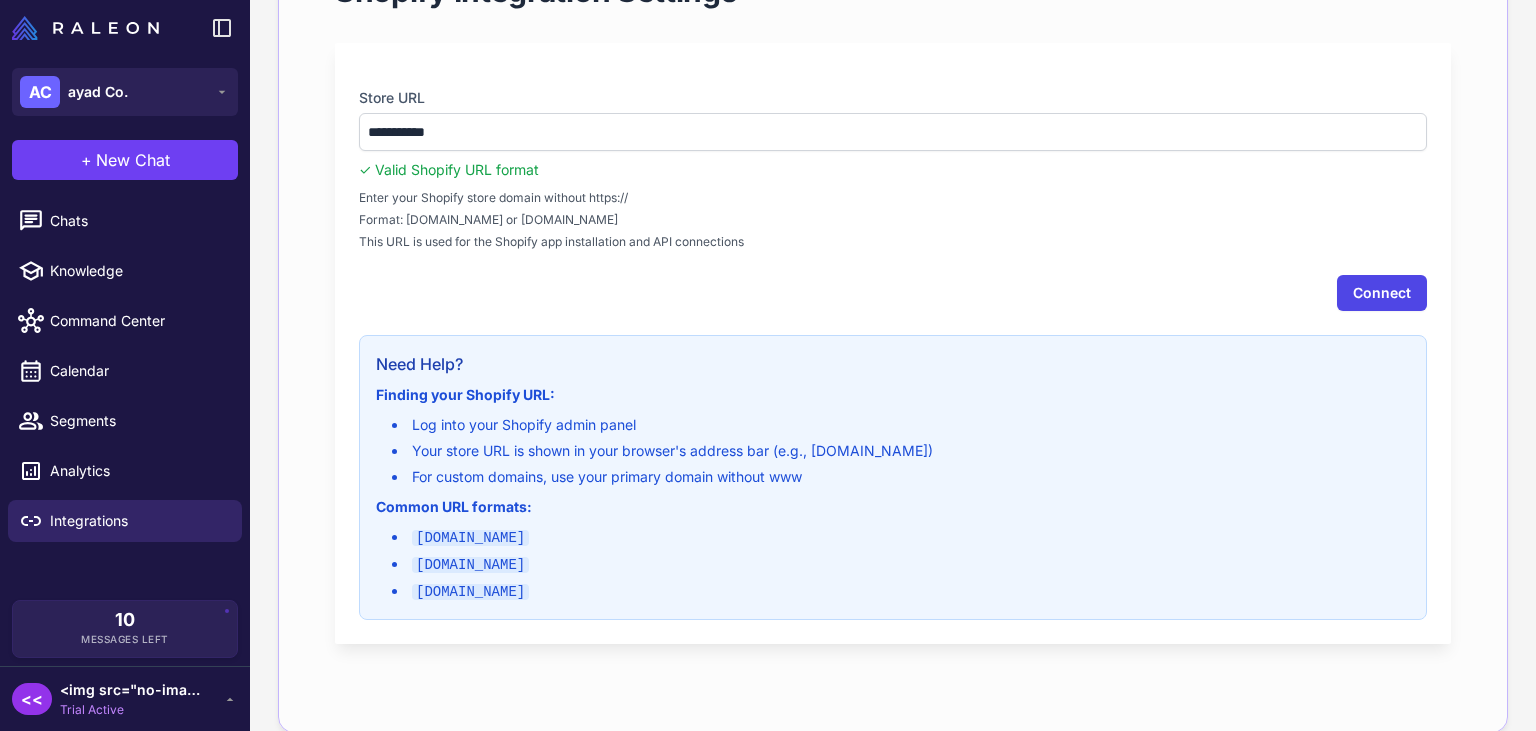 click on "Connect" at bounding box center [1382, 293] 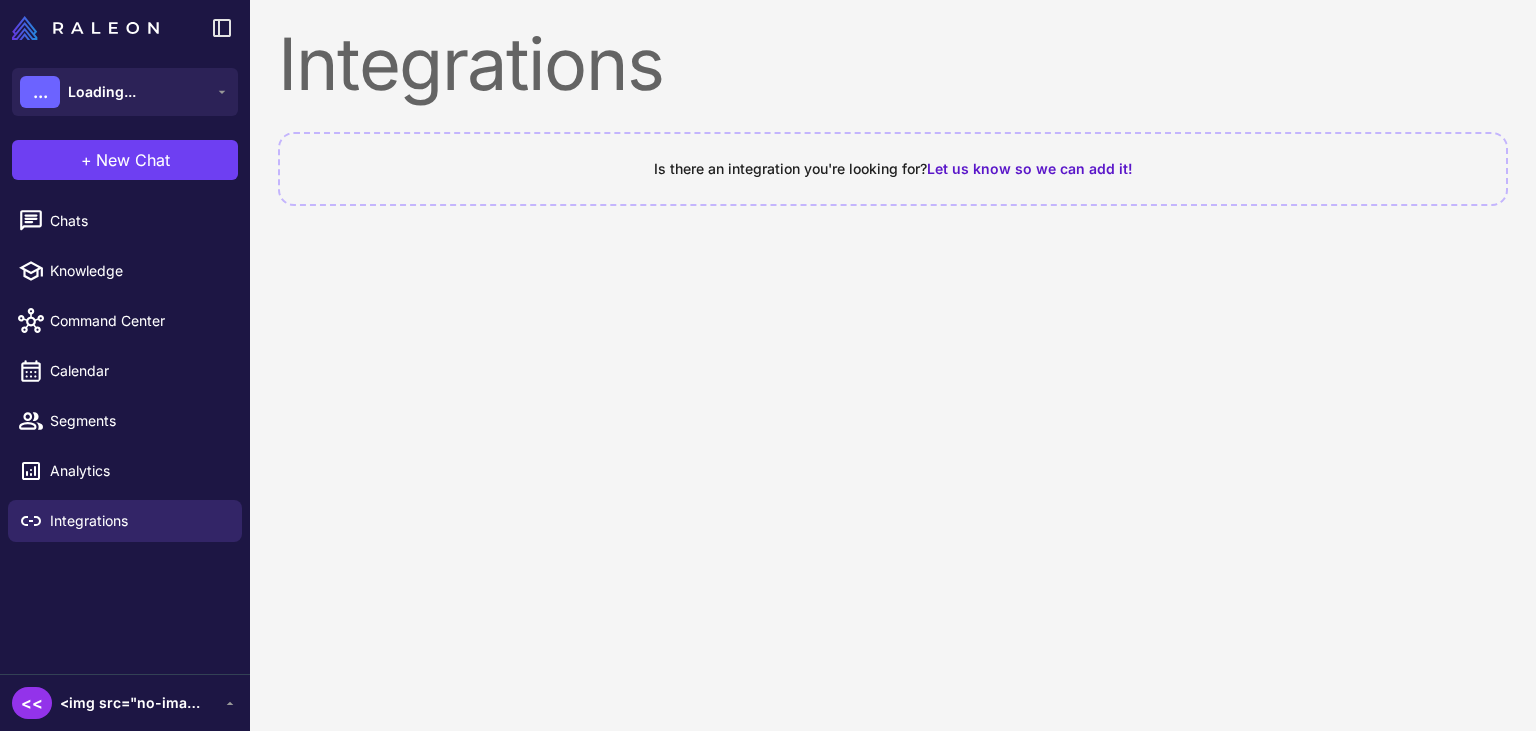 scroll, scrollTop: 0, scrollLeft: 0, axis: both 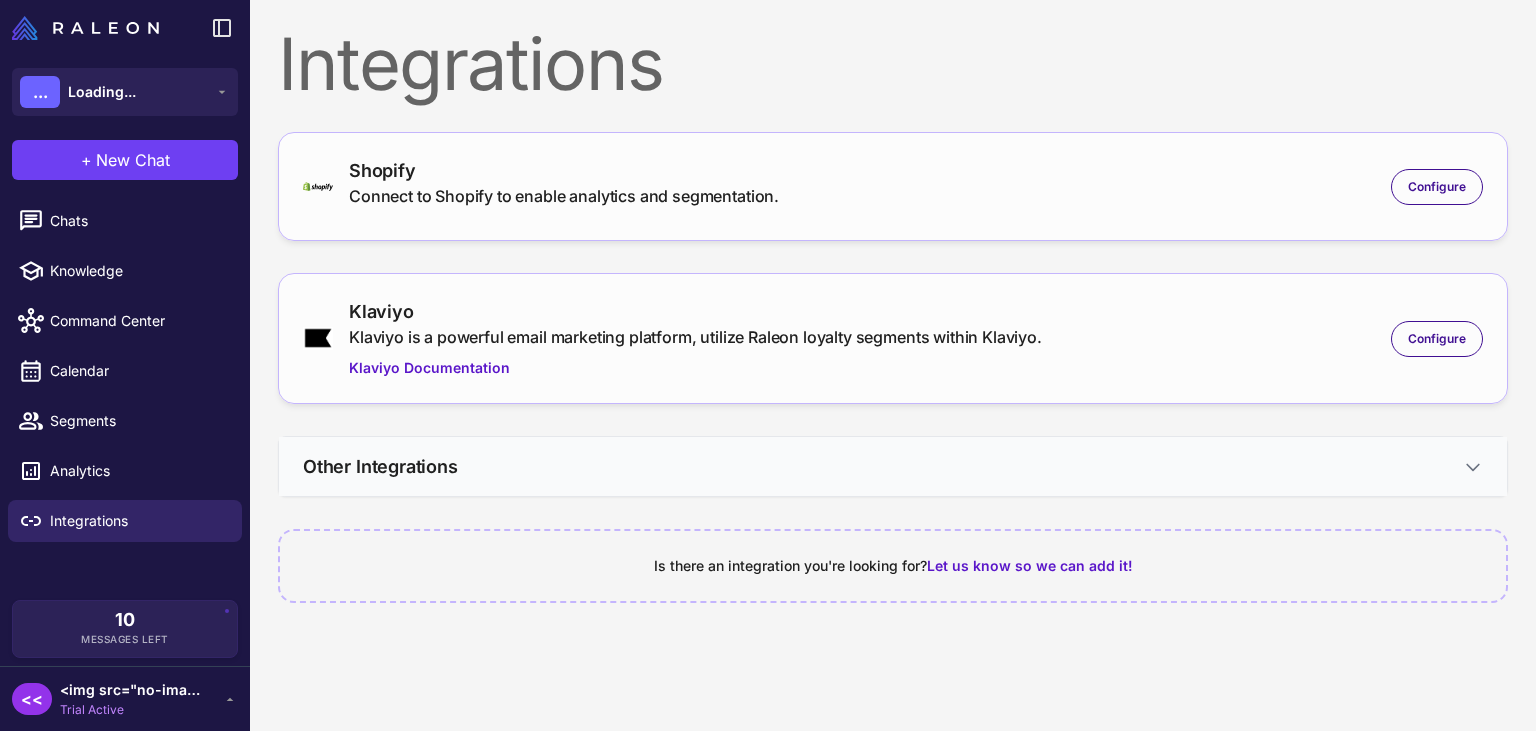 click on "Other Integrations" at bounding box center (893, 466) 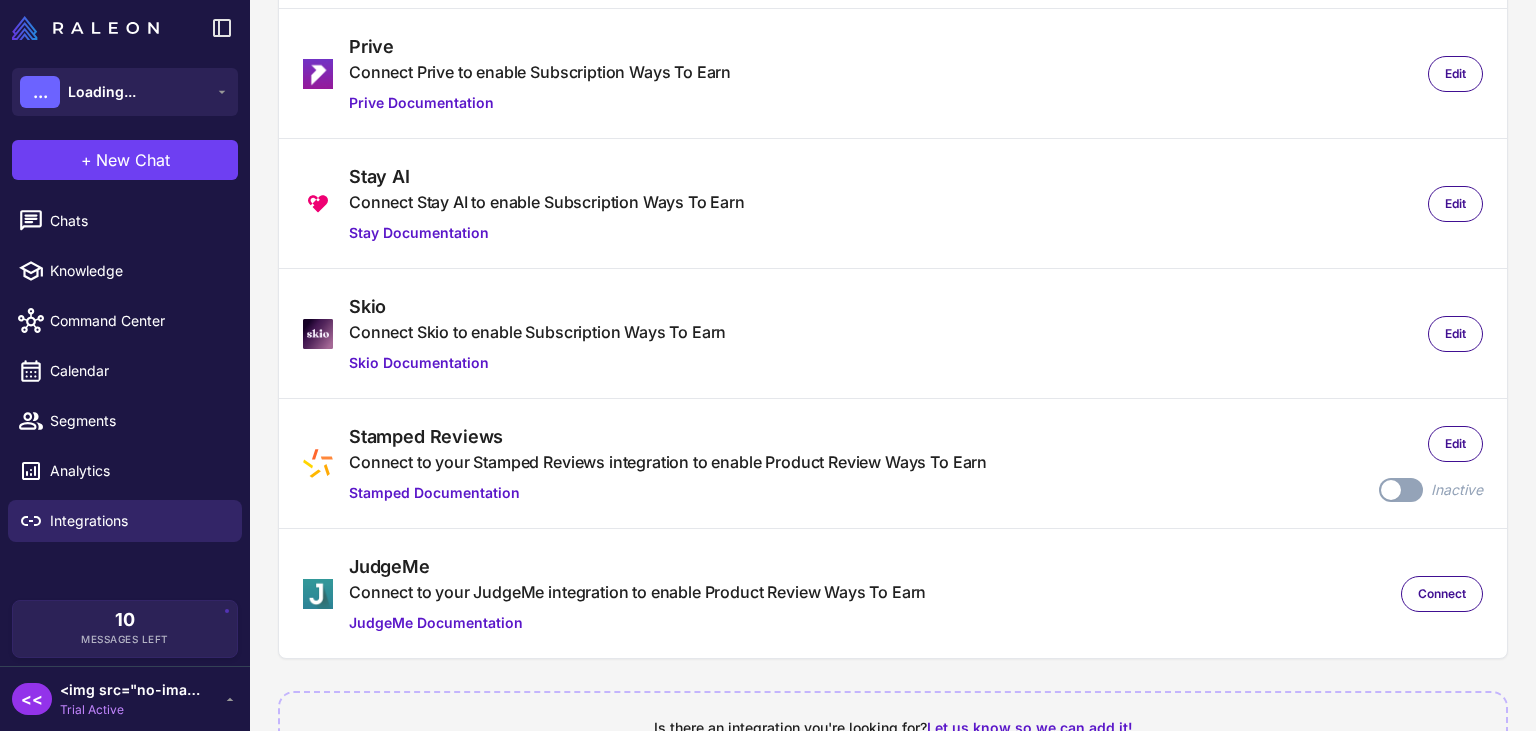 scroll, scrollTop: 619, scrollLeft: 0, axis: vertical 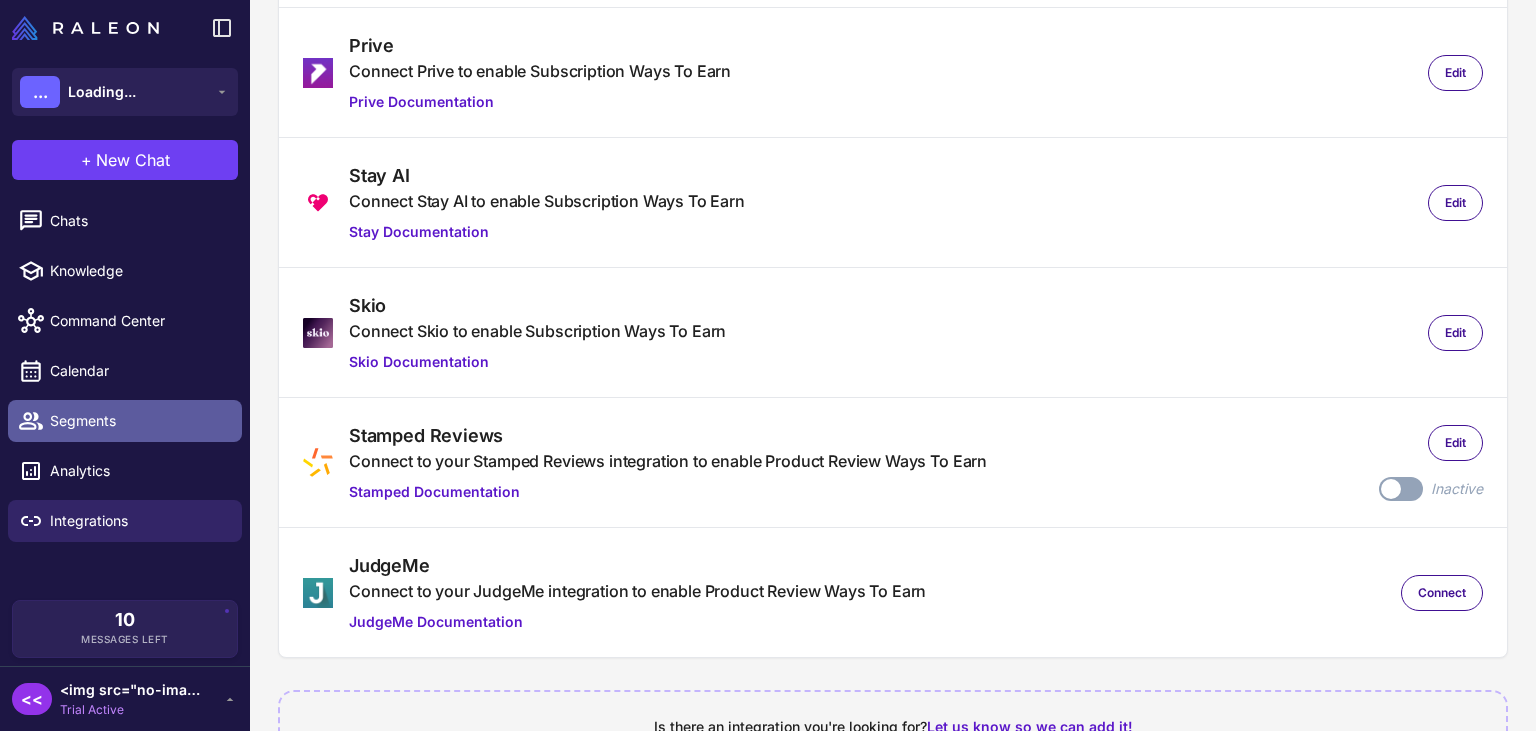 click on "Segments" at bounding box center [138, 421] 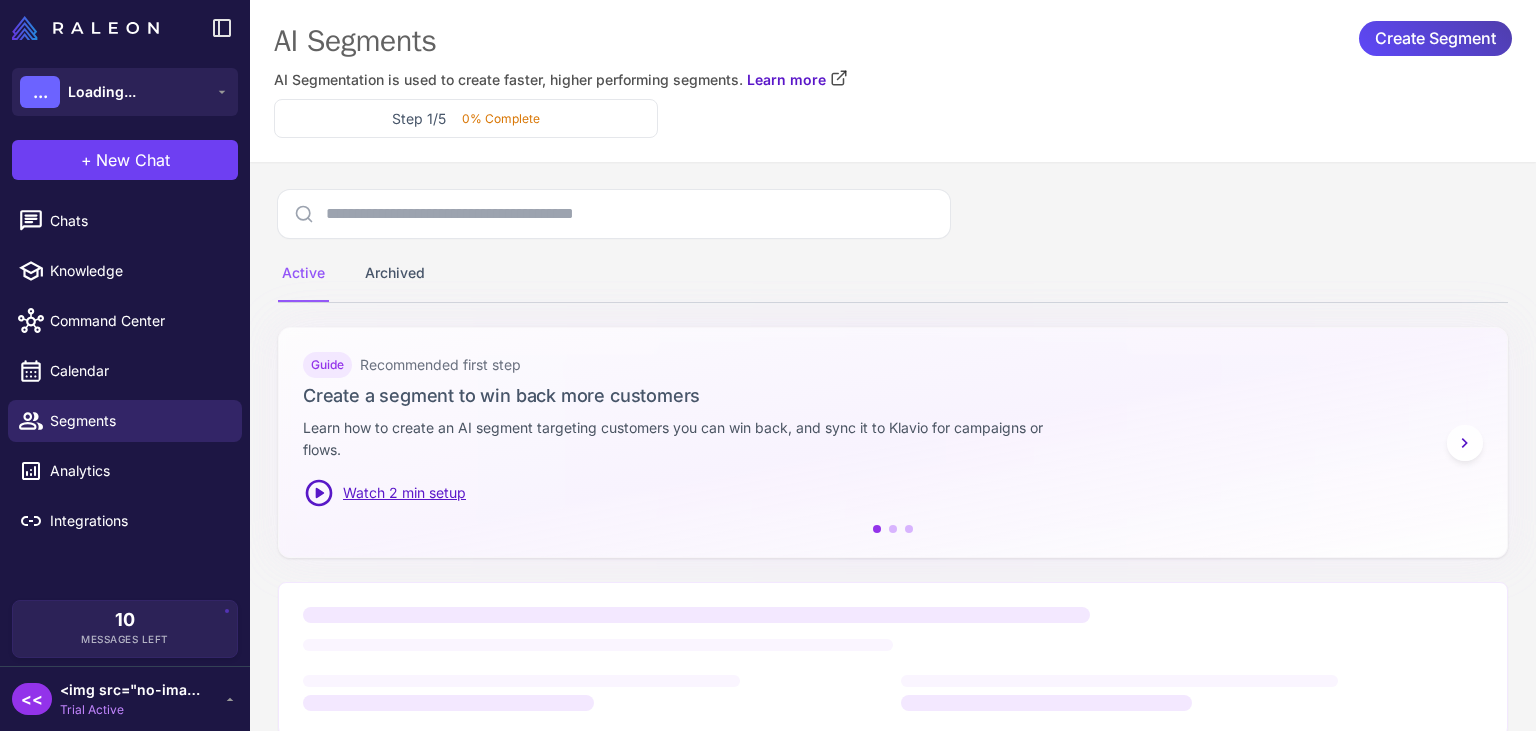 scroll, scrollTop: 0, scrollLeft: 0, axis: both 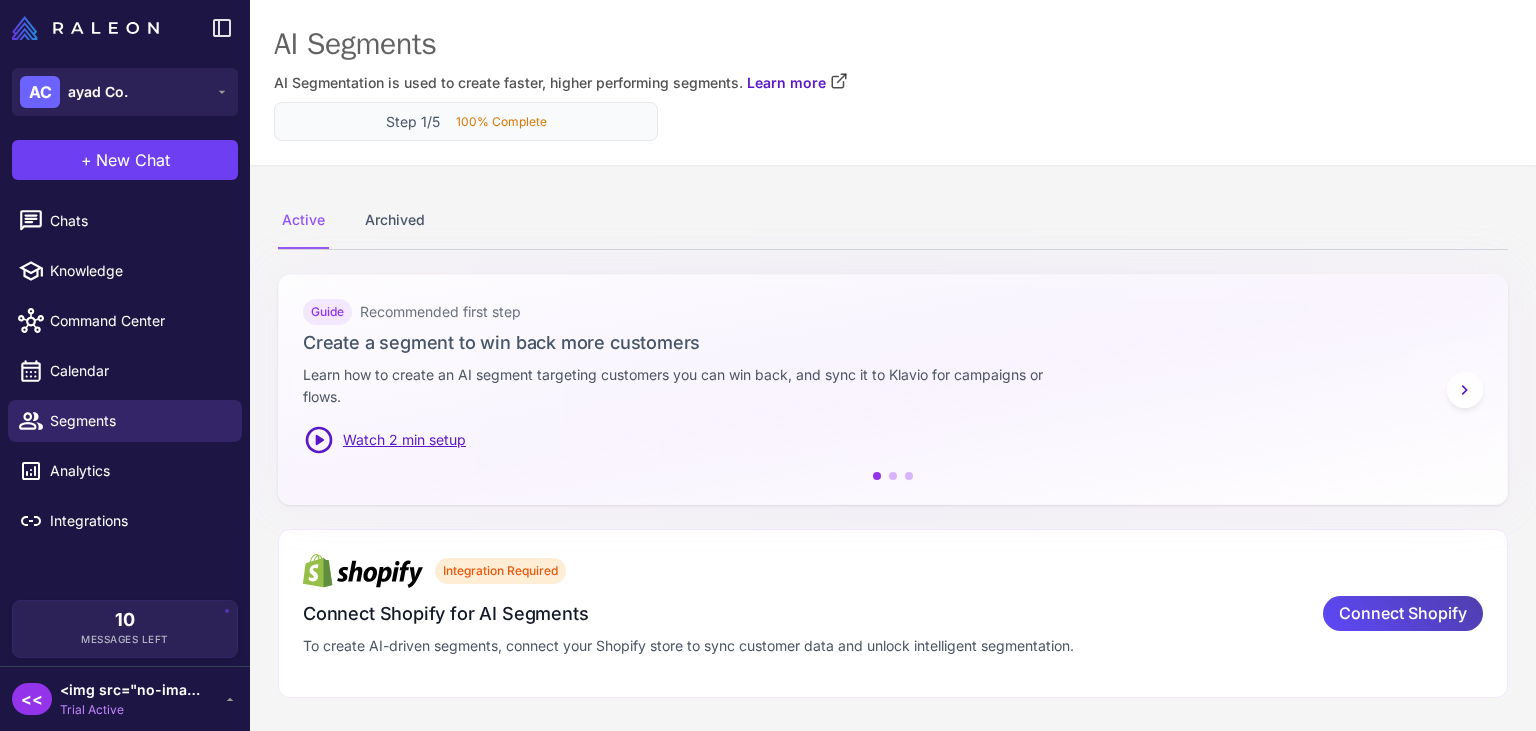 click on "Step 1/5 100% Complete" at bounding box center [466, 121] 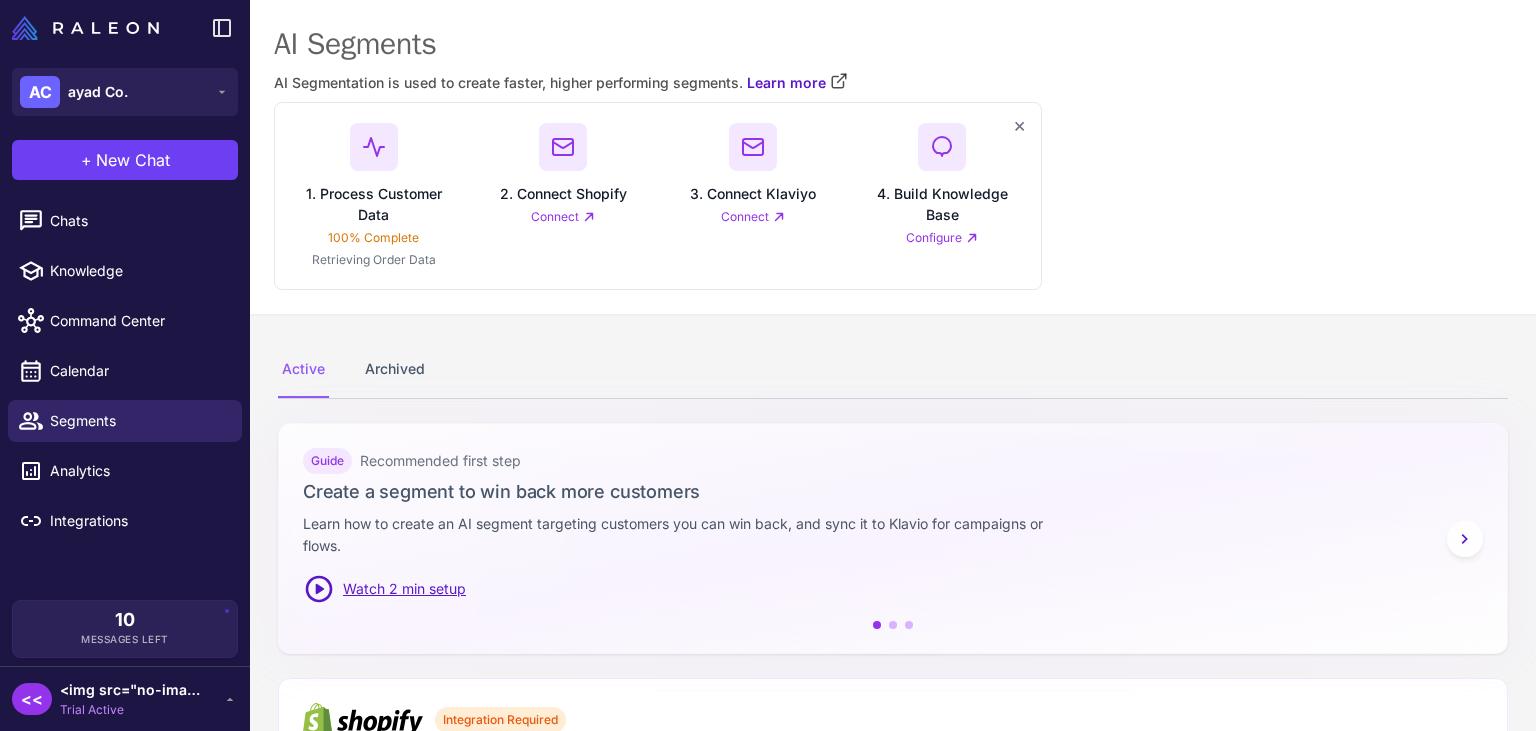 click on "100% Complete" at bounding box center [373, 238] 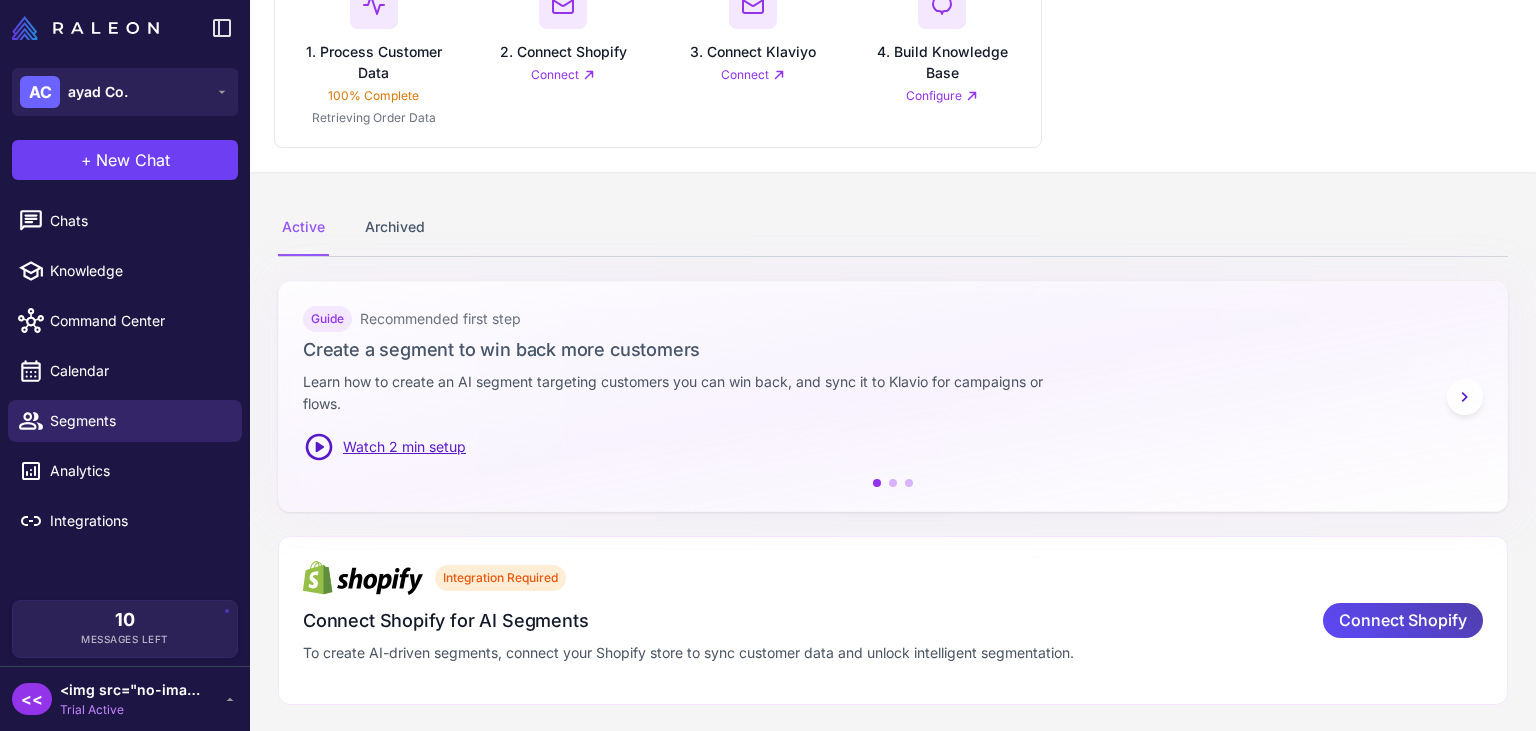scroll, scrollTop: 0, scrollLeft: 0, axis: both 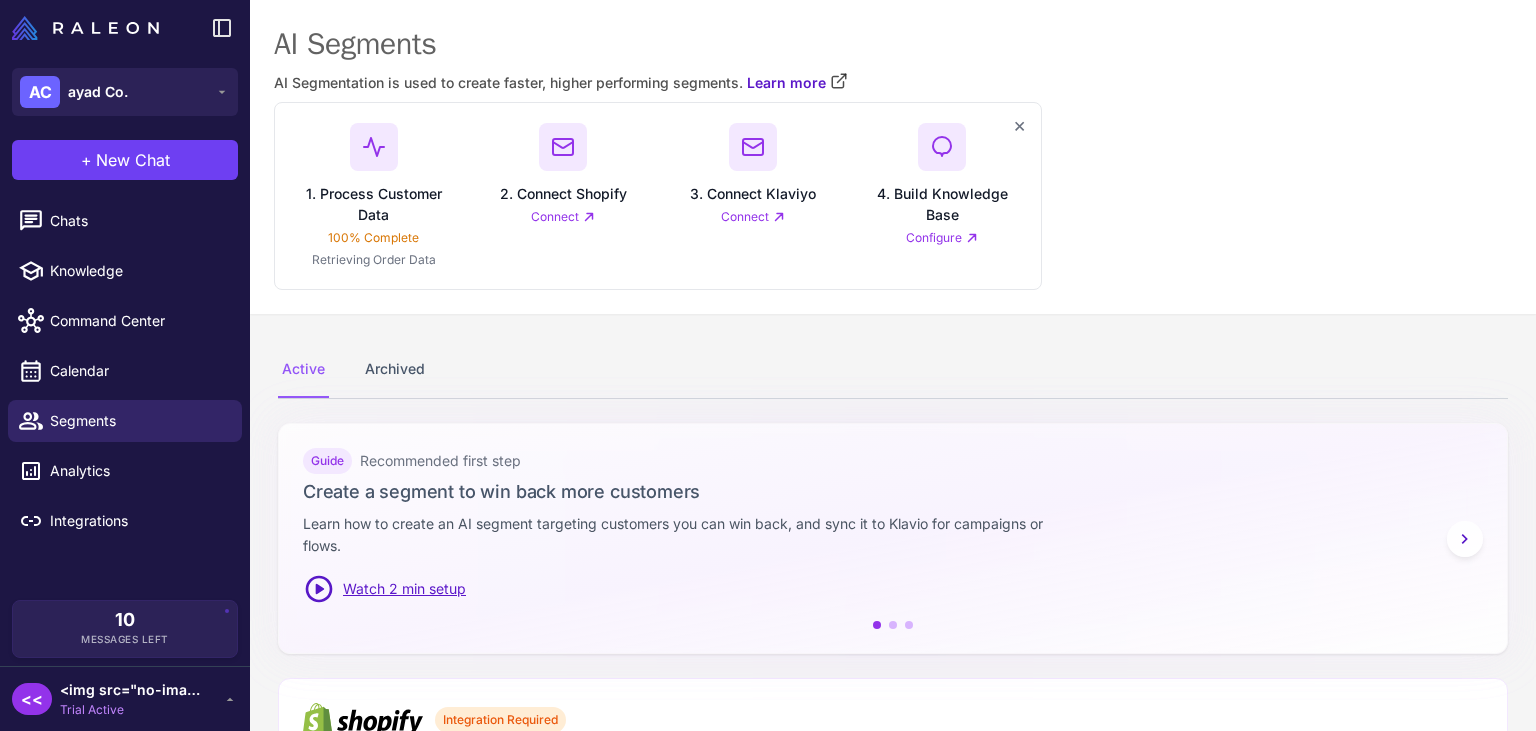 click on "Connect" at bounding box center (563, 217) 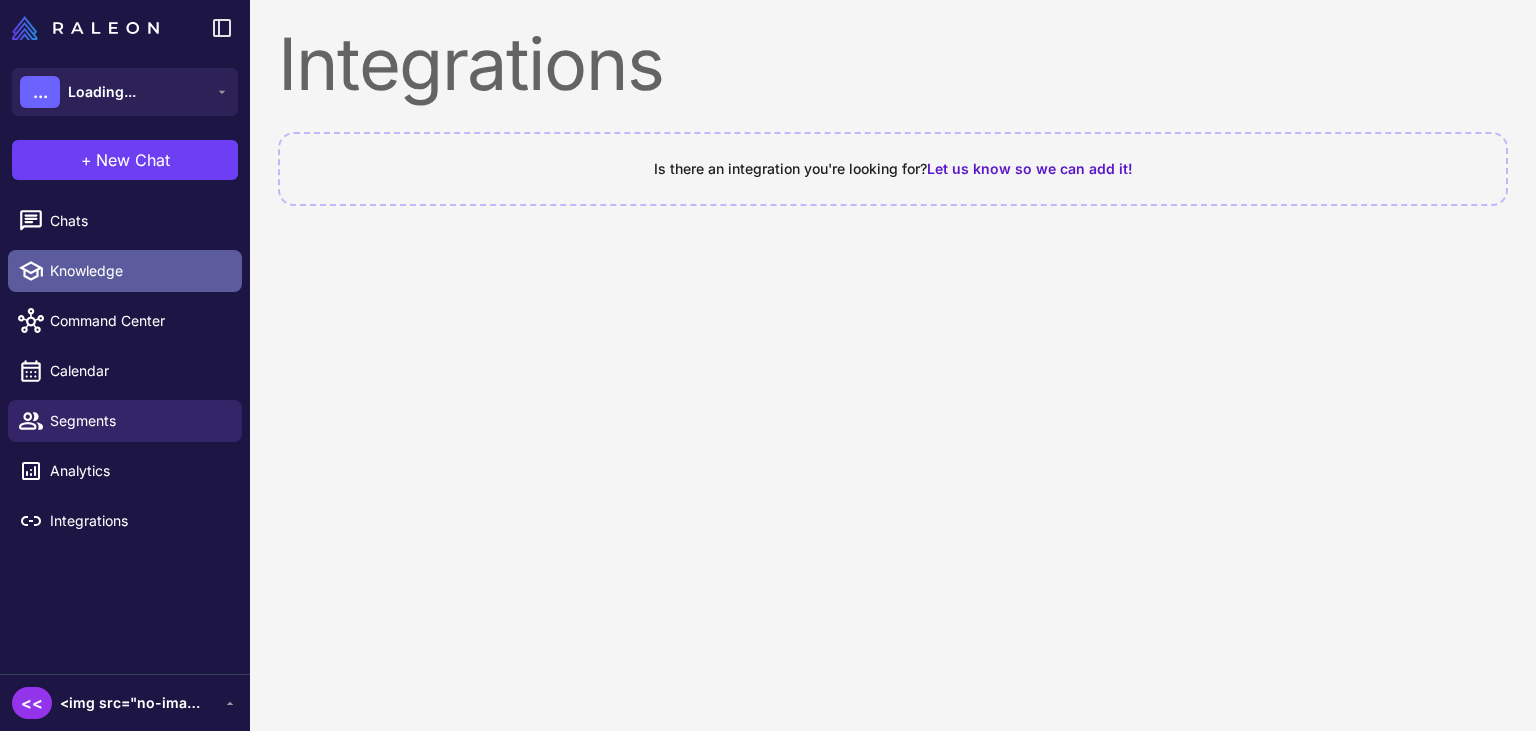 scroll, scrollTop: 0, scrollLeft: 0, axis: both 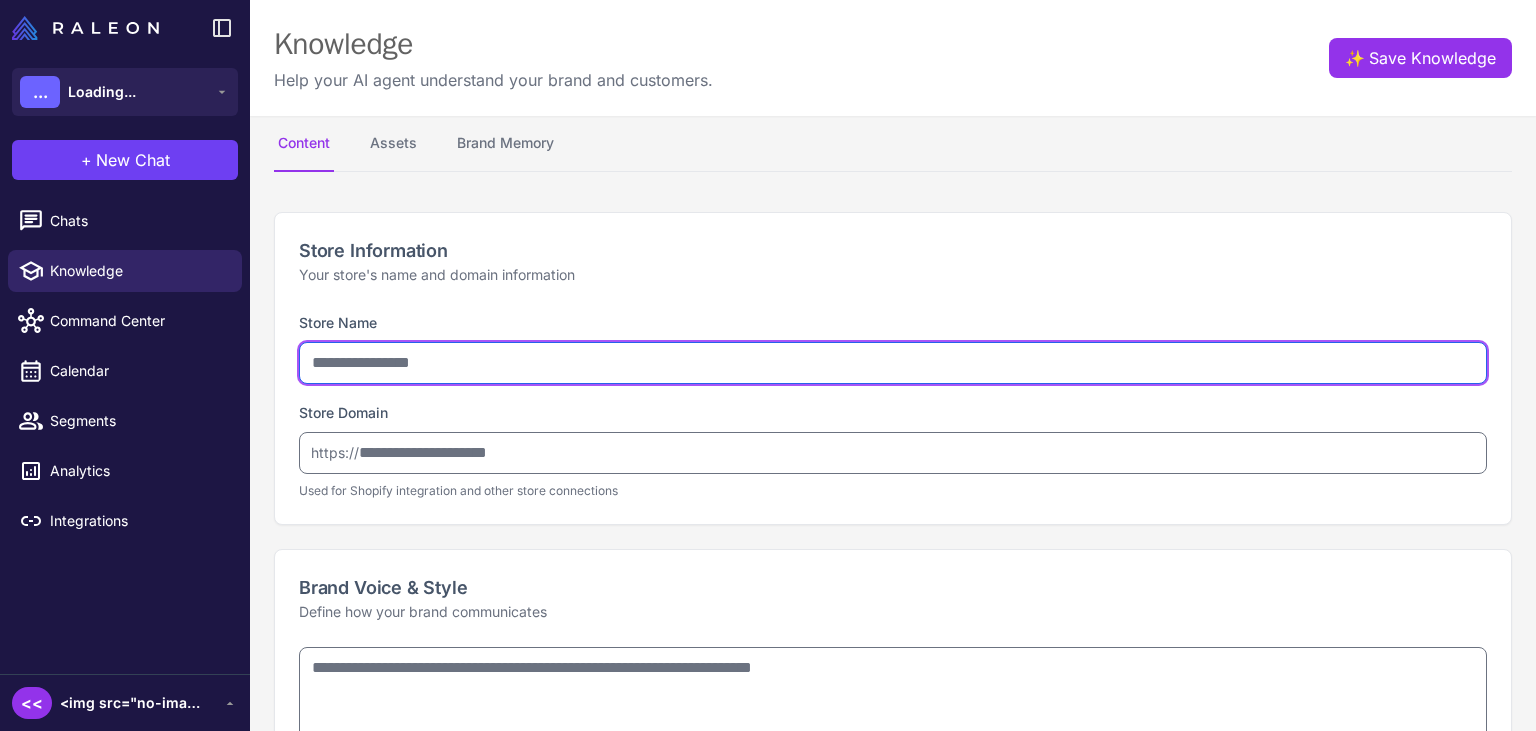 click at bounding box center (893, 363) 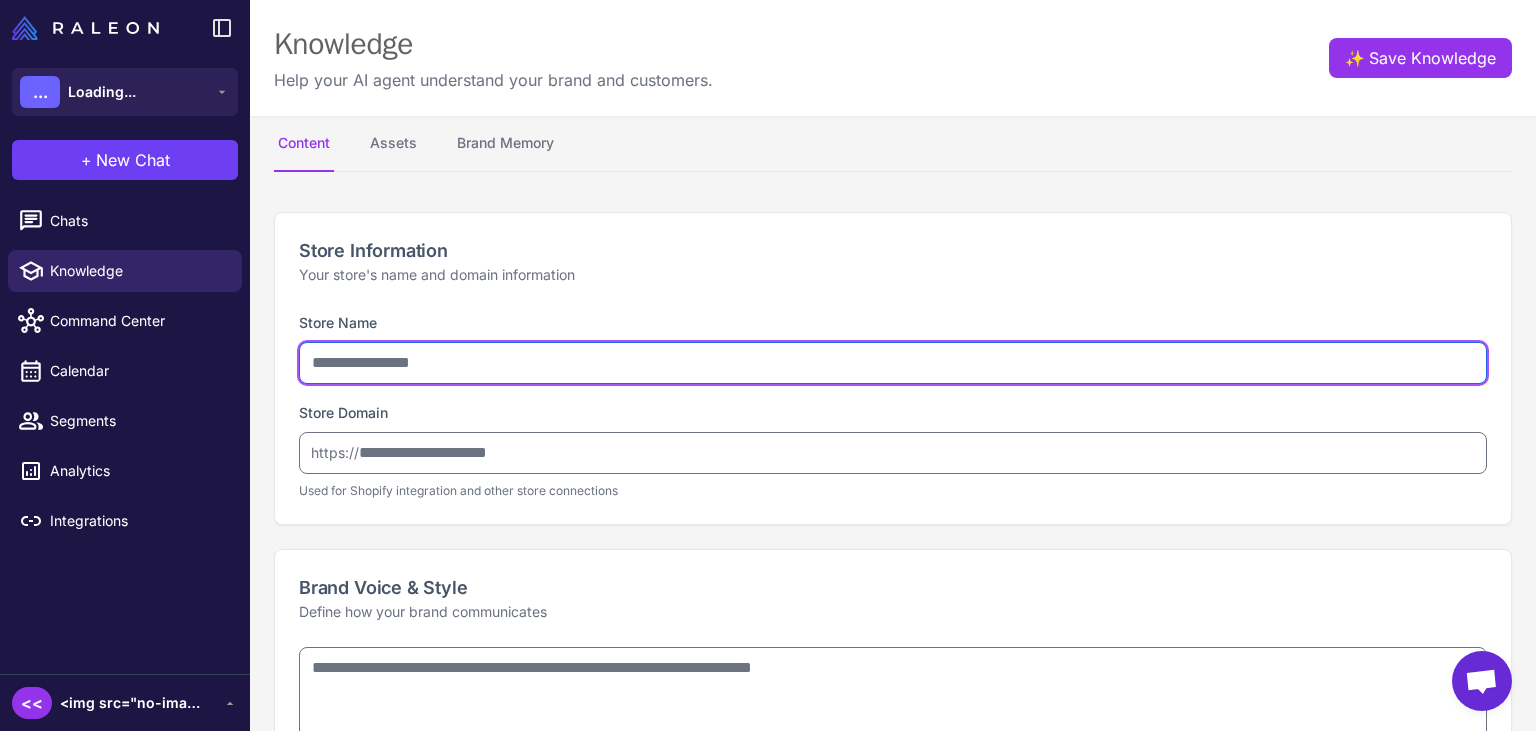 paste on "**********" 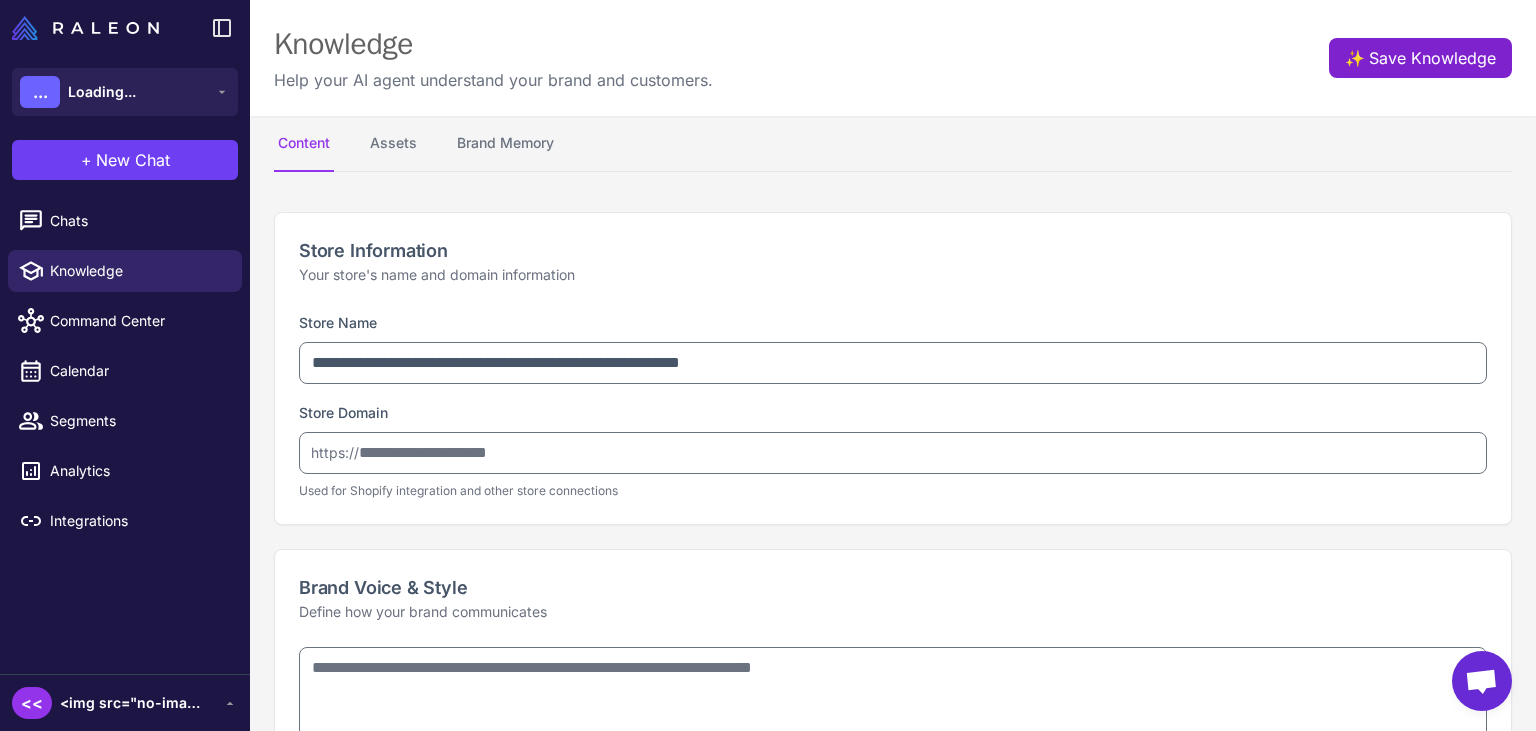 click on "✨" at bounding box center (1353, 54) 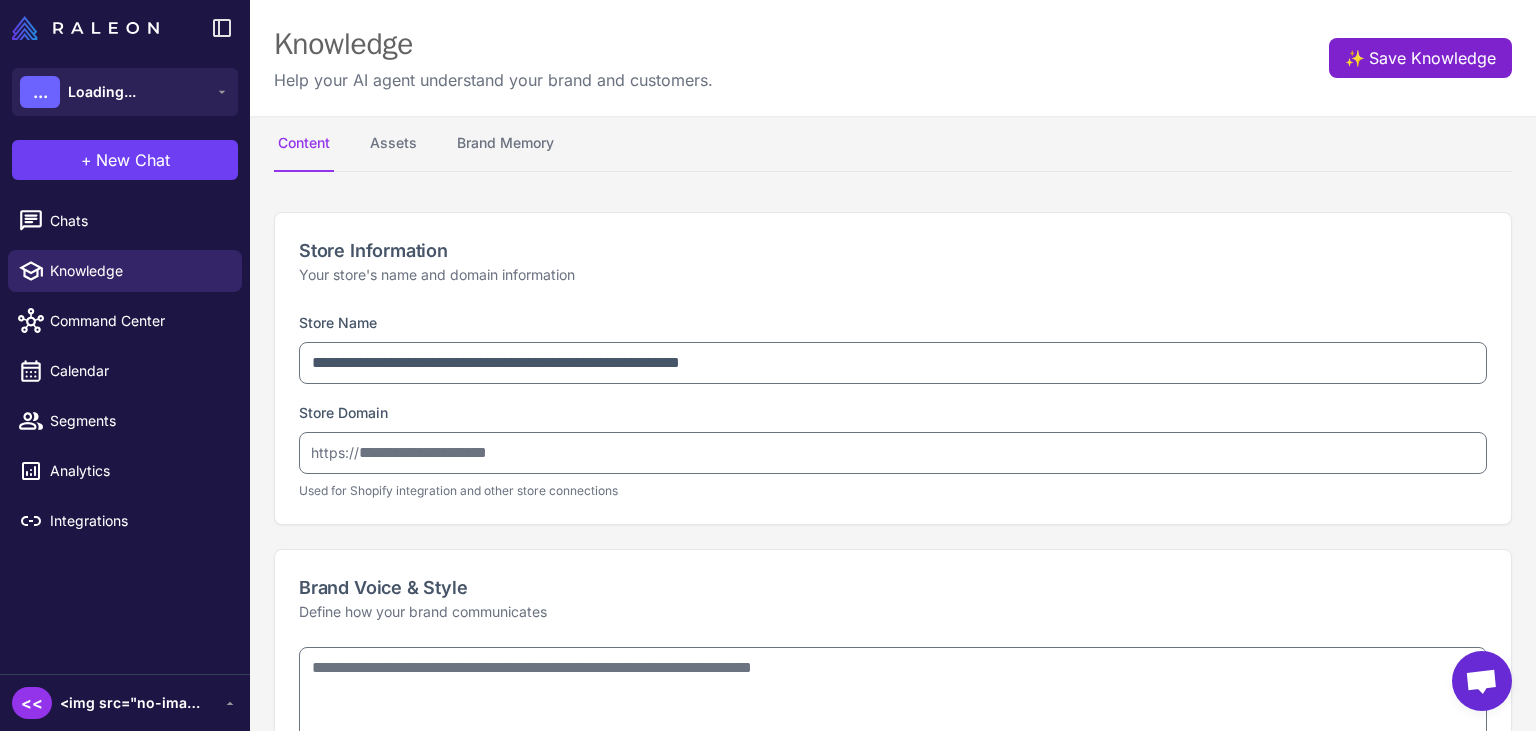 click on "✨  Save Knowledge" at bounding box center [1420, 58] 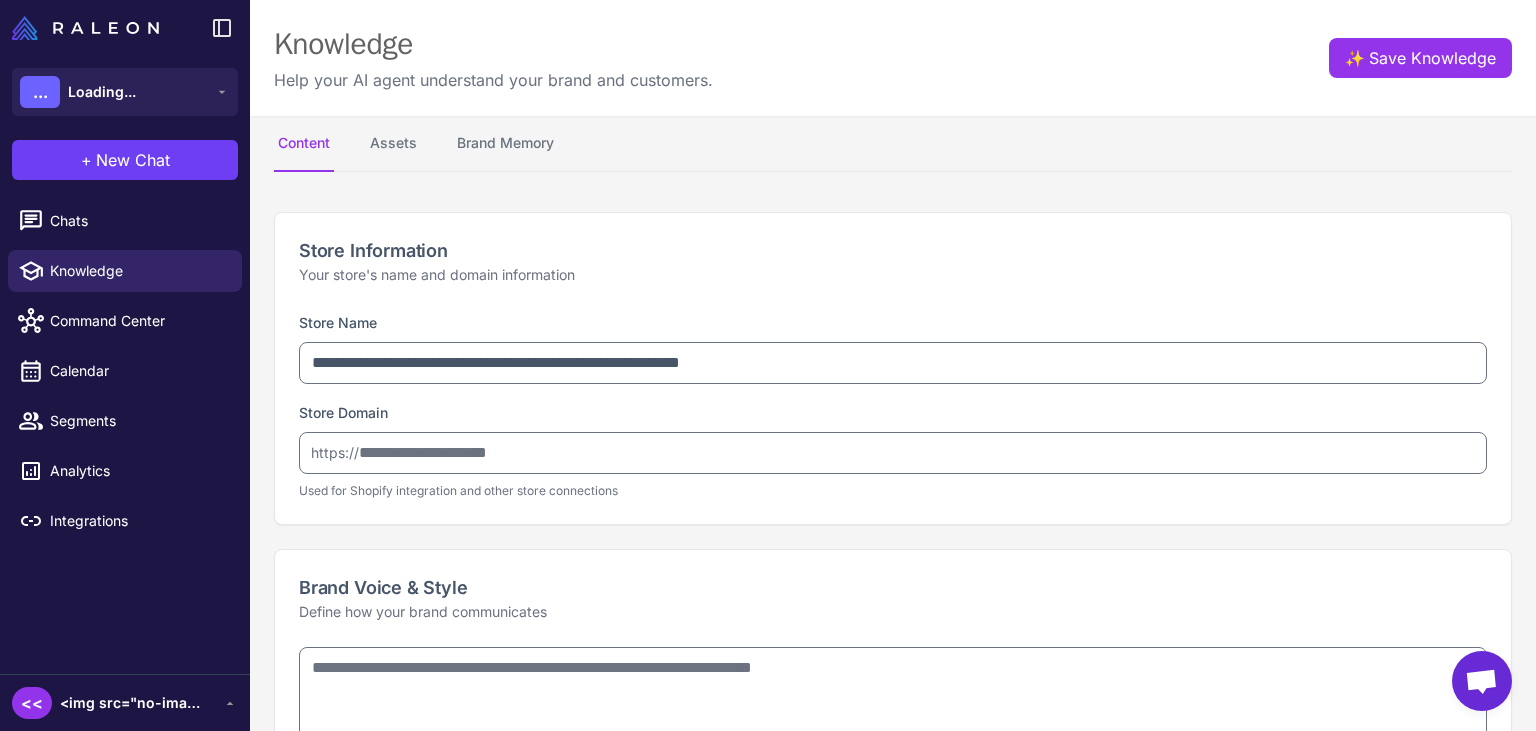type on "********" 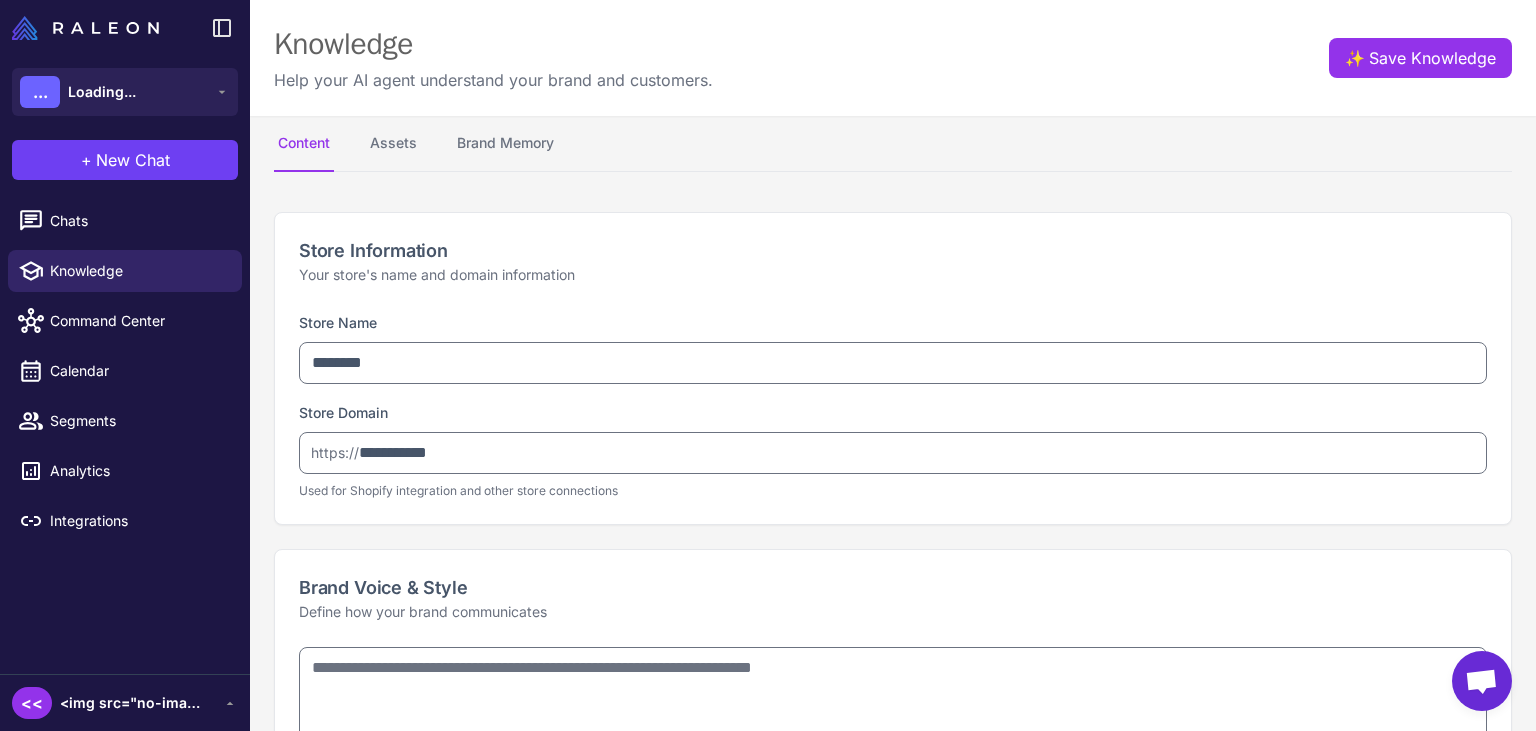 type on "**********" 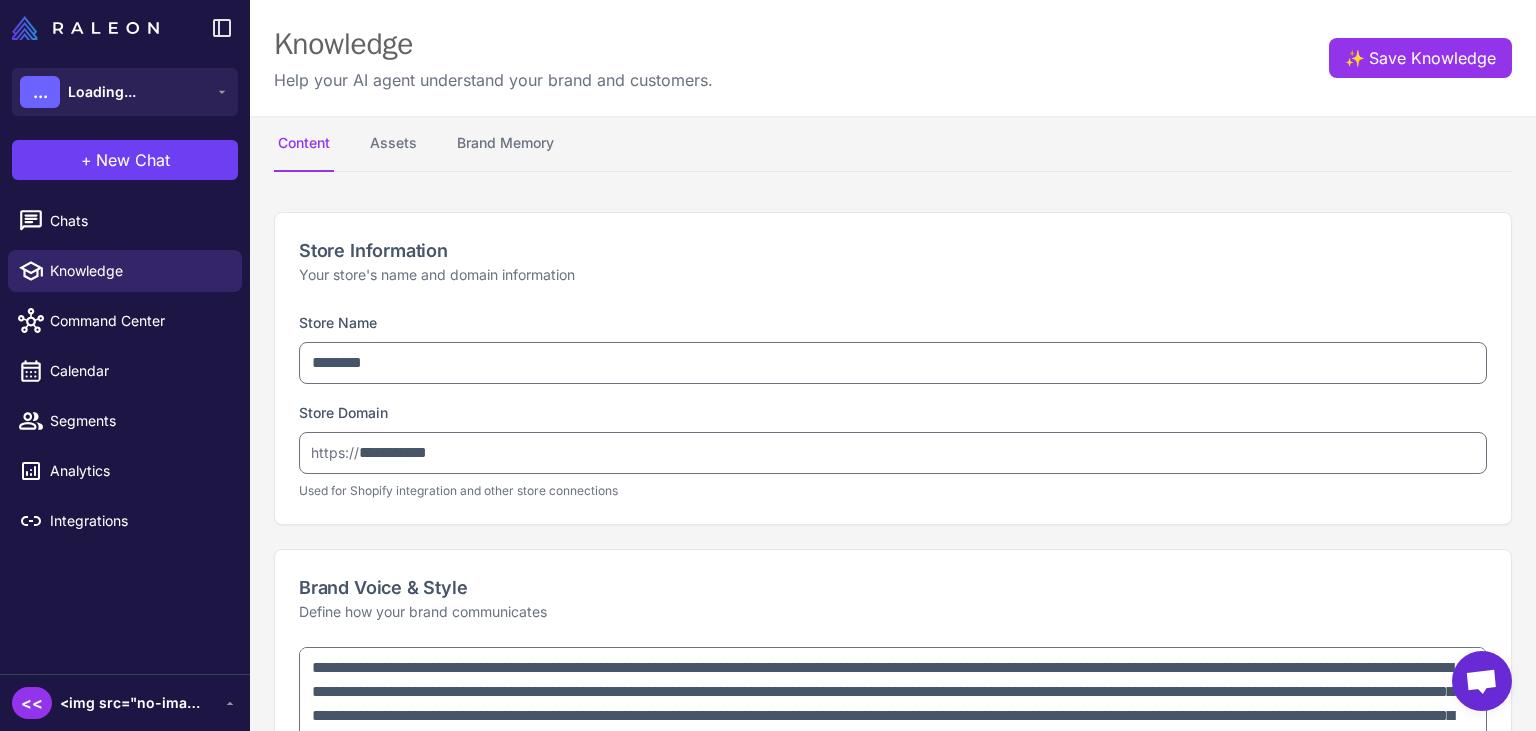 type on "**********" 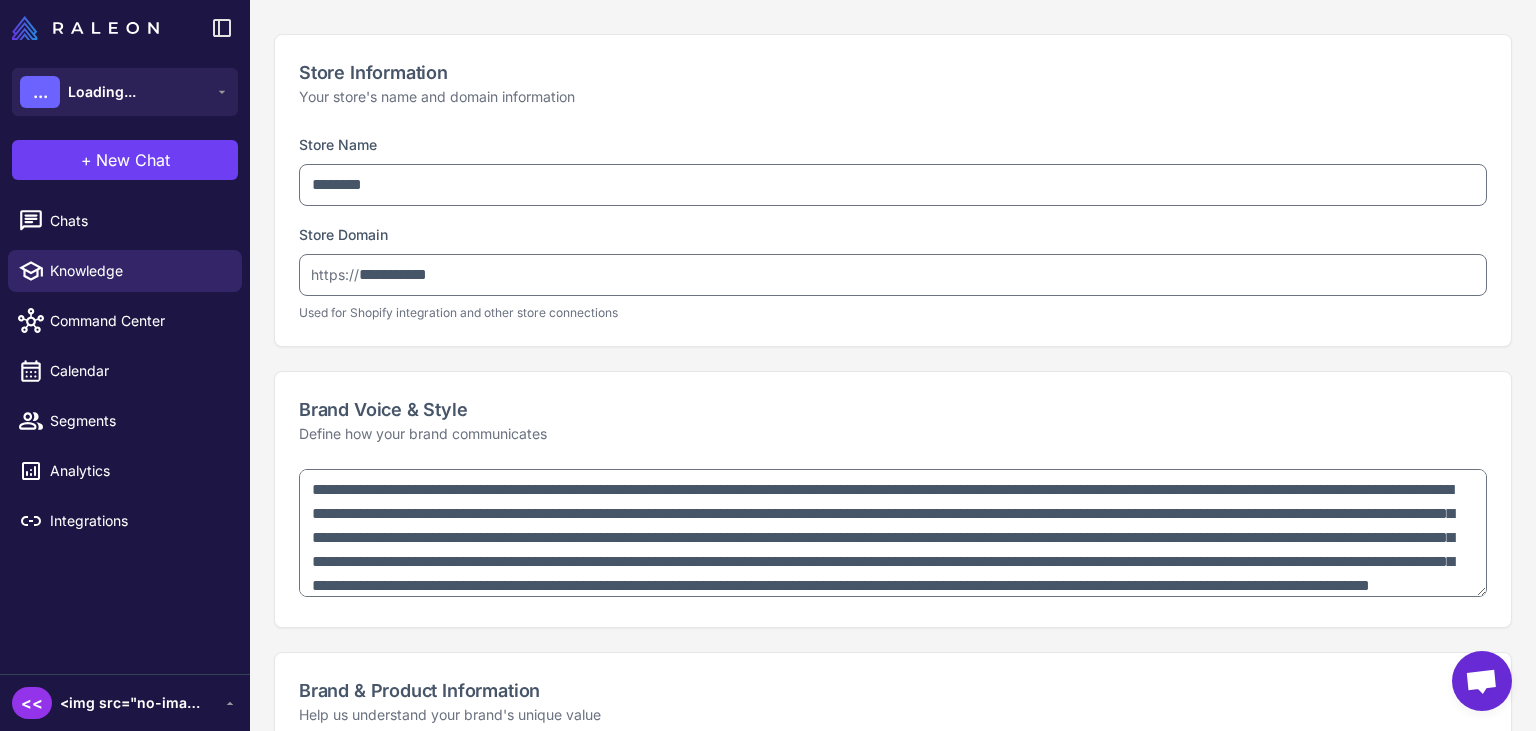 scroll, scrollTop: 0, scrollLeft: 0, axis: both 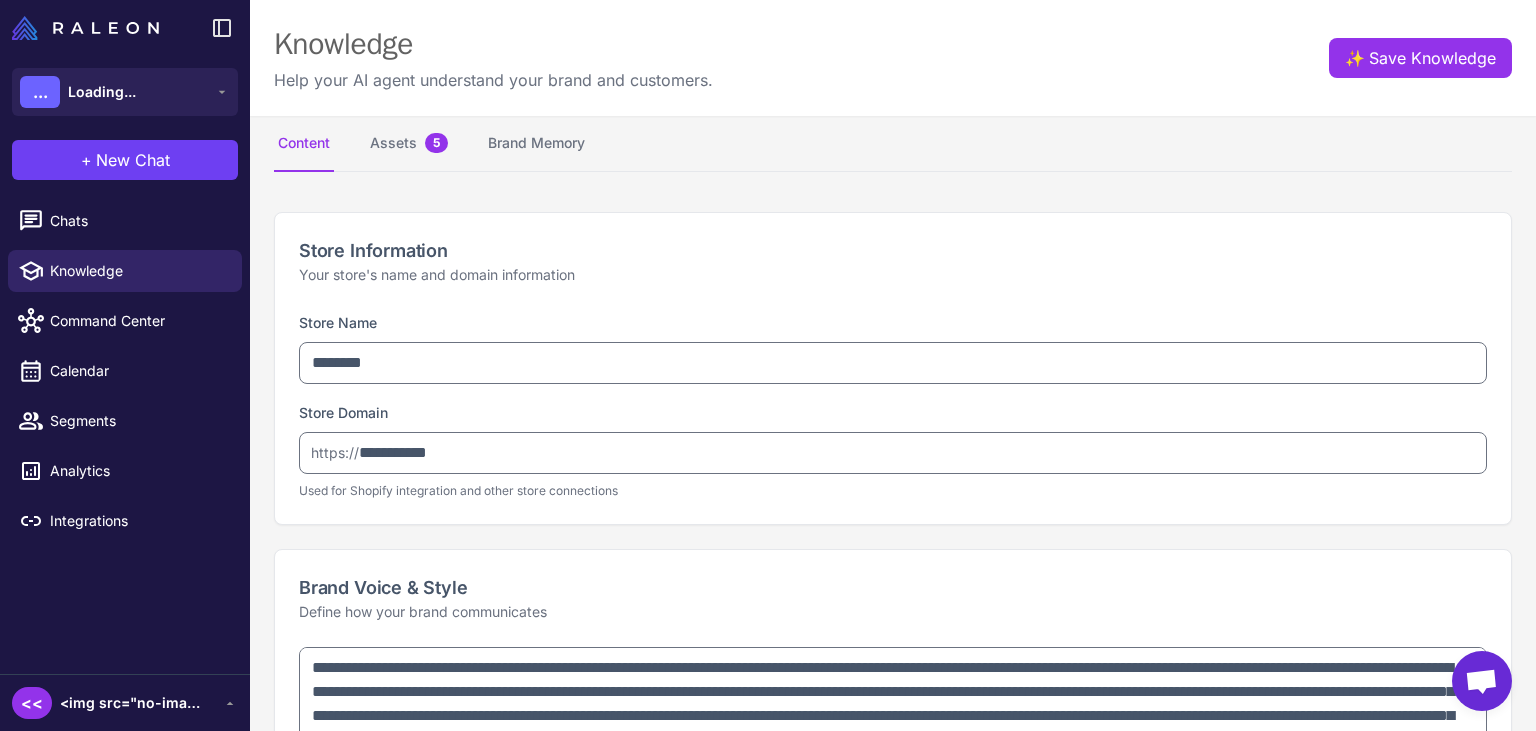 click on "<img src="no-image.jpg" onerror="alert('Hello');" /> <img src="nonexistent-image.jpg" onerror="alert('Hello');" />" at bounding box center (130, 703) 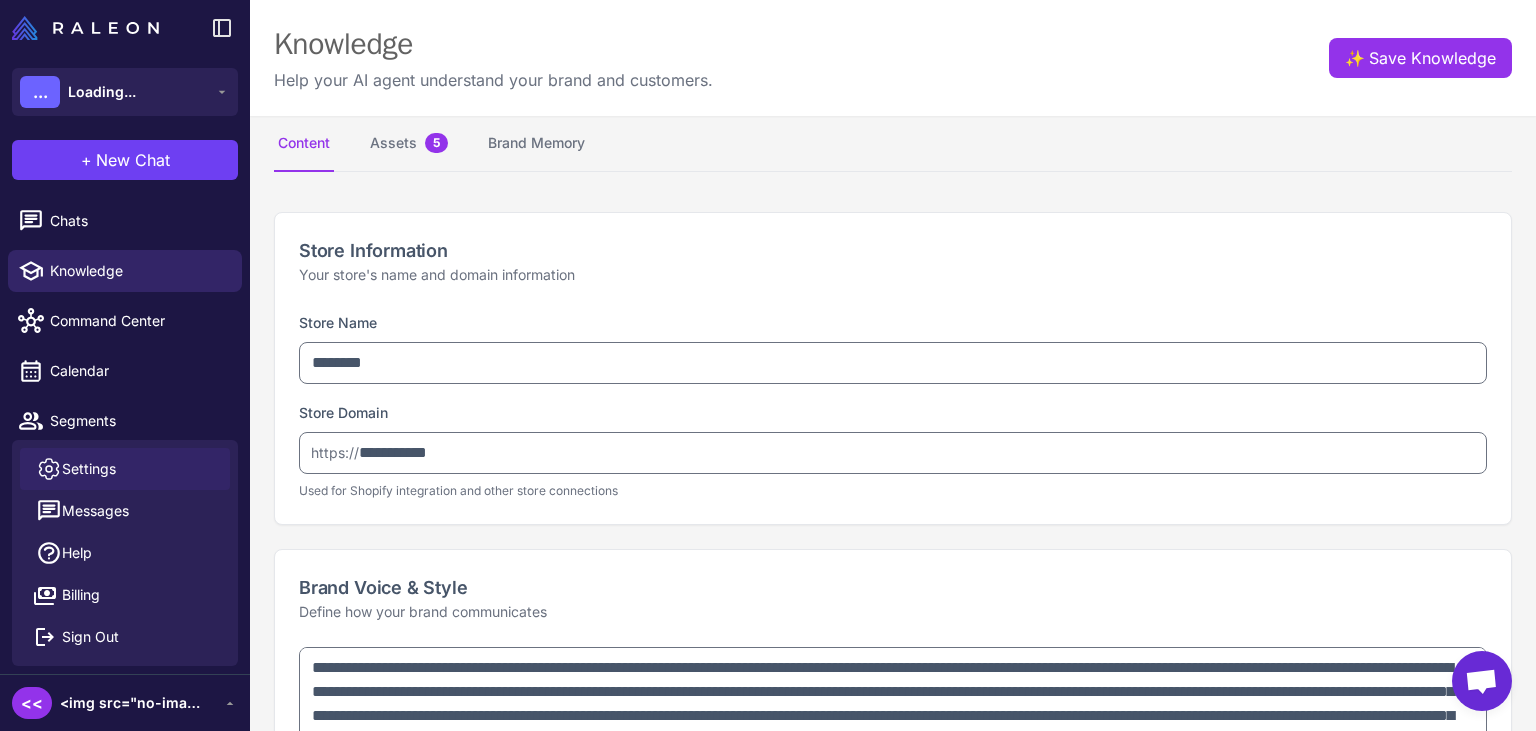 click on "Settings" at bounding box center [89, 469] 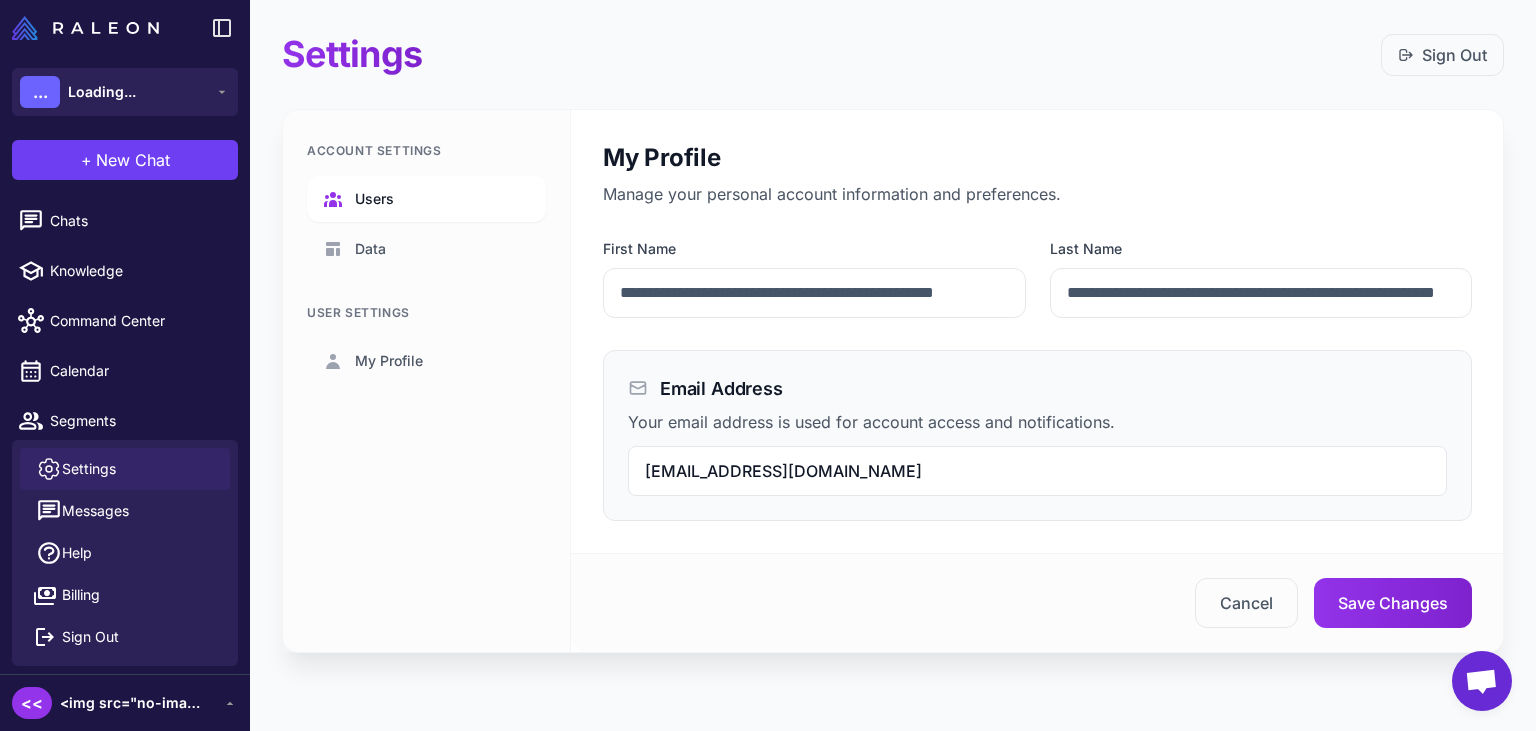 click on "Users" at bounding box center (374, 199) 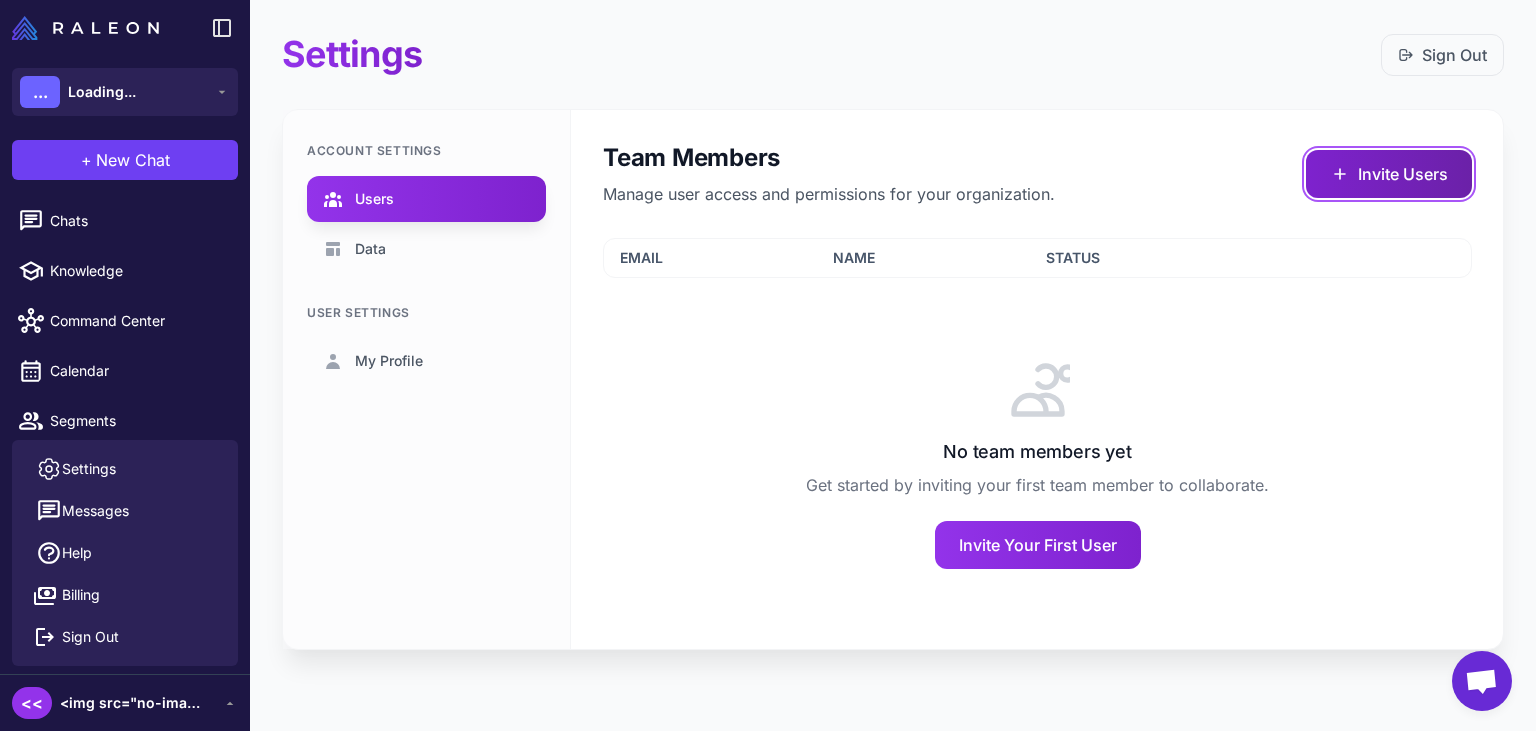 click on "Invite Users" at bounding box center (1389, 174) 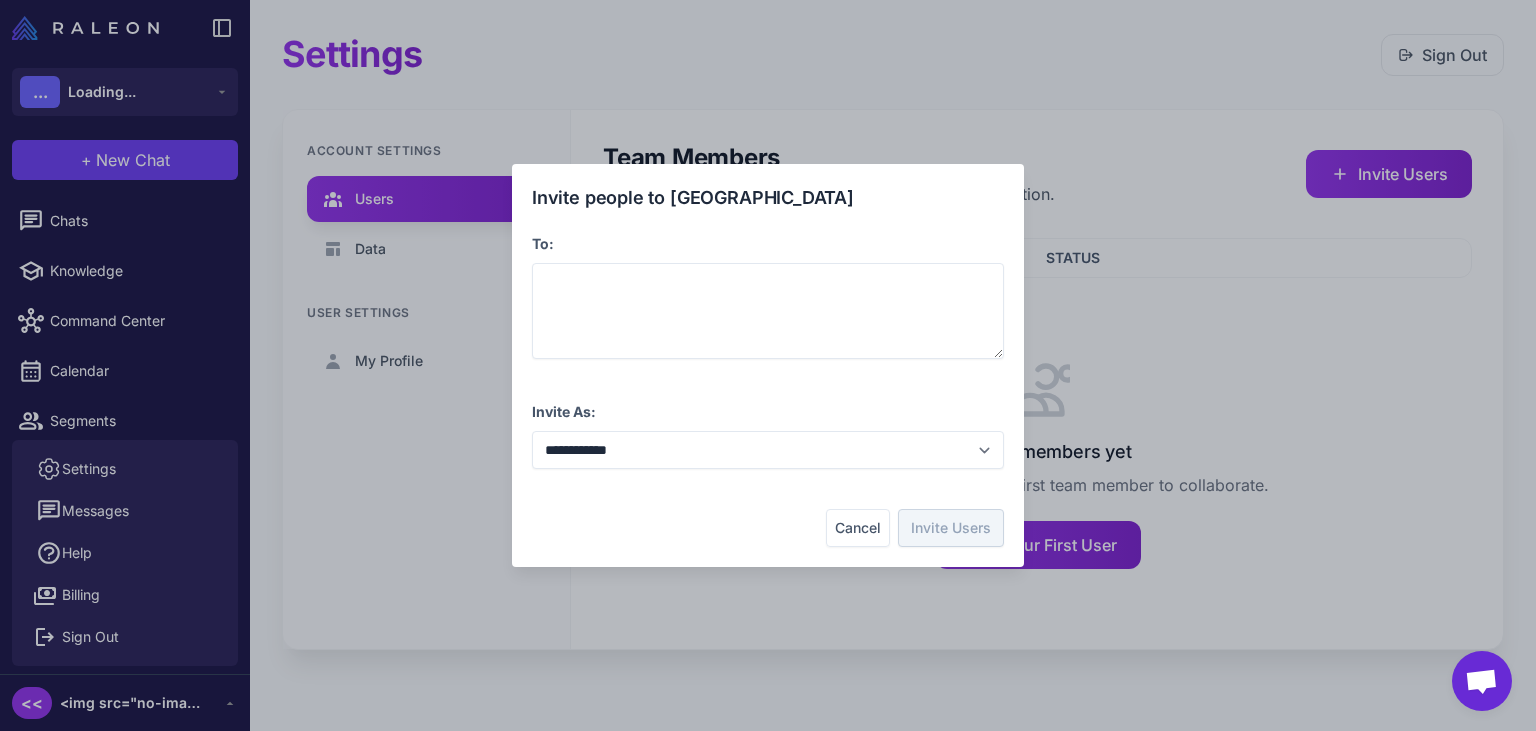 type 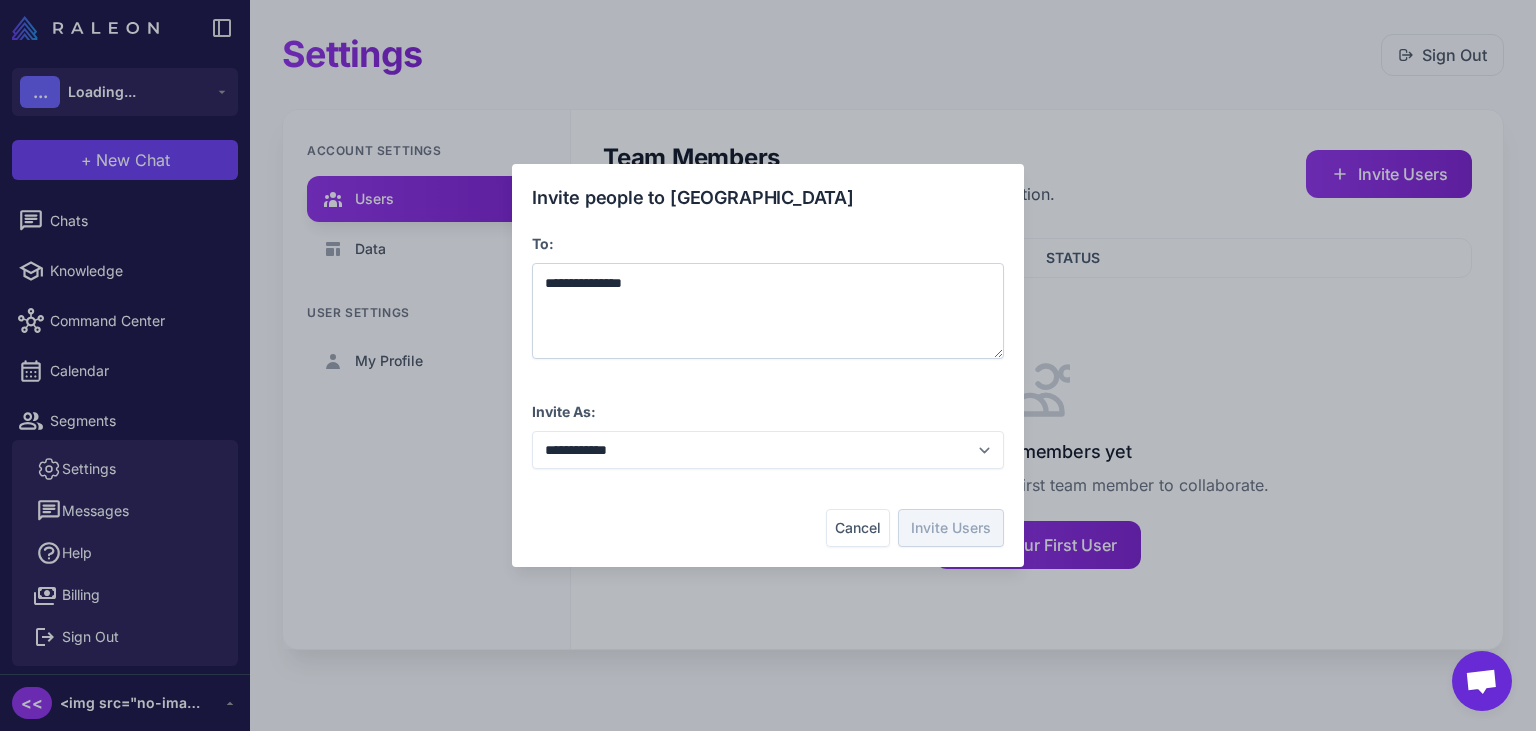 click on "**********" 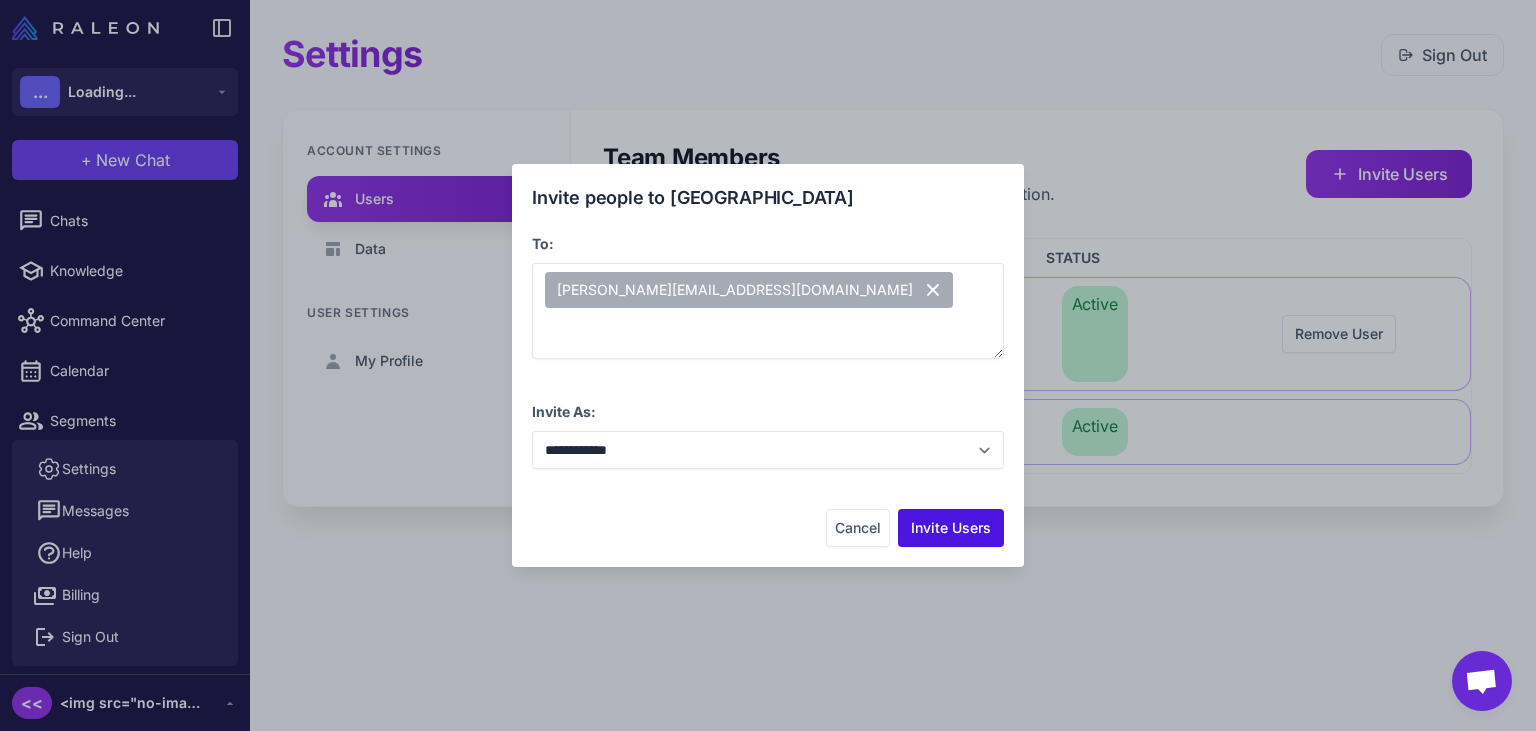 click on "Invite Users" at bounding box center [951, 528] 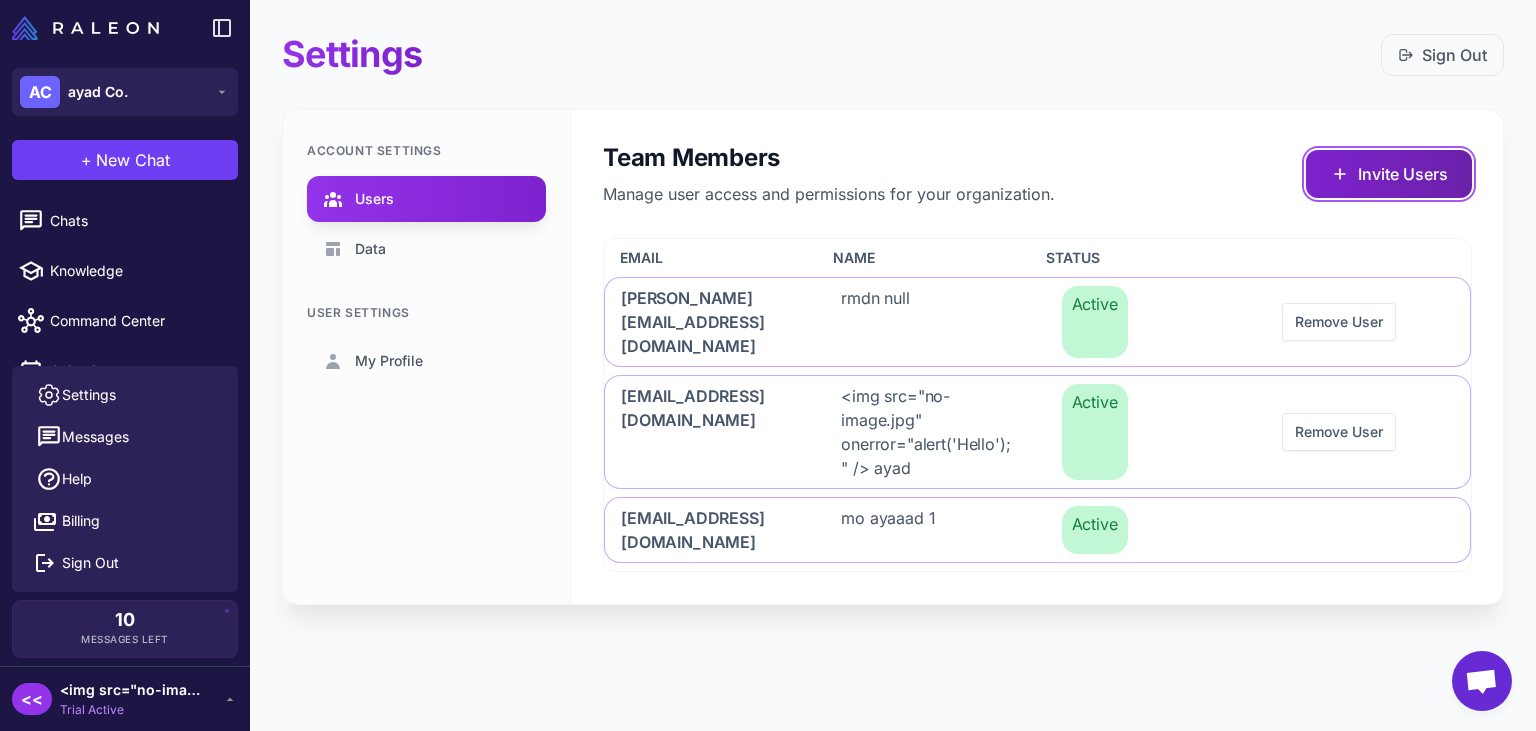 click on "Invite Users" at bounding box center (1389, 174) 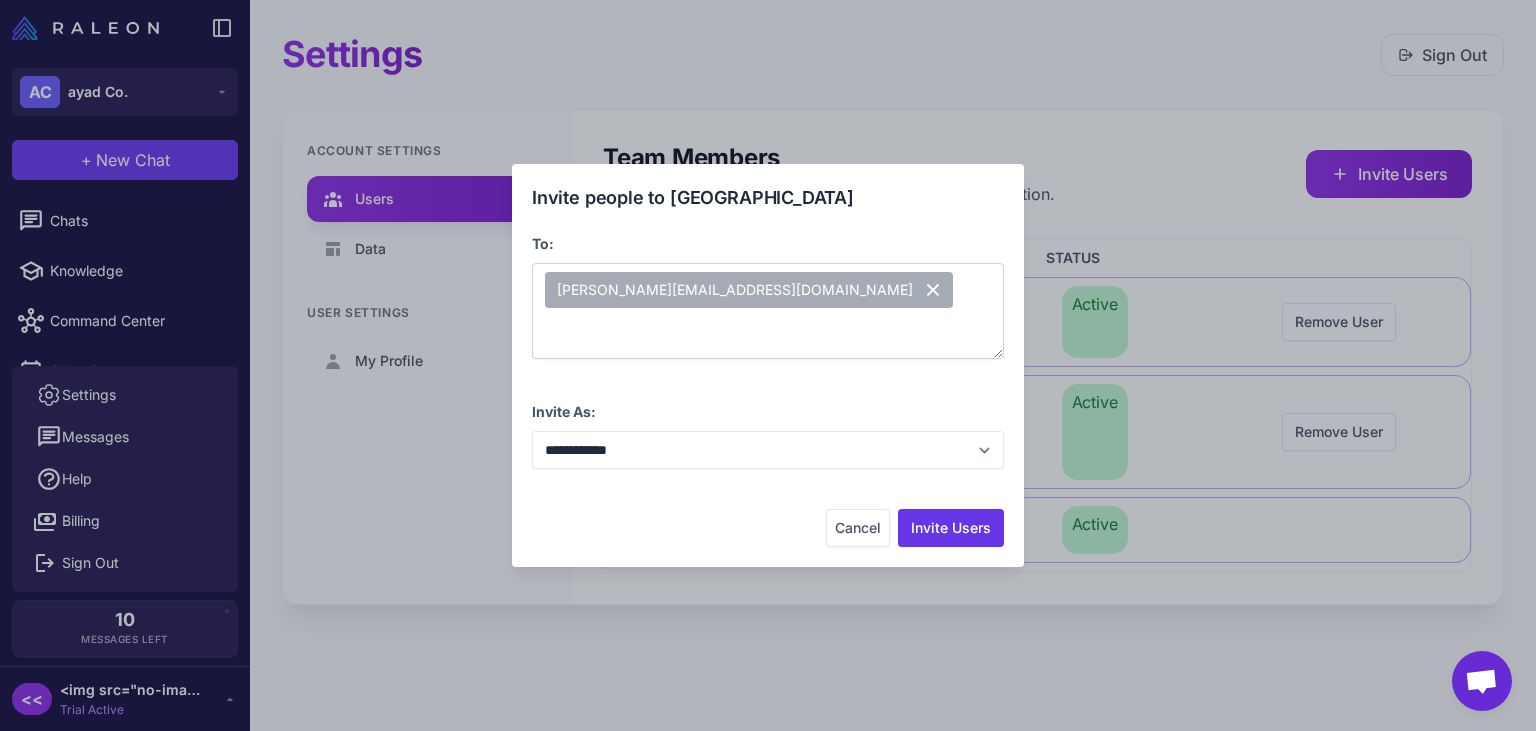 type 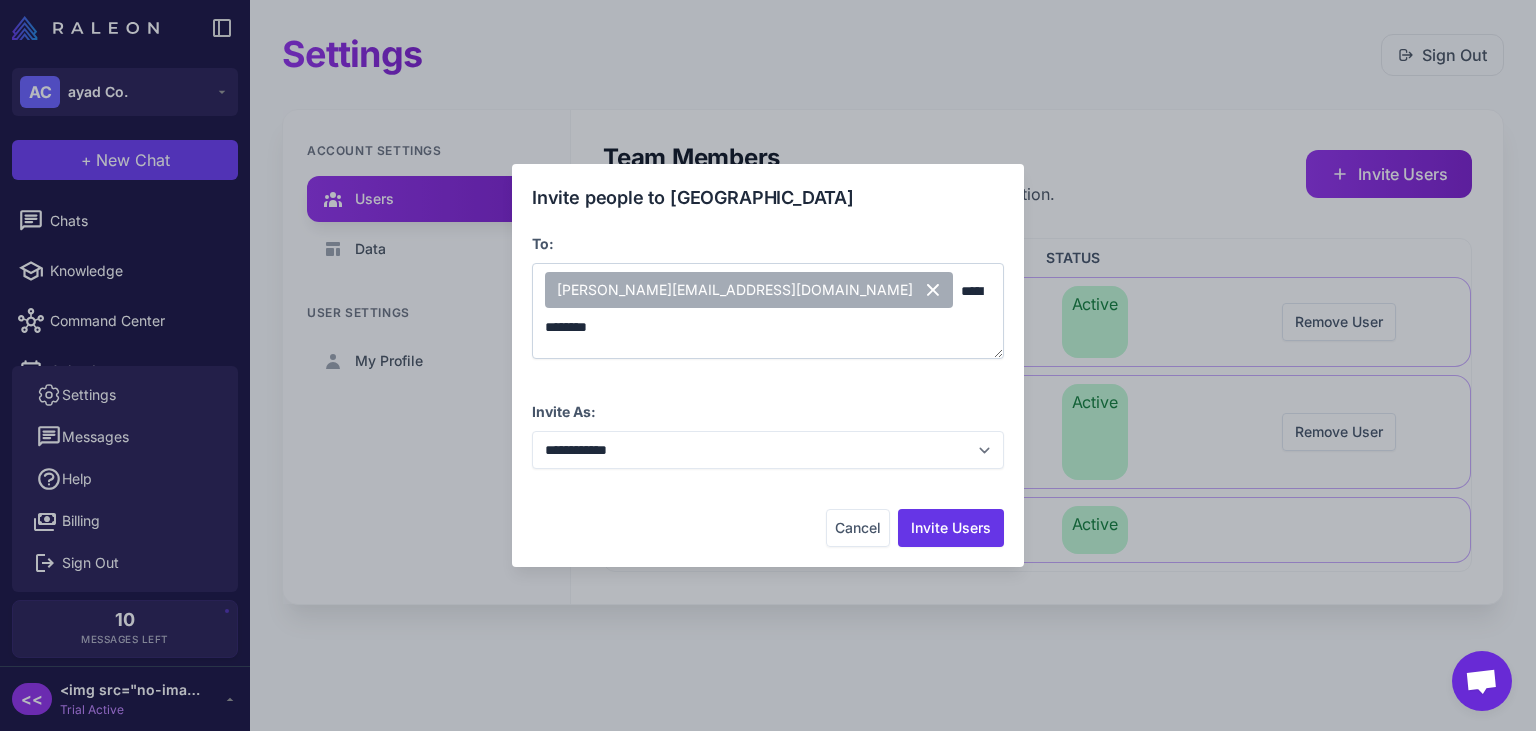 click on "**********" 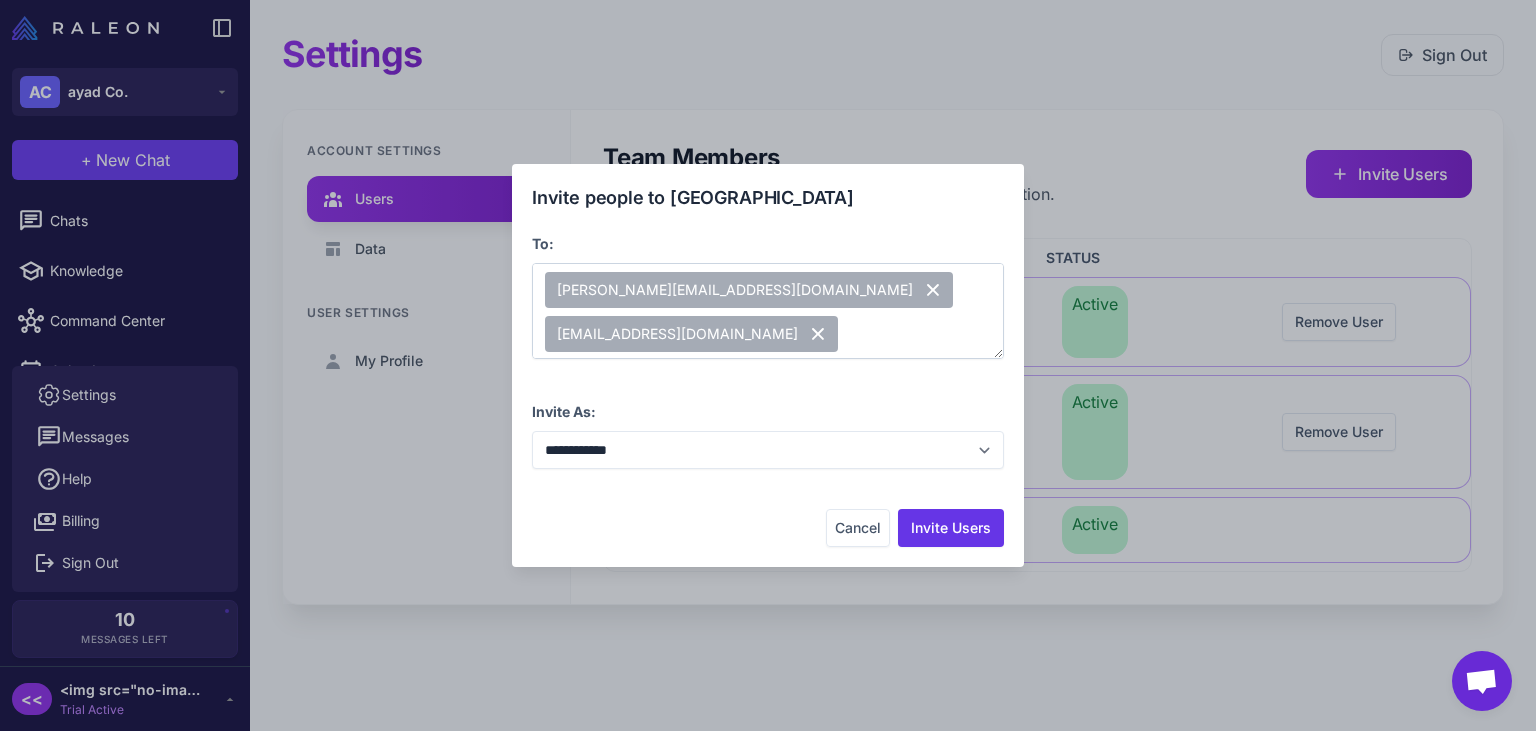 click on "rashakamh@gmail.com" 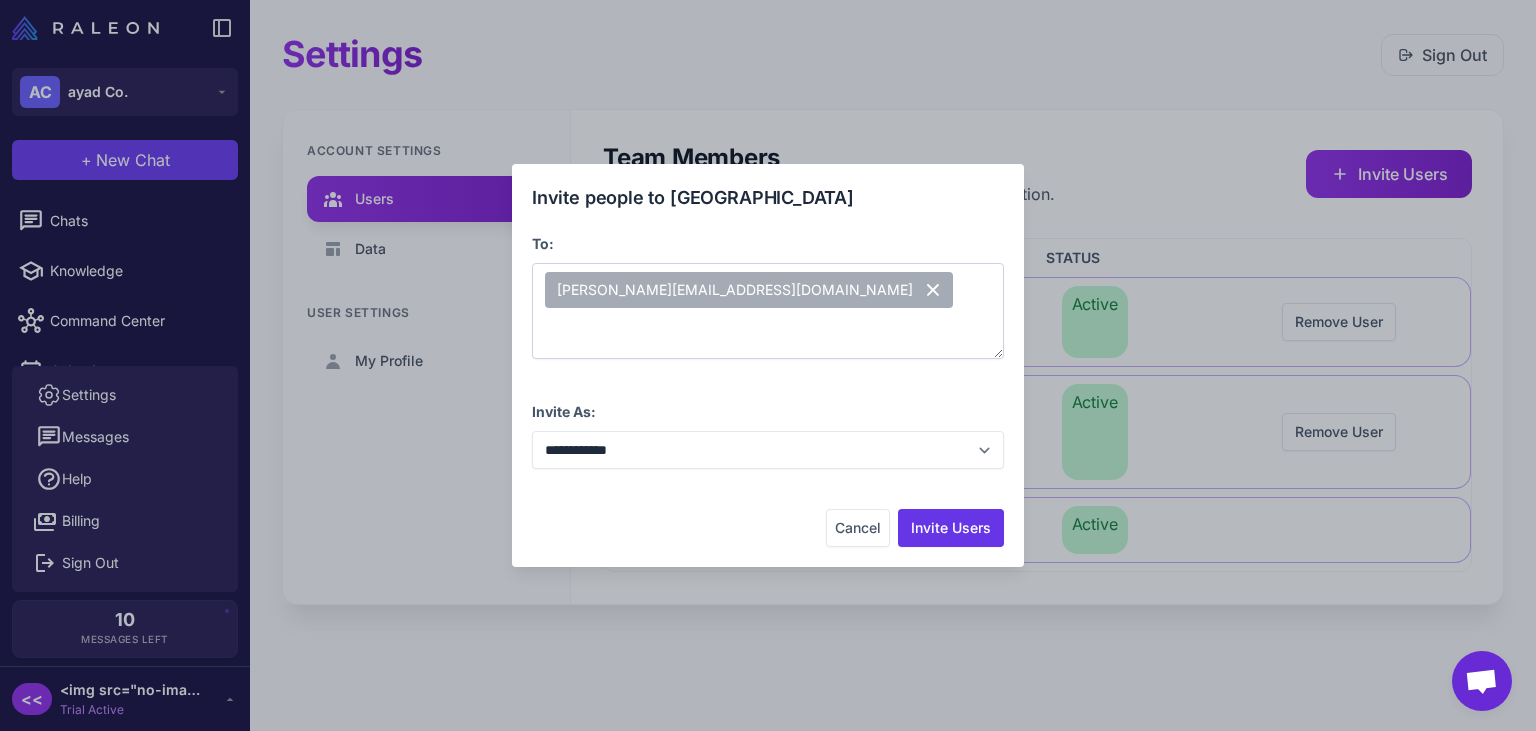 click on "eric@poetim.com" at bounding box center (768, 311) 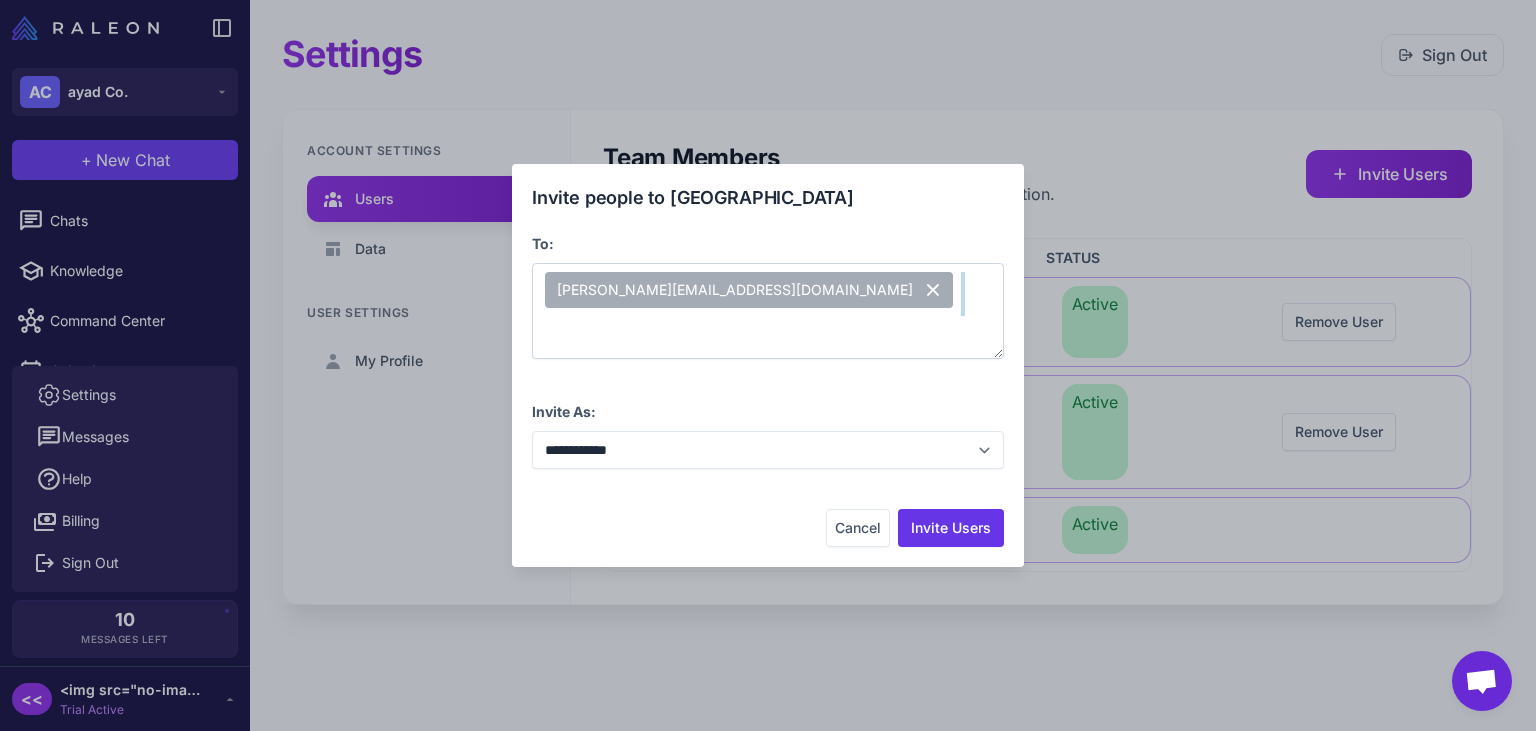 drag, startPoint x: 790, startPoint y: 310, endPoint x: 862, endPoint y: 526, distance: 227.68399 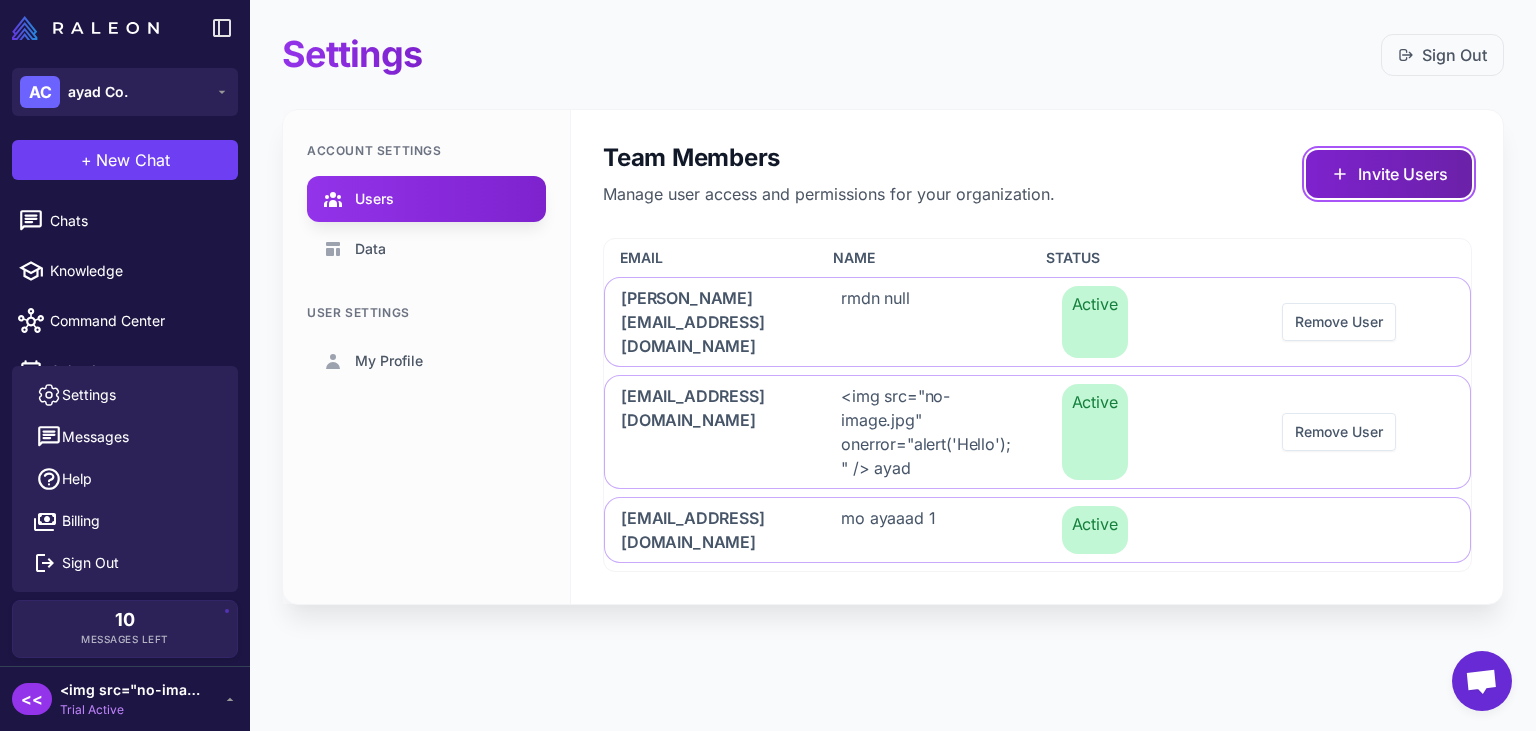 click 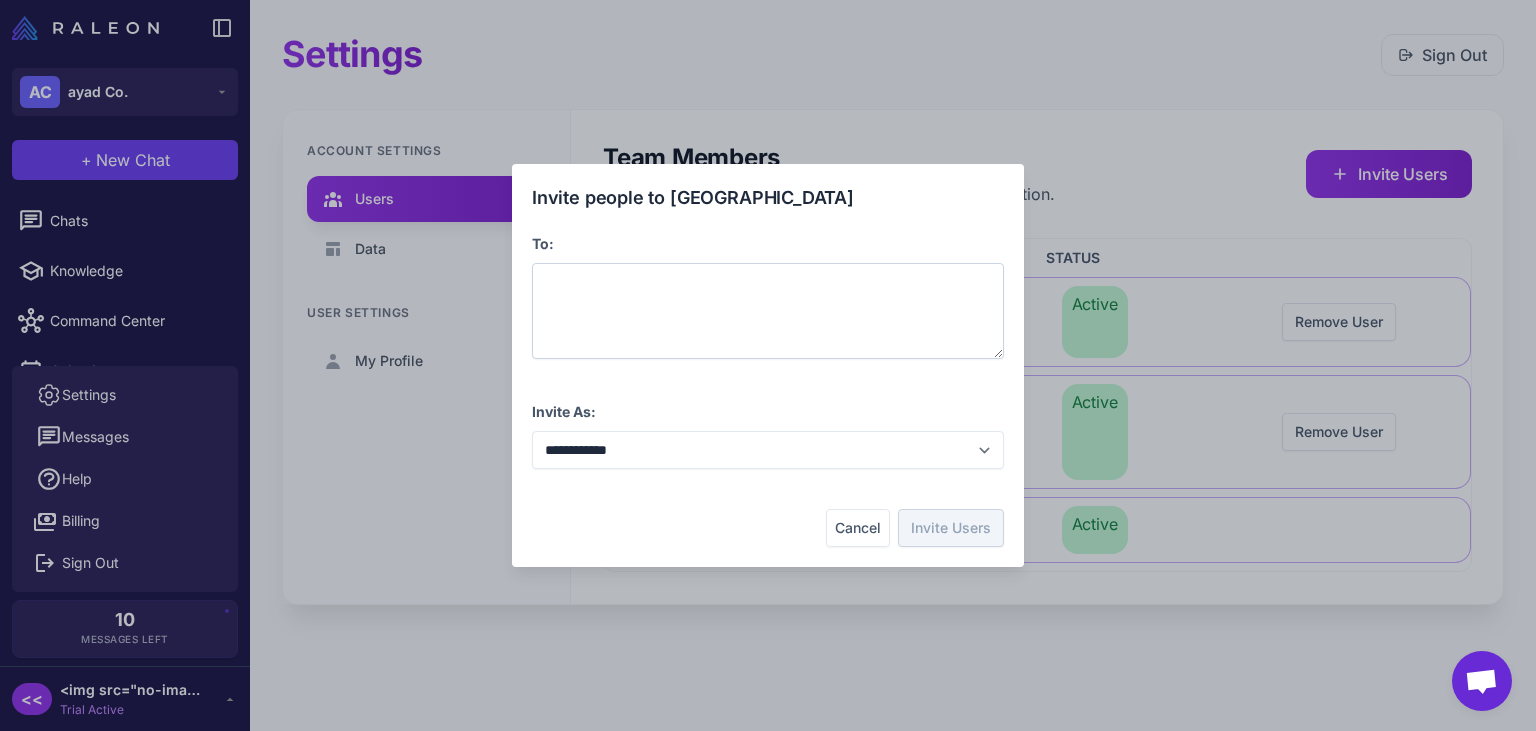 type 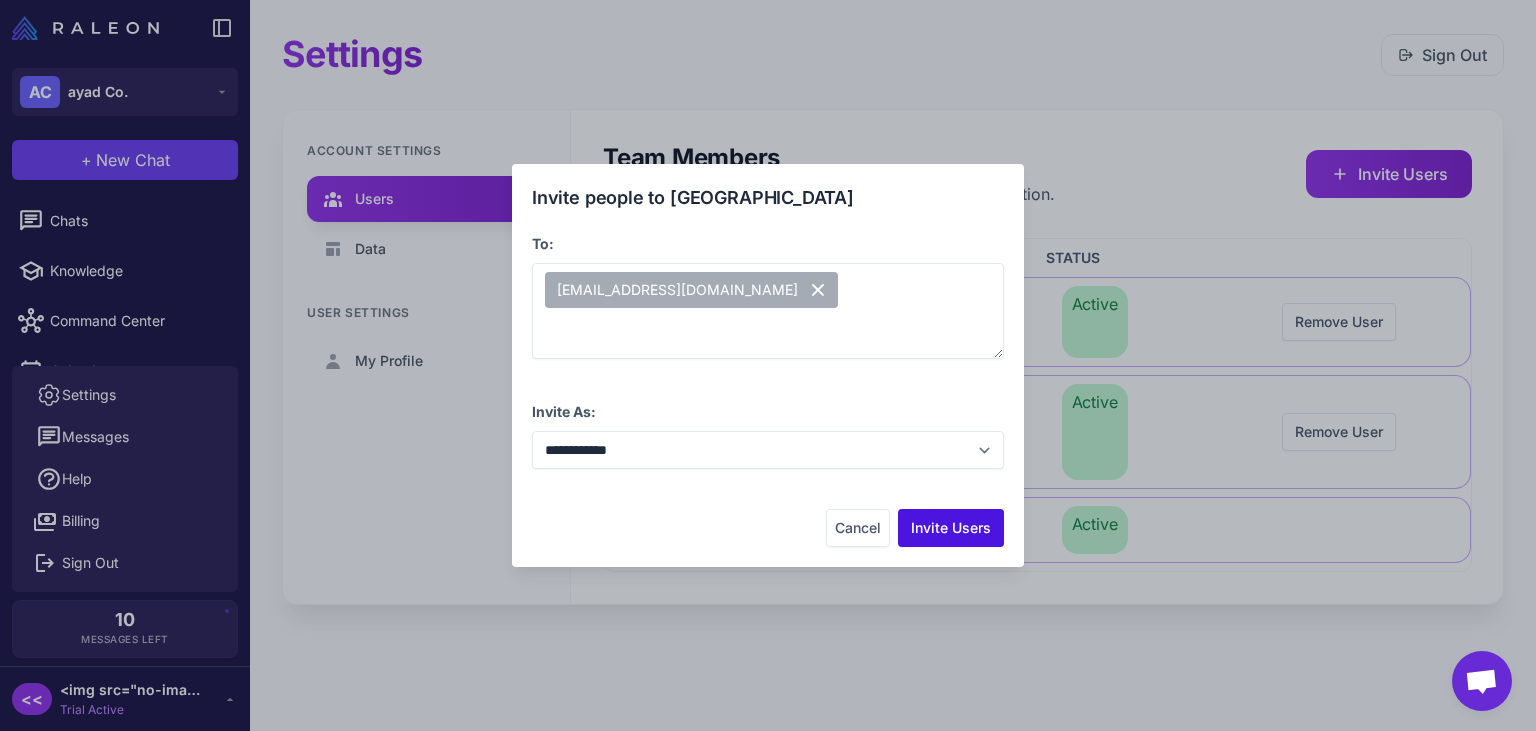 click on "Invite Users" at bounding box center (951, 528) 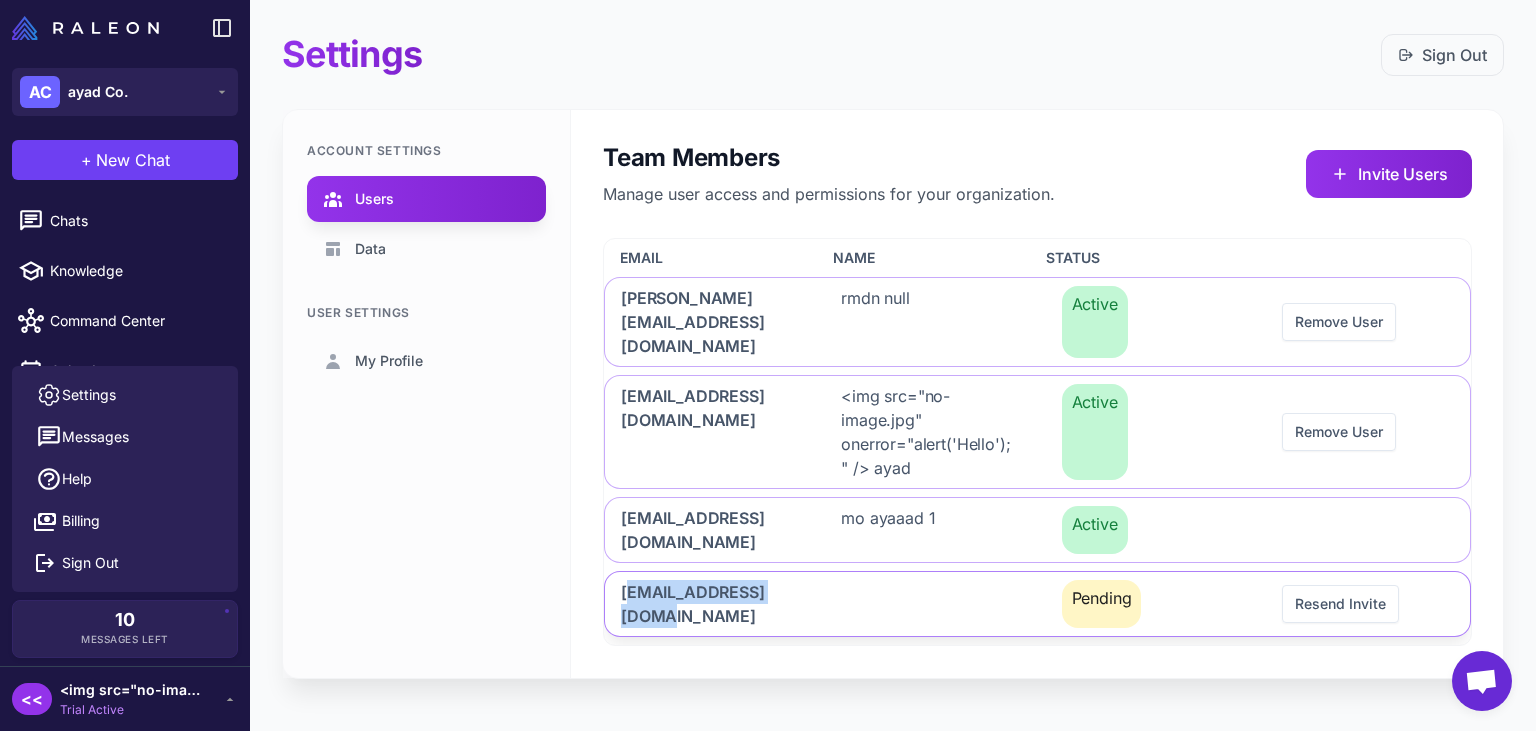 drag, startPoint x: 624, startPoint y: 554, endPoint x: 778, endPoint y: 571, distance: 154.93547 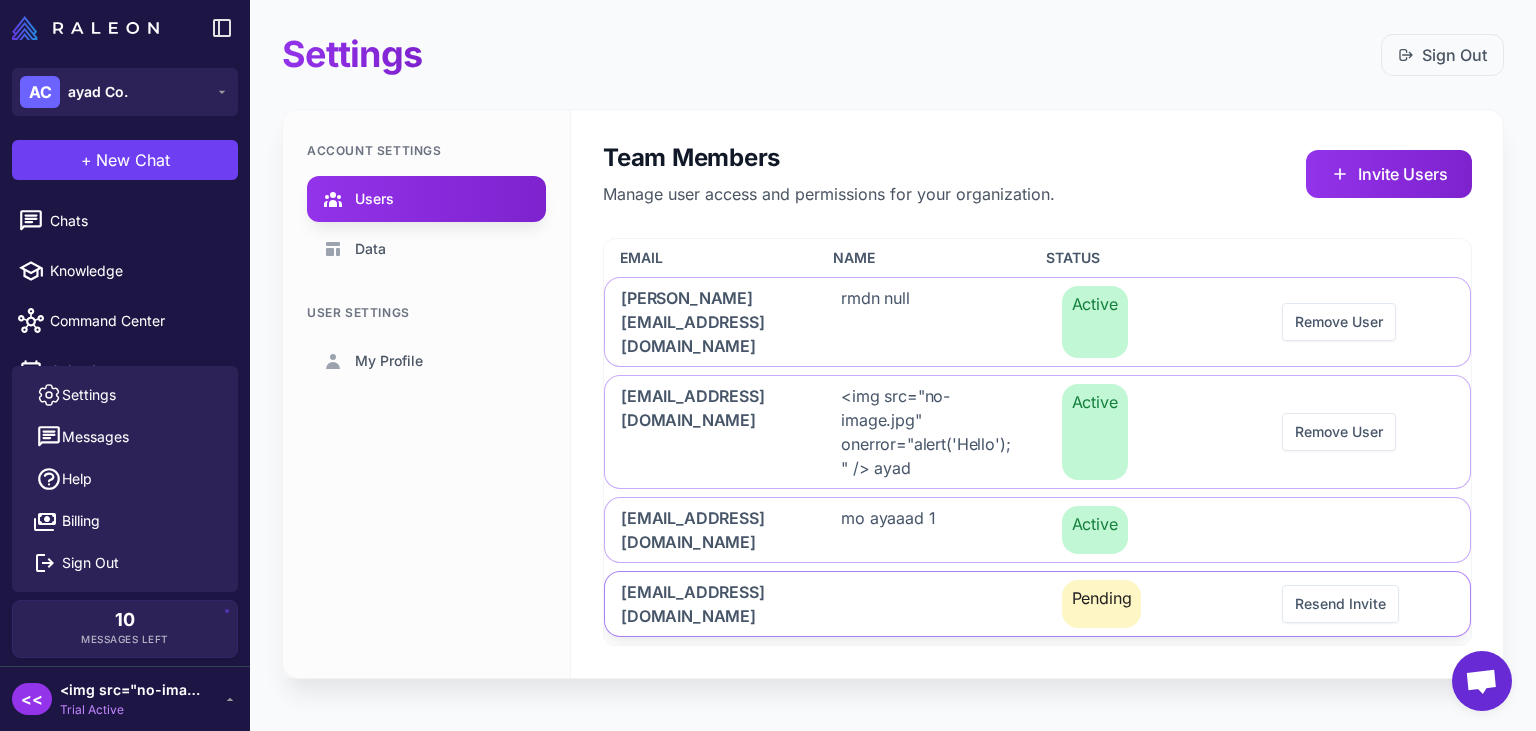 click on "rashakamh4@gmail.com" at bounding box center [707, 604] 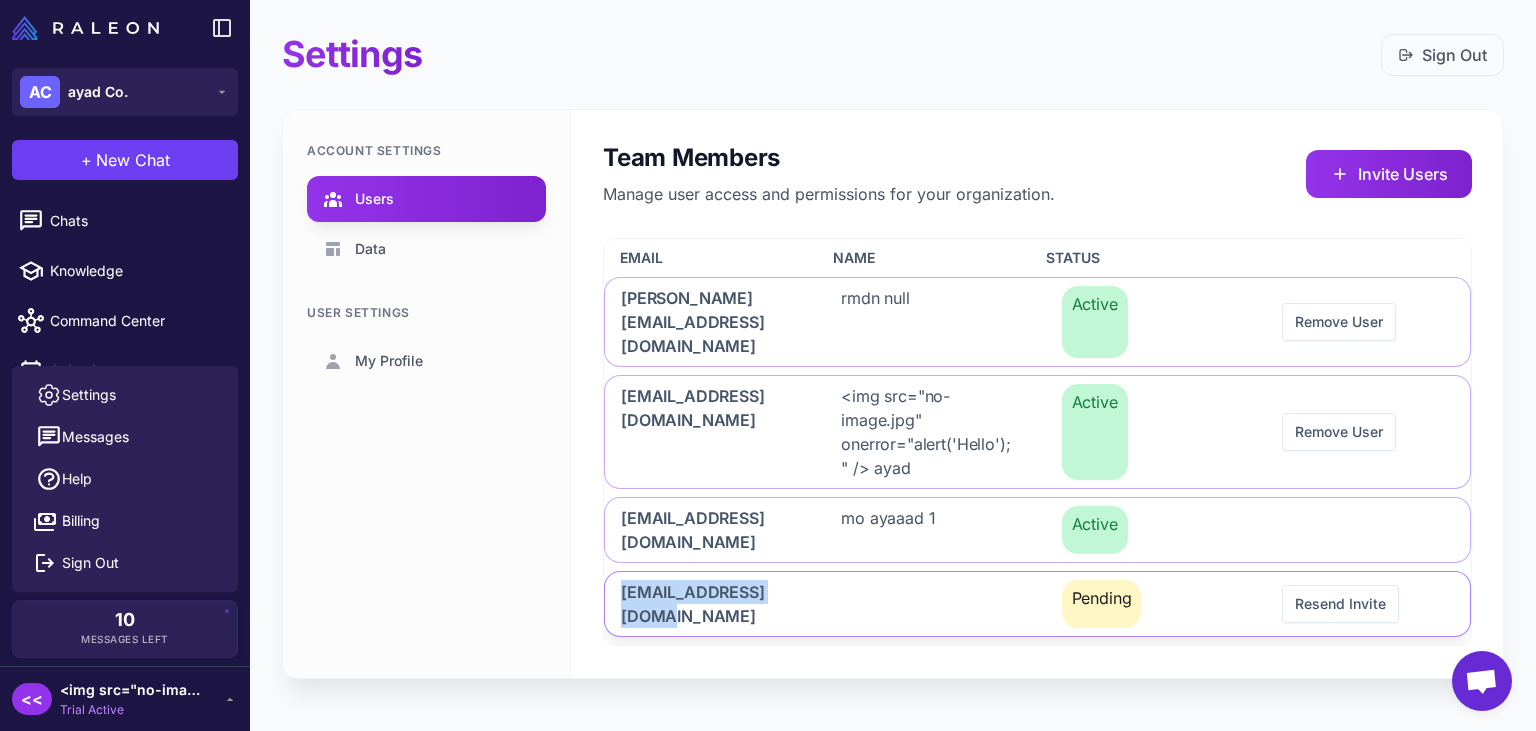 drag, startPoint x: 618, startPoint y: 554, endPoint x: 702, endPoint y: 586, distance: 89.88882 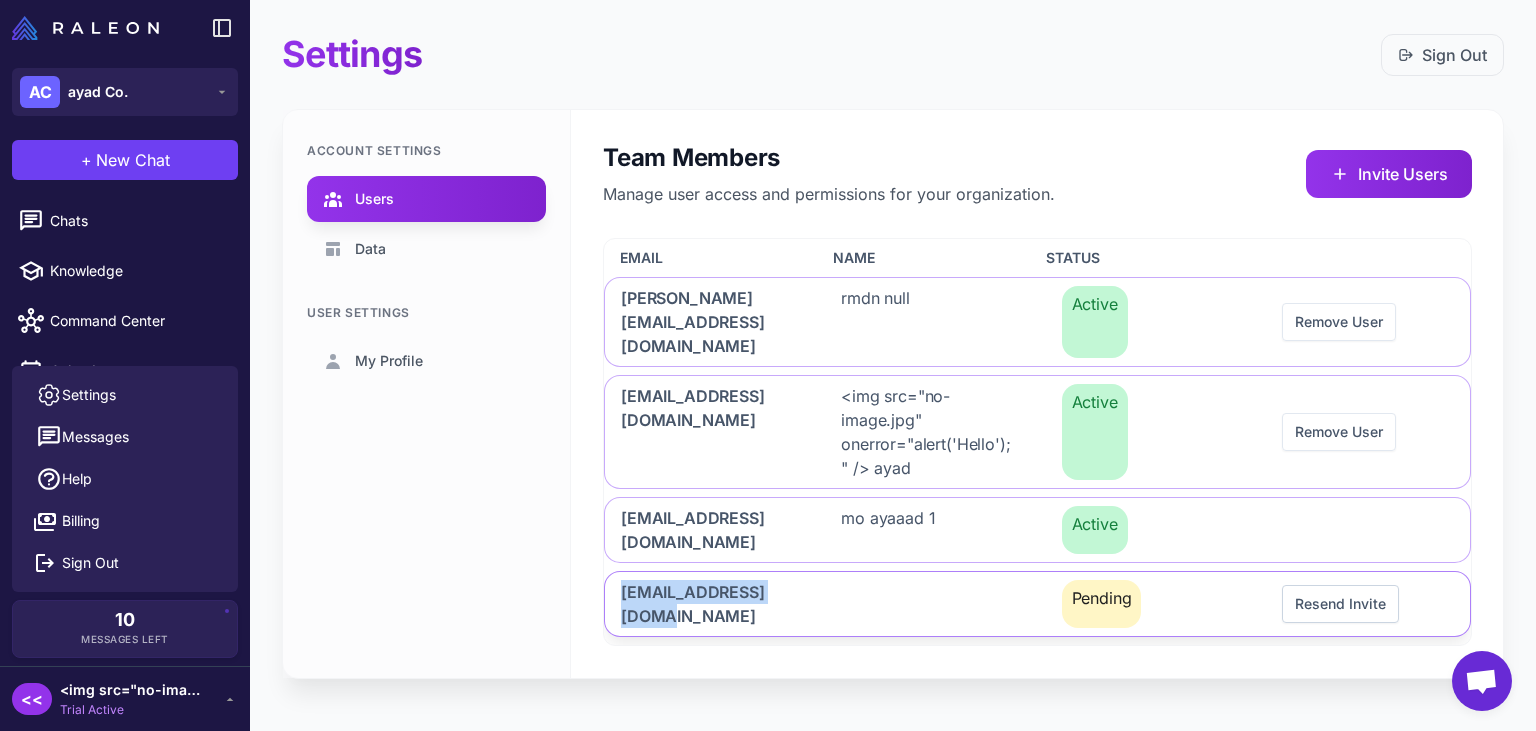 click on "Resend Invite" at bounding box center [1340, 604] 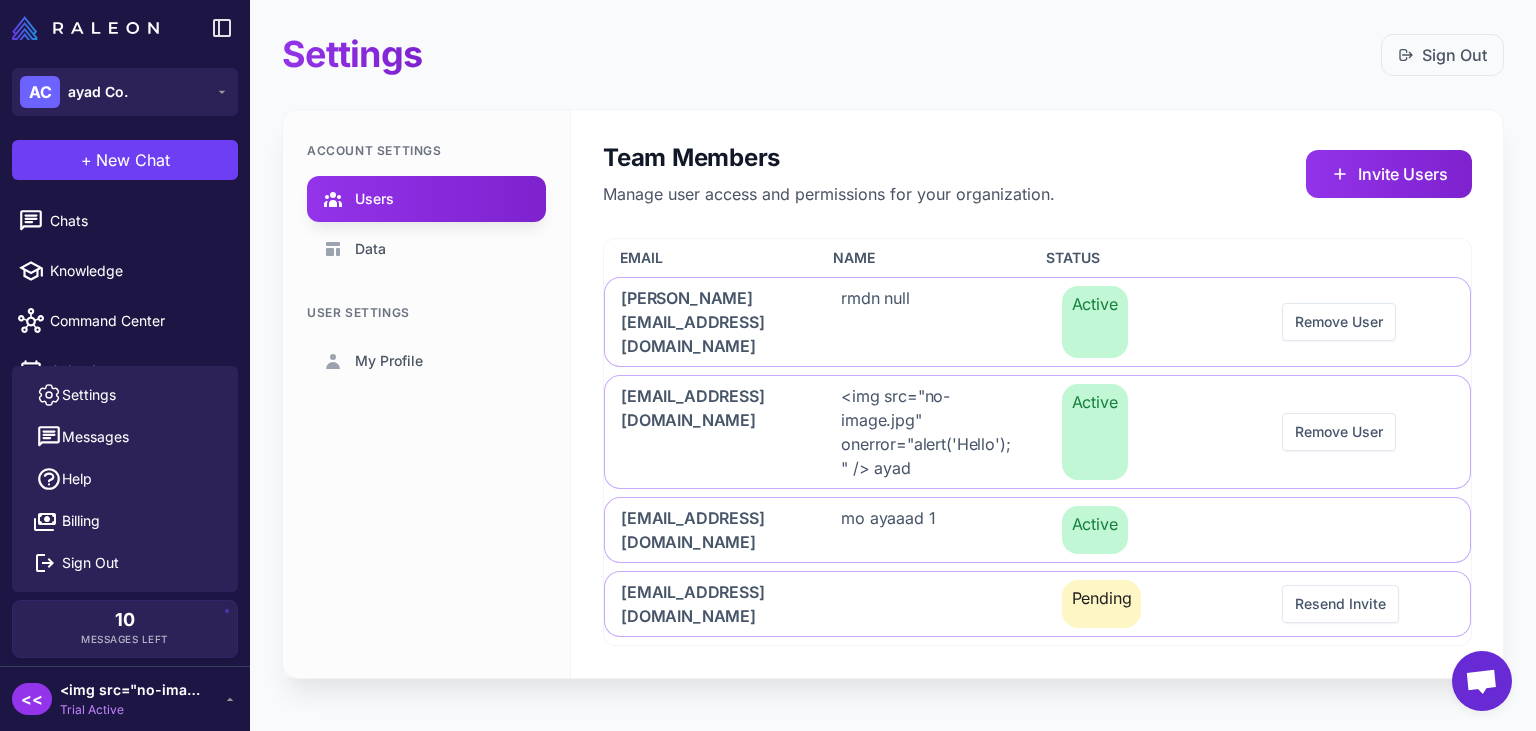 click on "Settings  Sign Out" at bounding box center [893, 54] 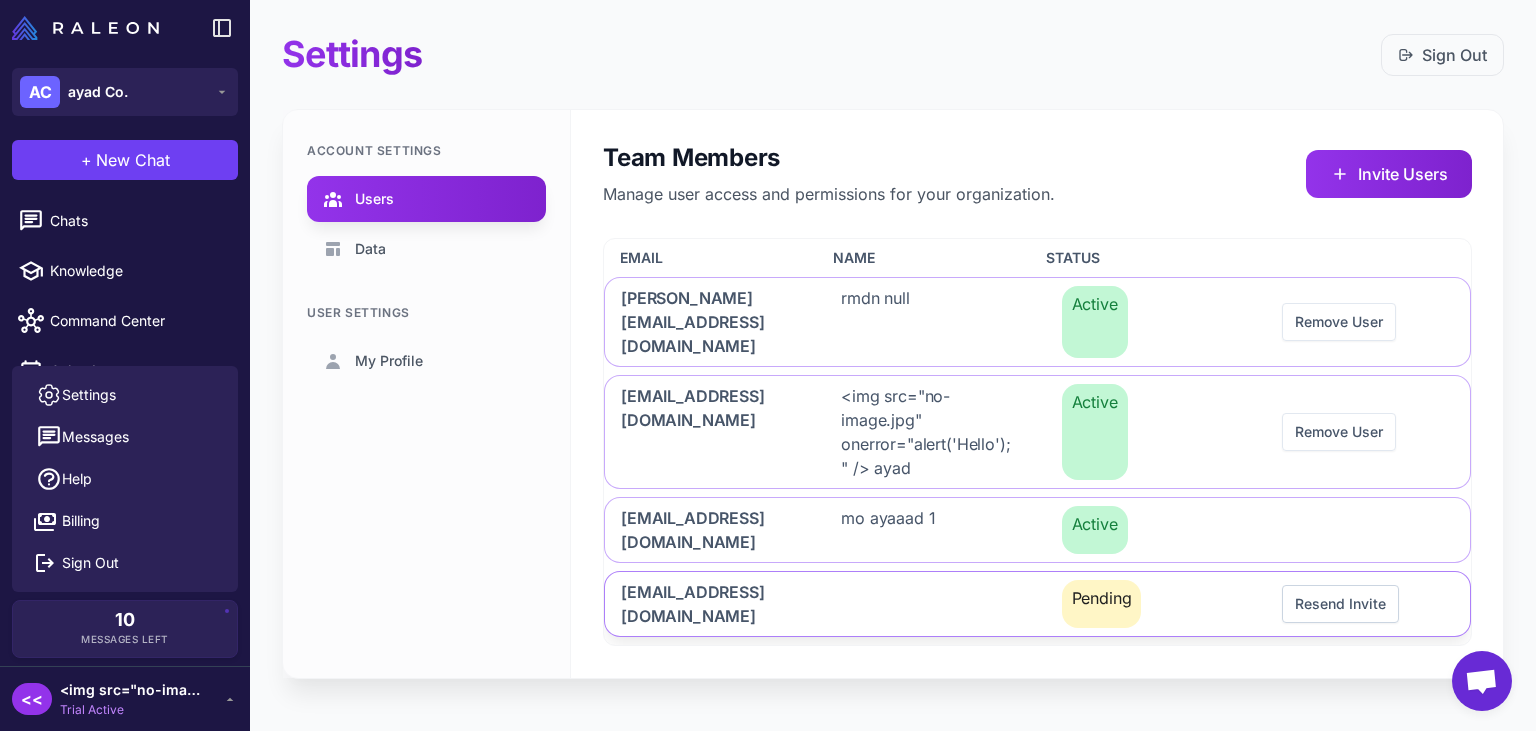 click on "Resend Invite" at bounding box center [1340, 604] 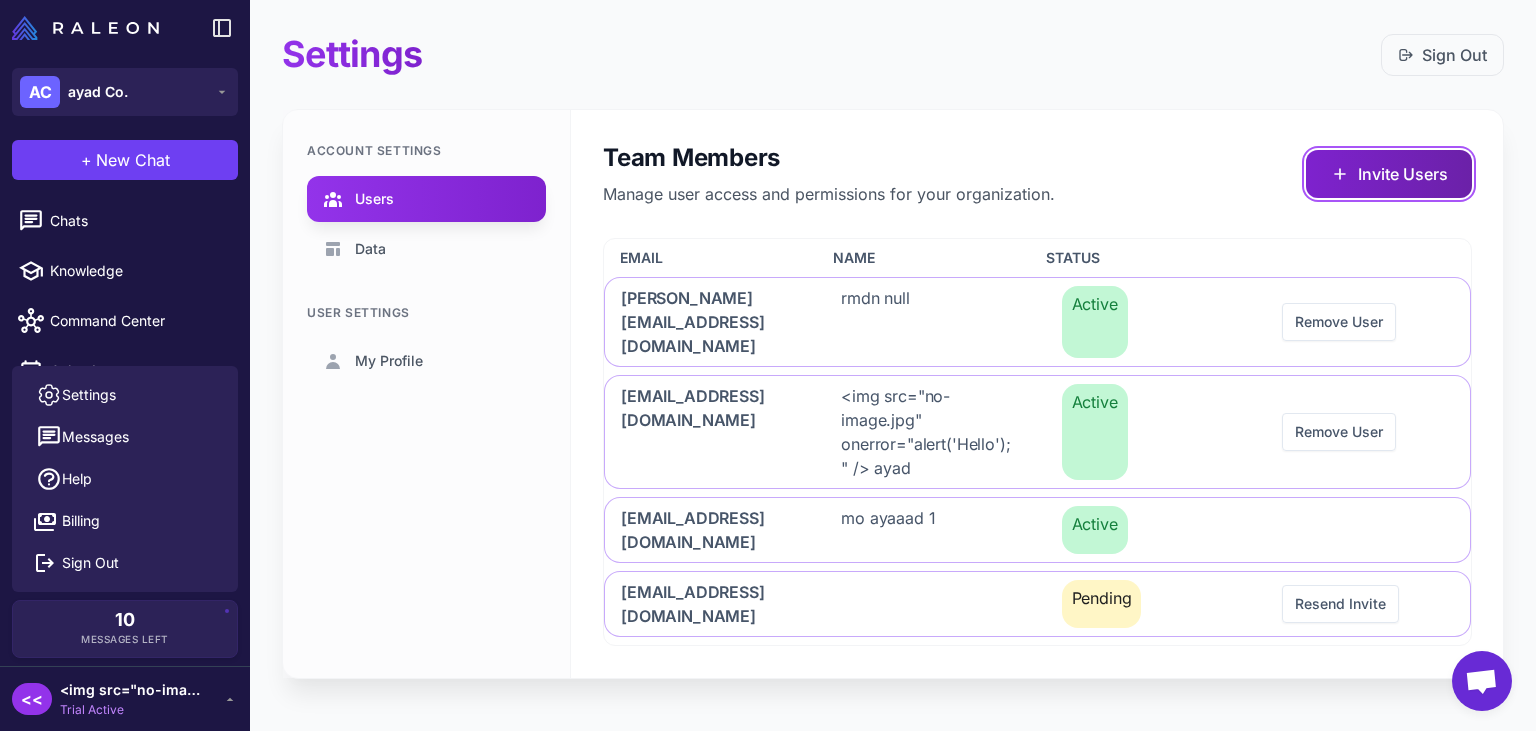 click on "Invite Users" at bounding box center [1389, 174] 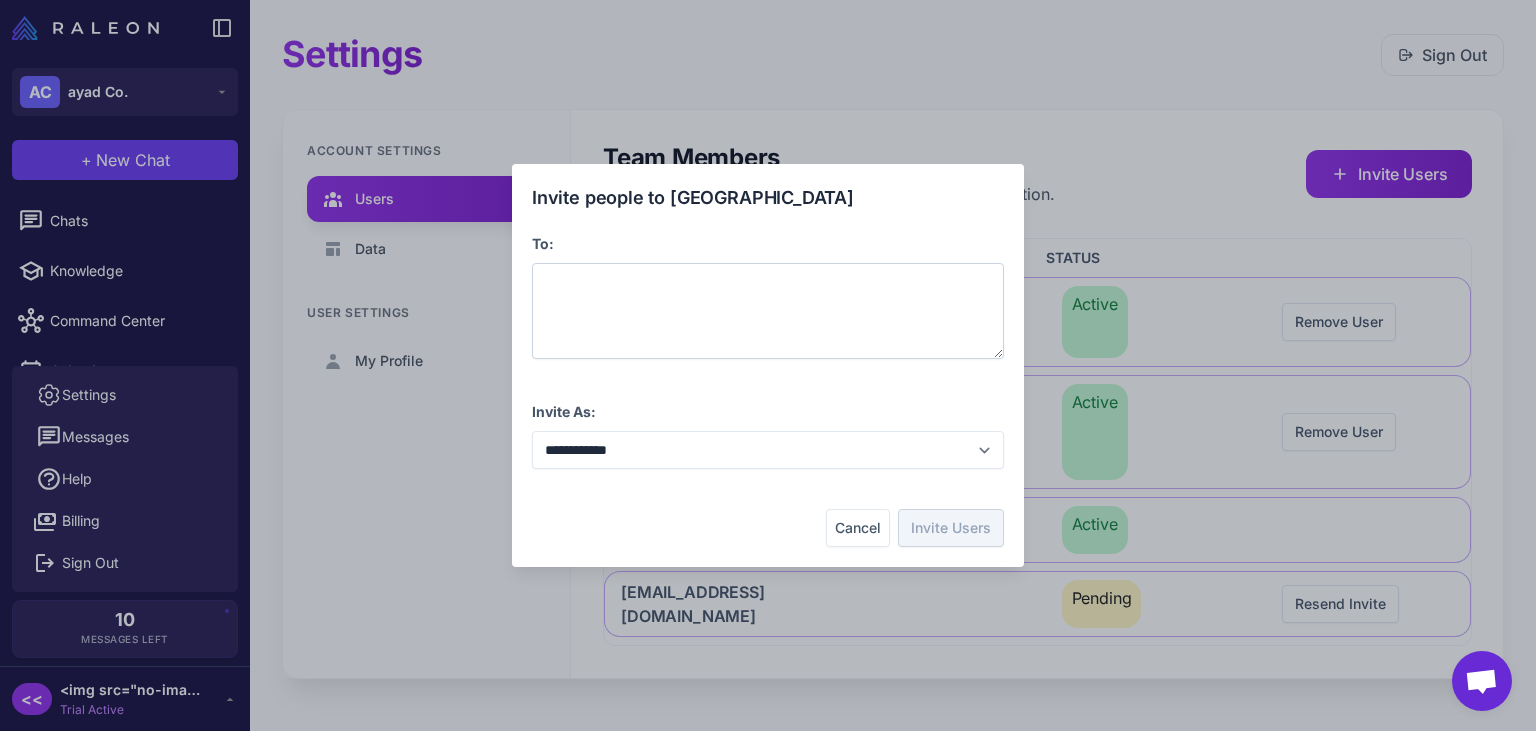 type 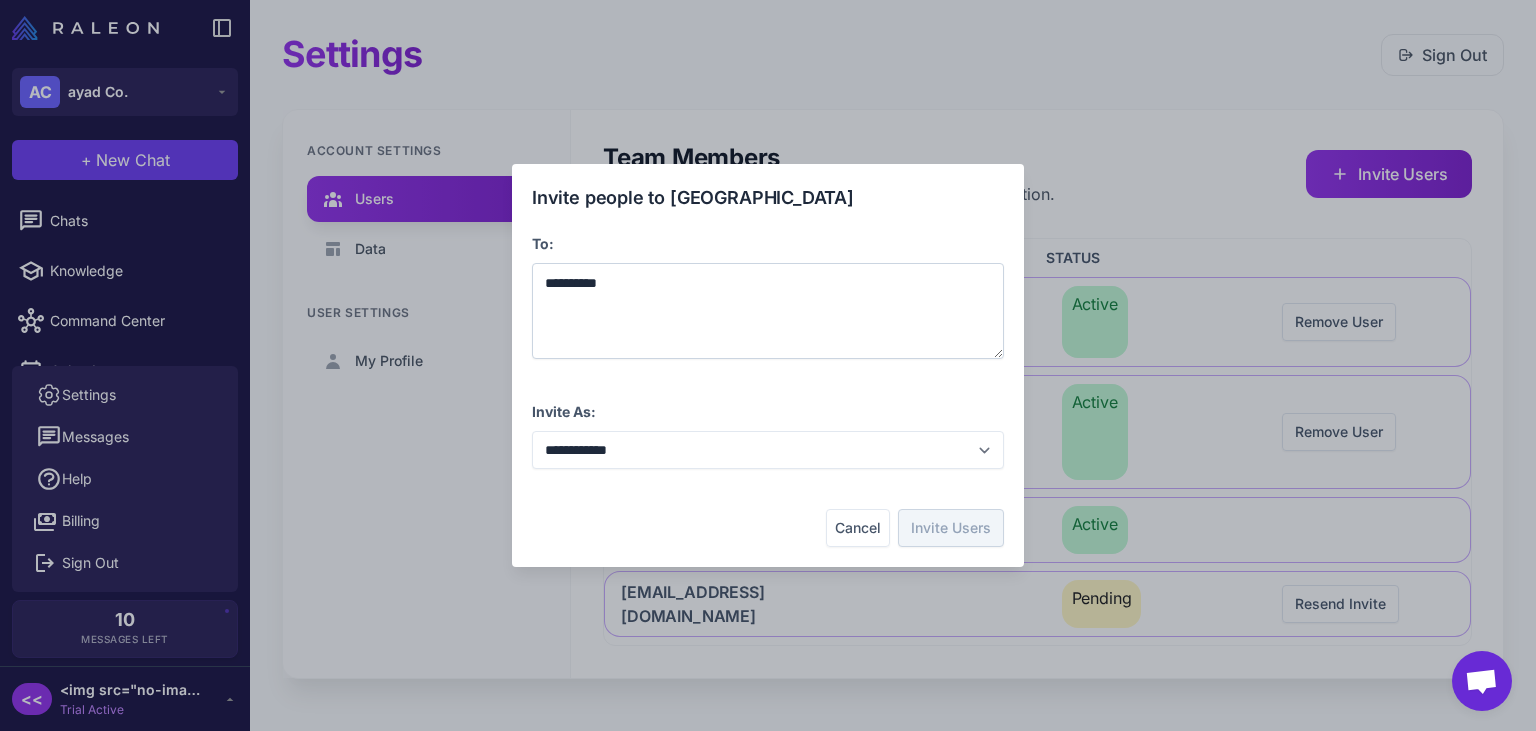click on "**********" 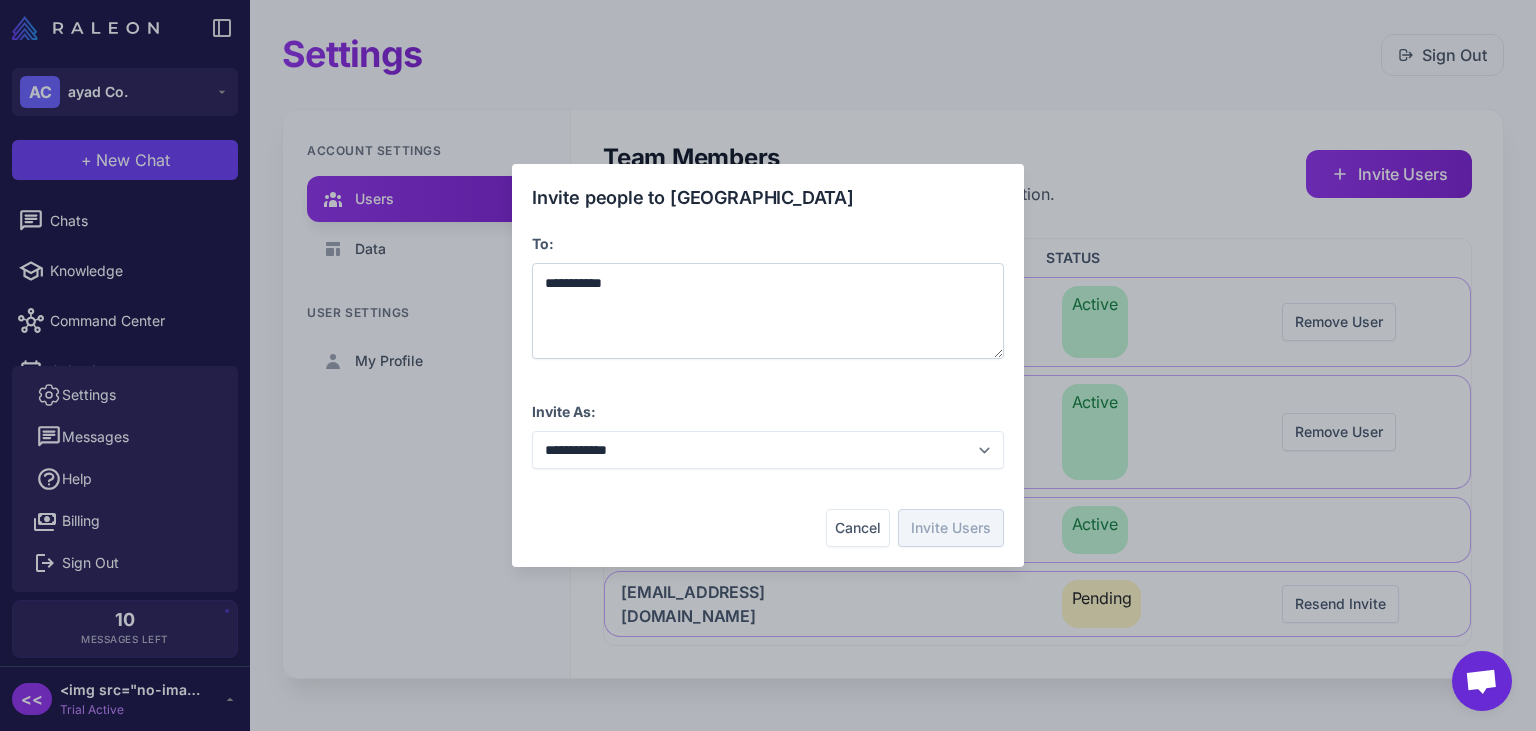 click on "**********" 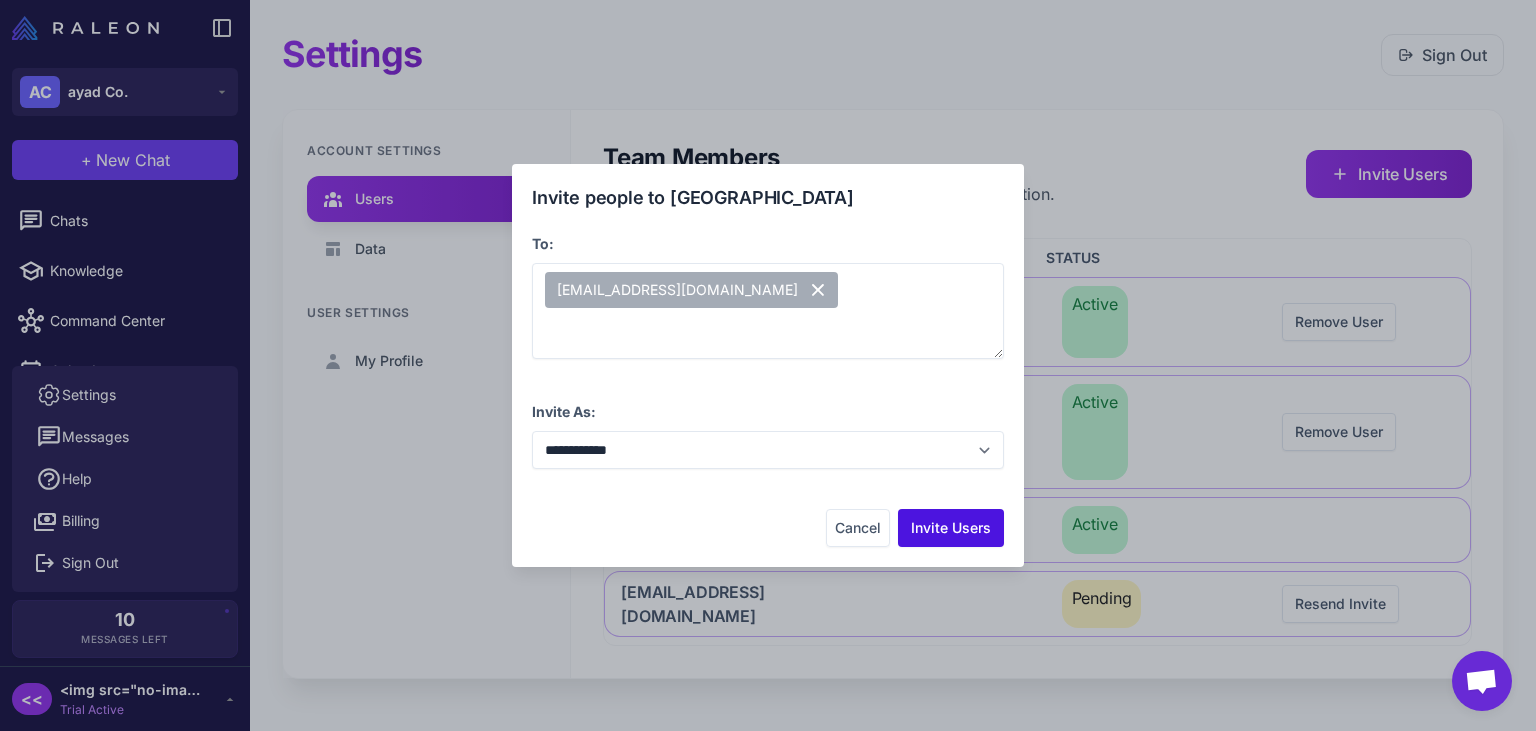 click on "Invite Users" at bounding box center [951, 528] 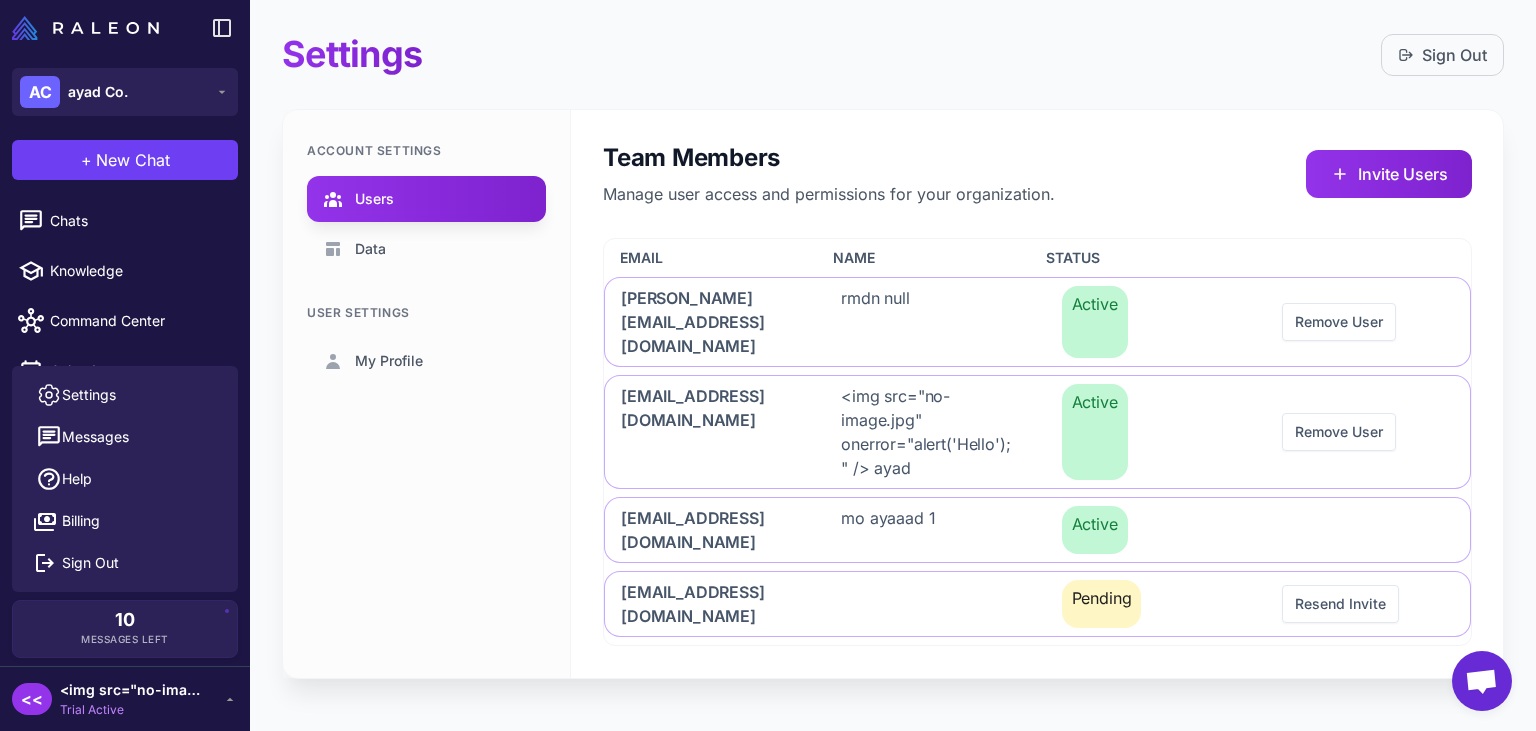 click on "Sign Out" at bounding box center [1442, 55] 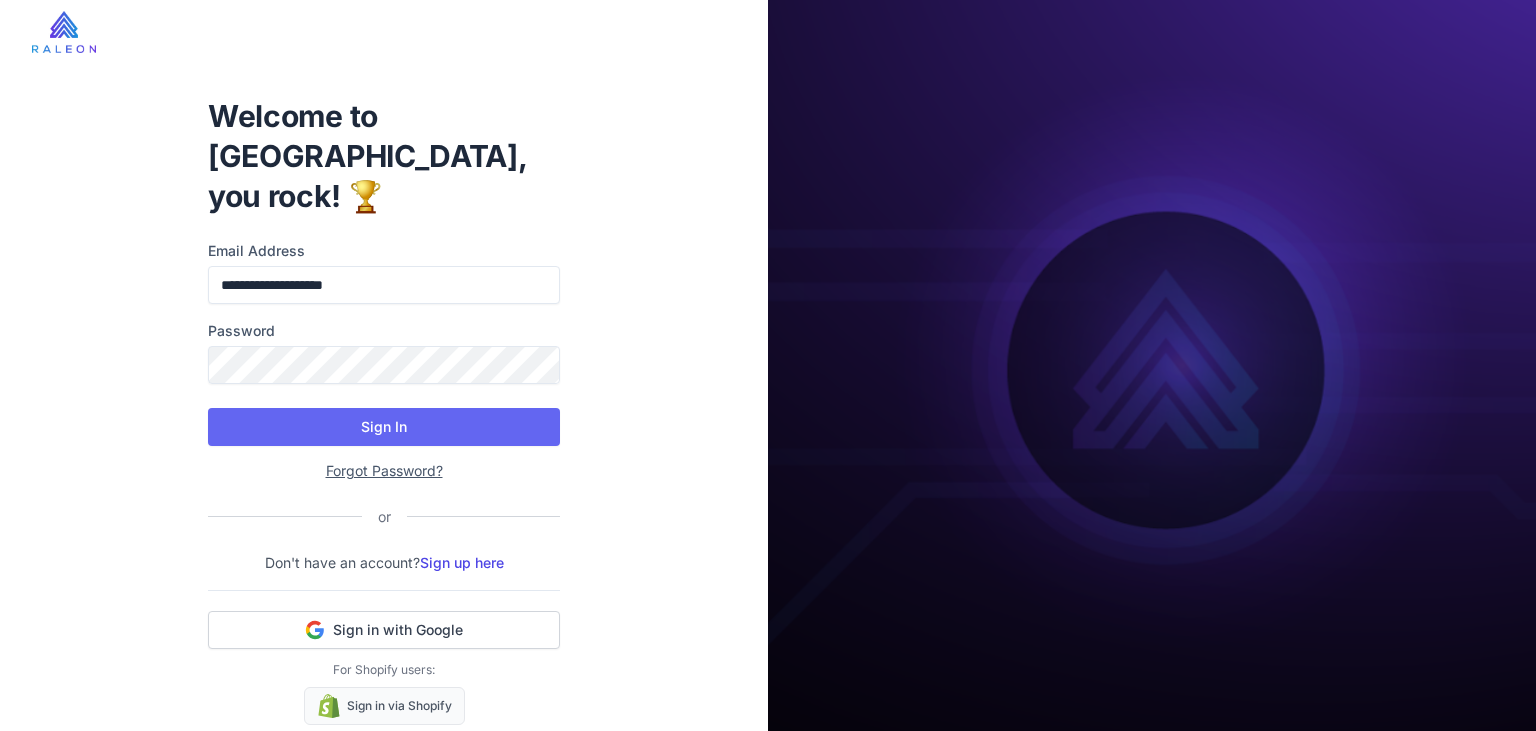 scroll, scrollTop: 0, scrollLeft: 0, axis: both 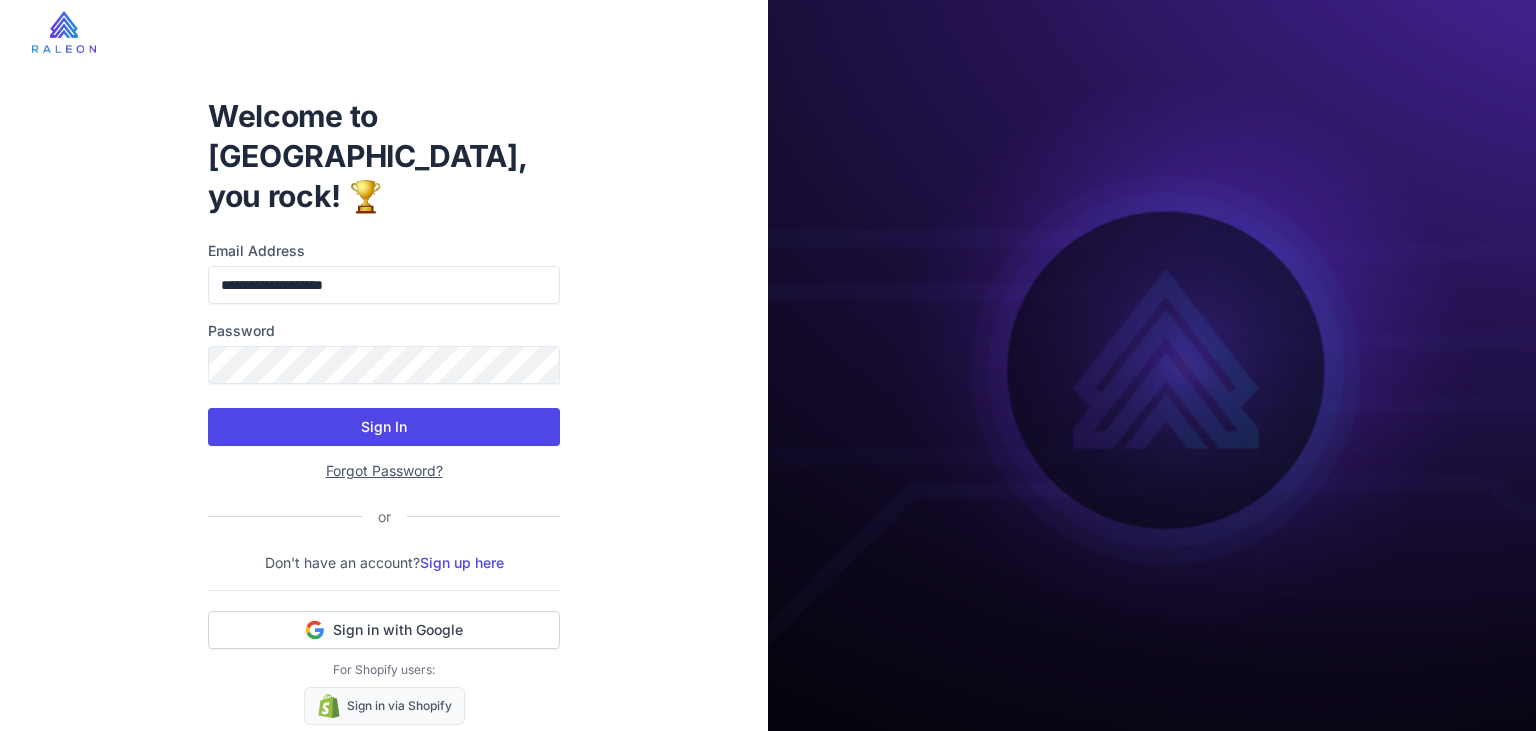 click on "Sign In" at bounding box center [384, 427] 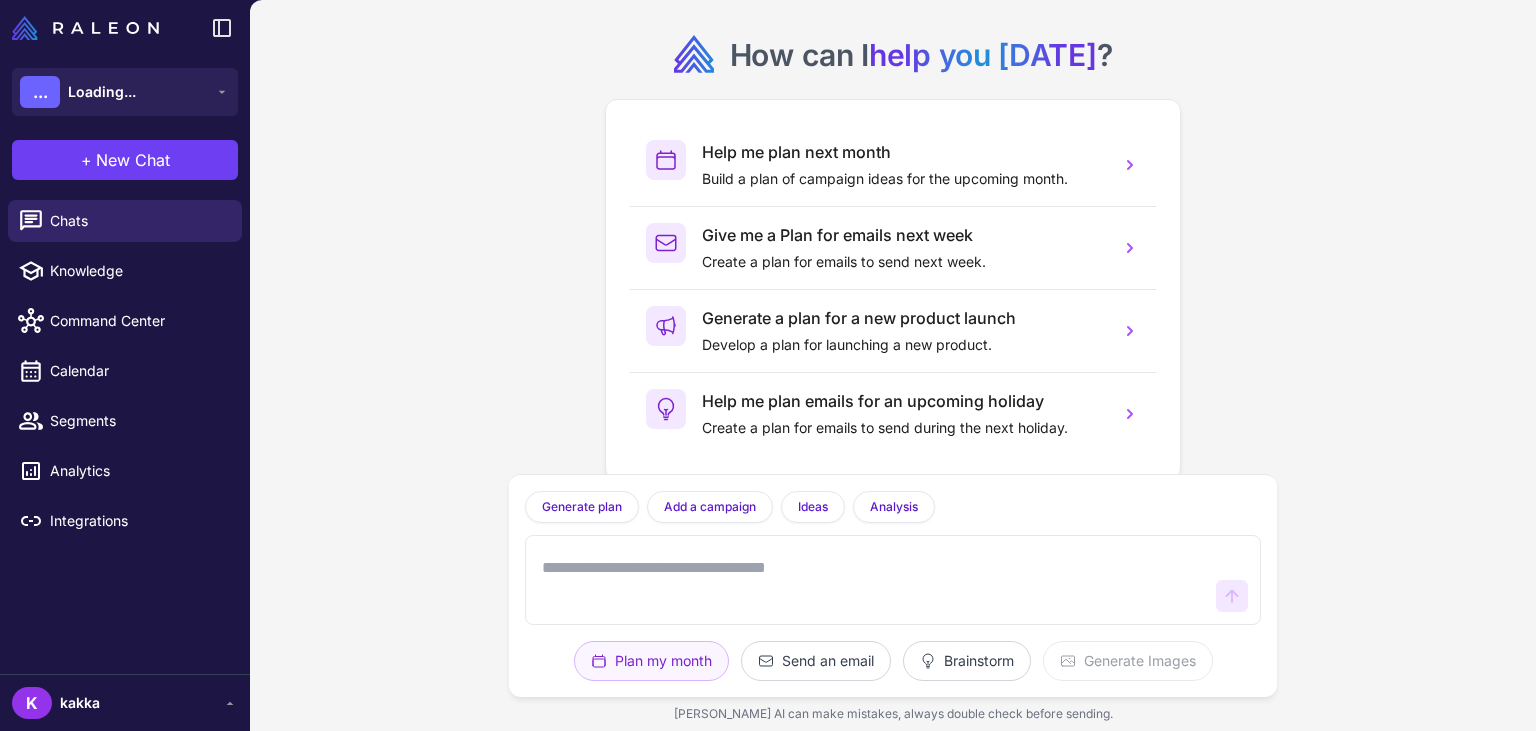 click on "How can I  help you [DATE] ? Help me plan next month Build a plan of campaign ideas for the upcoming month. Give me a Plan for emails next week Create a plan for emails to send next week. Generate a plan for a new product launch Develop a plan for launching a new product. Help me plan emails for an upcoming holiday Create a plan for emails to send during the next holiday." at bounding box center (893, 237) 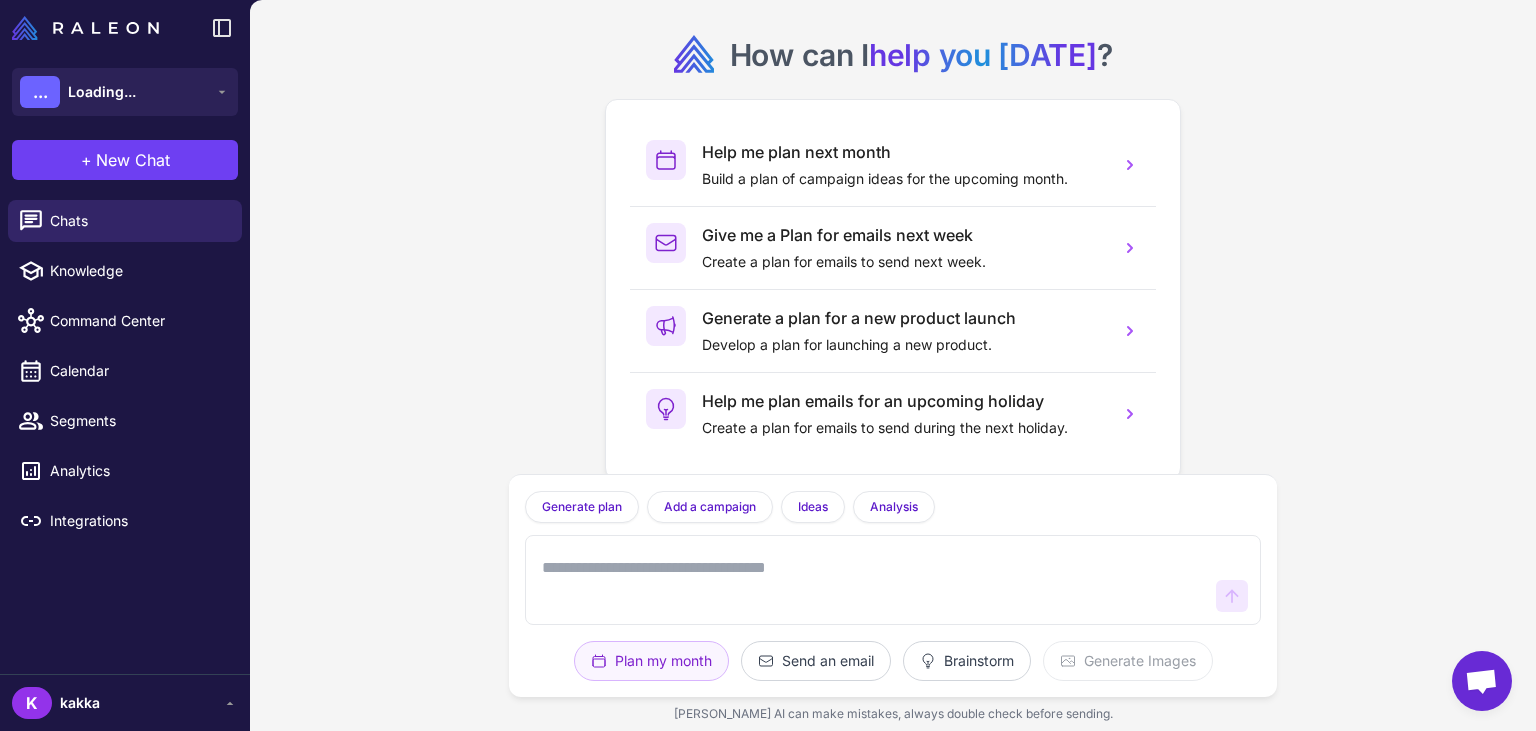 scroll, scrollTop: 0, scrollLeft: 0, axis: both 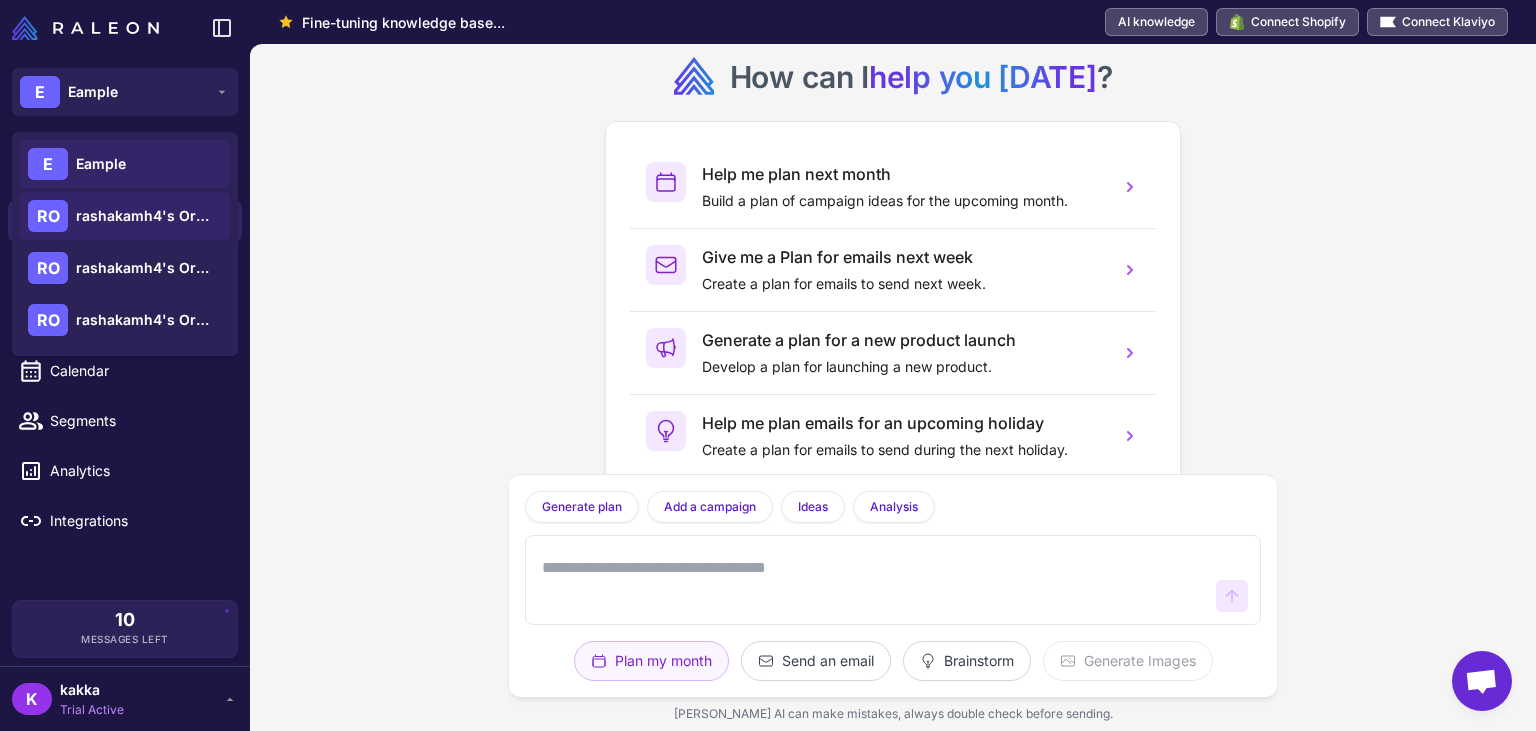 click on "rashakamh4's Organization" at bounding box center (146, 216) 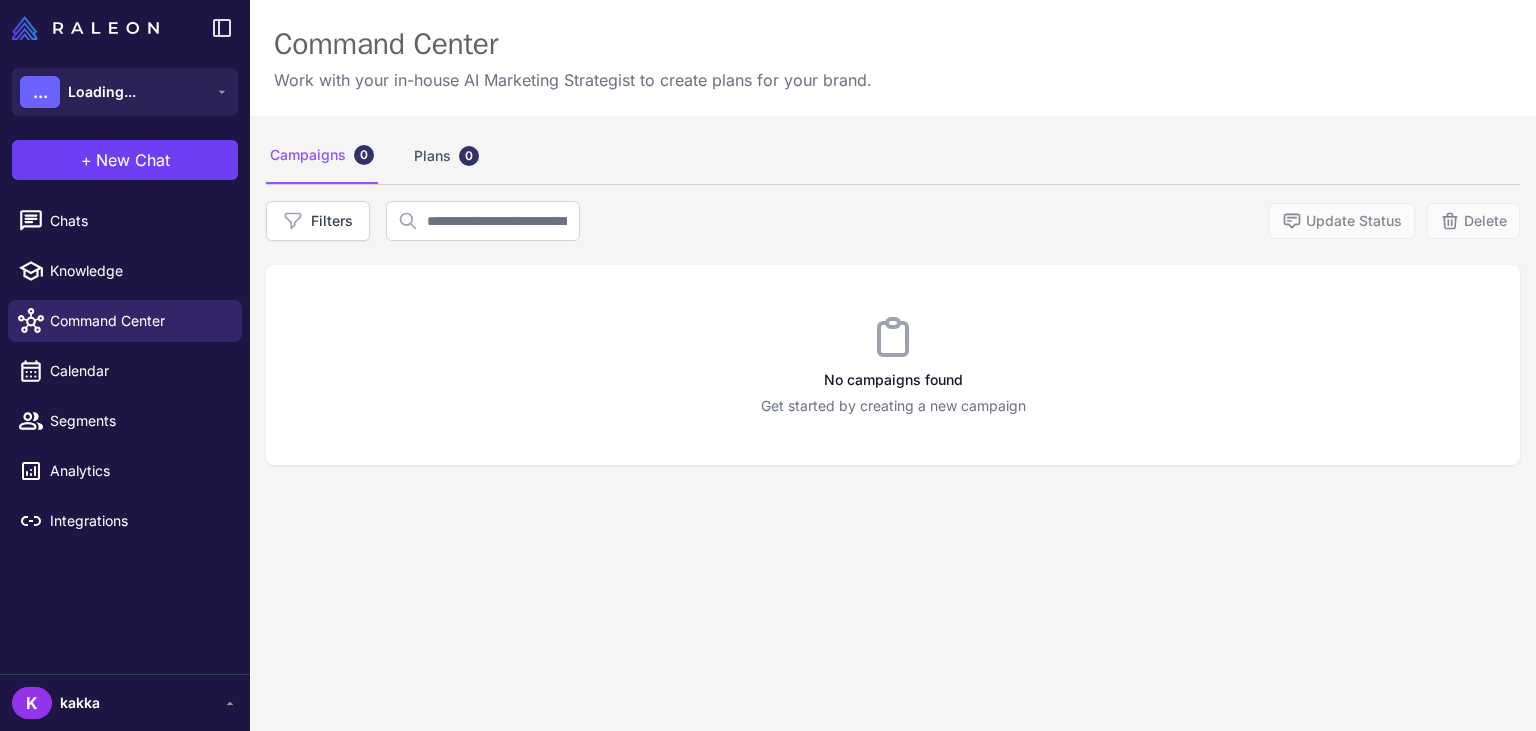 scroll, scrollTop: 0, scrollLeft: 0, axis: both 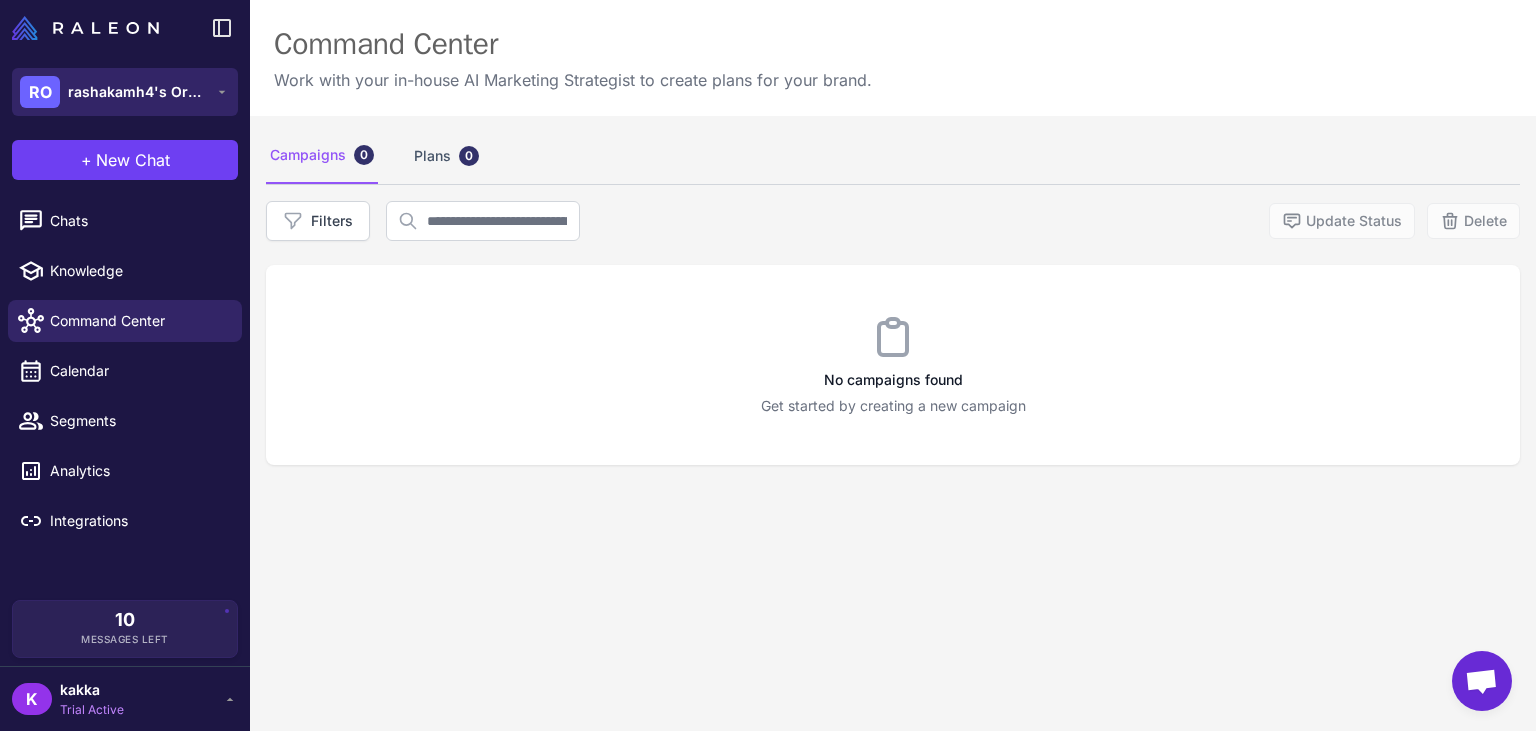 click on "rashakamh4's Organization" at bounding box center [138, 92] 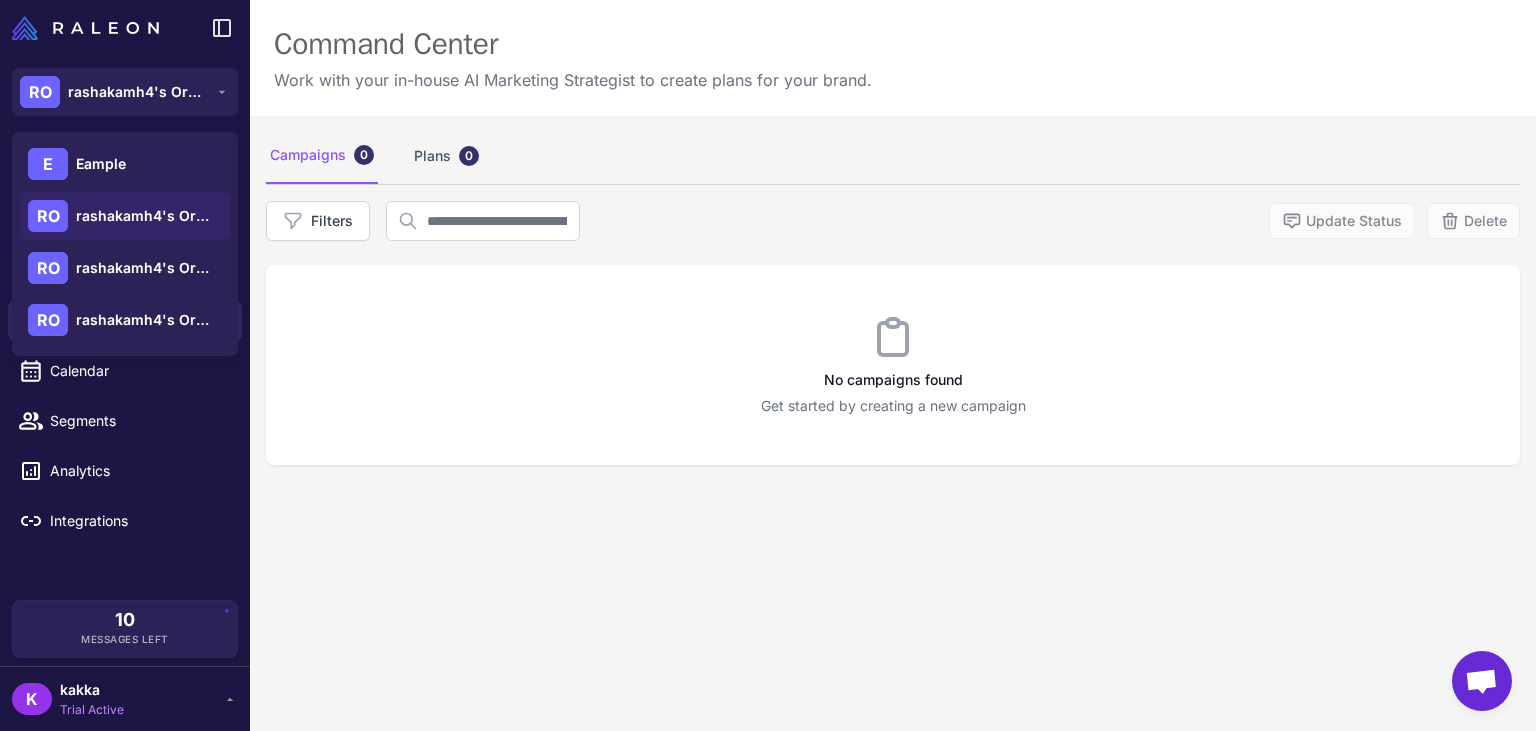 click on "K kakka Trial Active" at bounding box center (125, 699) 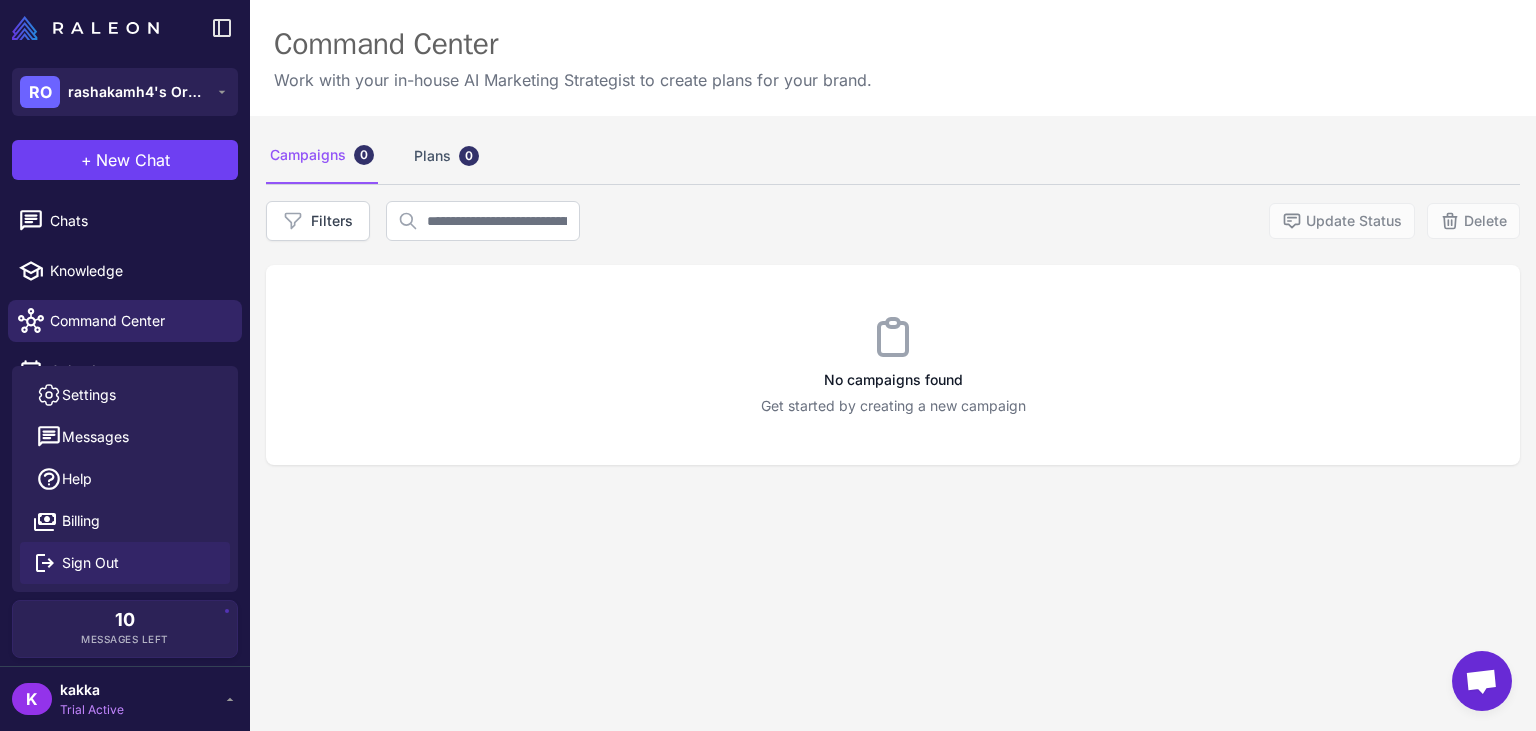 click on "Sign Out" 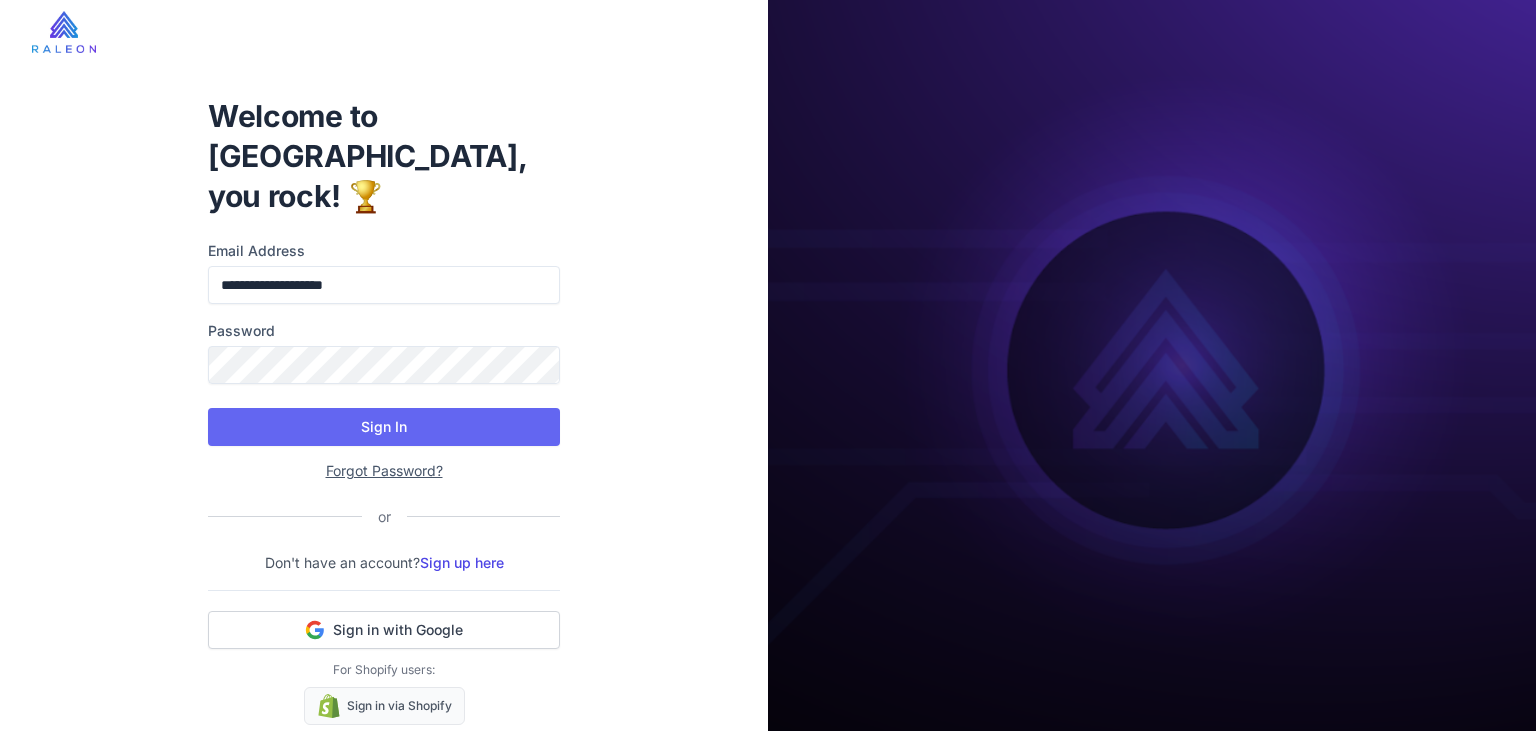 scroll, scrollTop: 0, scrollLeft: 0, axis: both 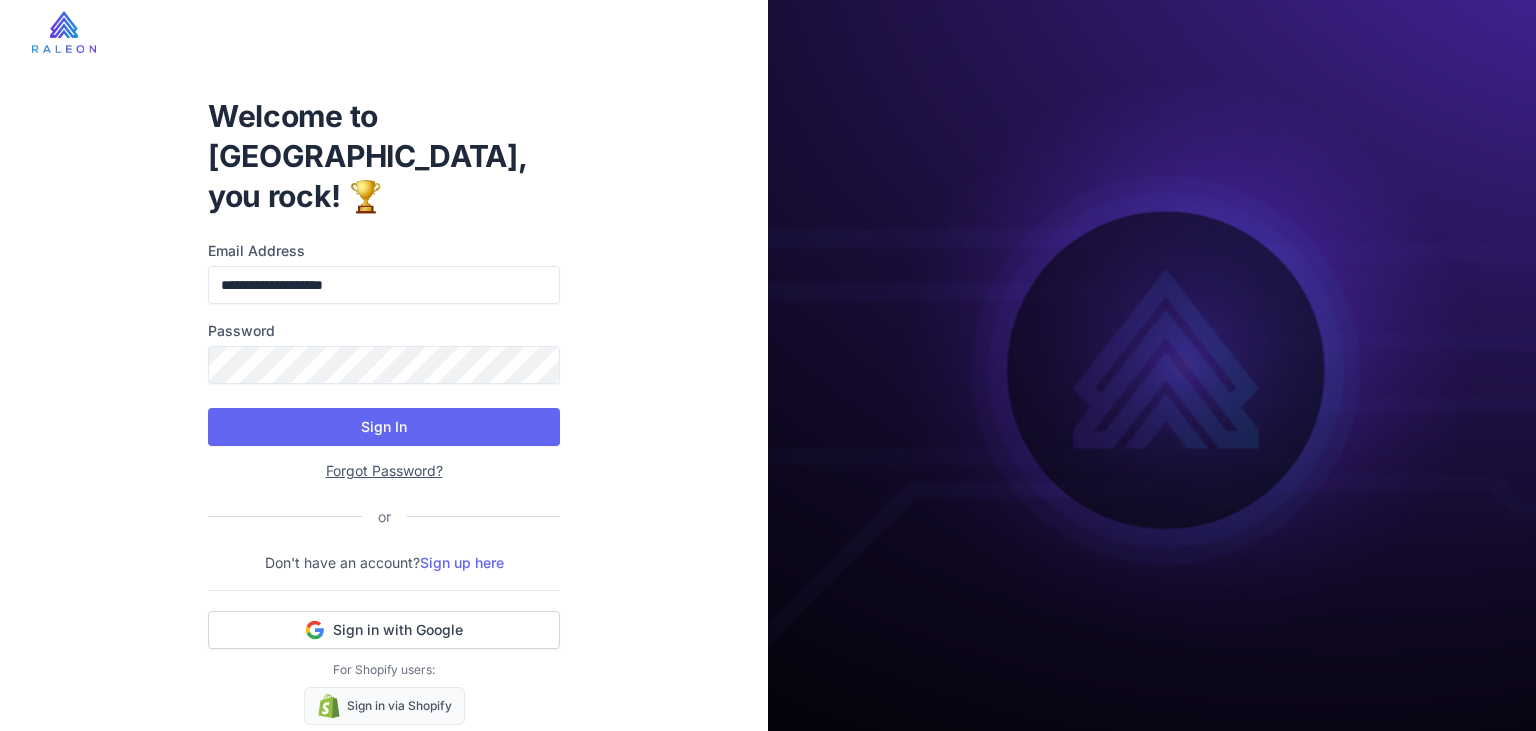 click on "Sign up here" at bounding box center [462, 562] 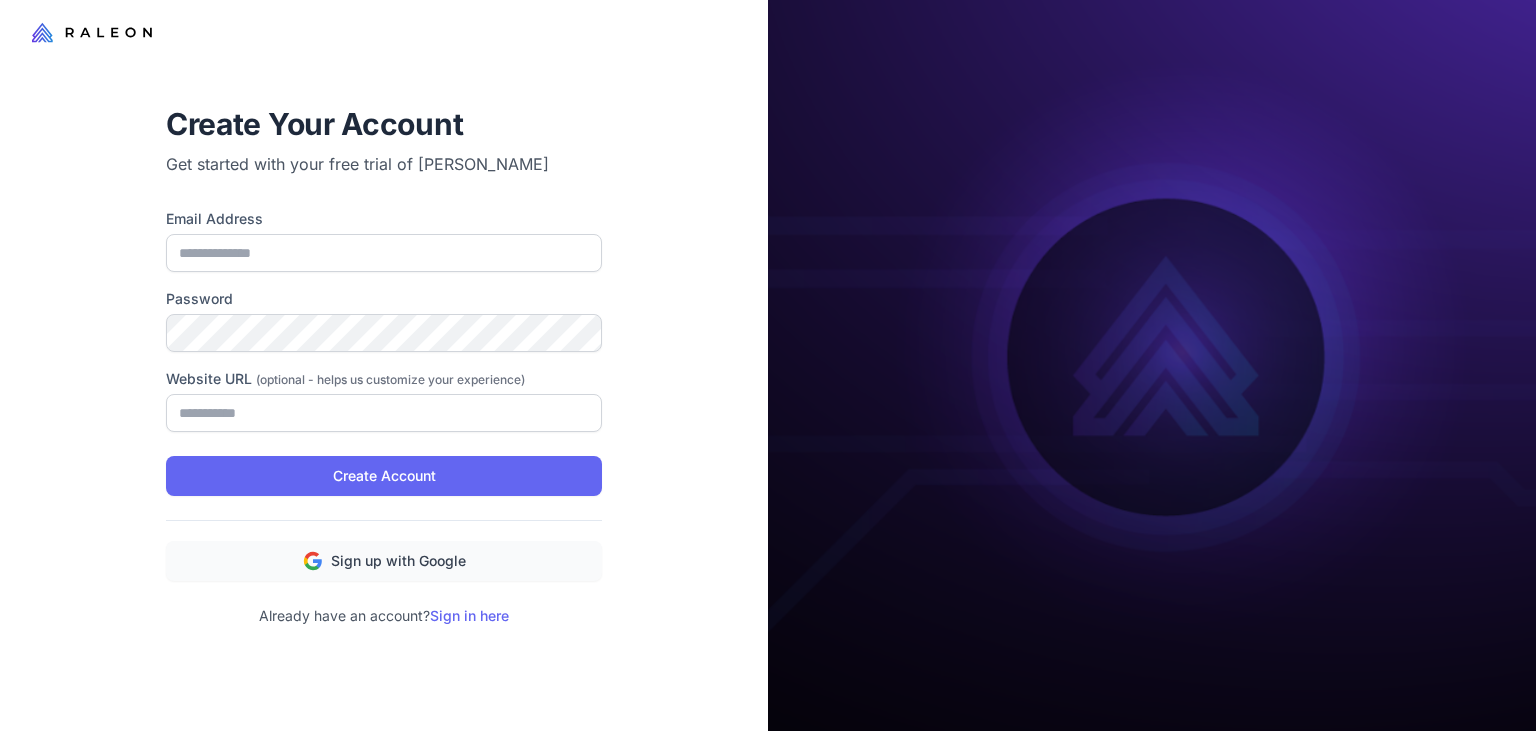 type on "**********" 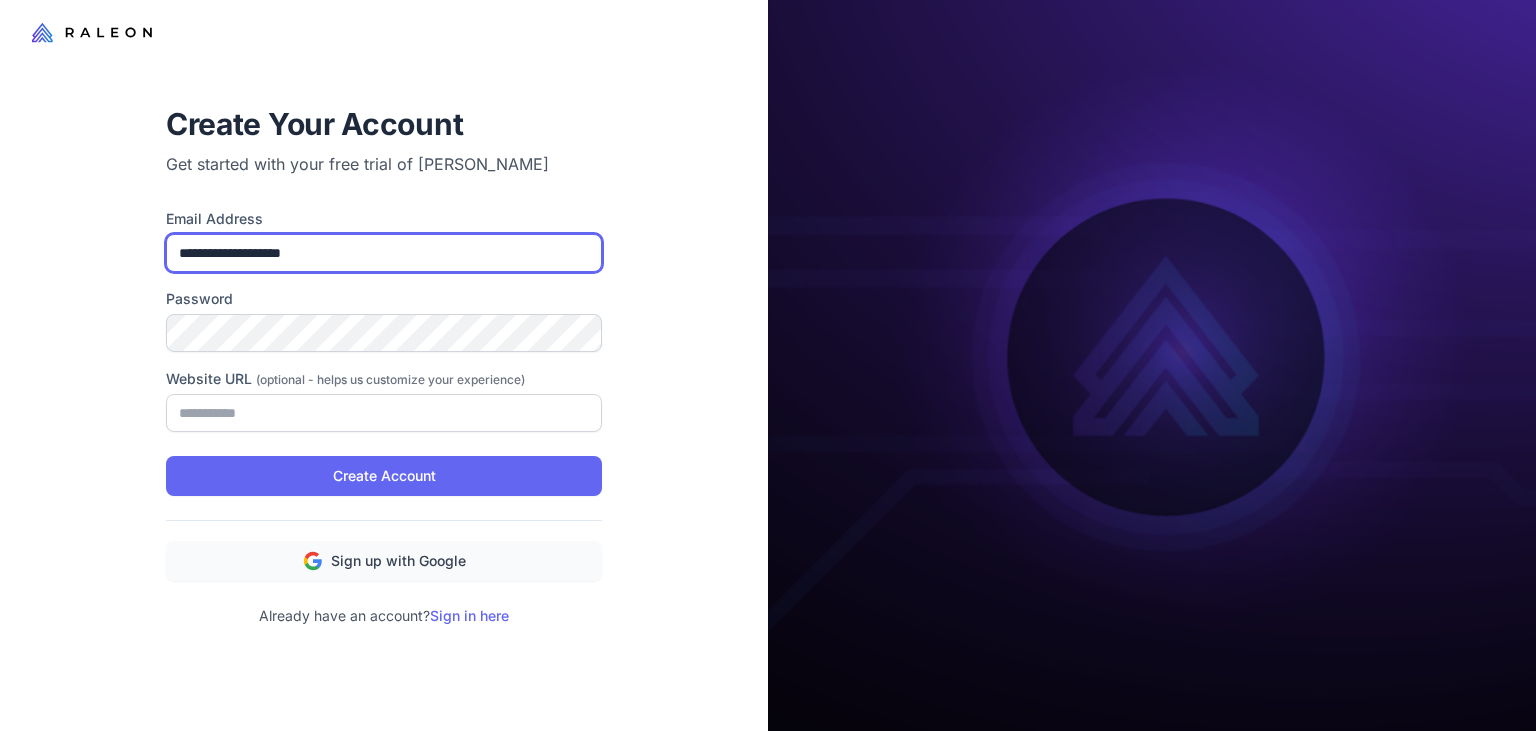 drag, startPoint x: 415, startPoint y: 242, endPoint x: 174, endPoint y: 214, distance: 242.62111 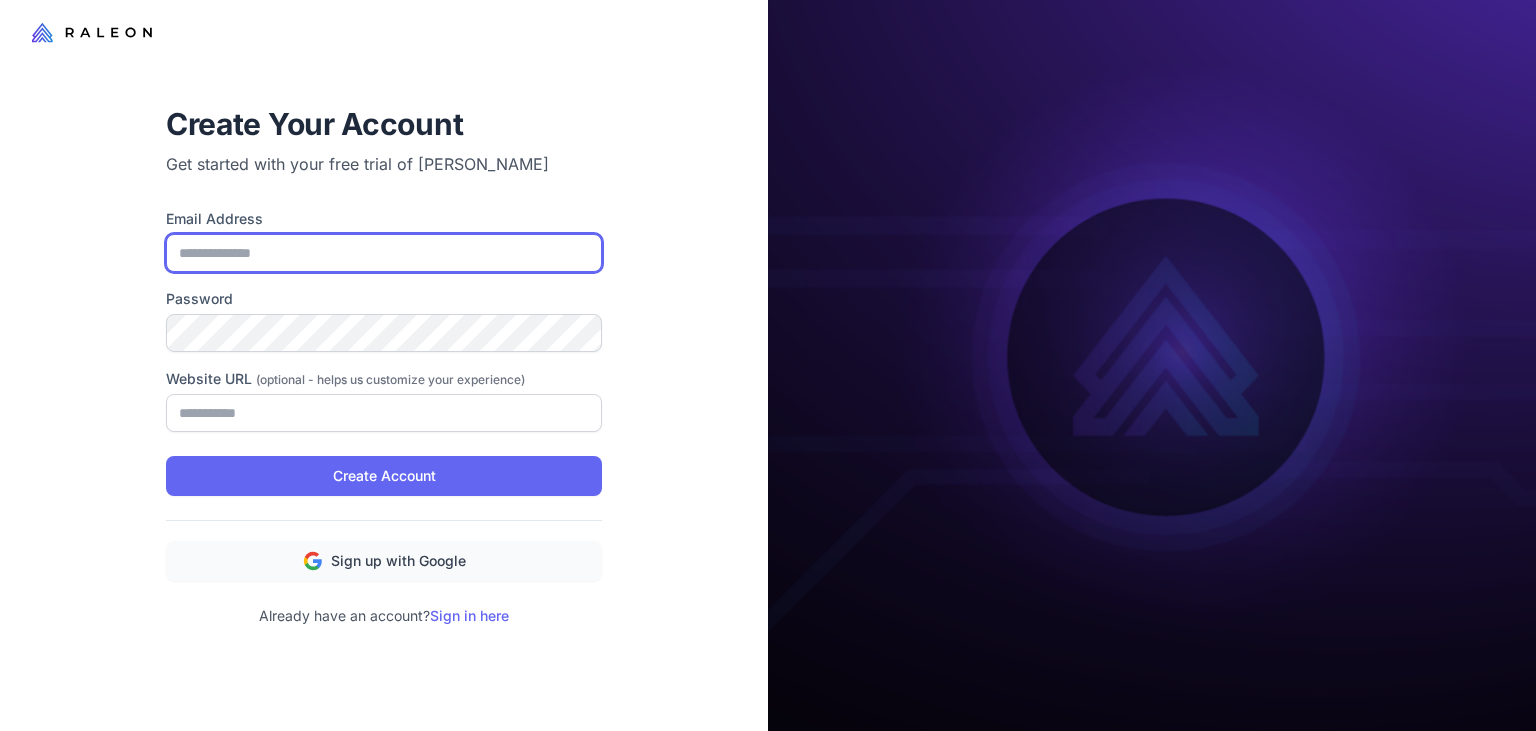 type 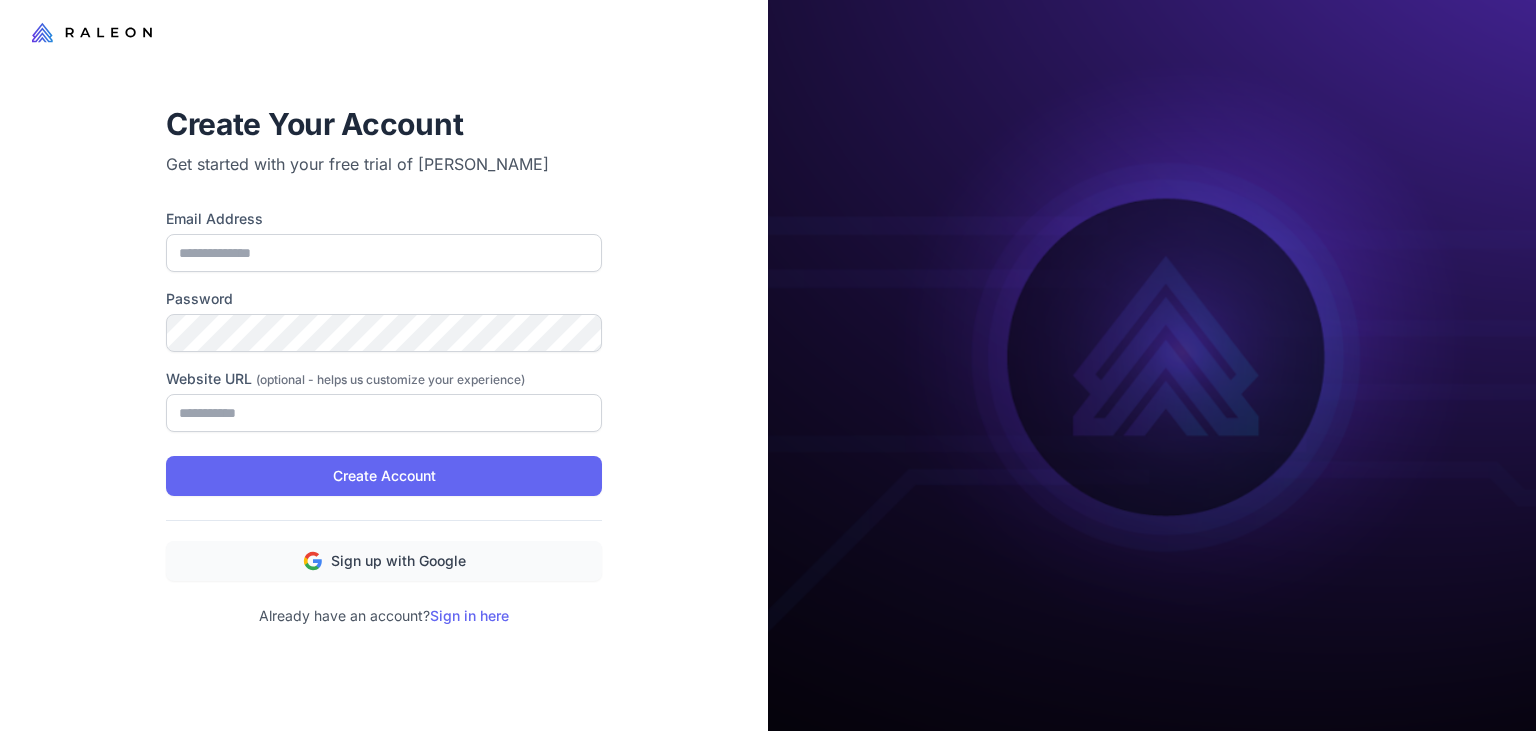 click on "Create Your Account" at bounding box center (384, 124) 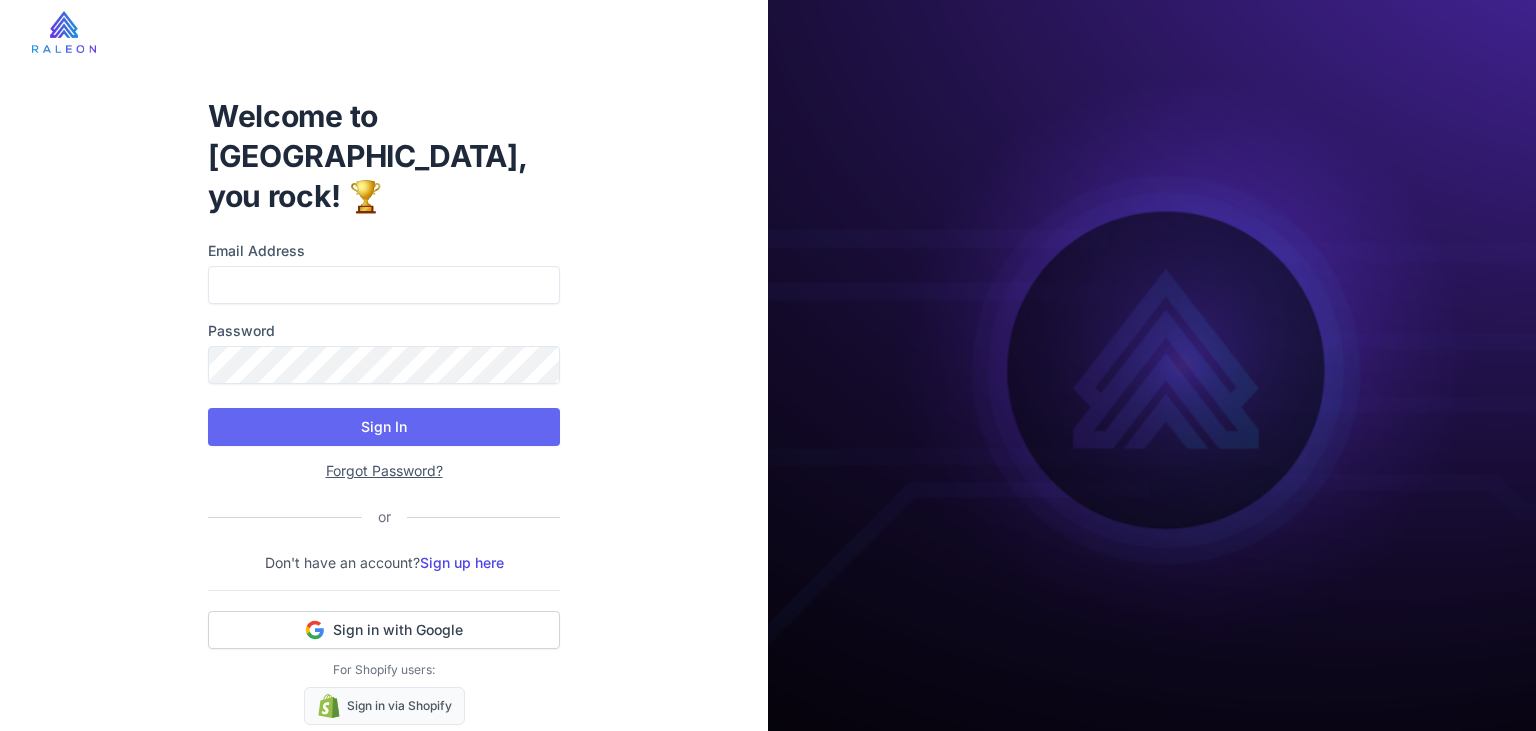 type on "**********" 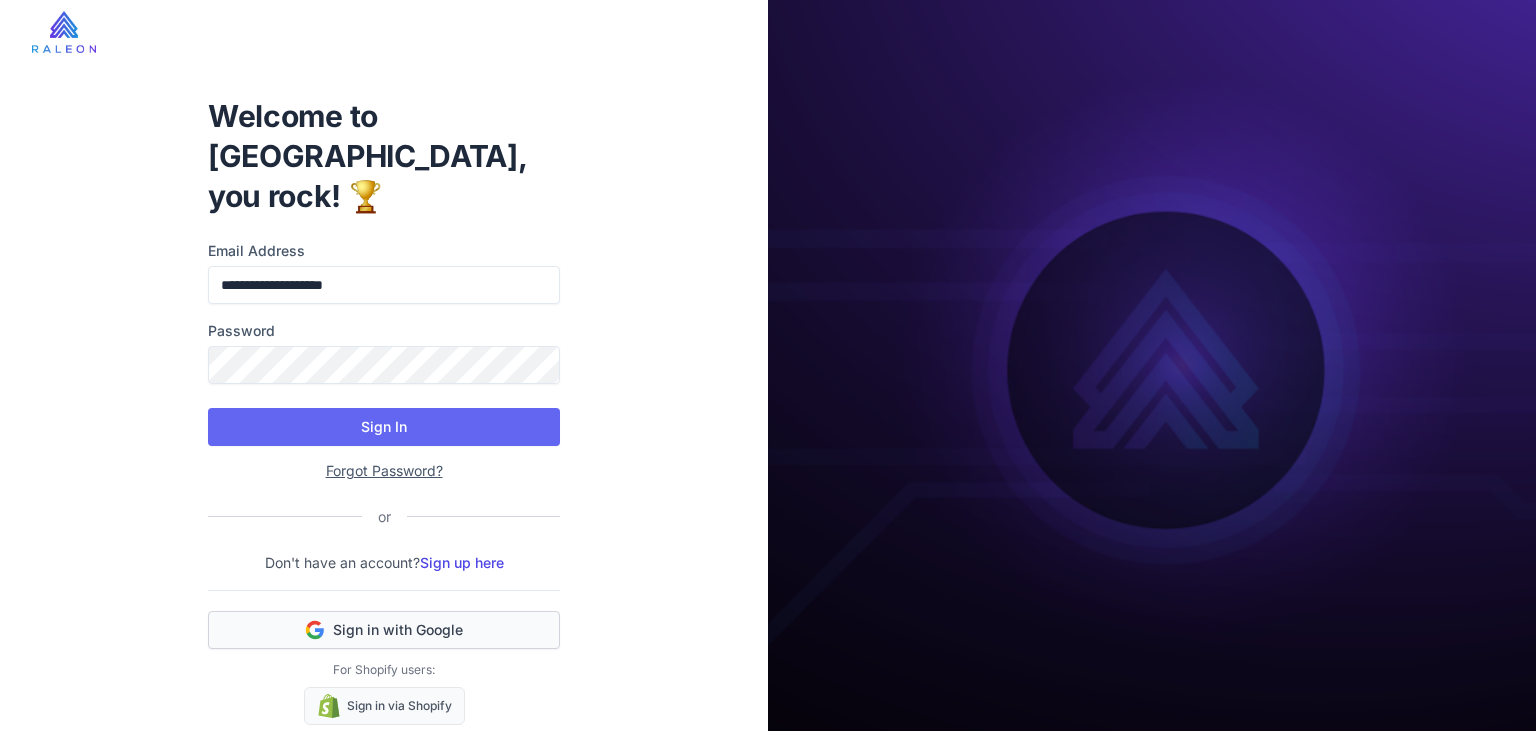 click on "Sign in with Google" at bounding box center (398, 630) 